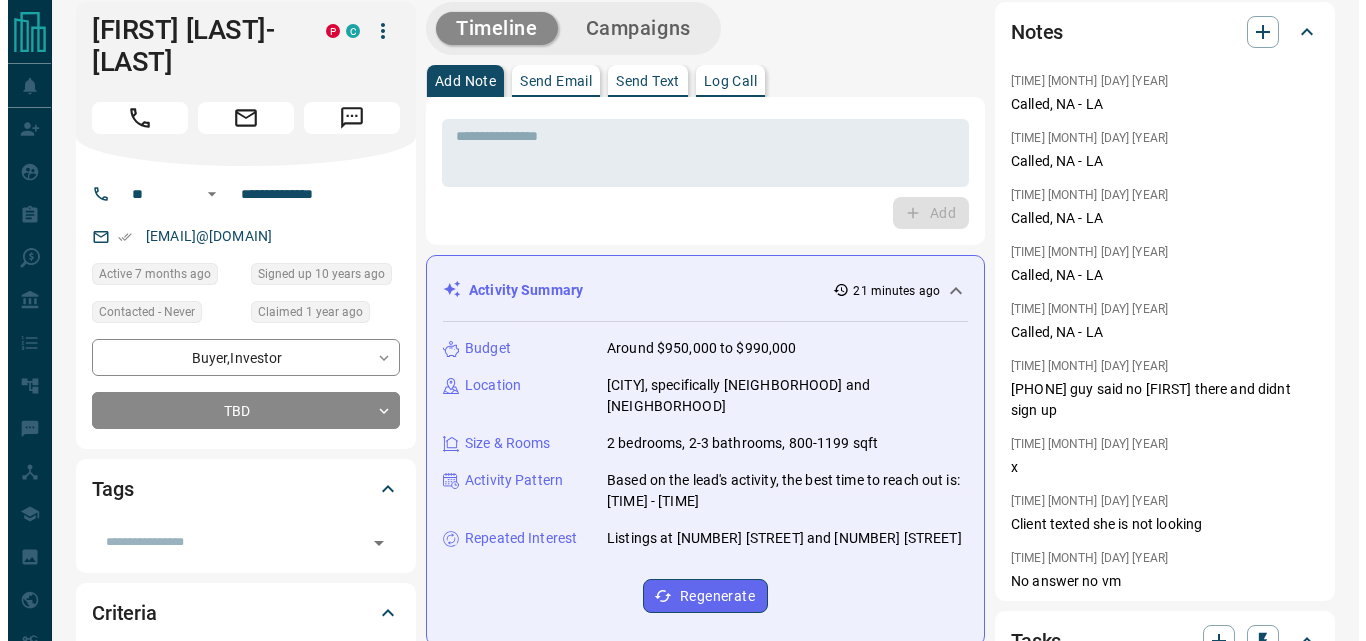scroll, scrollTop: 0, scrollLeft: 0, axis: both 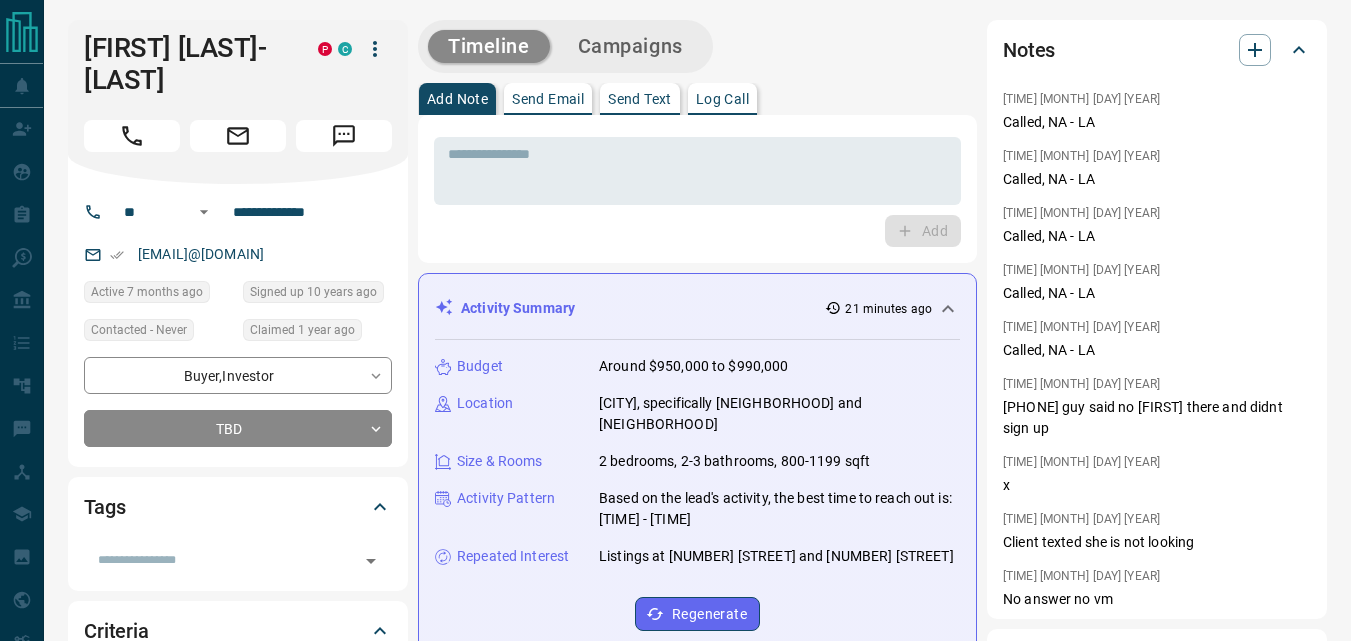 click on "Timeline Campaigns Add Note Send Email Send Text Log Call * ​ Add Activity Summary 21 minutes ago Budget Around $950,000 to $990,000 Location [CITY], specifically [NEIGHBORHOOD] and [NEIGHBORHOOD] Size & Rooms 2 bedrooms, 2-3 bathrooms, 800-1199 sqft Activity Pattern Based on the lead's activity, the best time to reach out is: [TIME] - [TIME] Repeated Interest Listings at [NUMBER] [STREET] and [NUMBER] [STREET] Regenerate All ​ [TIME] [MONTH] [DAY] [YEAR] Email - Delivered Email from [FIRST] [LAST] delivered to [FIRST] [LAST] More Homes, Slower Sales View Email [TIME] [MONTH] [DAY] [YEAR] Email - Delivered Email from [FIRST] [LAST] delivered to [FIRST] [LAST] Momentum Is Shifting in the GTA Market View Email [TIME] [MONTH] [DAY] [YEAR] Email - Opened [FIRST] [LAST] opened an email sent from [FIRST] [LAST] More Homes, Fewer Buyers [TIME] [MONTH] [DAY] [YEAR] Email - Opened [FIRST] [LAST] opened an email sent from [FIRST] [LAST] Is This the Window GTA Buyers Have Been Waiting For? 🏙 [TIME] [MONTH] [DAY] [YEAR] [CREDIT CARD]" at bounding box center (697, 1214) 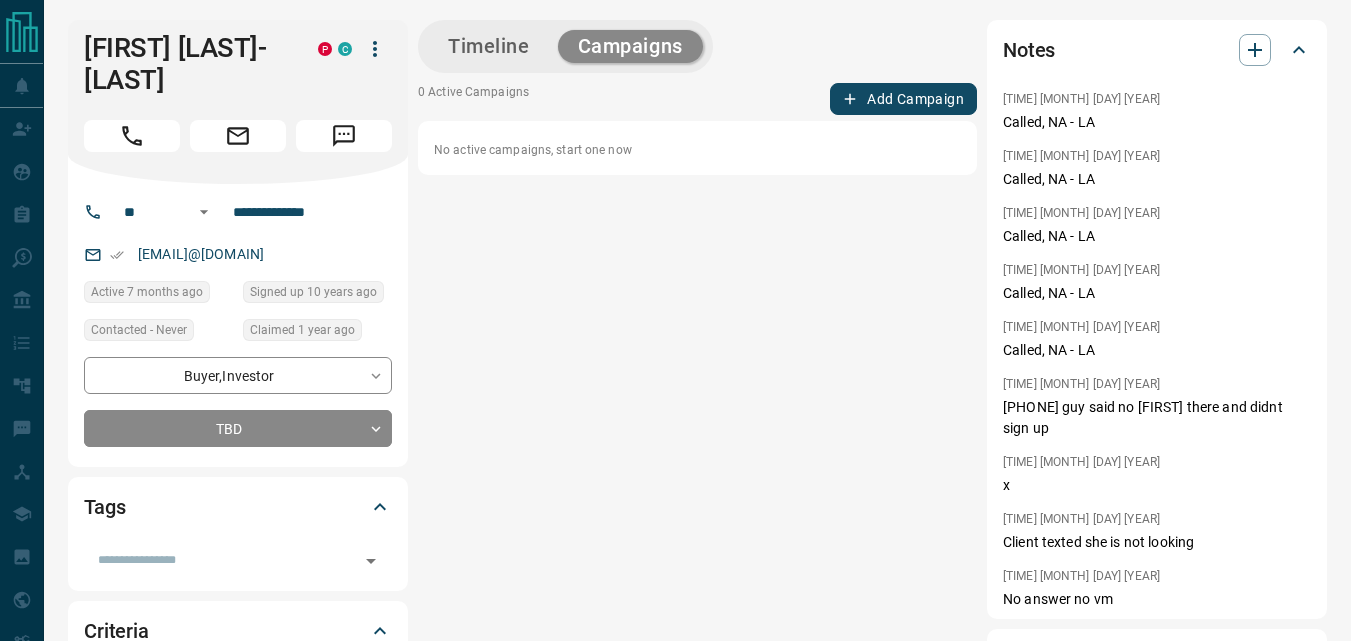 click on "Timeline Campaigns 0 Active Campaigns Add Campaign No active campaigns, start one now" at bounding box center [697, 684] 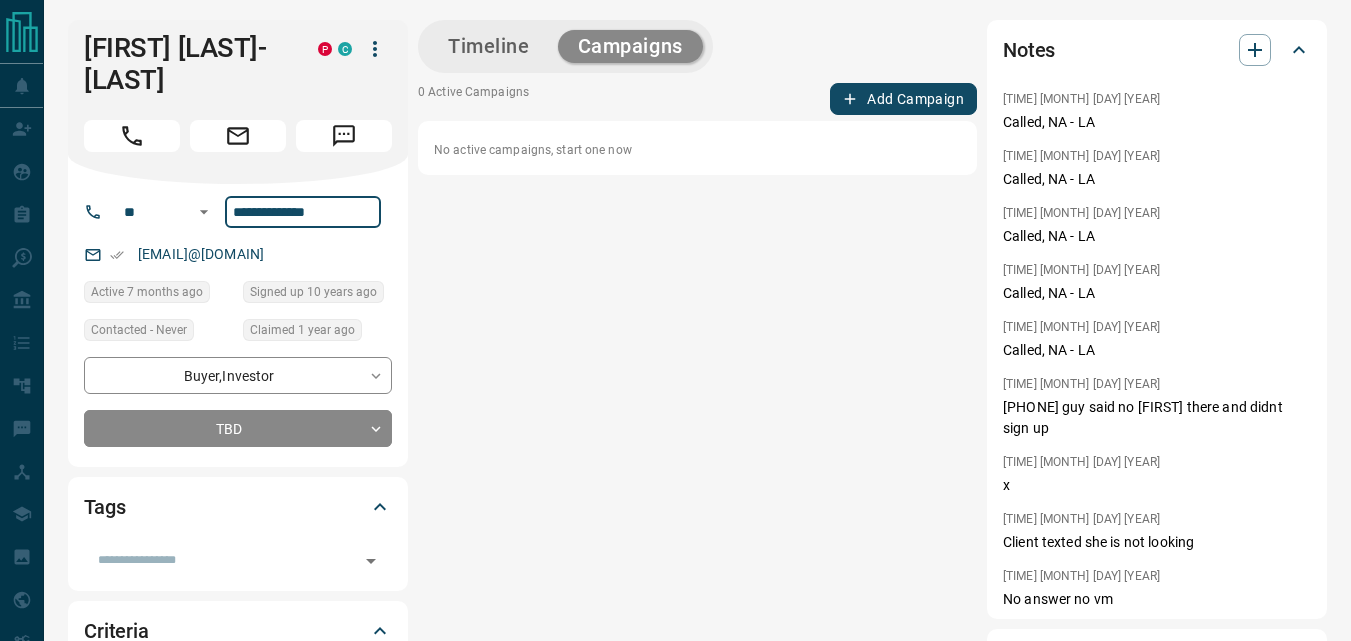 click on "**********" at bounding box center (303, 212) 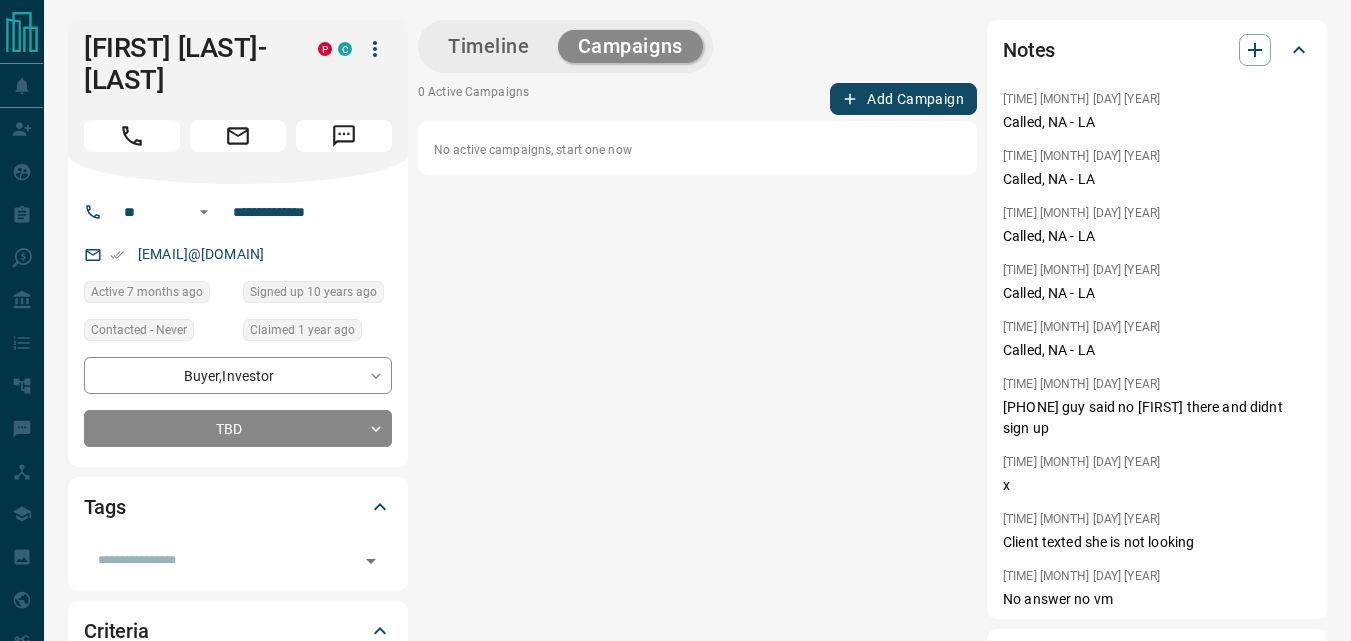 click on "Timeline Campaigns 0 Active Campaigns Add Campaign No active campaigns, start one now" at bounding box center [697, 684] 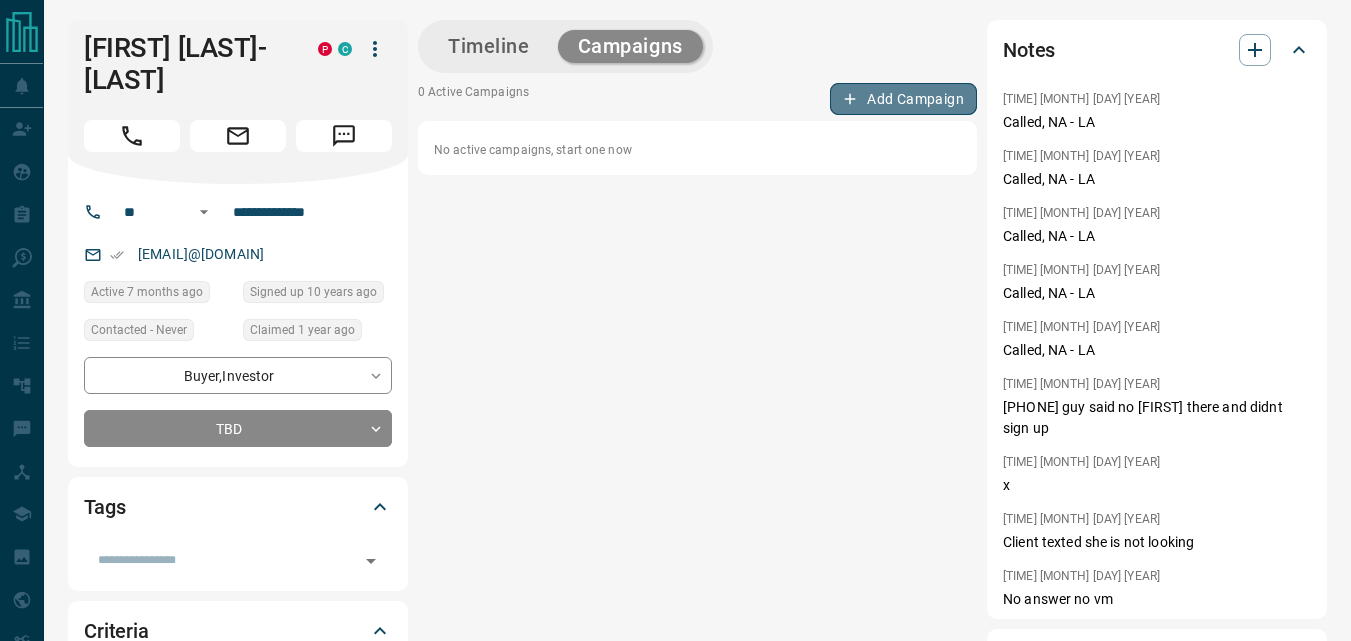 click on "Add Campaign" at bounding box center (903, 99) 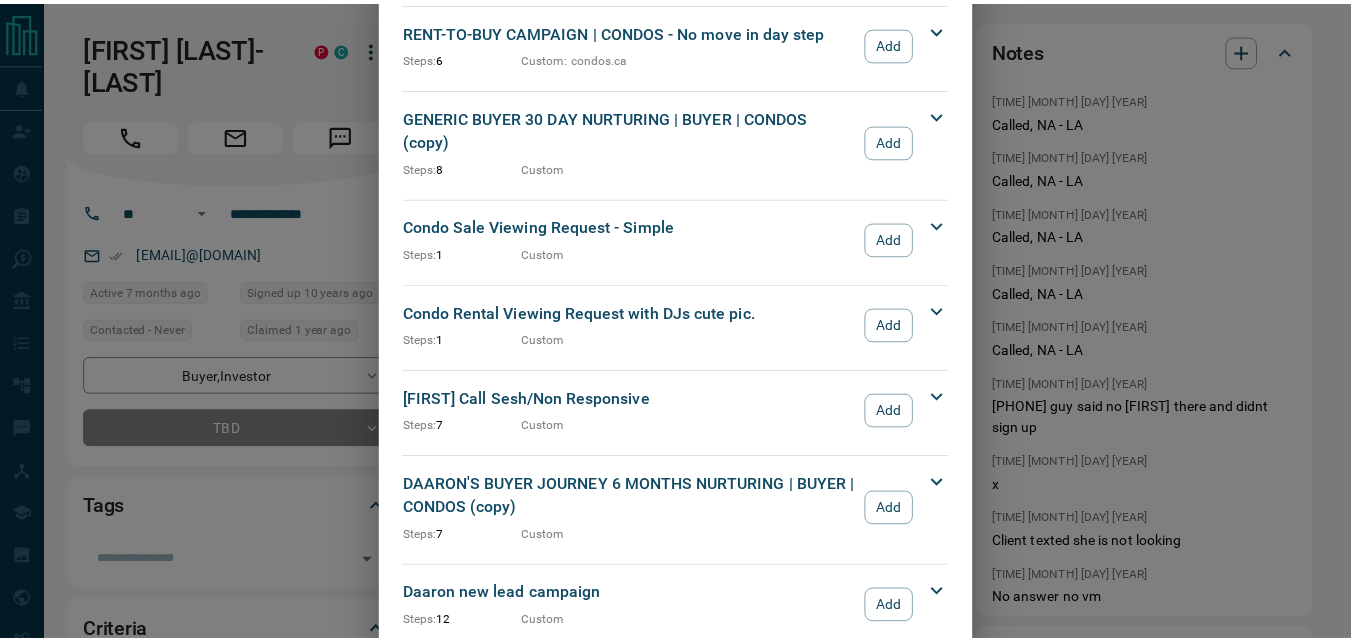 scroll, scrollTop: 2766, scrollLeft: 0, axis: vertical 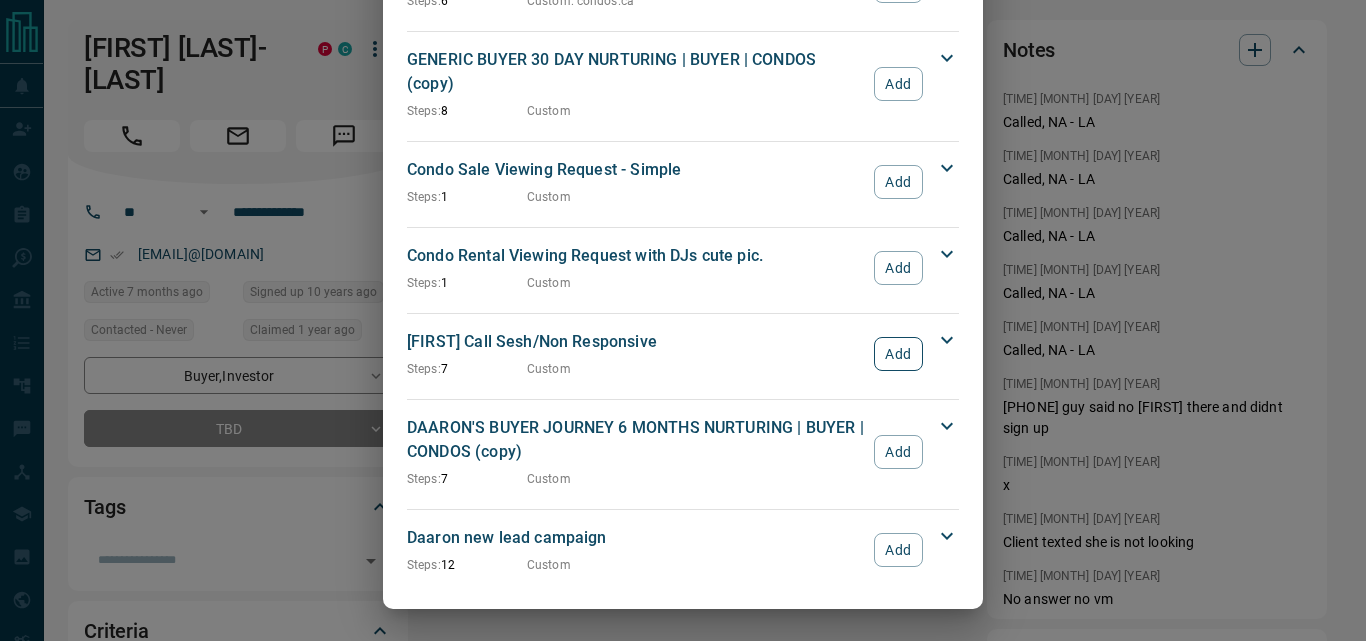 click on "Add" at bounding box center [898, 354] 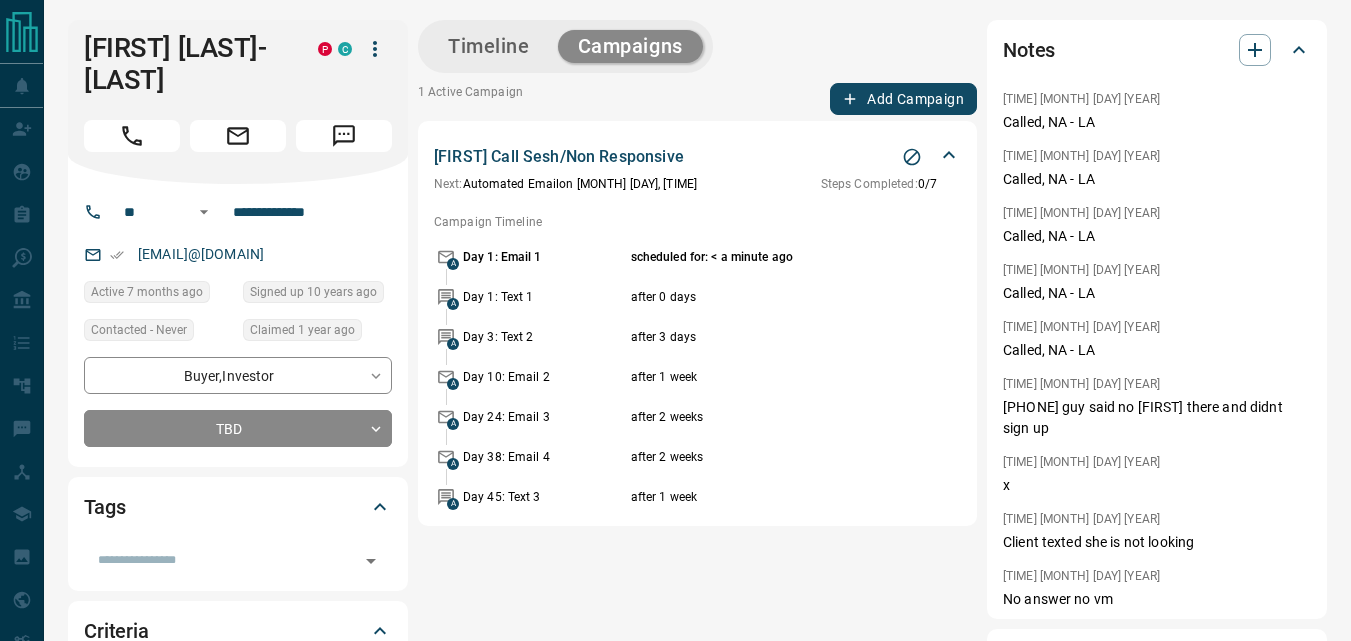 click on "Timeline" at bounding box center (489, 46) 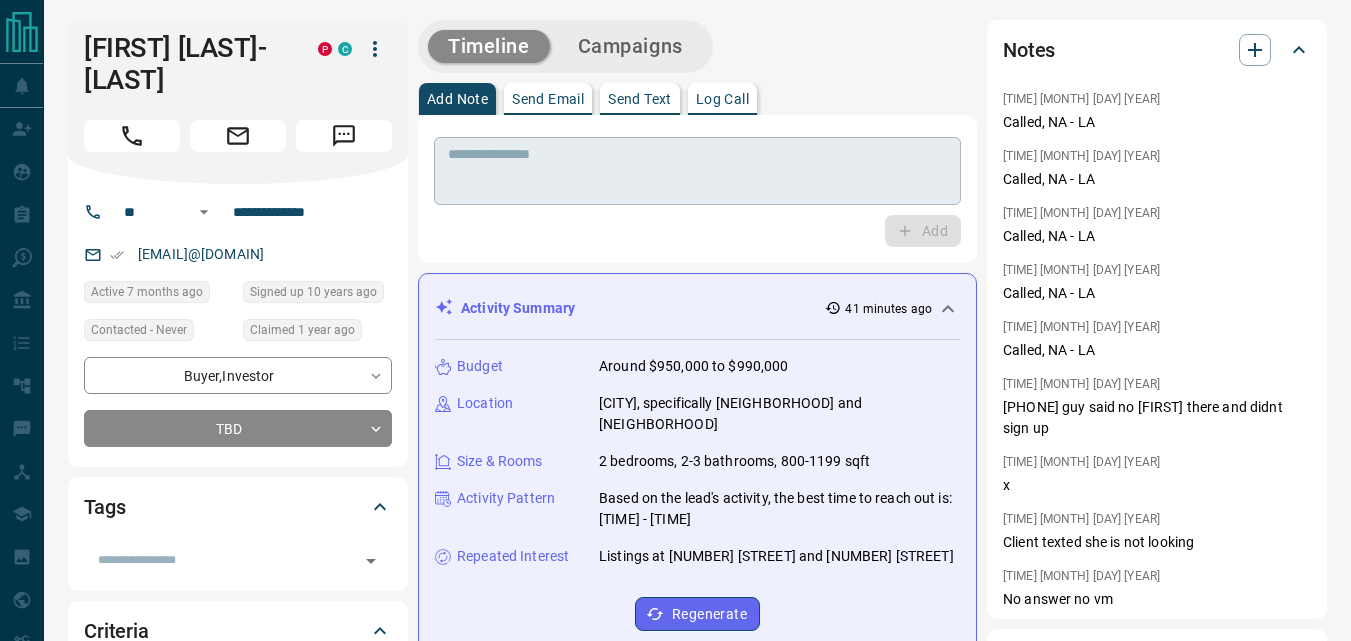 click at bounding box center [697, 171] 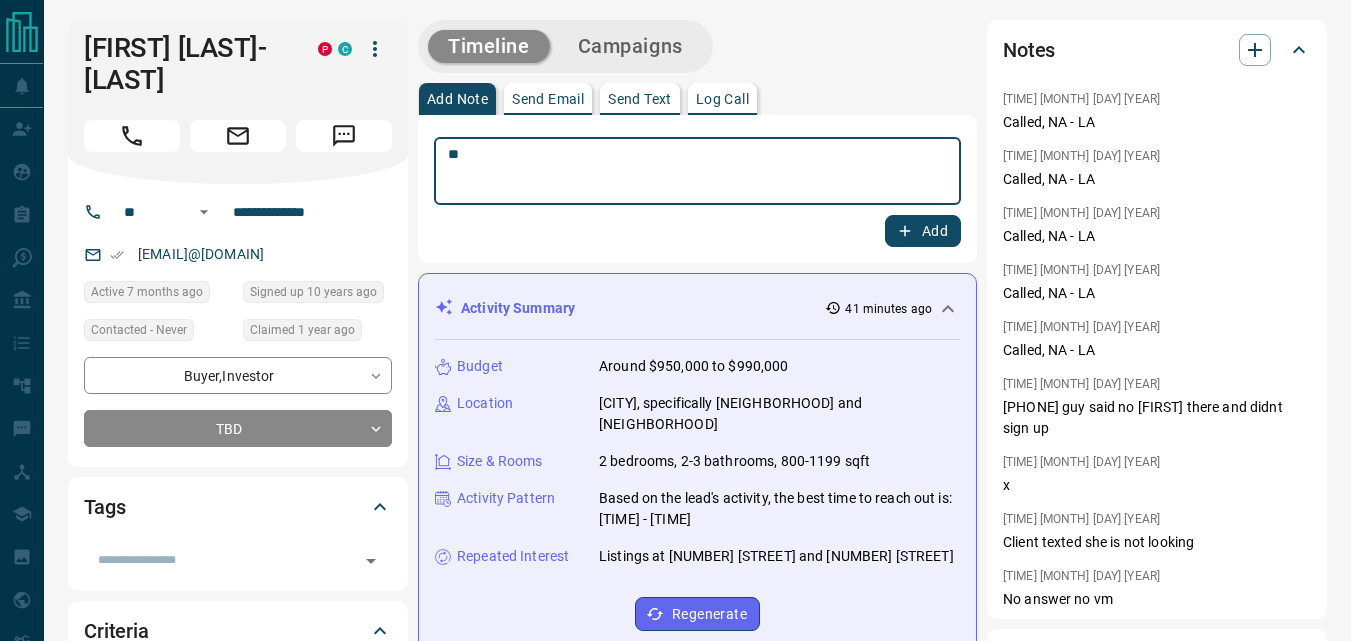 type on "**" 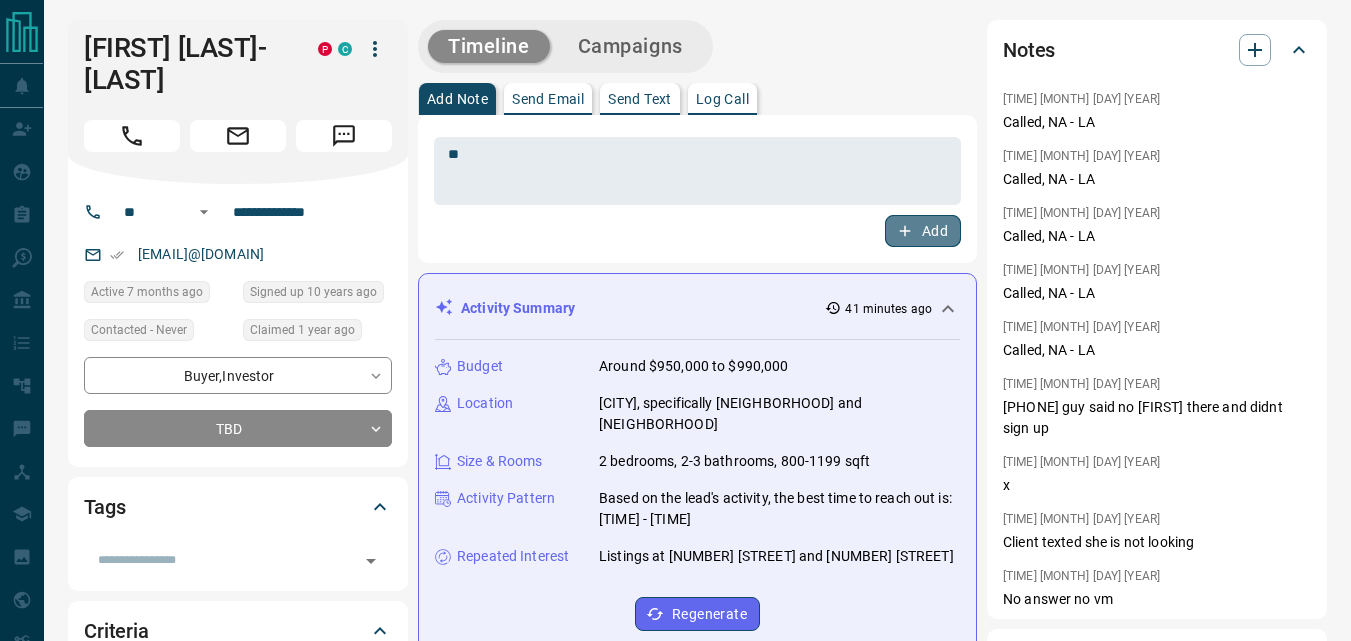 click 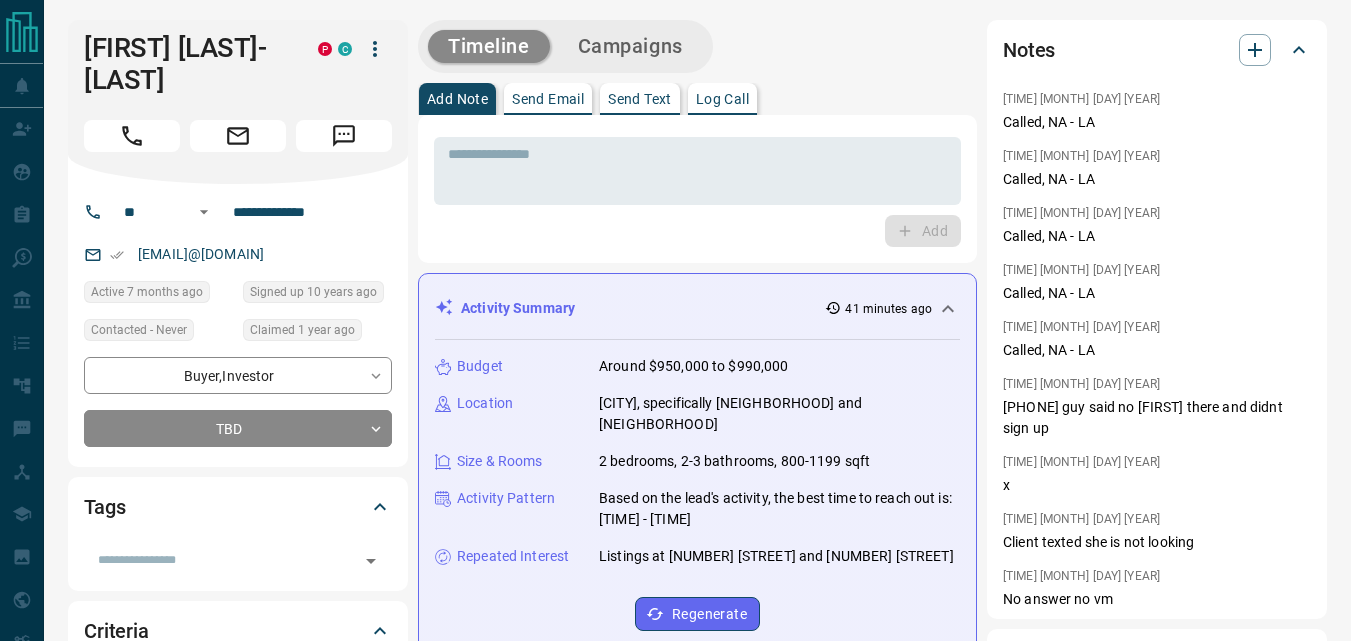 click on "Add" at bounding box center (697, 231) 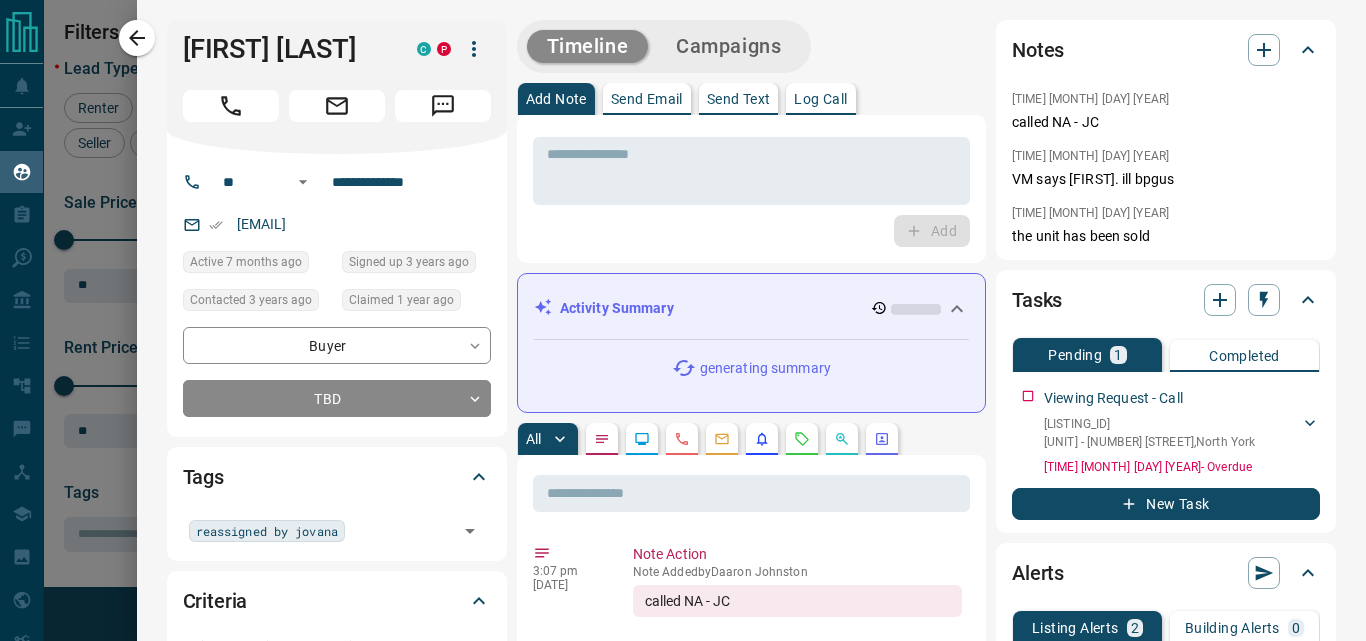 scroll, scrollTop: 0, scrollLeft: 0, axis: both 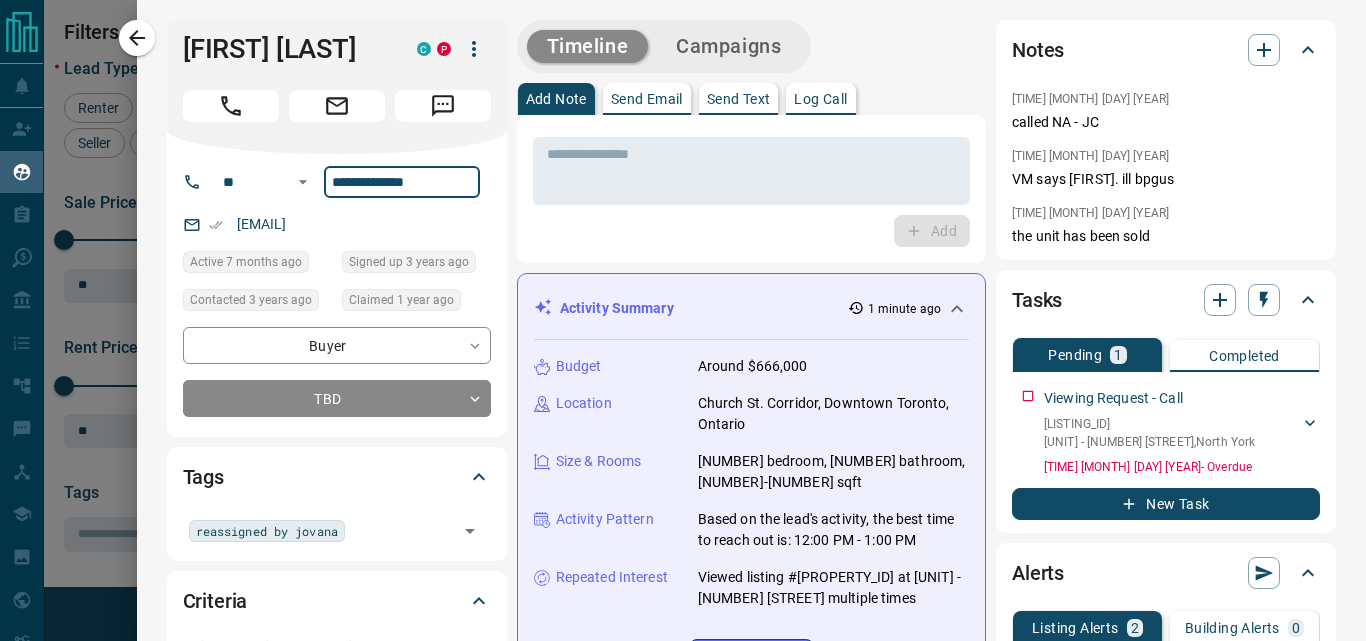 click on "**********" at bounding box center (402, 182) 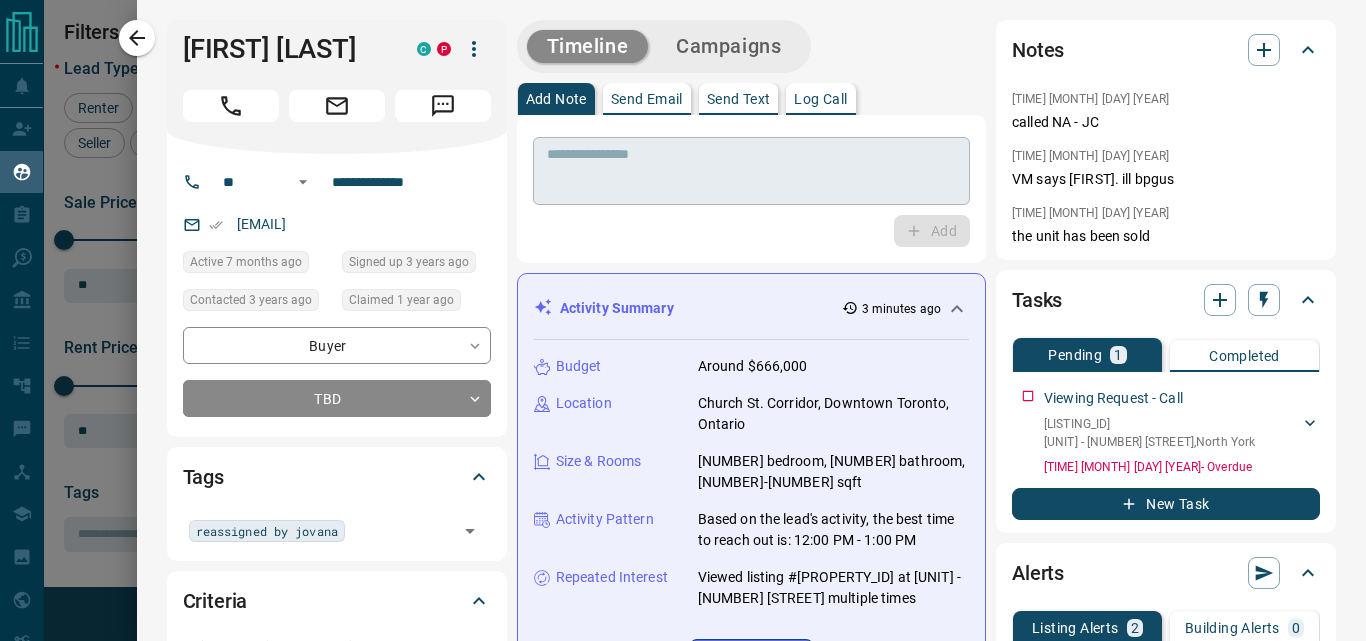 click at bounding box center [751, 171] 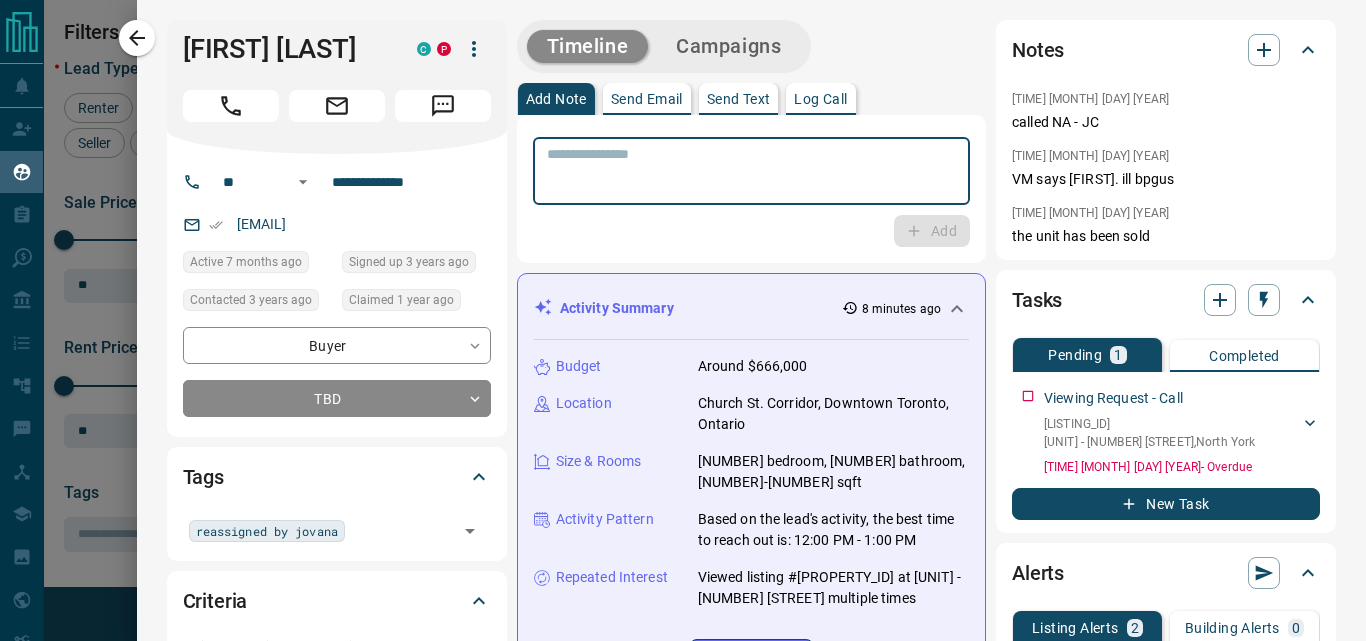 click at bounding box center [751, 171] 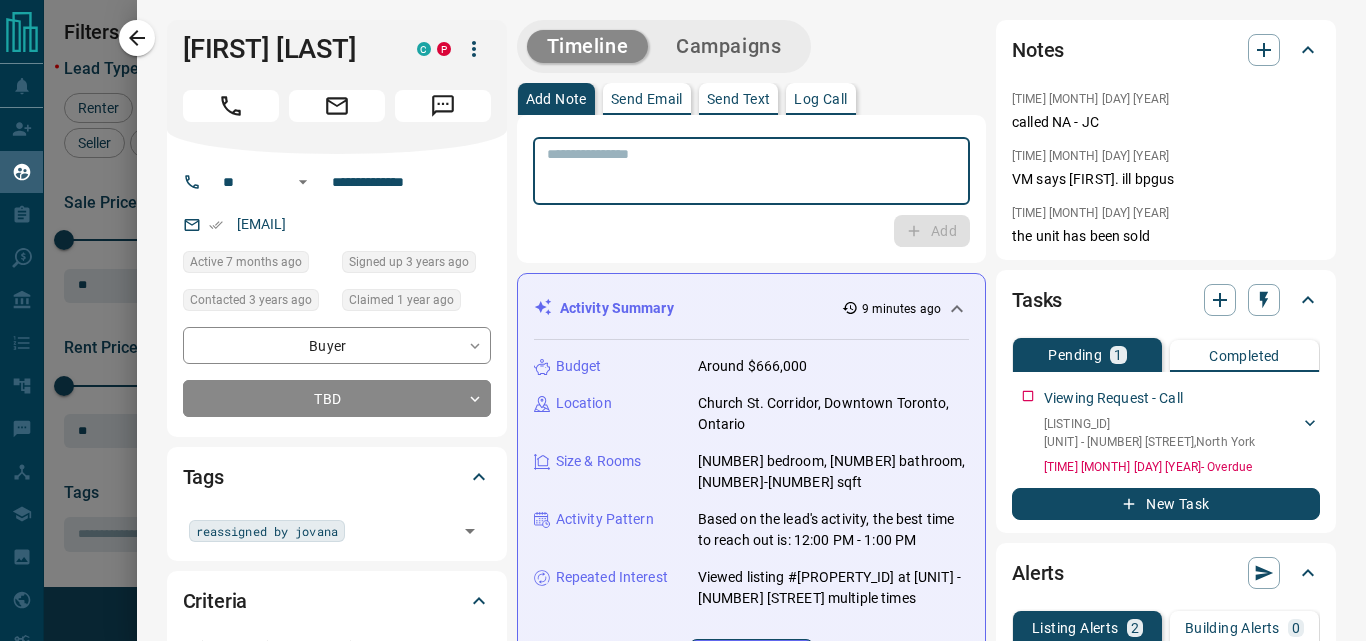 click on "Add" at bounding box center (751, 231) 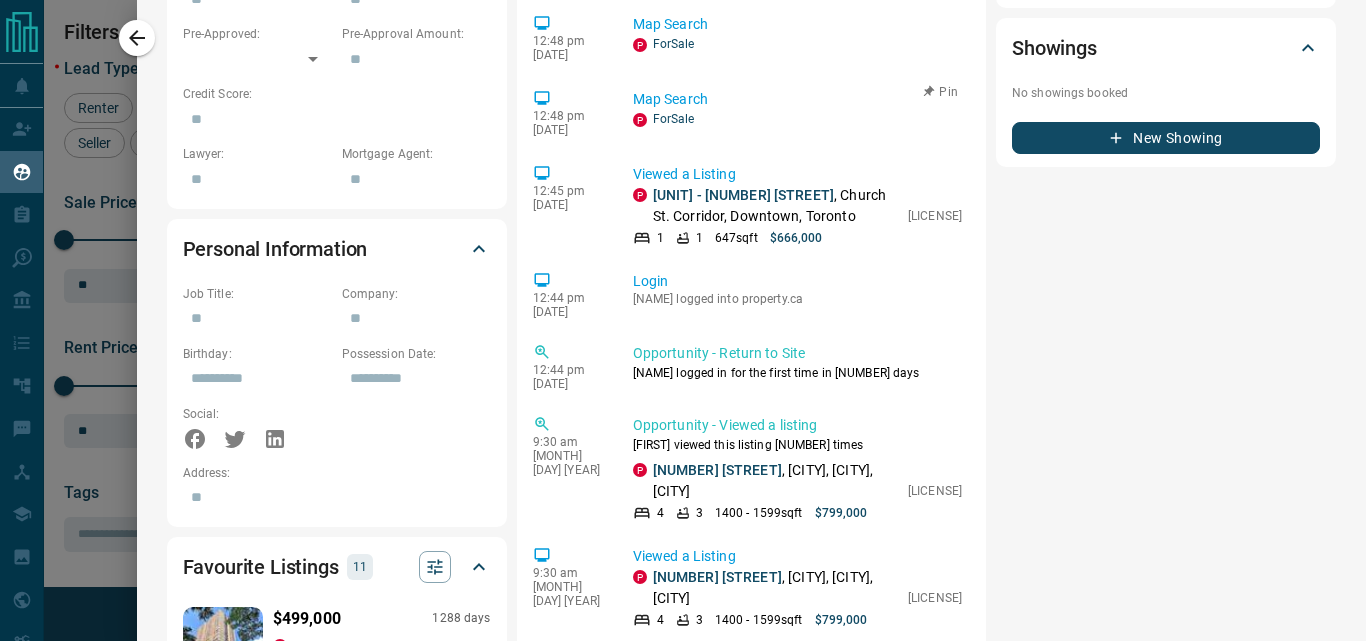 scroll, scrollTop: 1000, scrollLeft: 0, axis: vertical 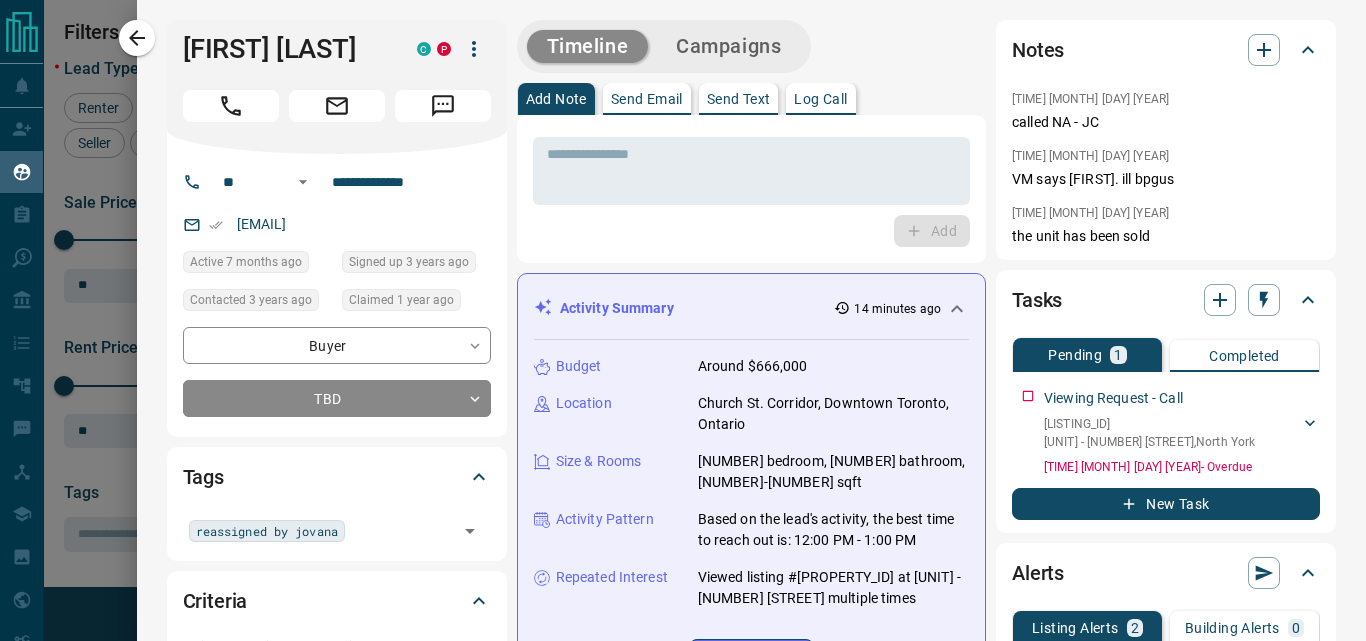 click on "* ​ Add" at bounding box center [751, 189] 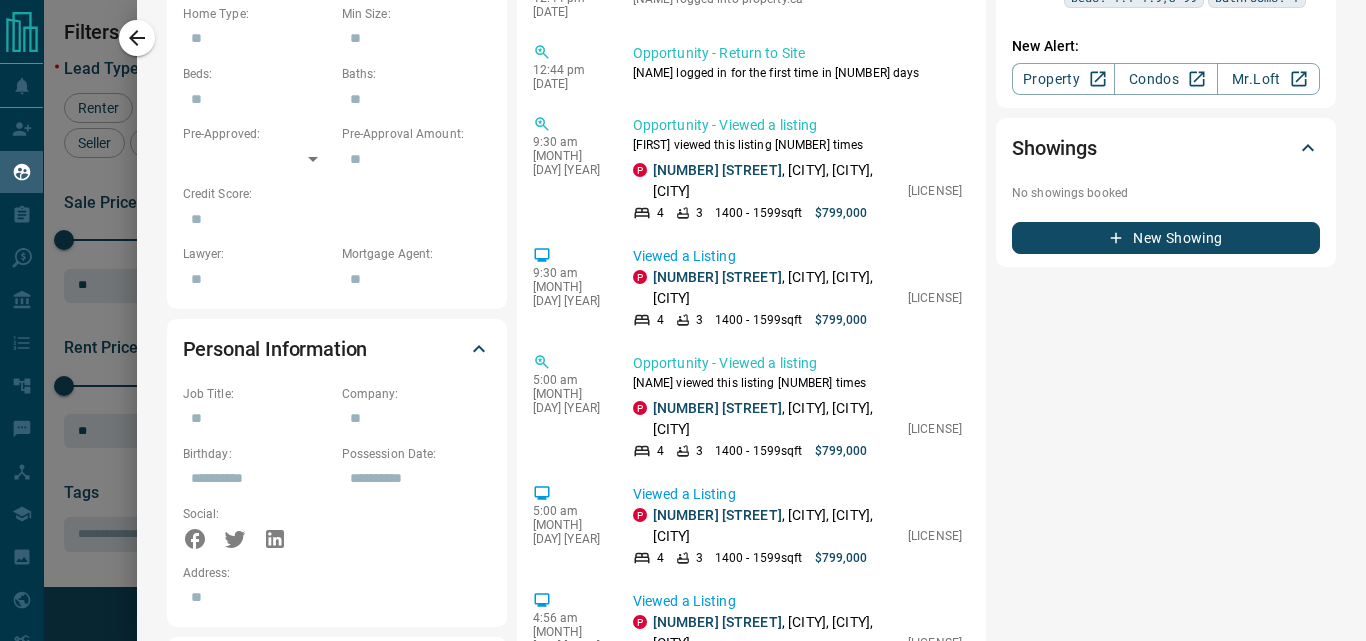 scroll, scrollTop: 900, scrollLeft: 0, axis: vertical 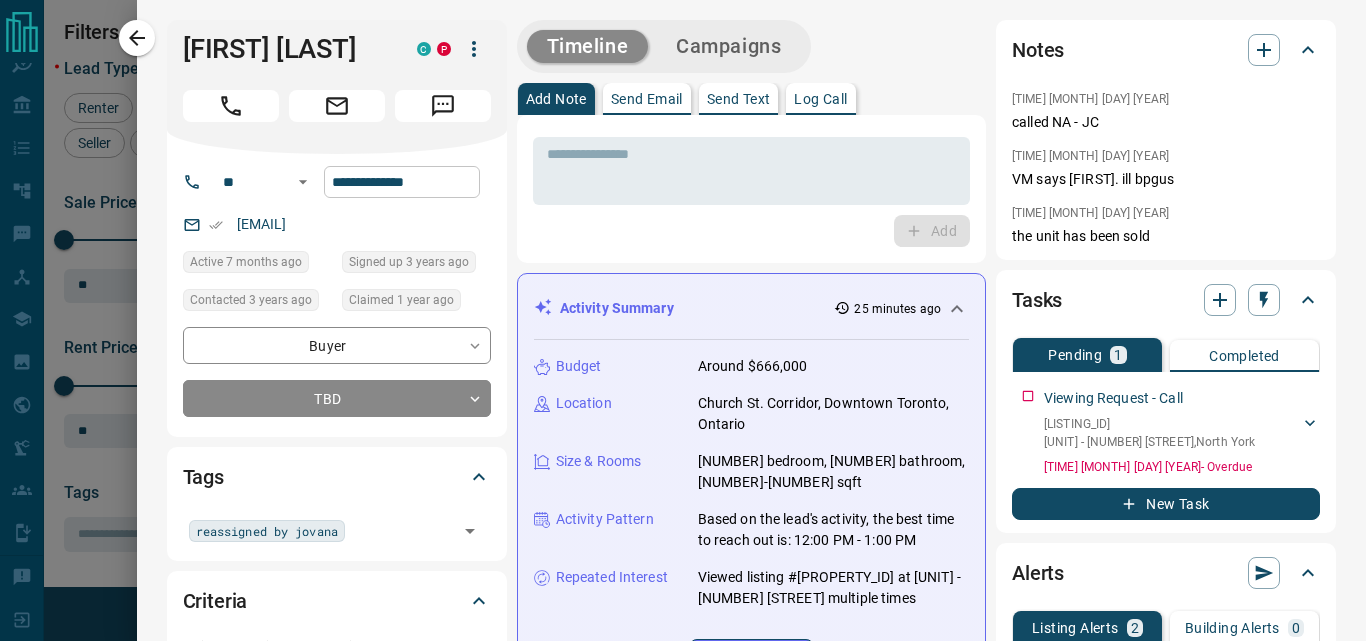 click on "**********" at bounding box center (402, 182) 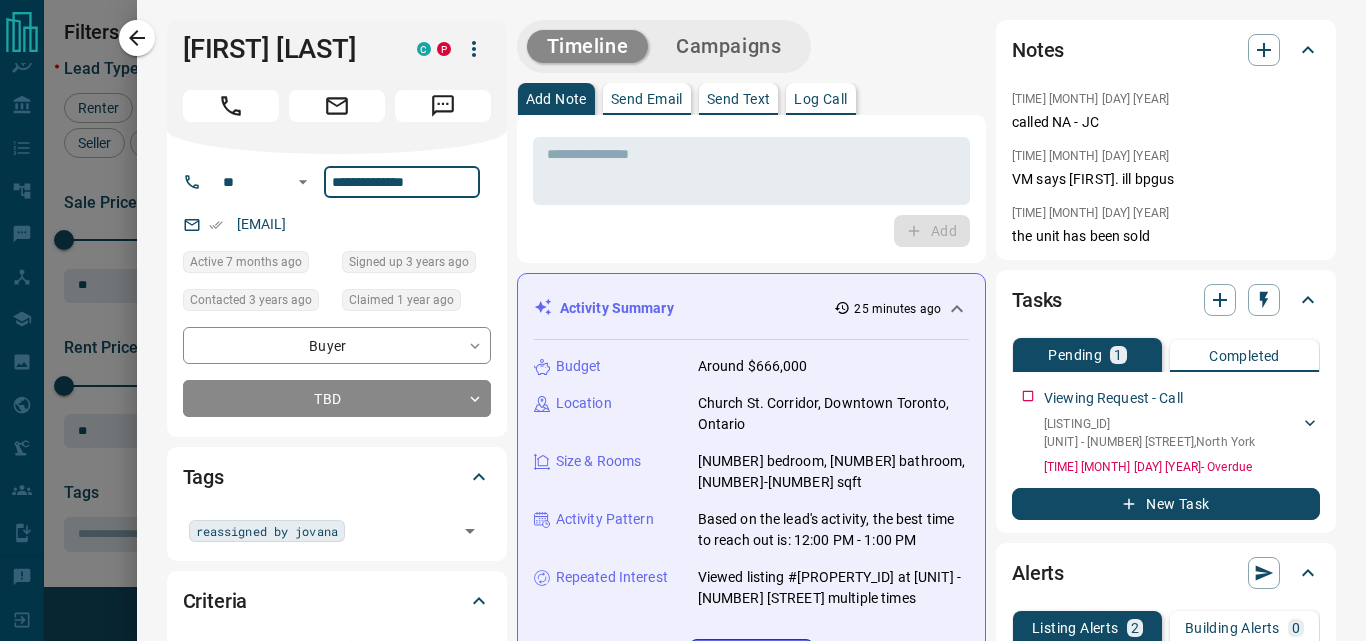 click on "**********" at bounding box center (402, 182) 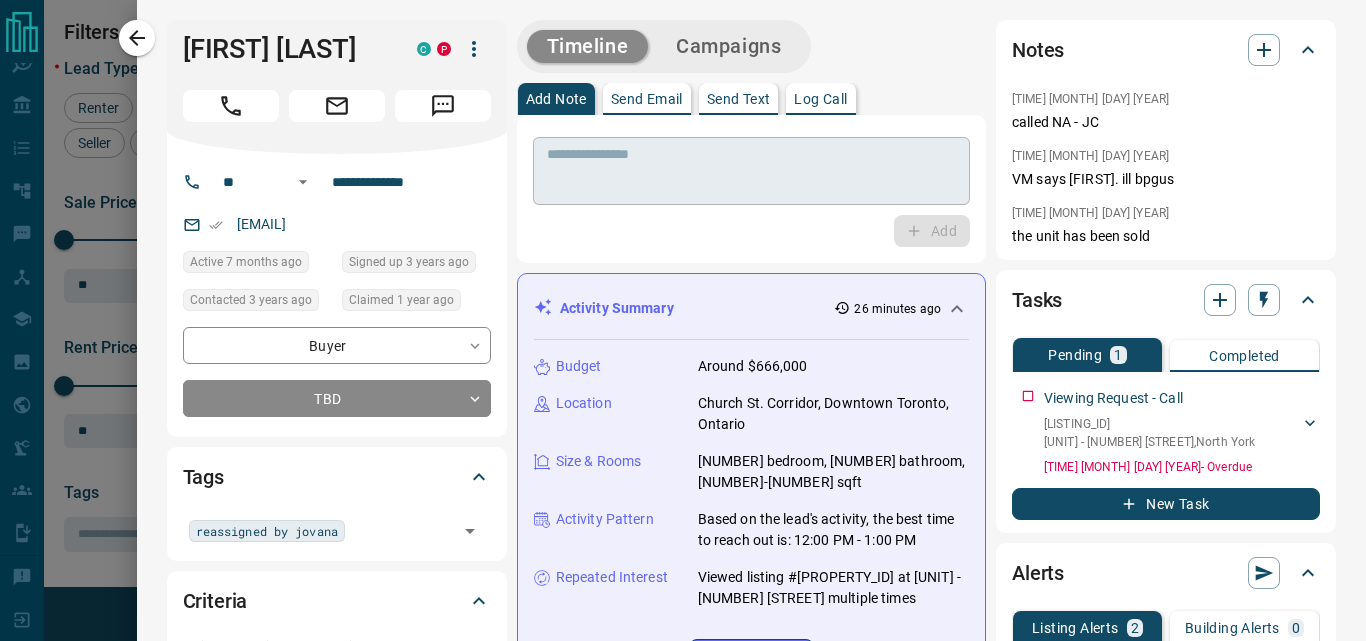 click at bounding box center (751, 171) 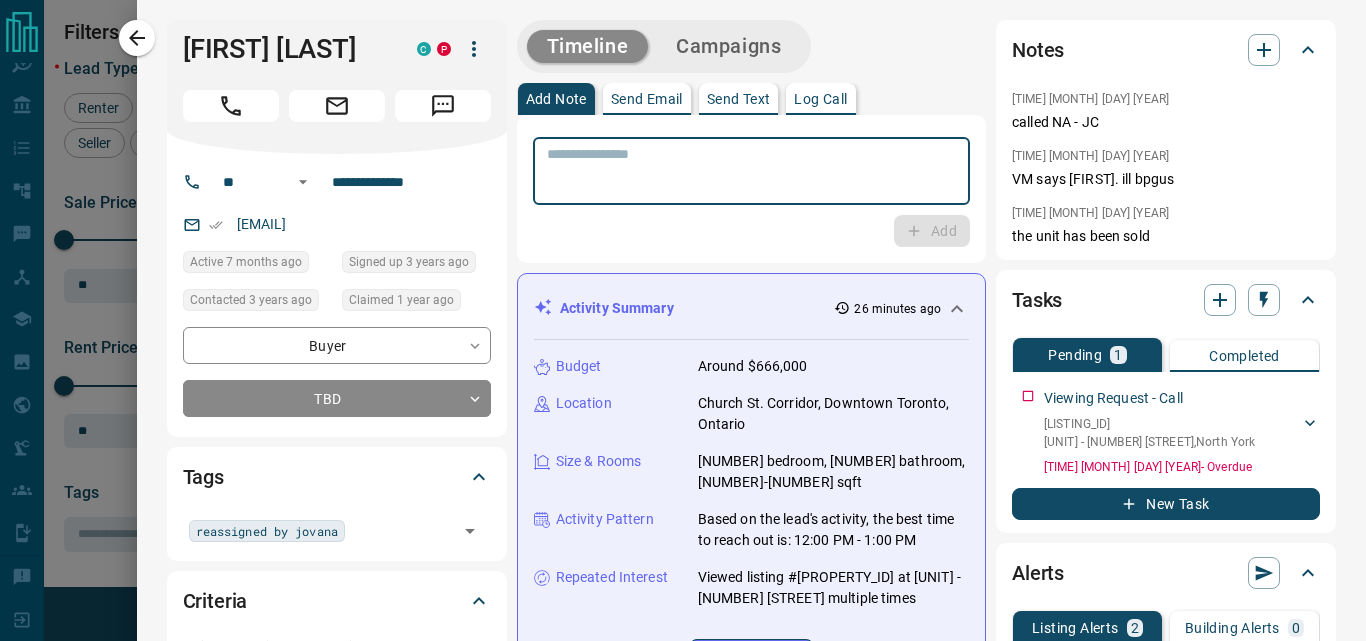 click at bounding box center (751, 171) 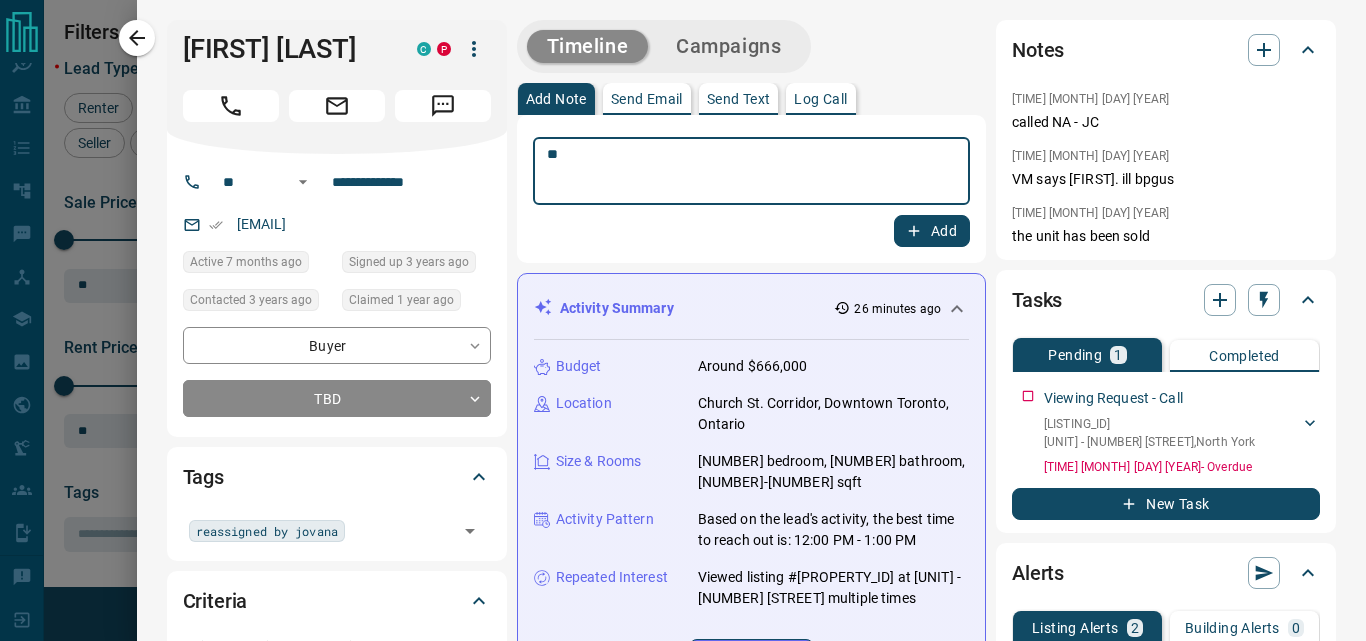 type on "**" 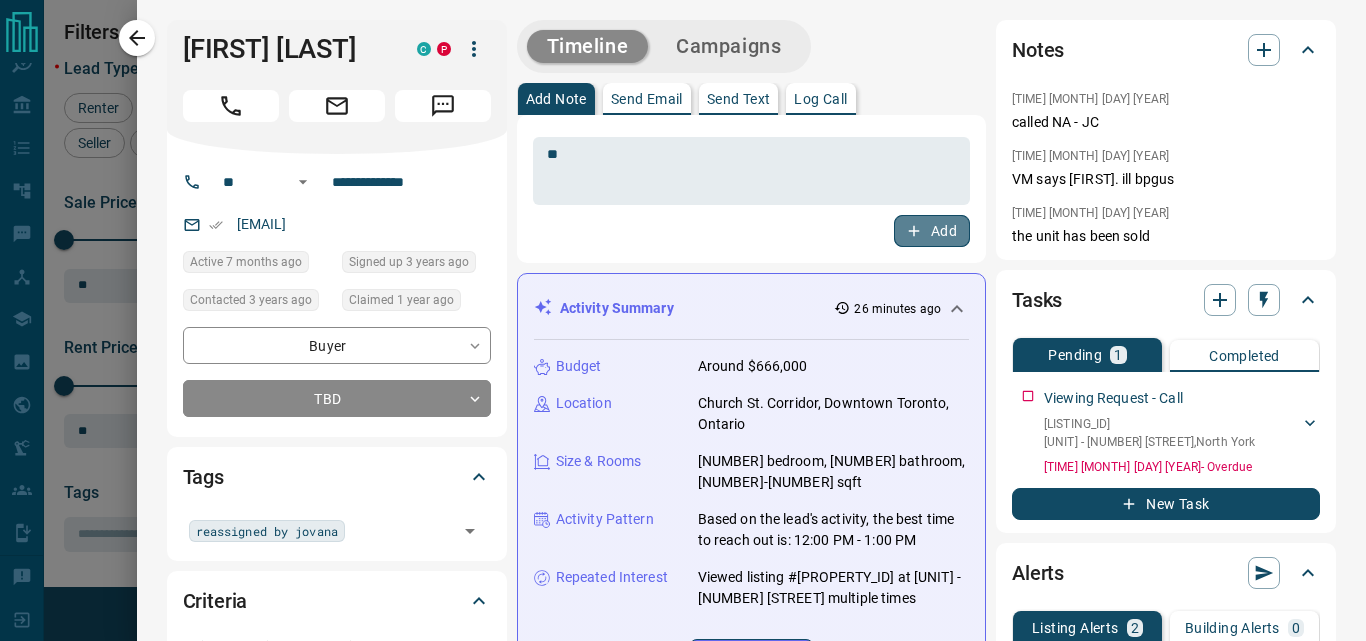 click on "Add" at bounding box center (932, 231) 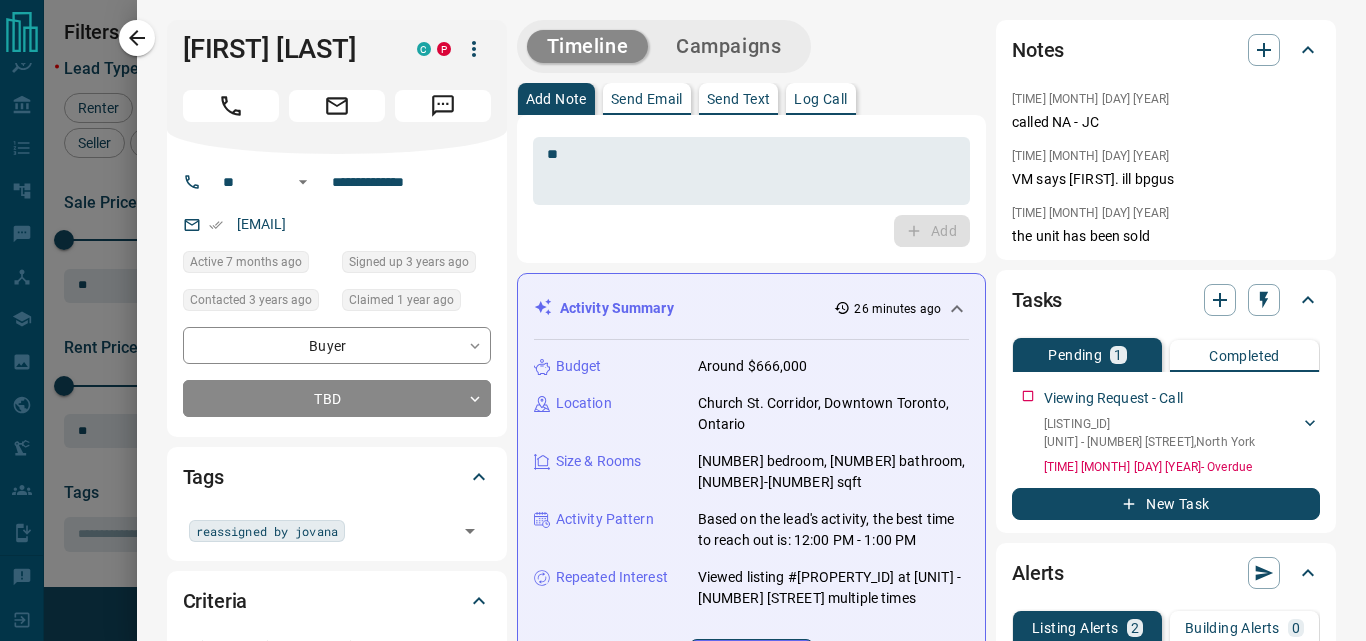 click on "Timeline Campaigns" at bounding box center [664, 46] 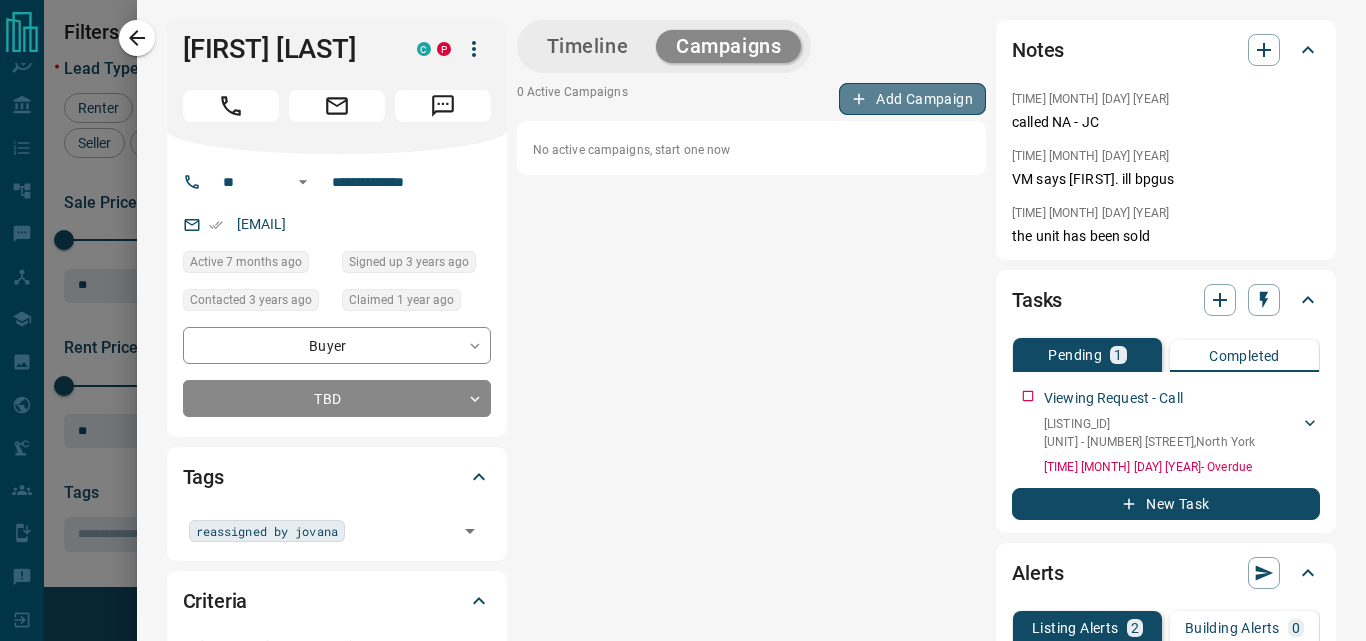 click on "Add Campaign" at bounding box center [912, 99] 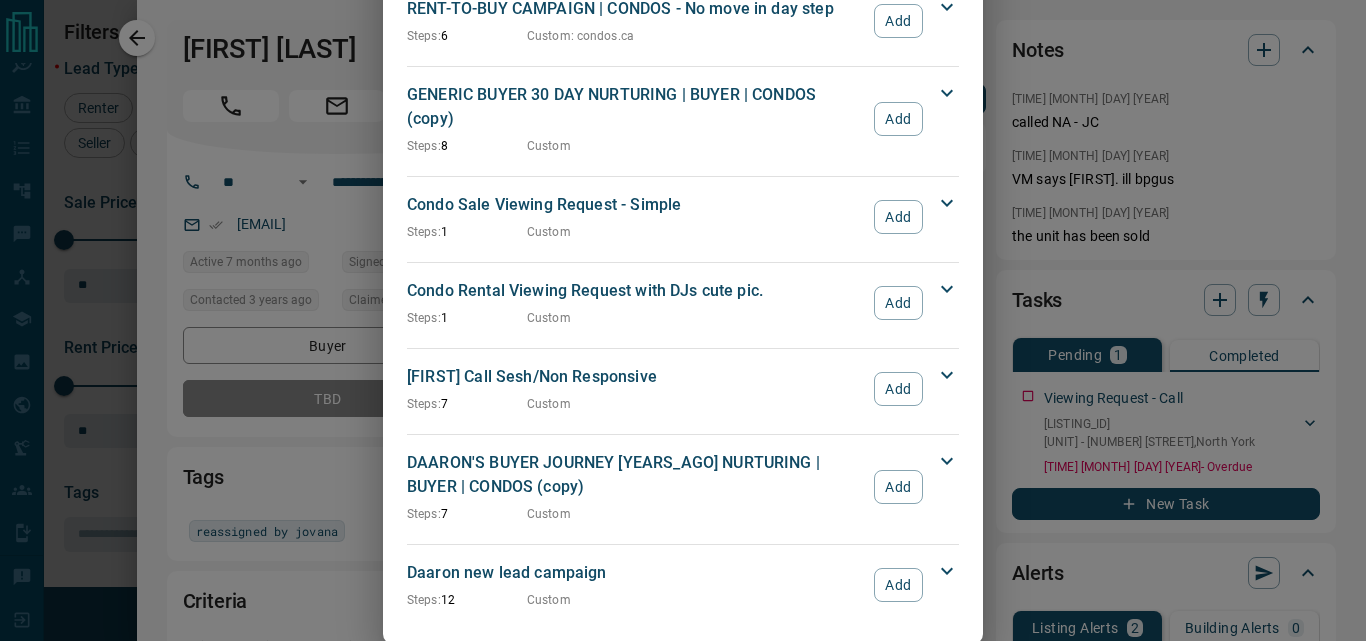 scroll, scrollTop: 2766, scrollLeft: 0, axis: vertical 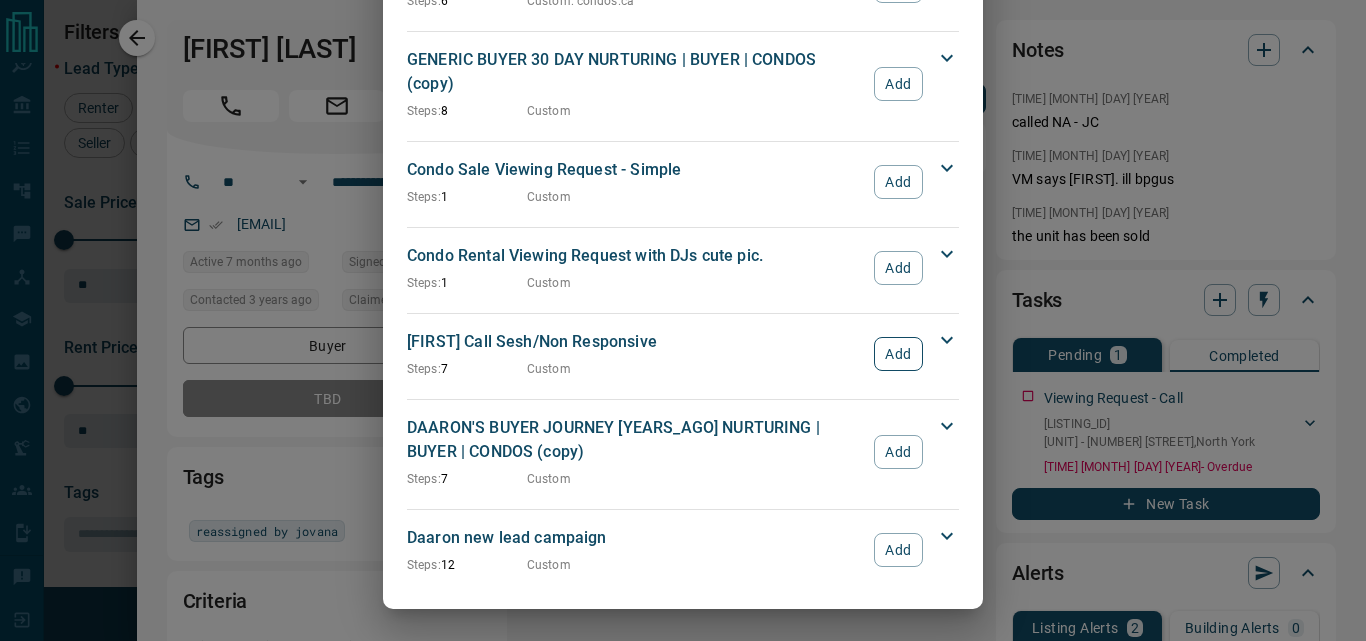 click on "Add" at bounding box center (898, 354) 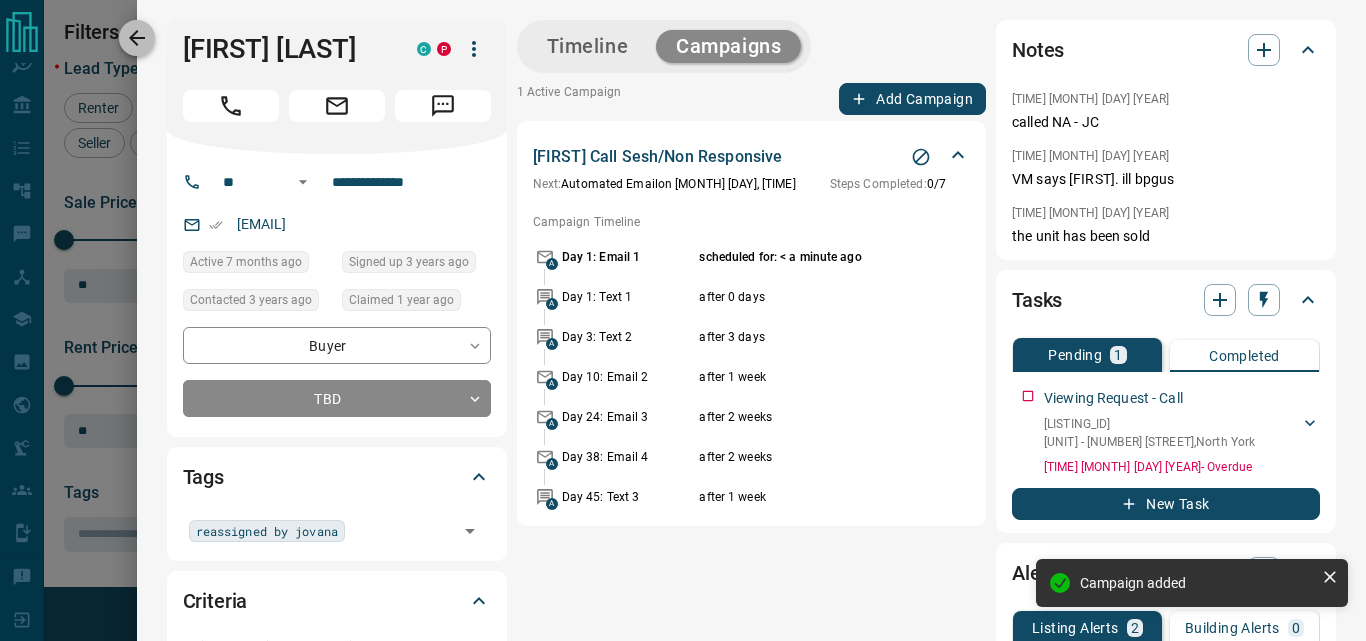 click at bounding box center (137, 38) 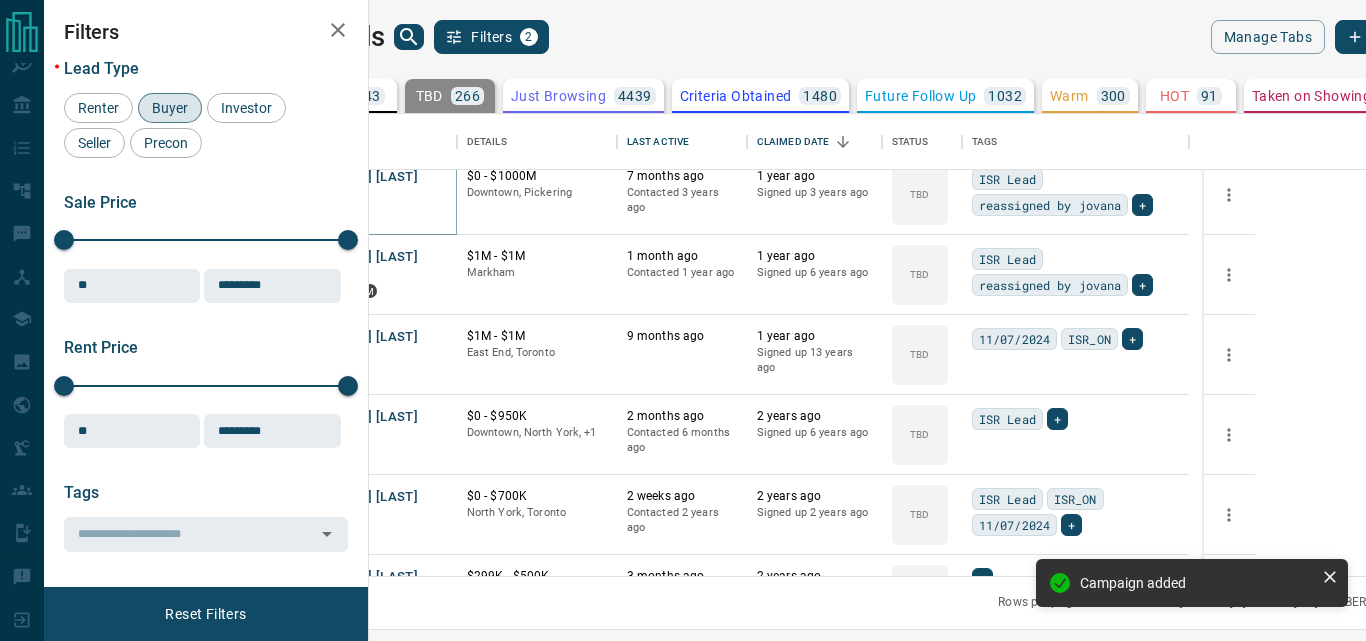 scroll, scrollTop: 1740, scrollLeft: 0, axis: vertical 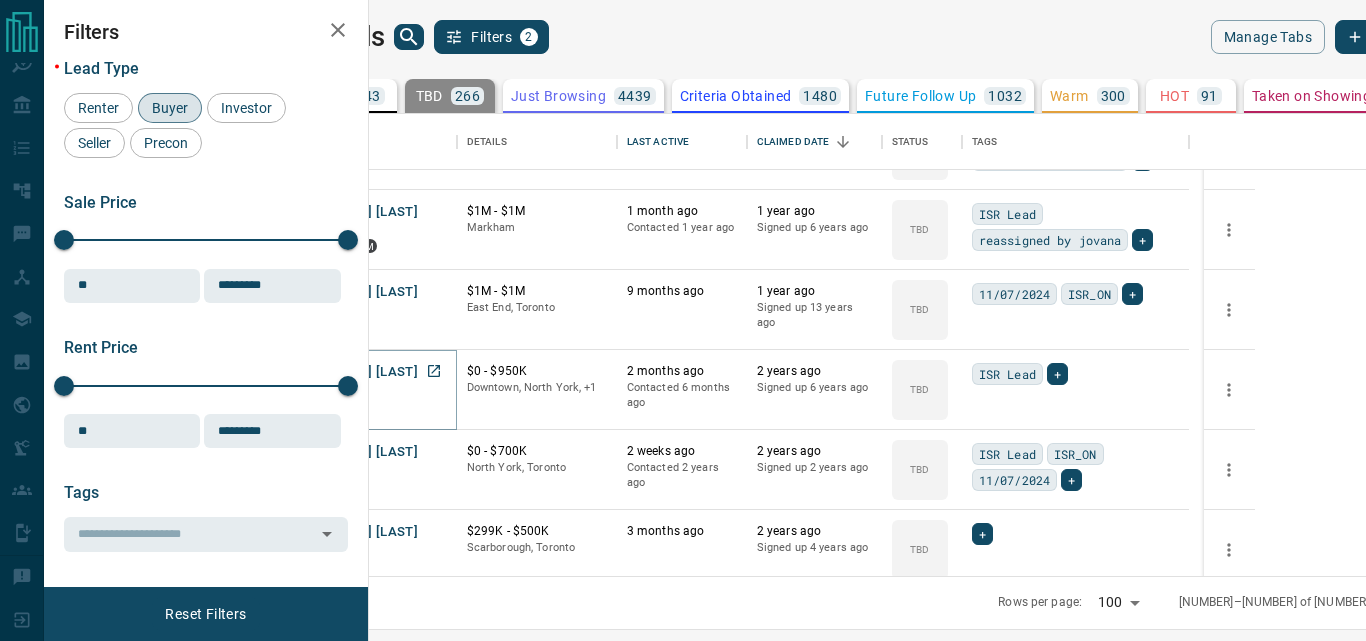click on "[FIRST] [LAST]" at bounding box center (372, 372) 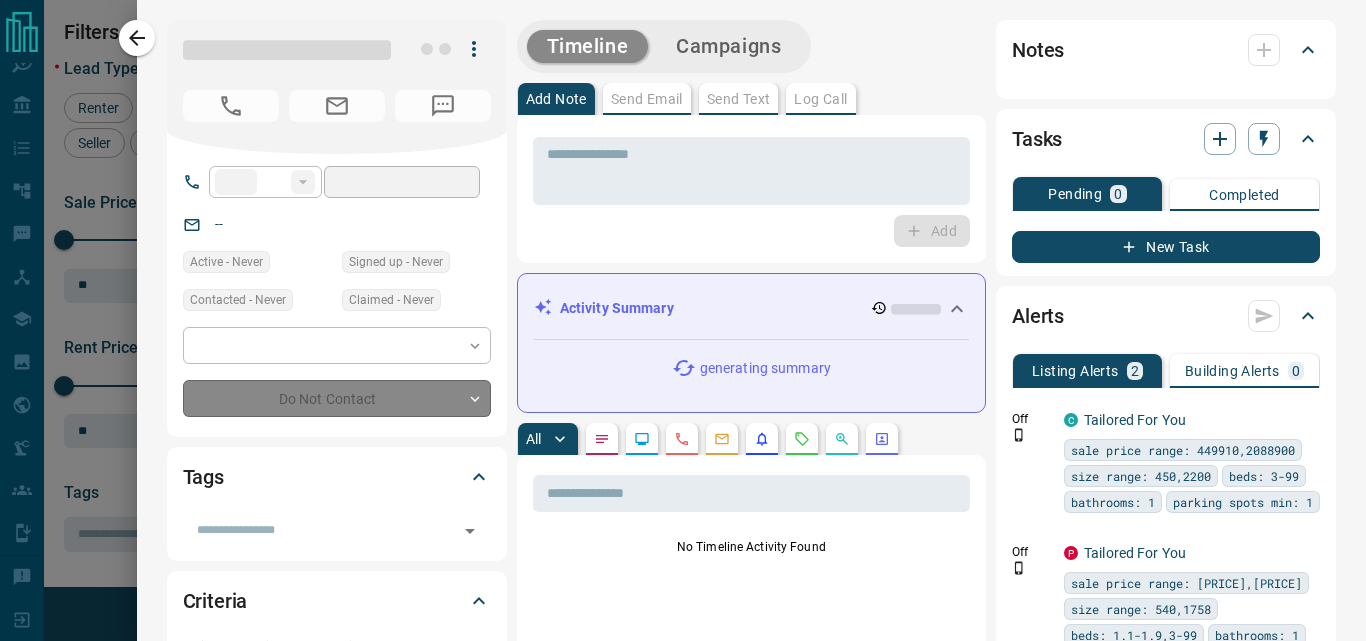 type on "**" 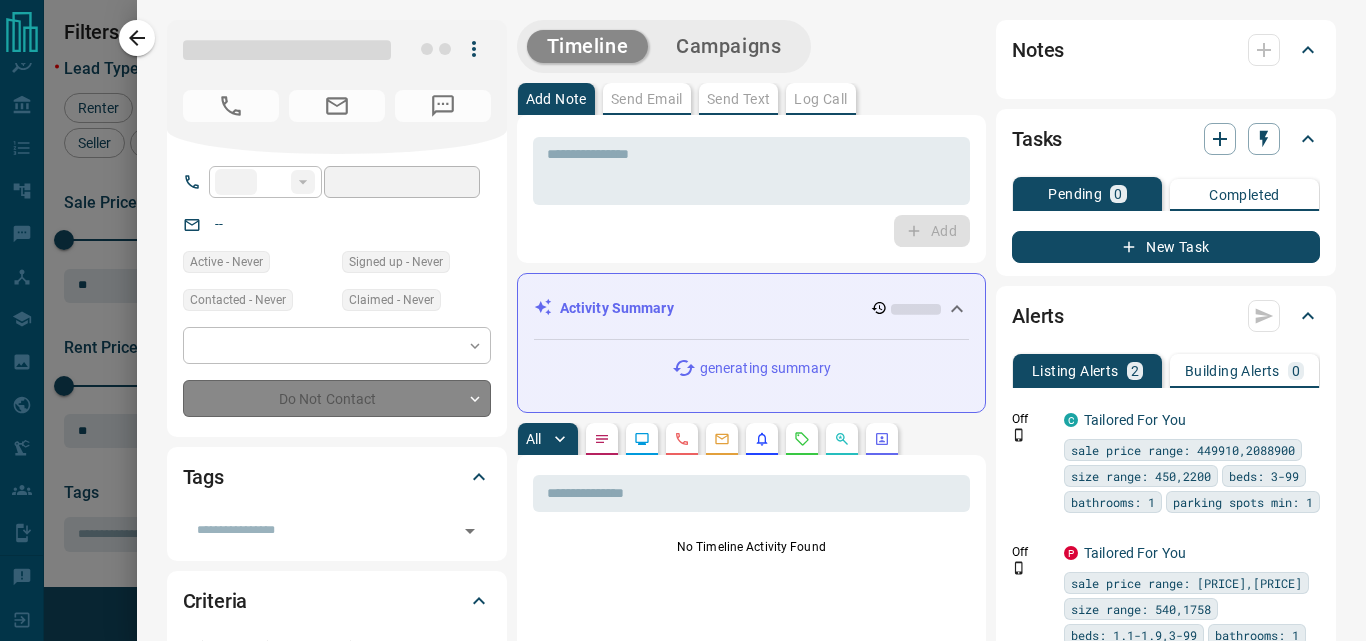 type on "**********" 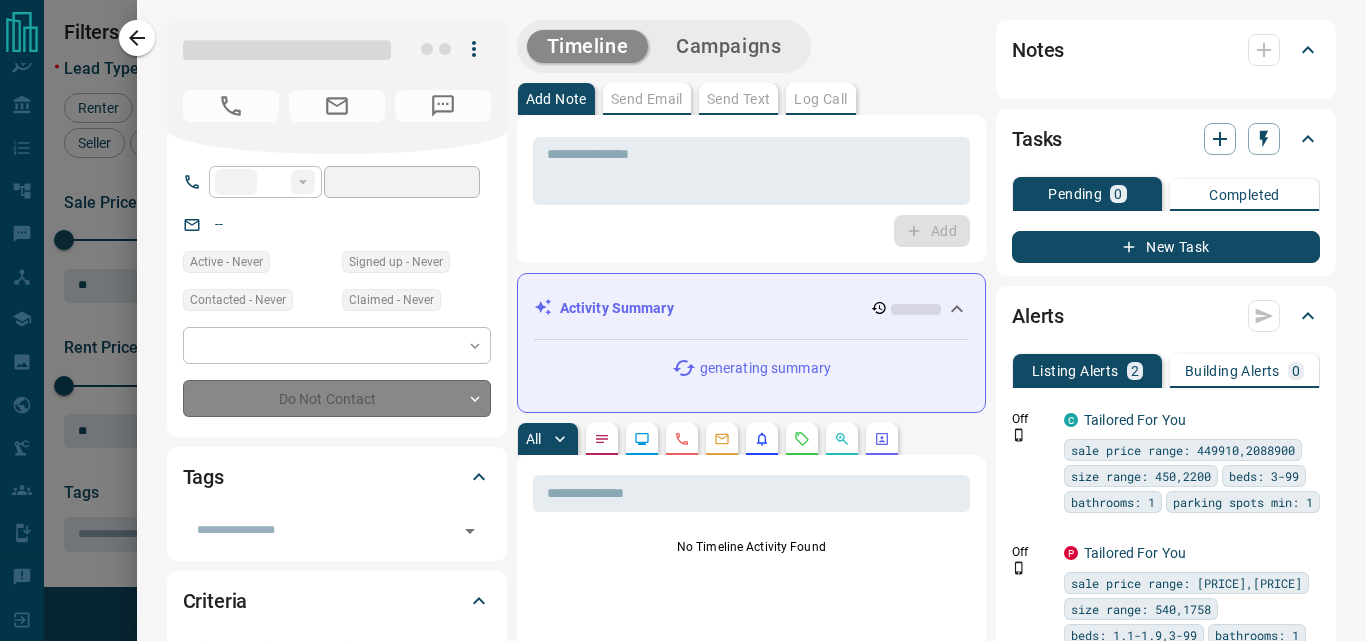 type on "**********" 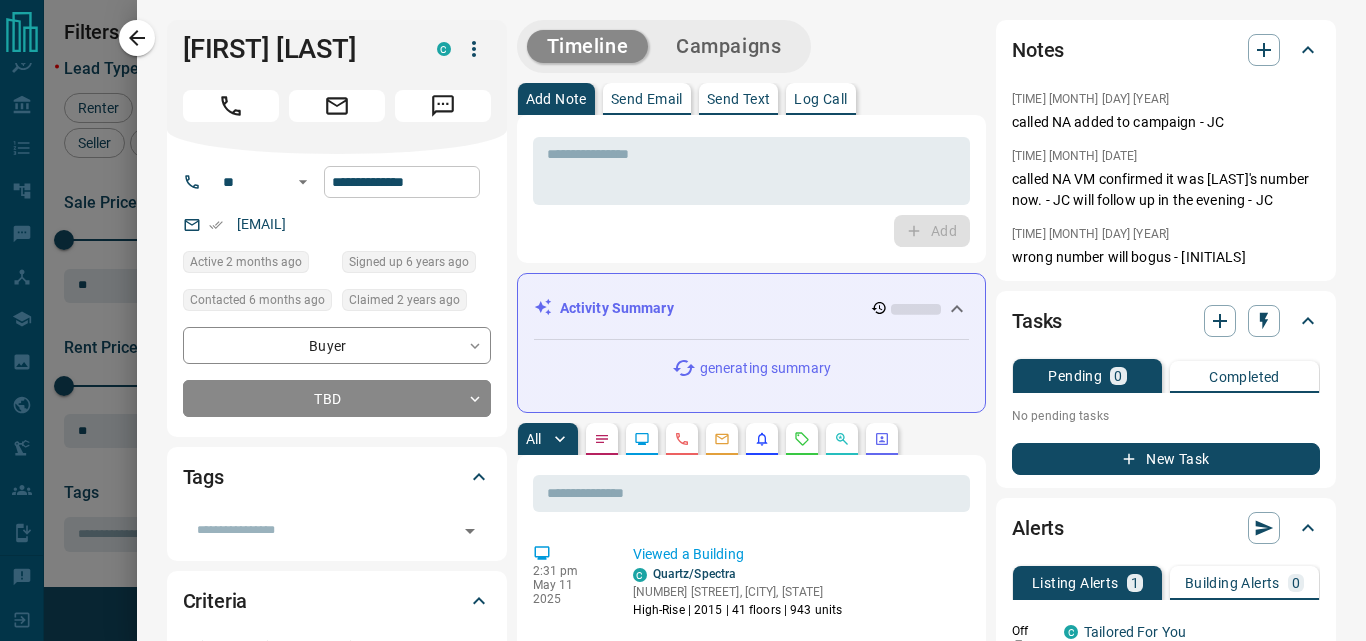 click on "**********" at bounding box center (402, 182) 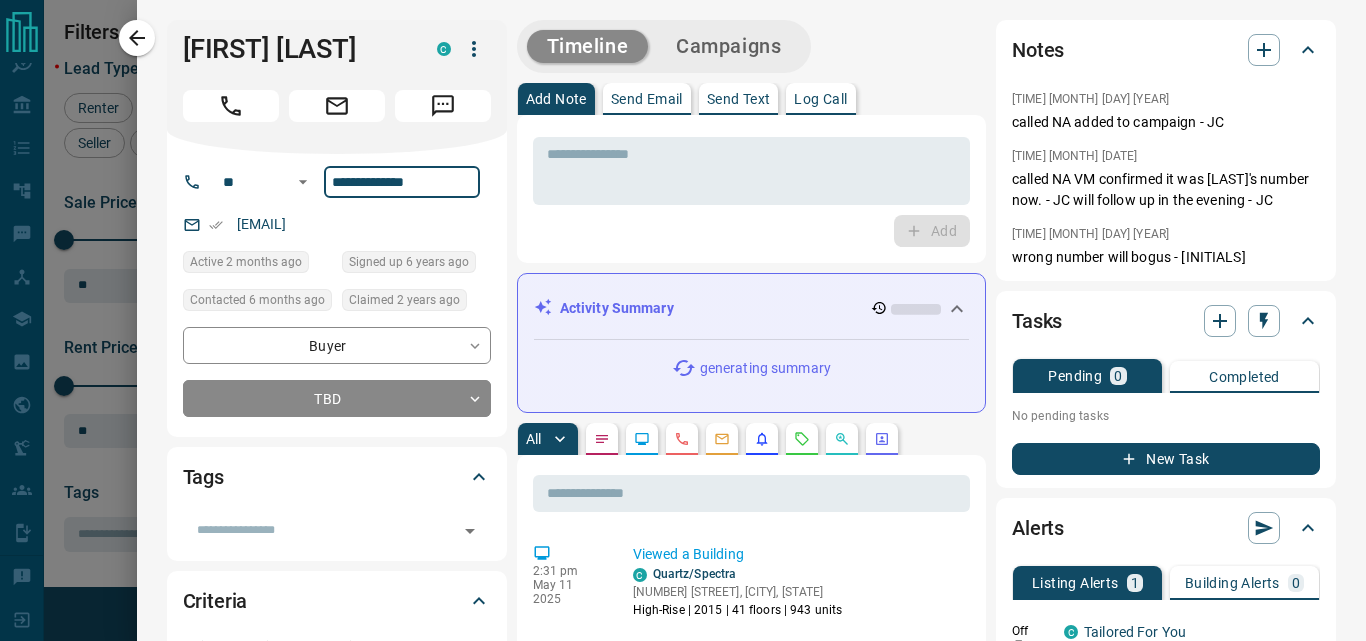 click on "**********" at bounding box center [402, 182] 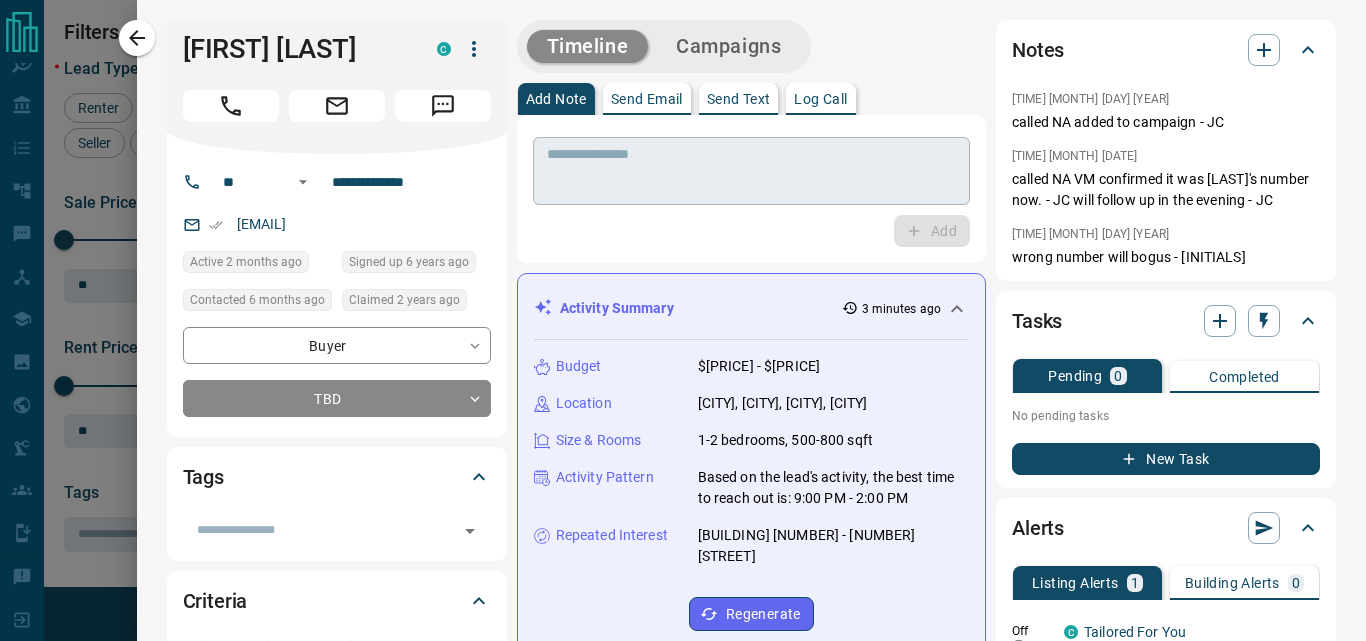 click at bounding box center (751, 171) 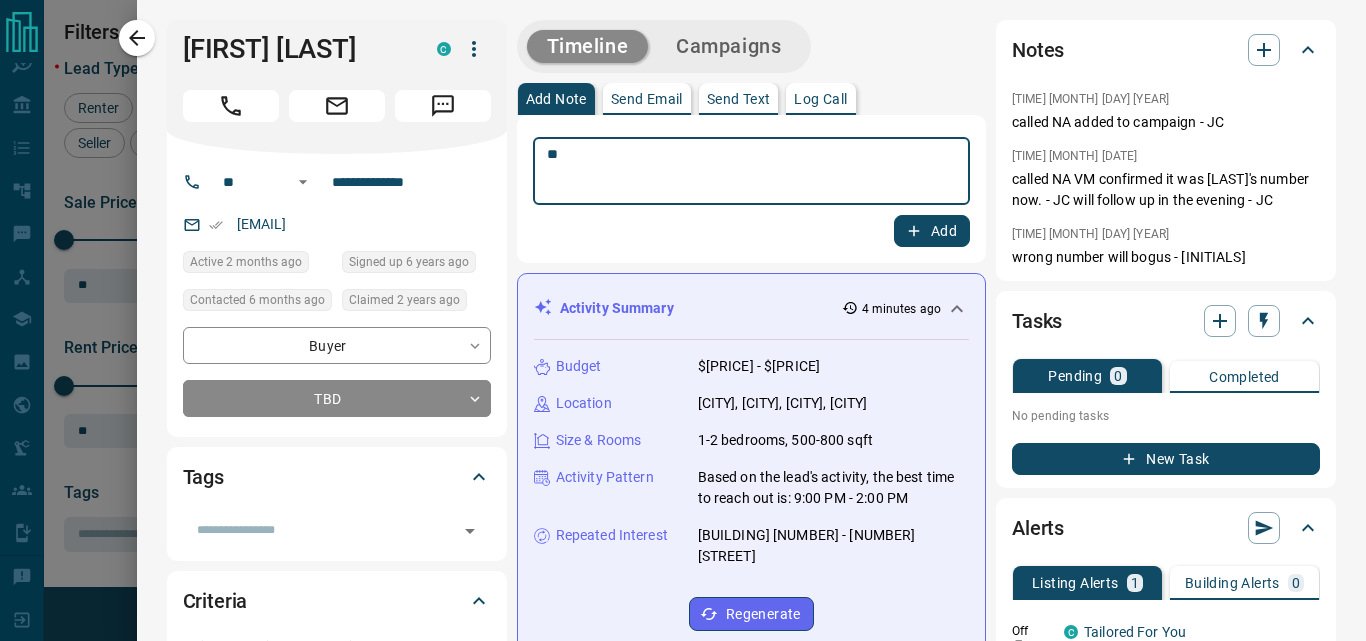 type on "**" 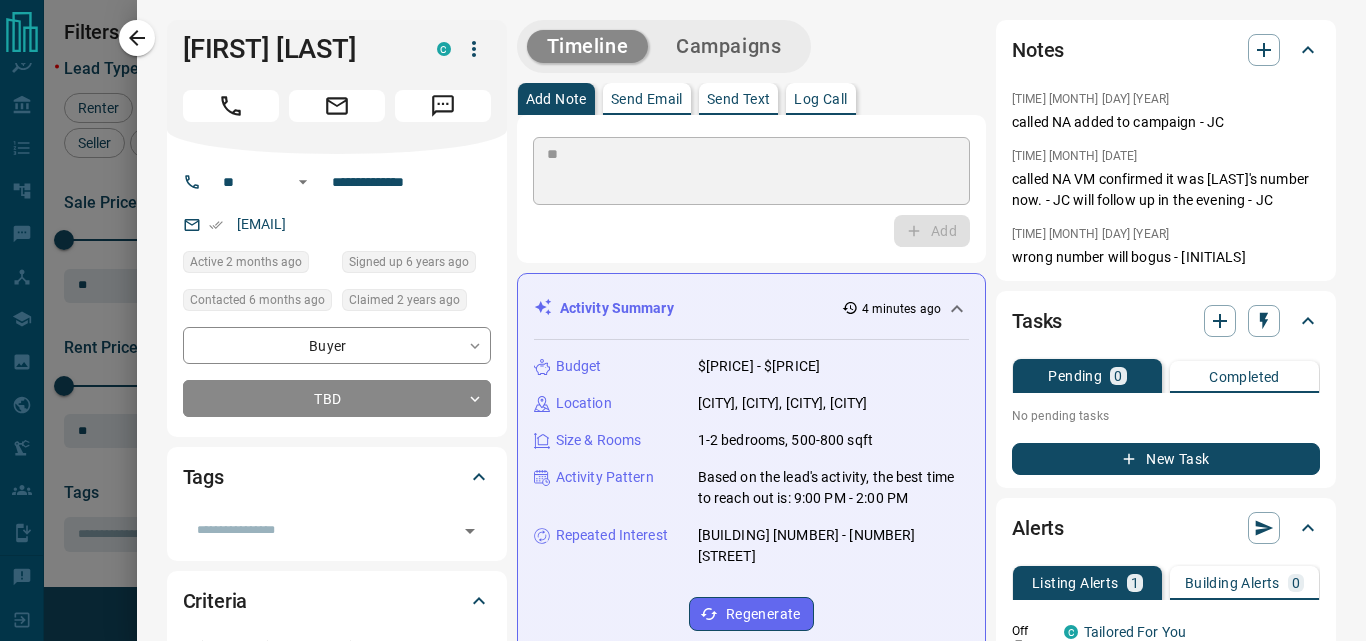 type 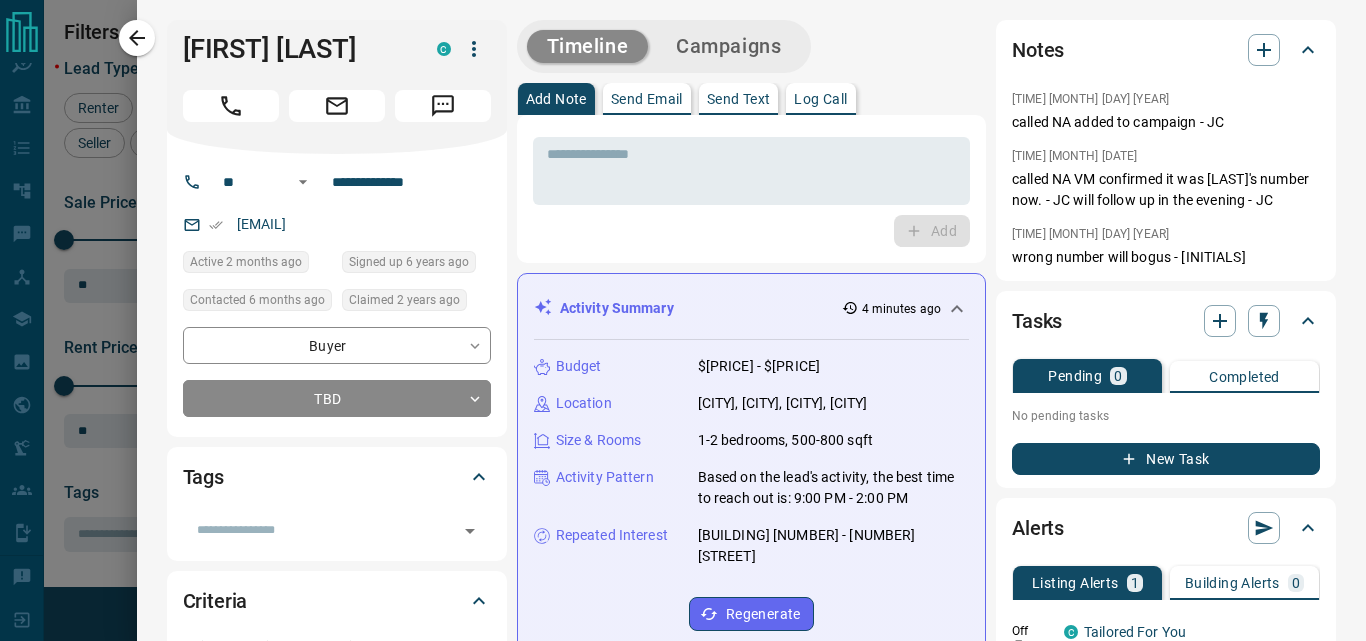 click on "Campaigns" at bounding box center [728, 46] 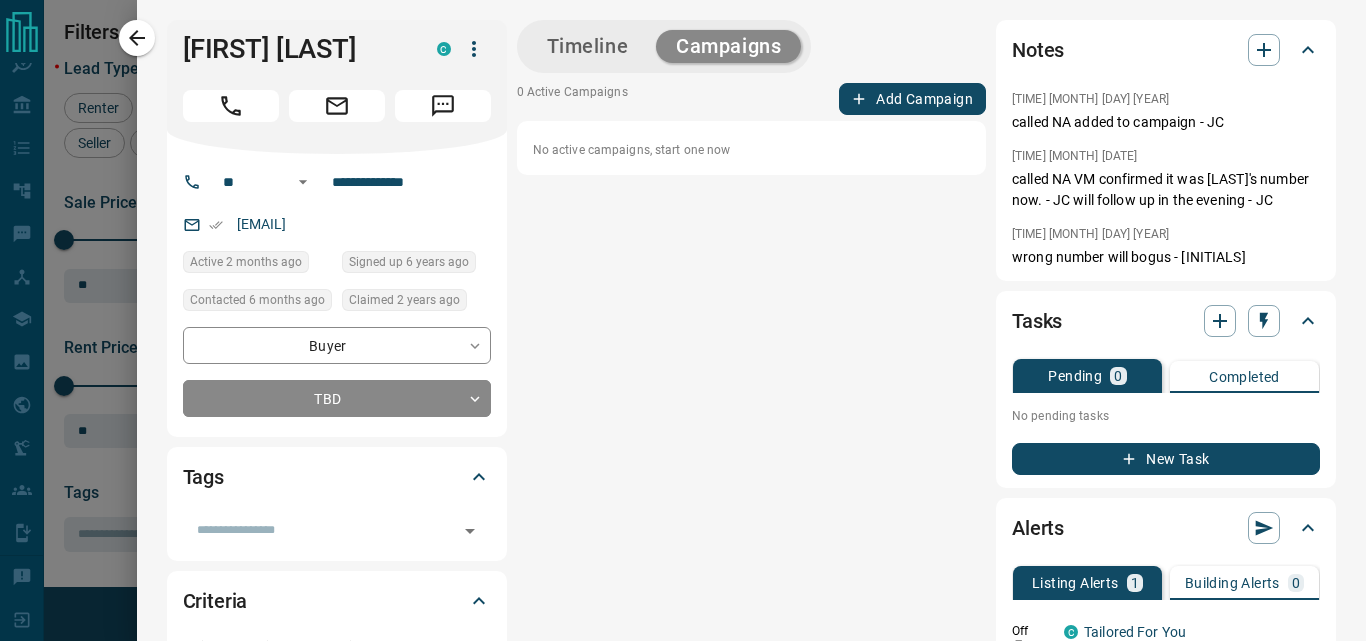 click on "Add Campaign" at bounding box center (912, 99) 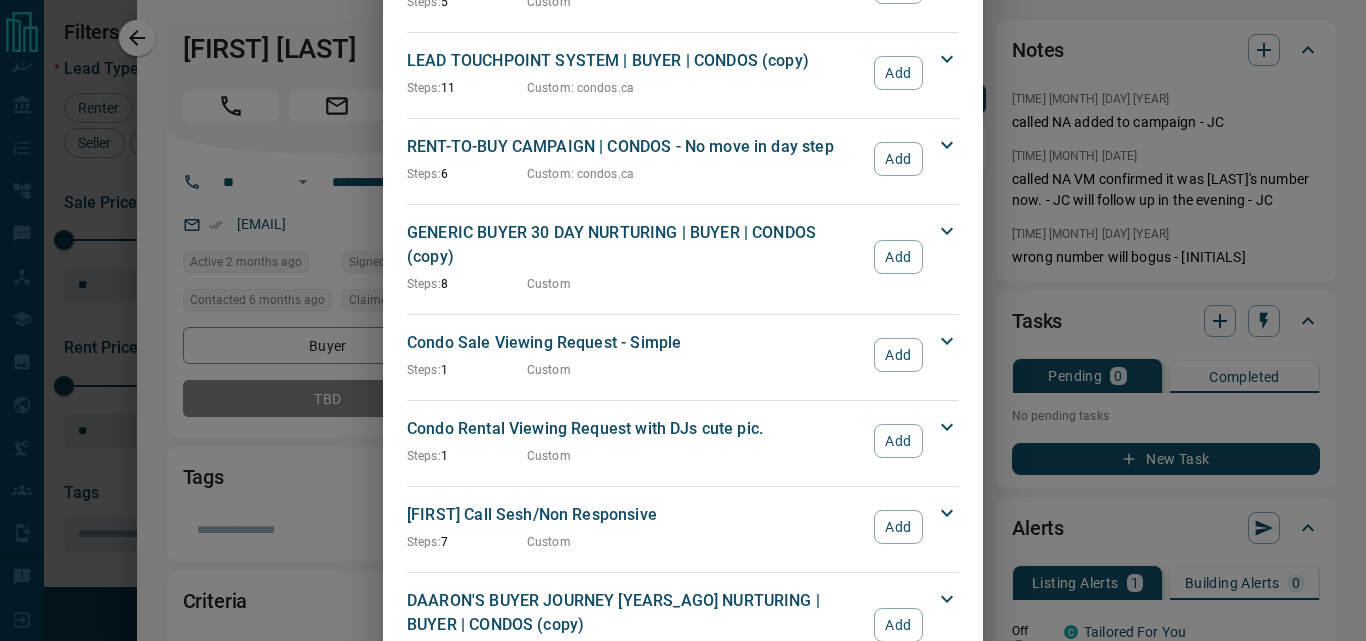 scroll, scrollTop: 2766, scrollLeft: 0, axis: vertical 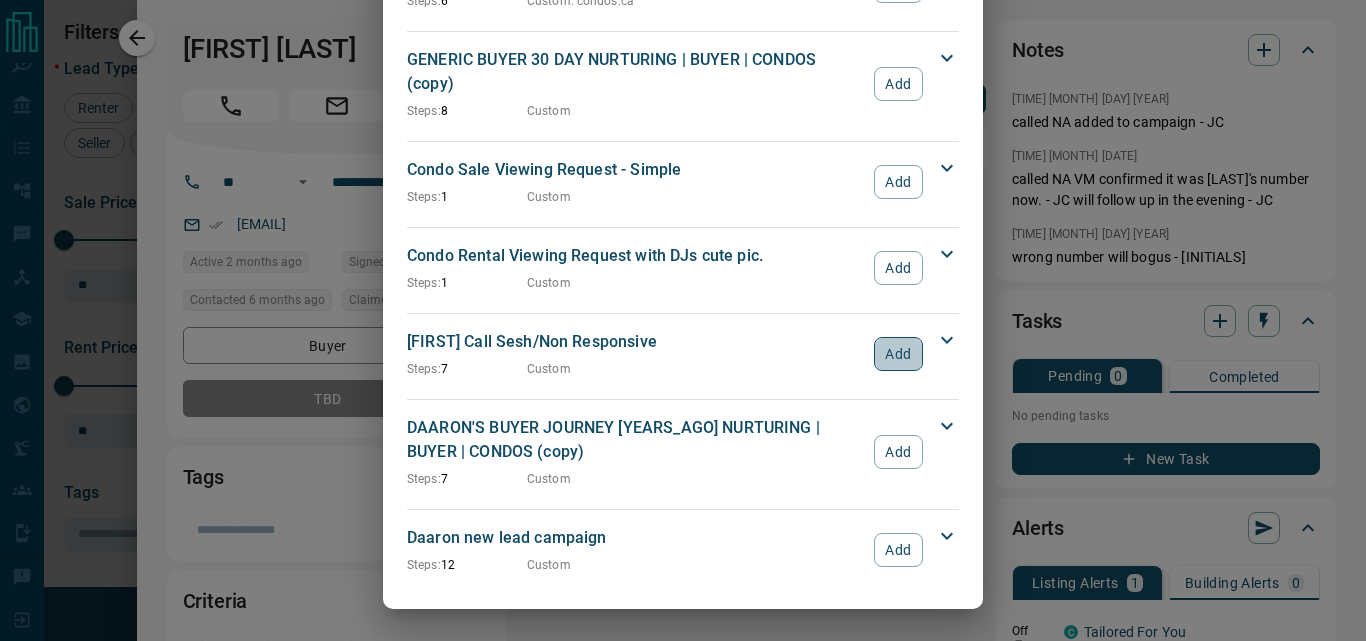 click on "Add" at bounding box center [898, 354] 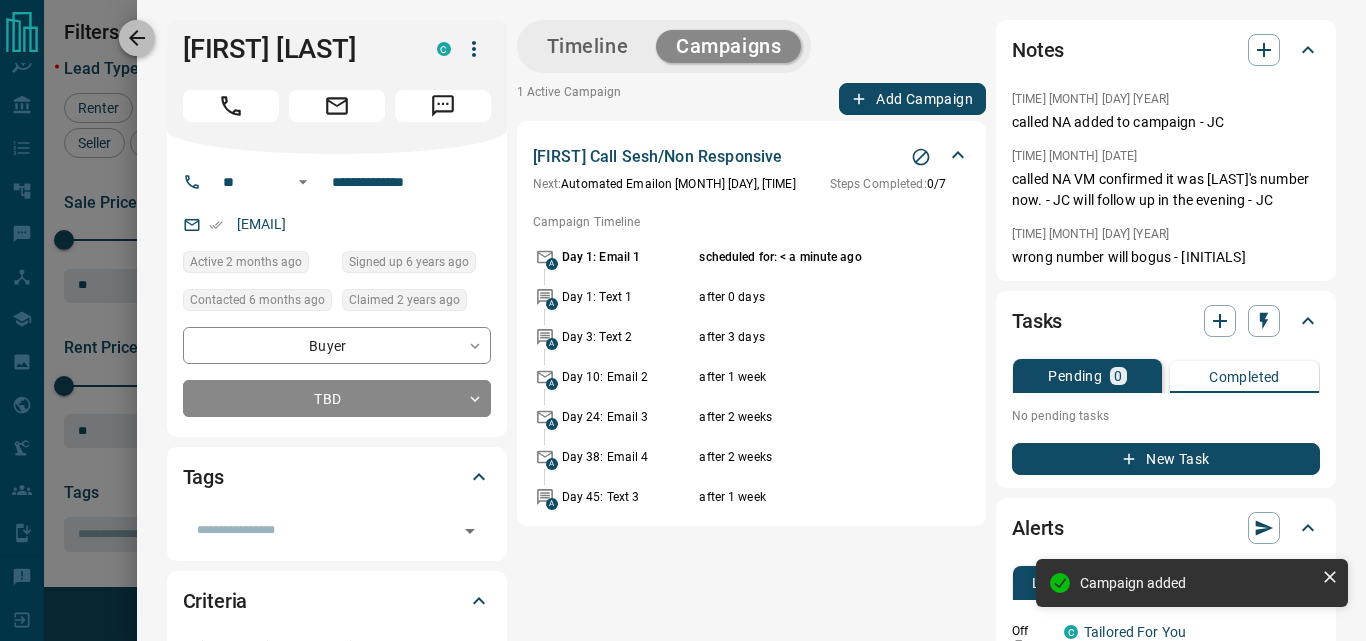 click 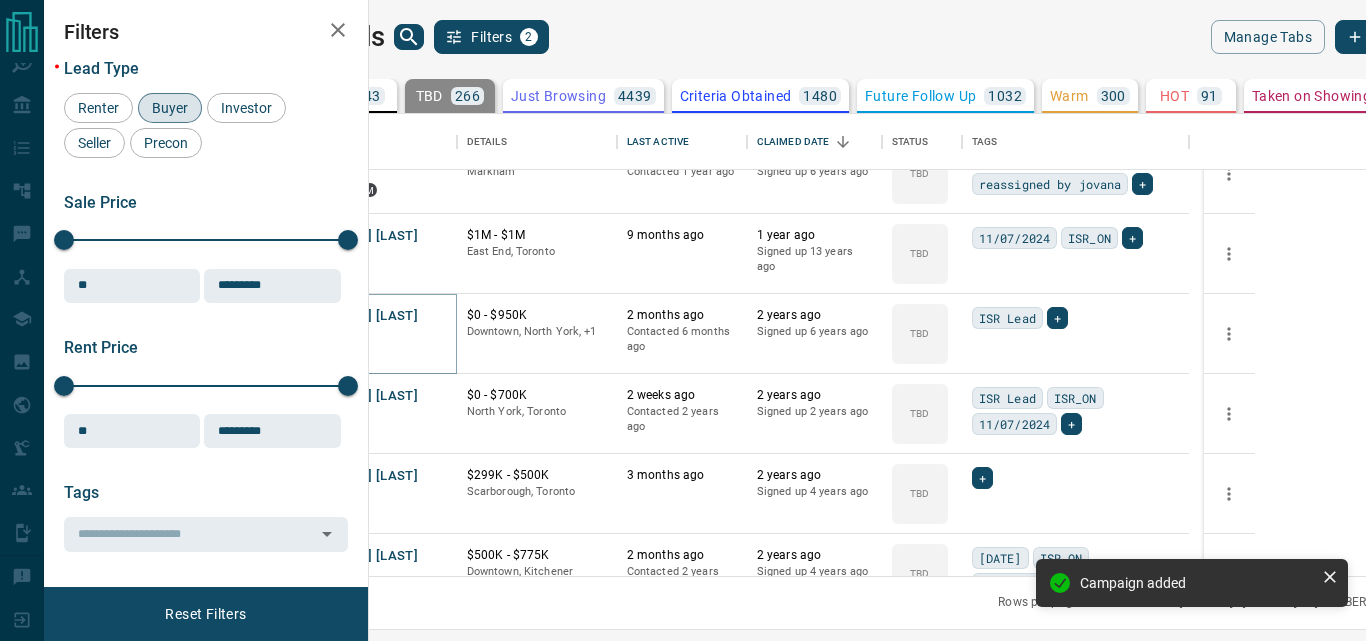 scroll, scrollTop: 1940, scrollLeft: 0, axis: vertical 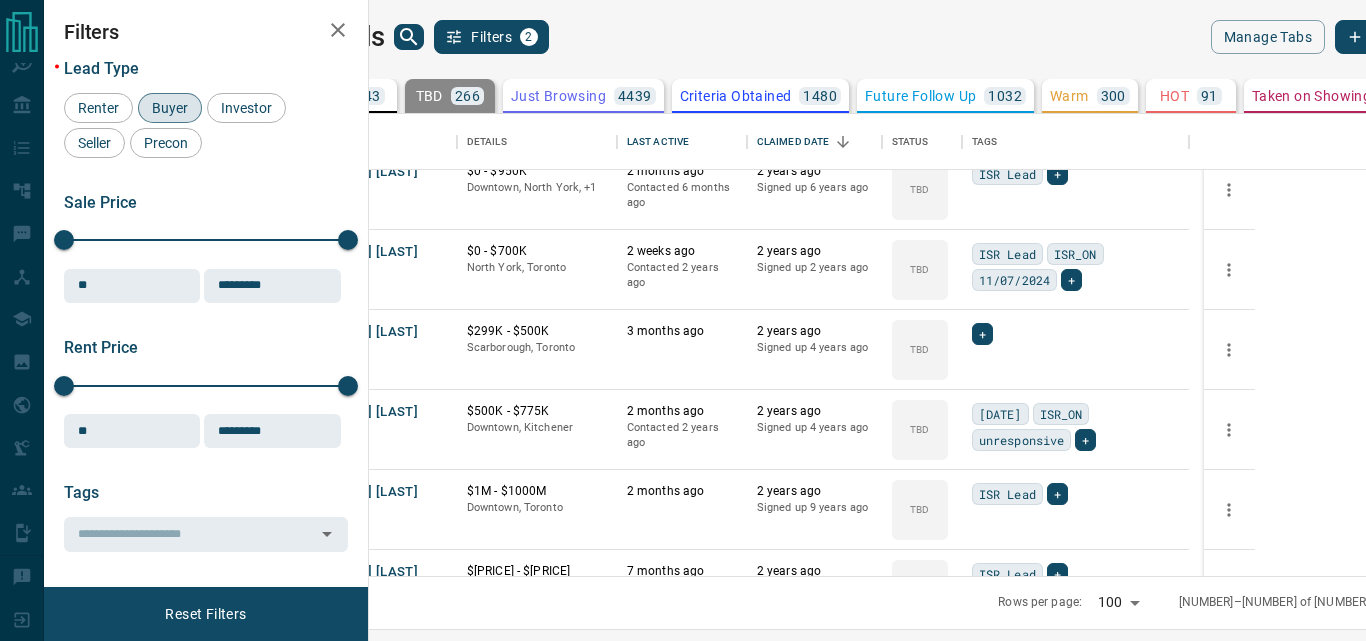 click on "My Leads Filters 2" at bounding box center (565, 37) 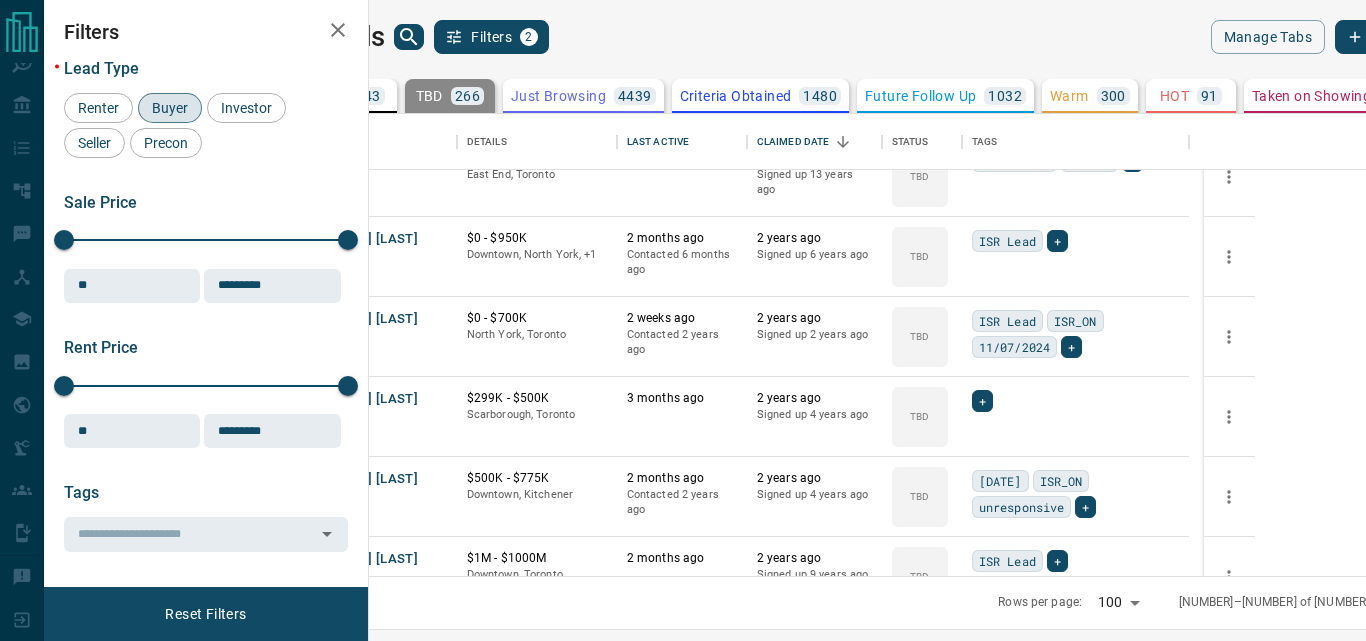 scroll, scrollTop: 1840, scrollLeft: 0, axis: vertical 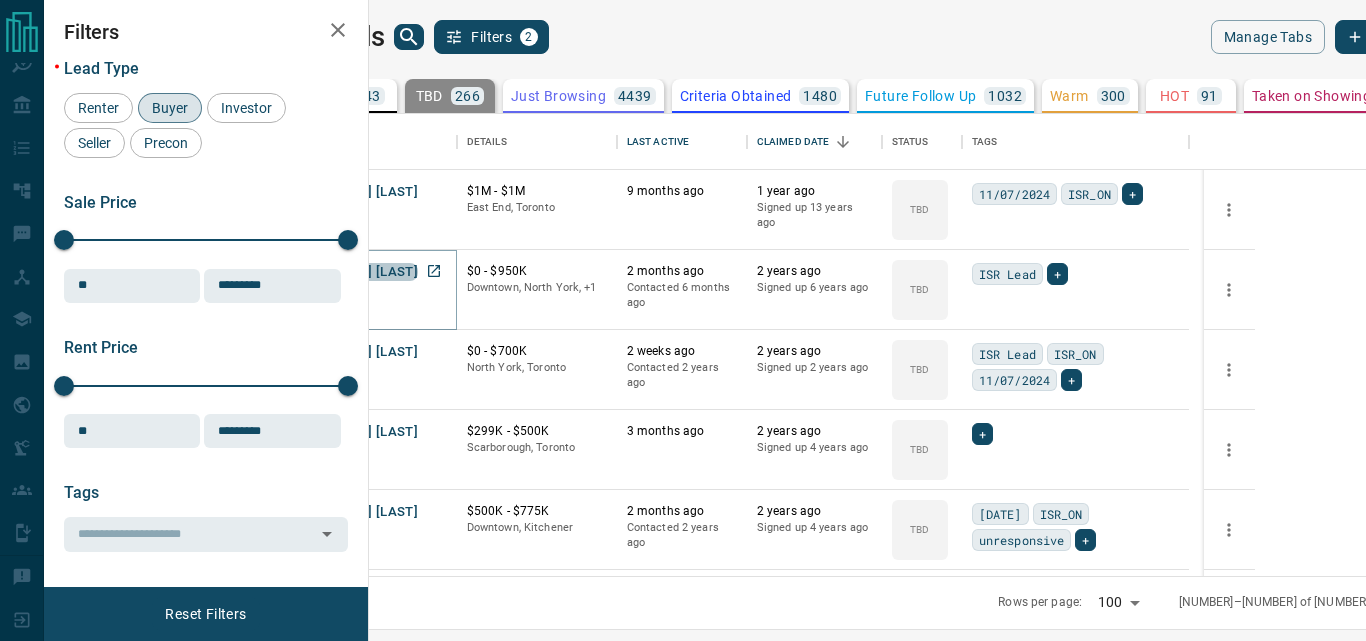 click on "[FIRST] [LAST]" at bounding box center [372, 272] 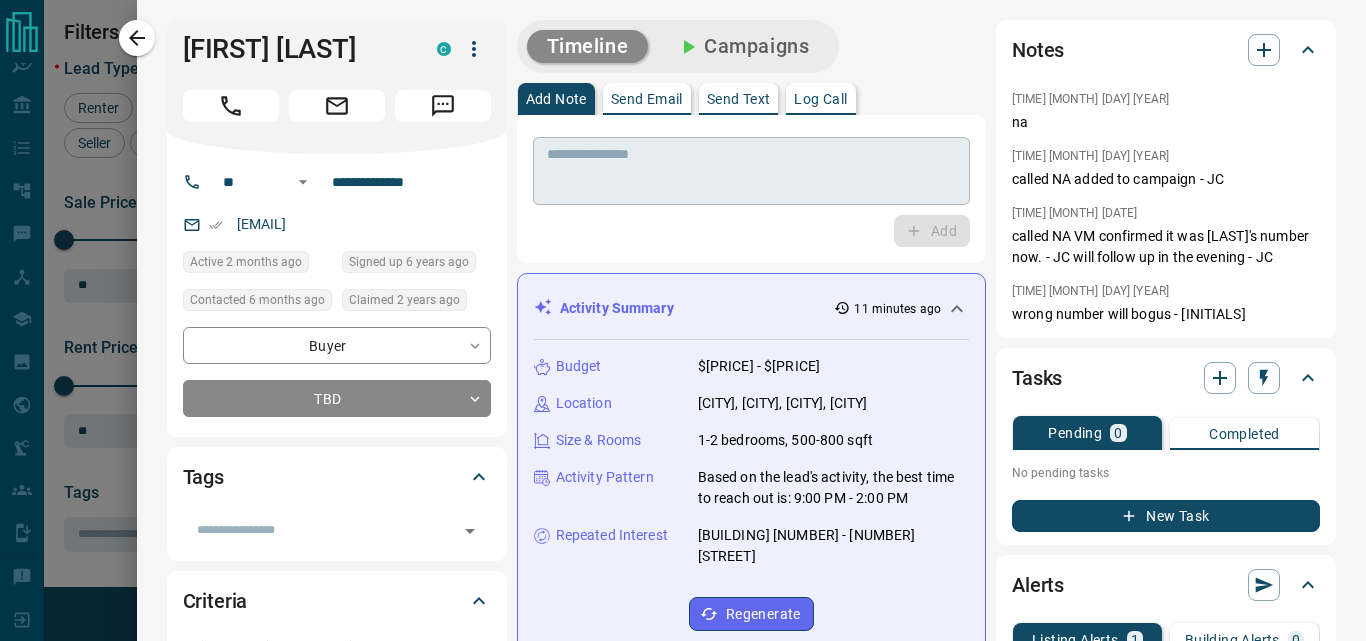 click at bounding box center (751, 171) 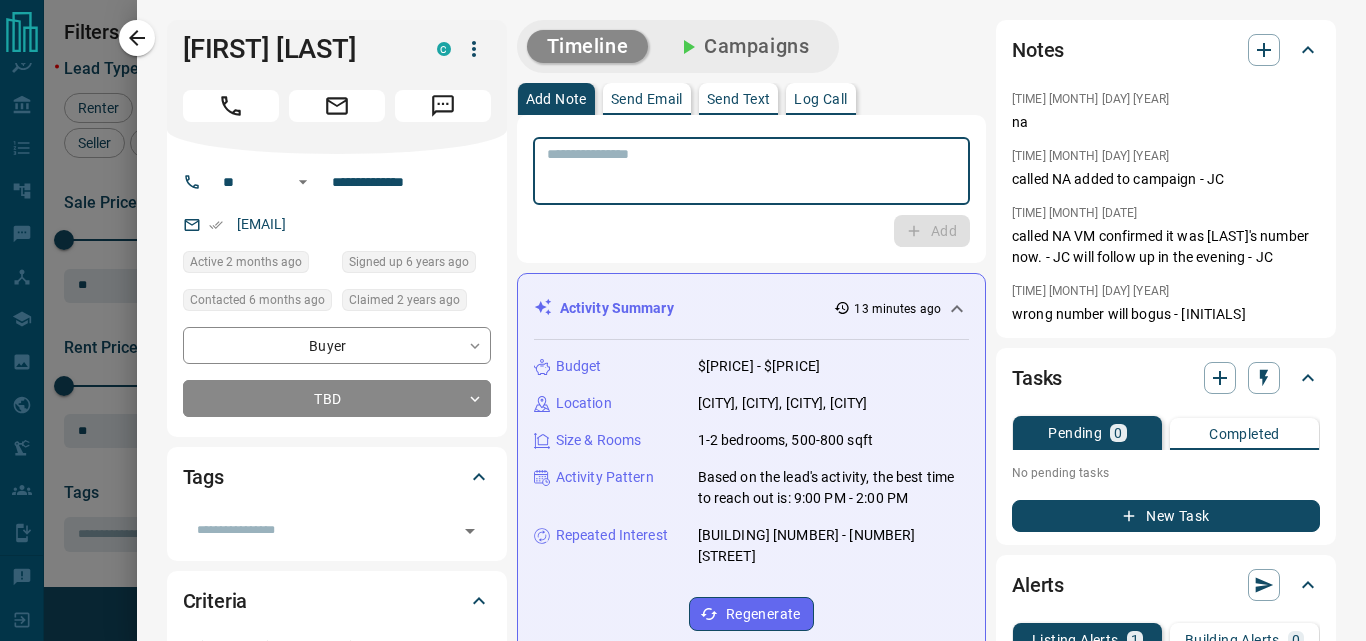 click at bounding box center (751, 171) 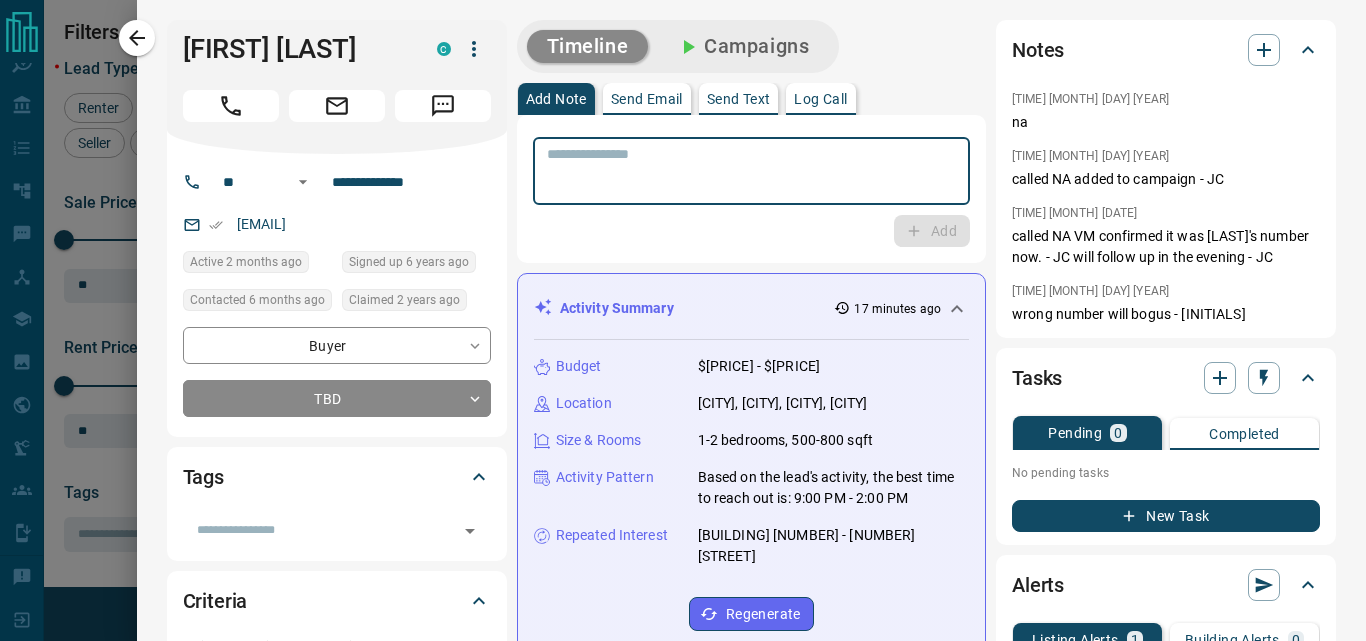click on "Add" at bounding box center (751, 231) 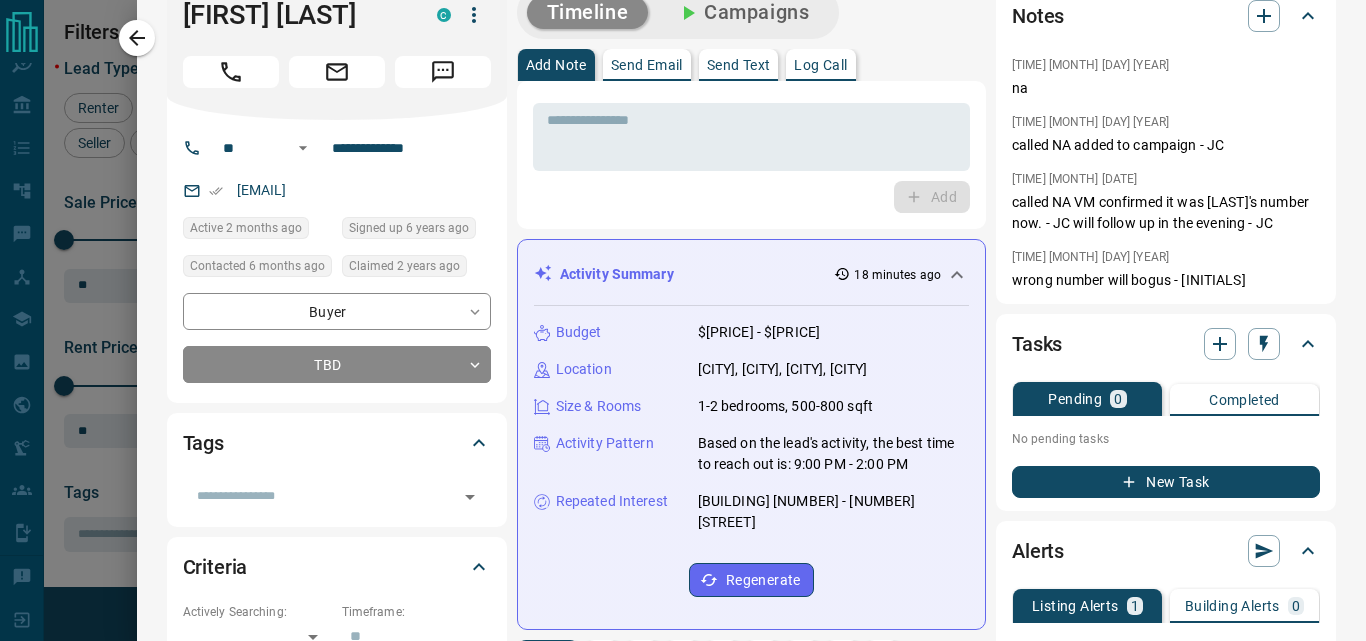 scroll, scrollTop: 0, scrollLeft: 0, axis: both 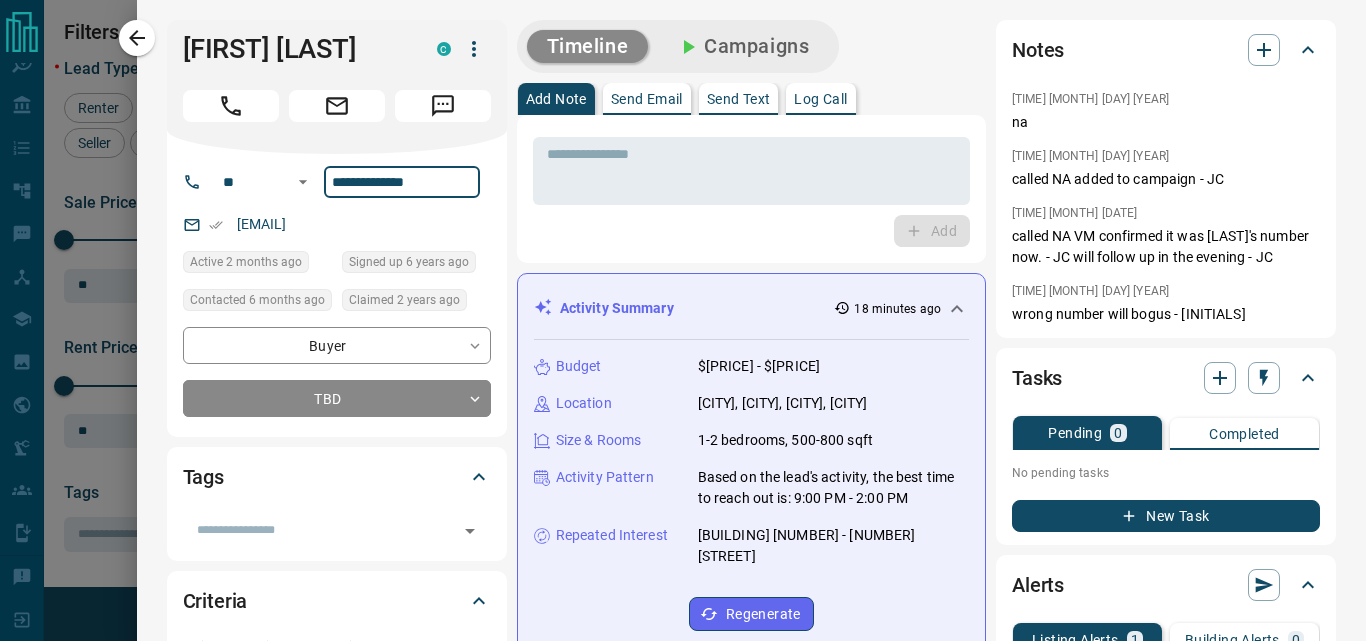 click on "**********" at bounding box center [402, 182] 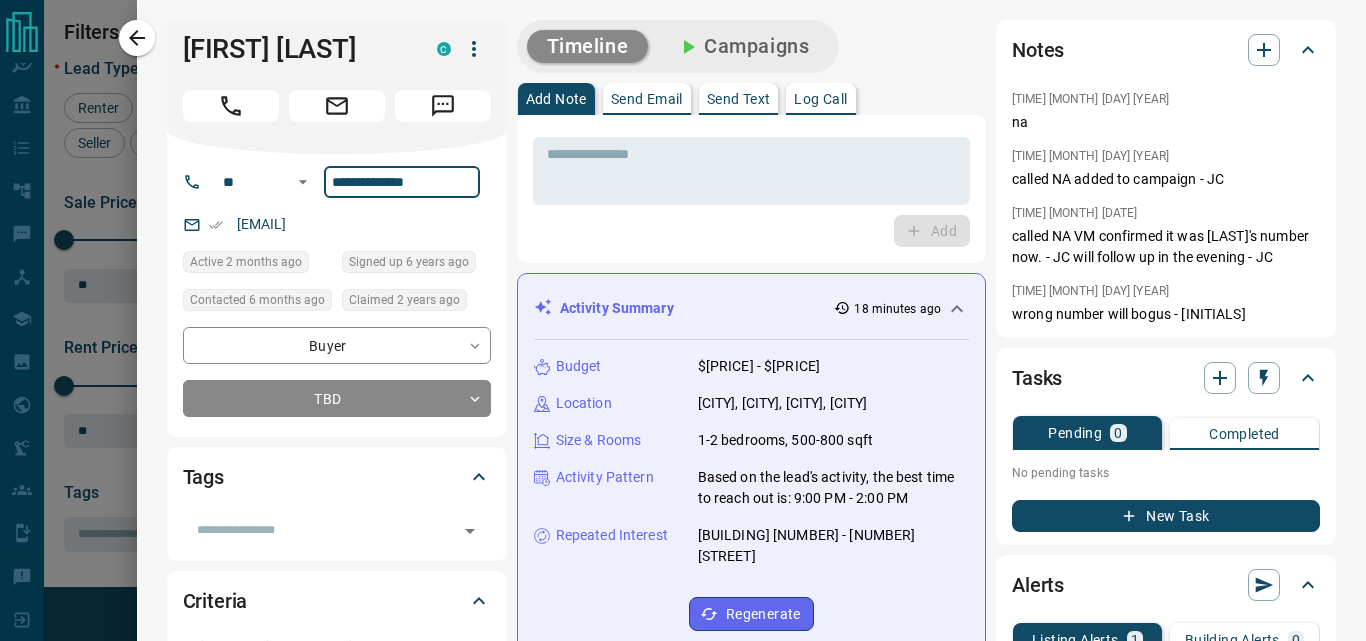 click on "**********" at bounding box center [402, 182] 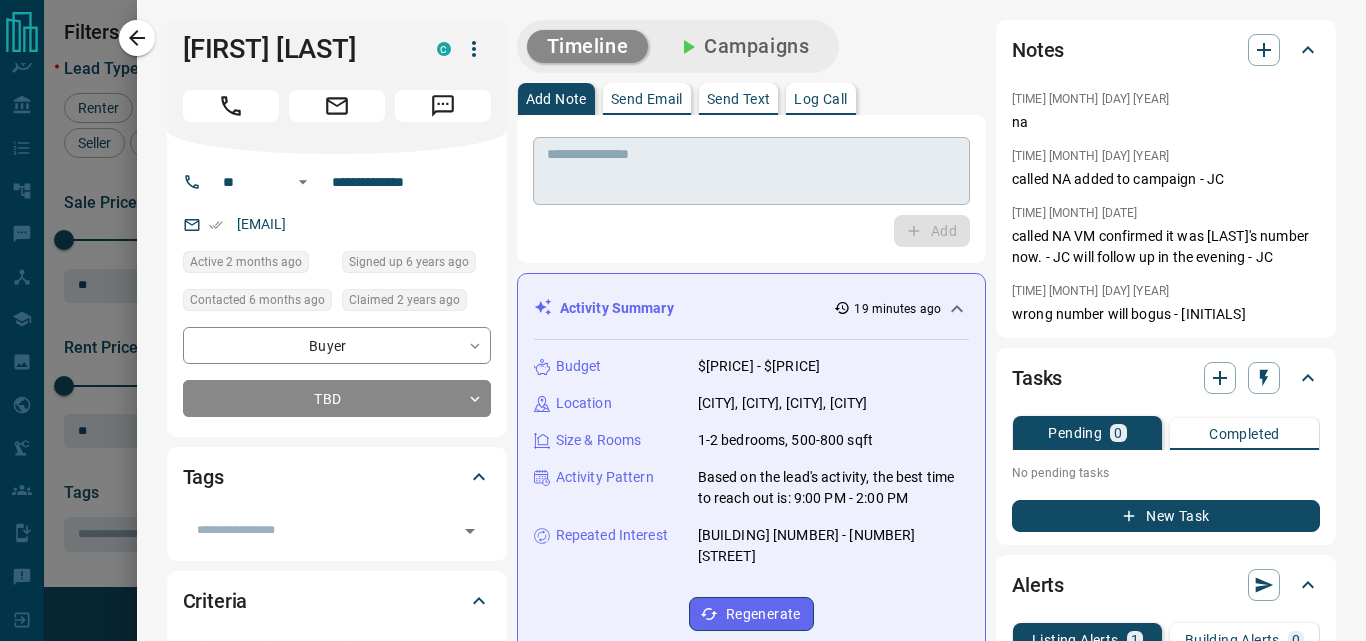 click at bounding box center (751, 171) 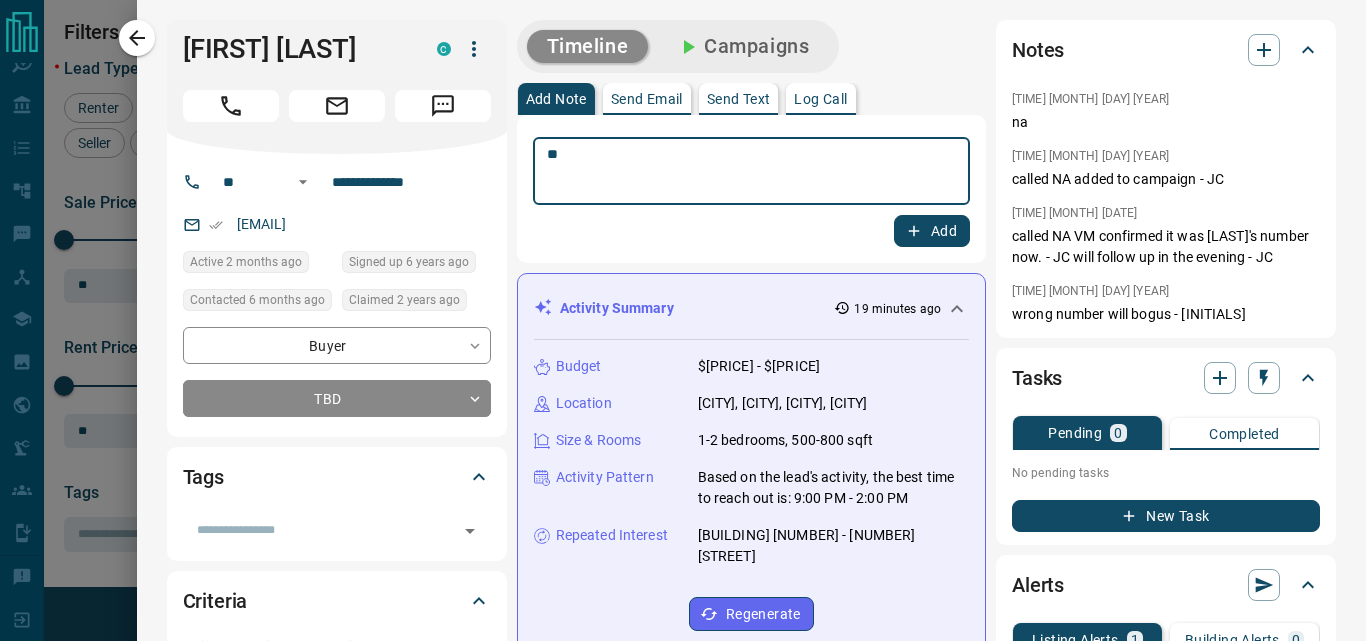 type on "**" 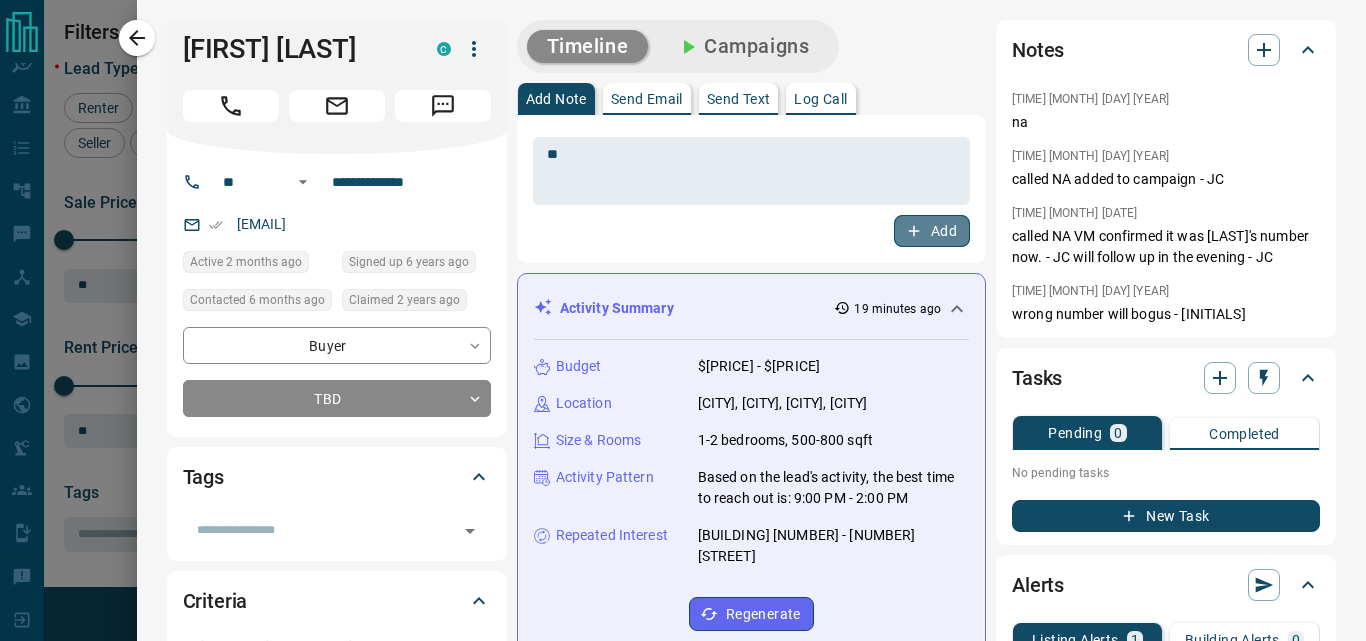 click on "Add" at bounding box center [932, 231] 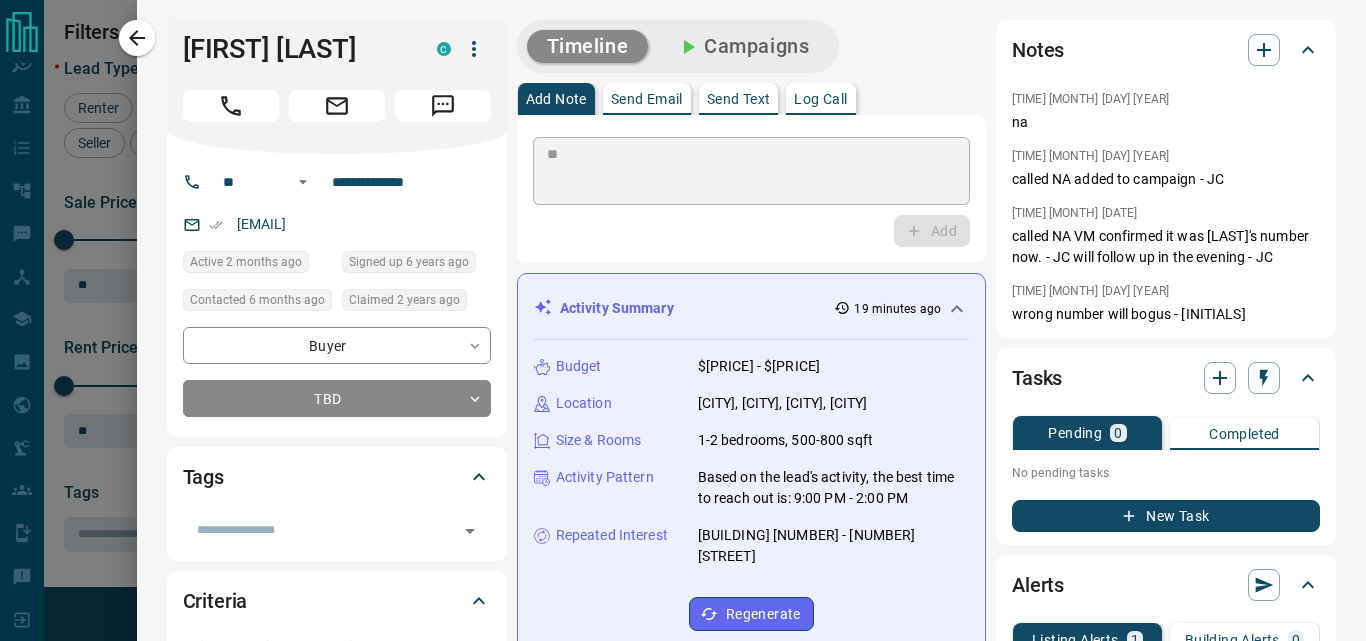 type 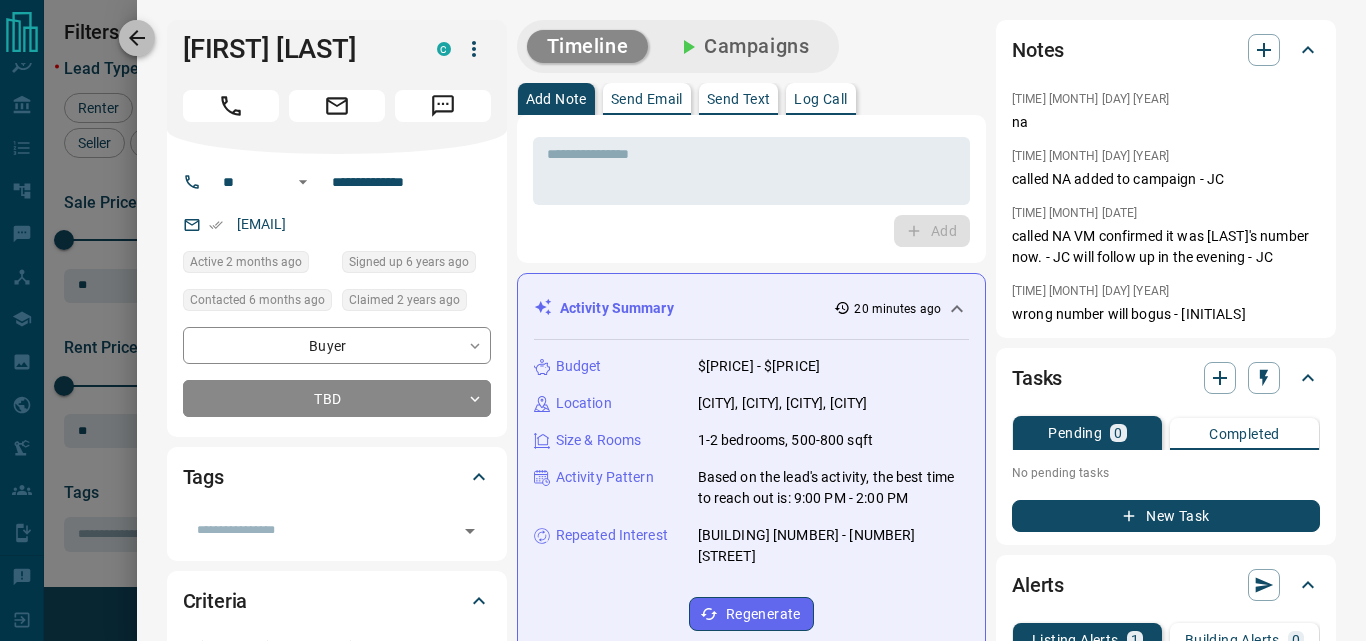 click 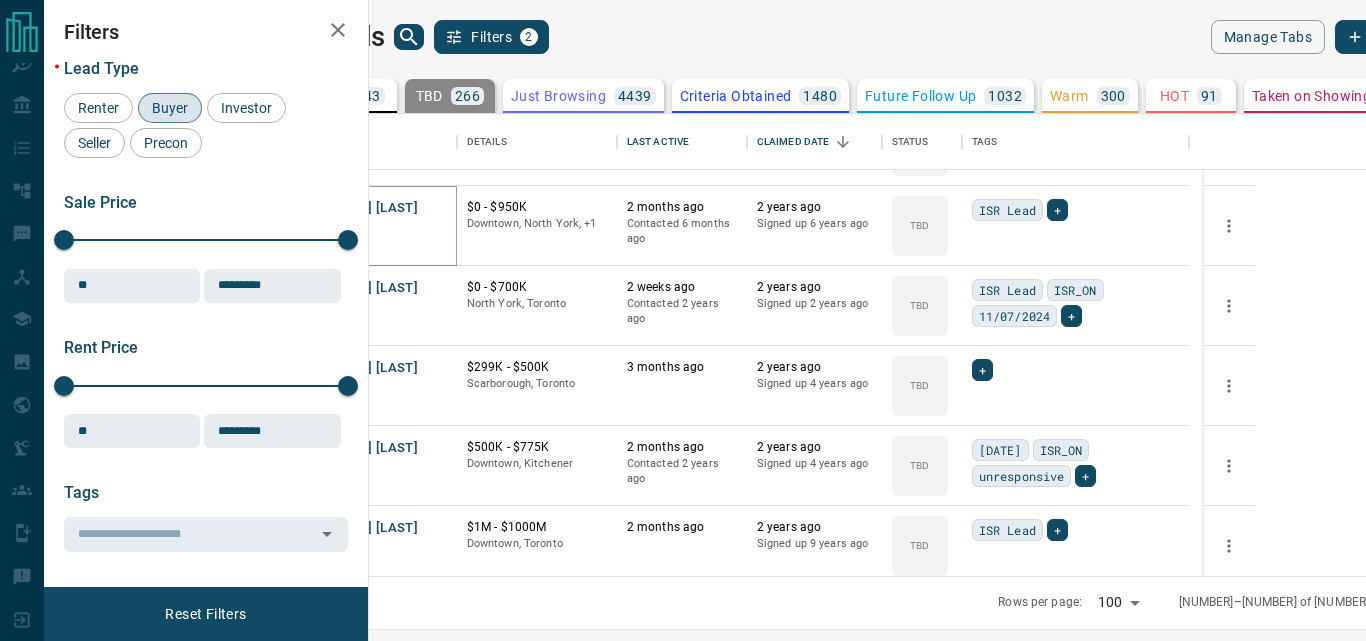 scroll, scrollTop: 1940, scrollLeft: 0, axis: vertical 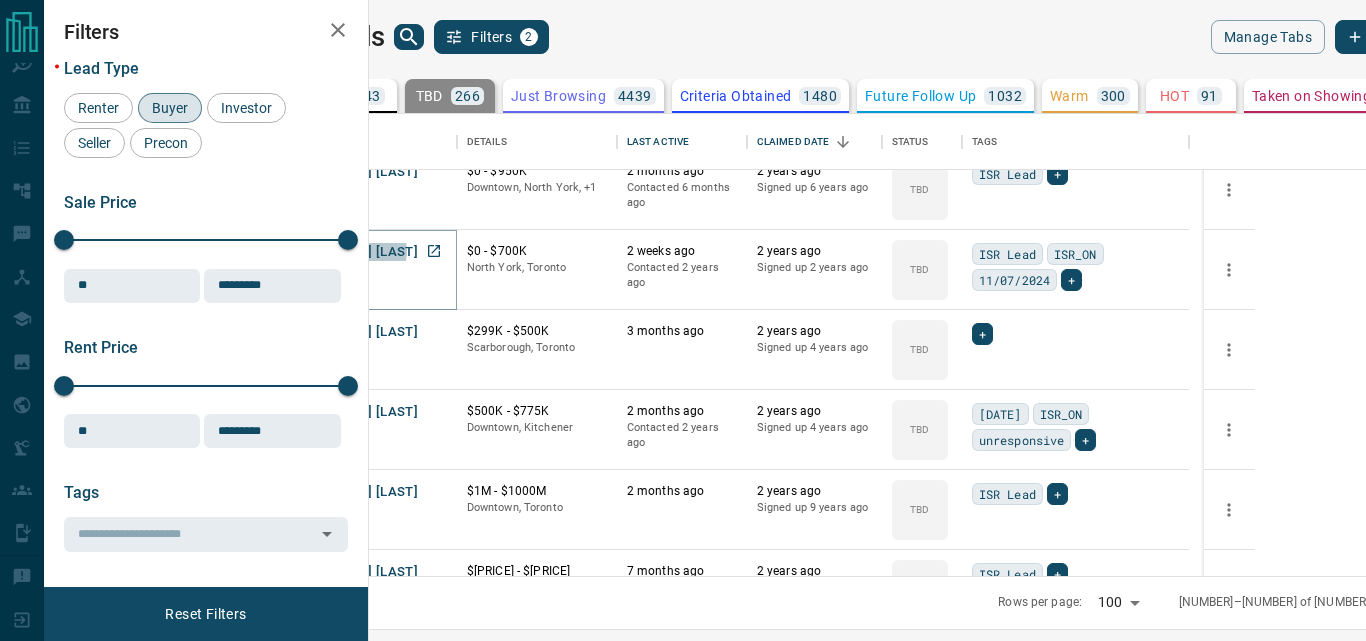 click on "[FIRST] [LAST]" at bounding box center [372, 252] 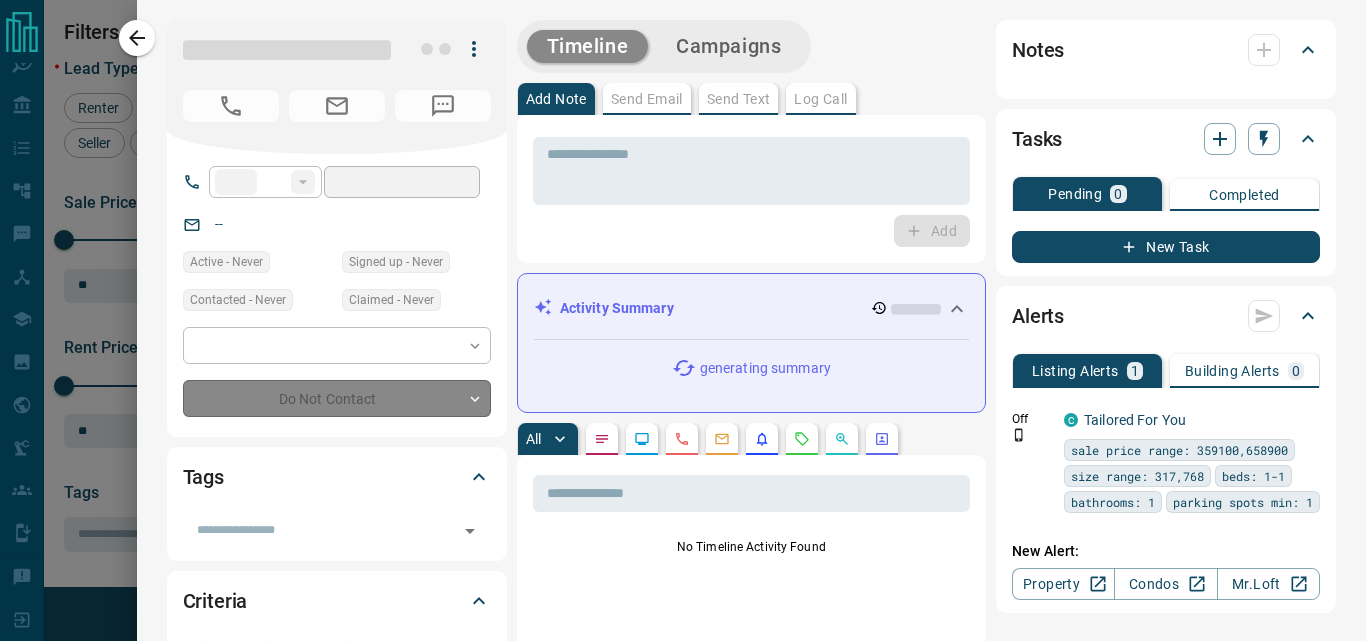 type on "**" 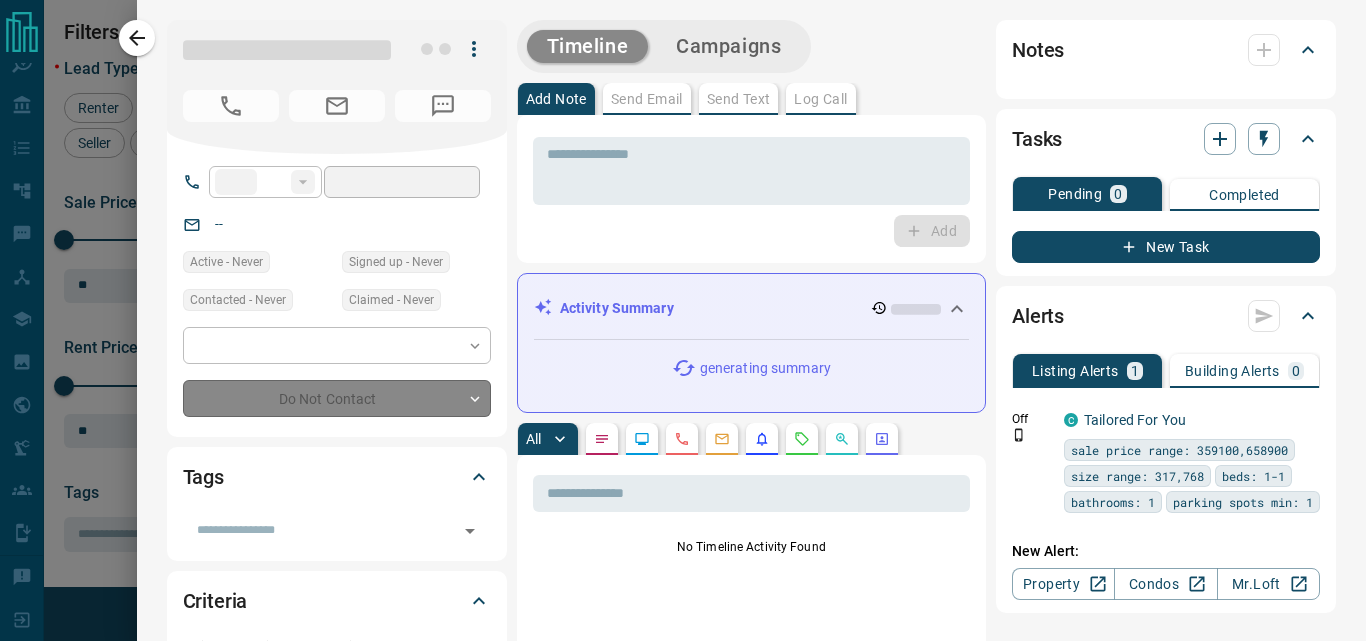 type on "**********" 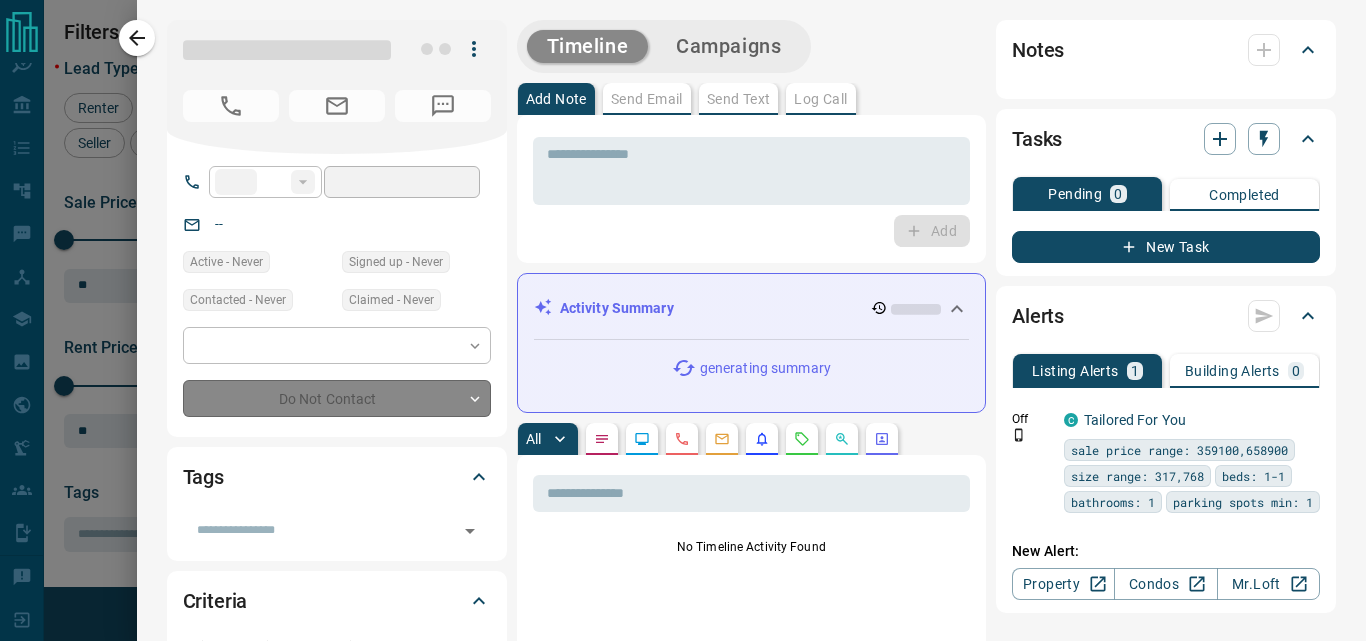 type on "**" 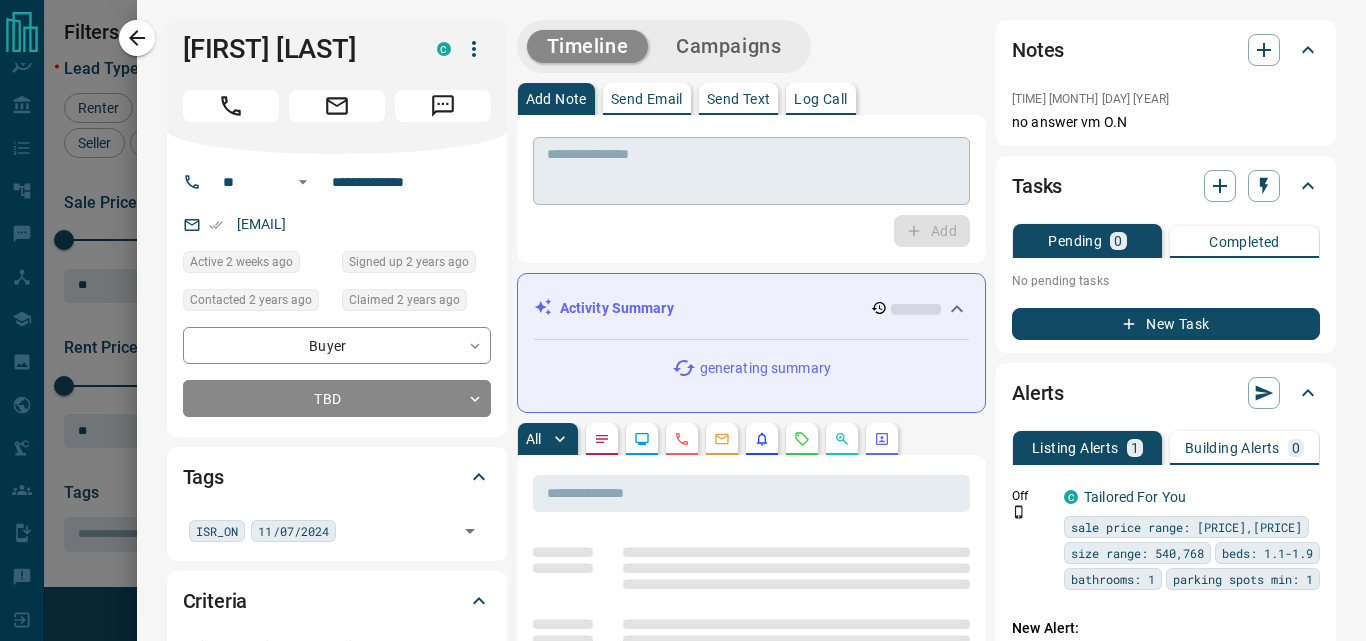 click at bounding box center [751, 171] 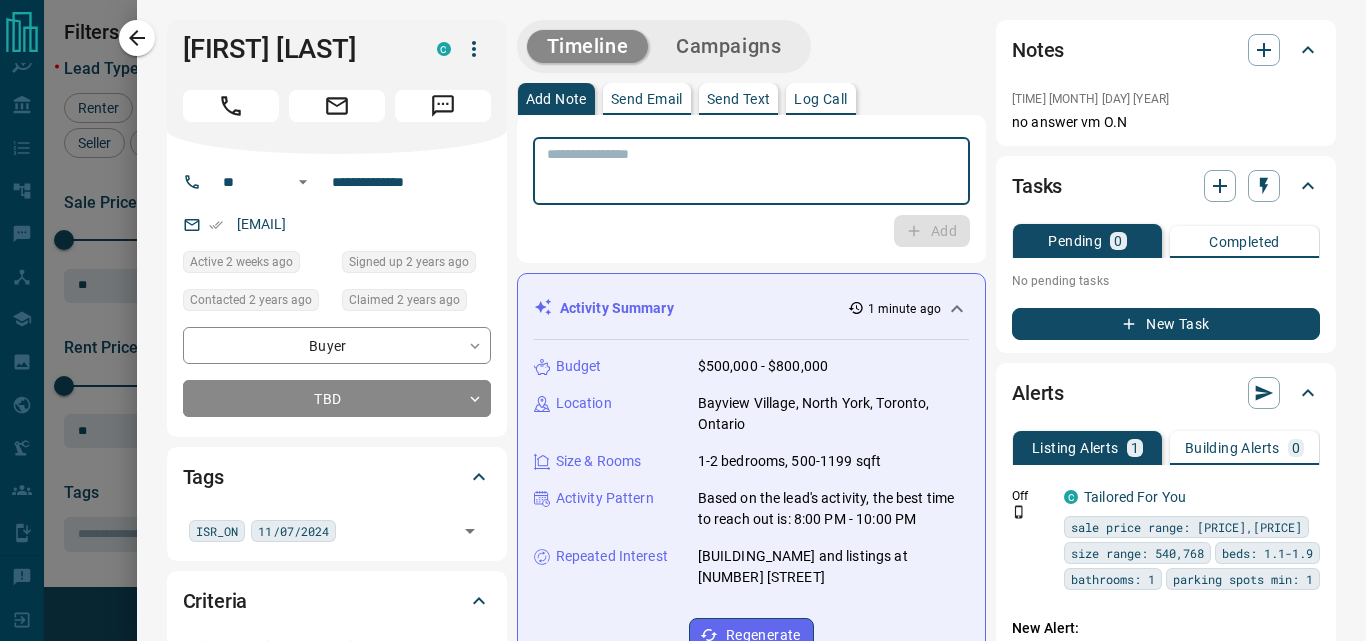 click at bounding box center [751, 171] 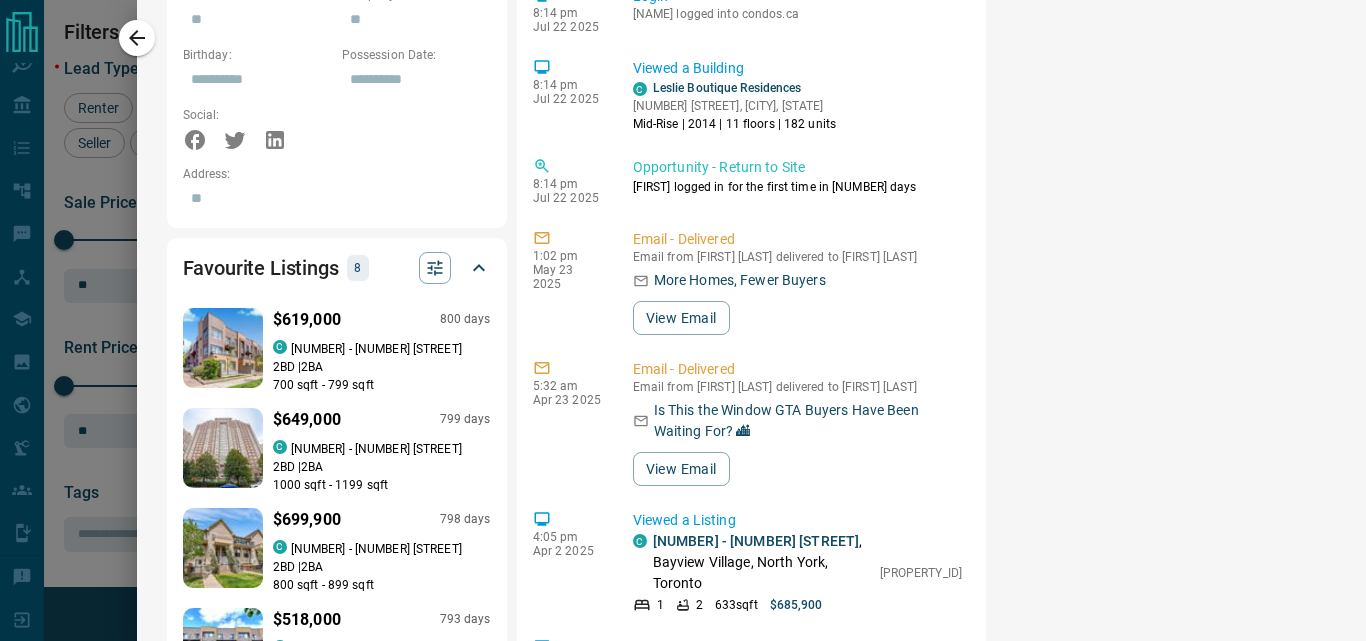 scroll, scrollTop: 1300, scrollLeft: 0, axis: vertical 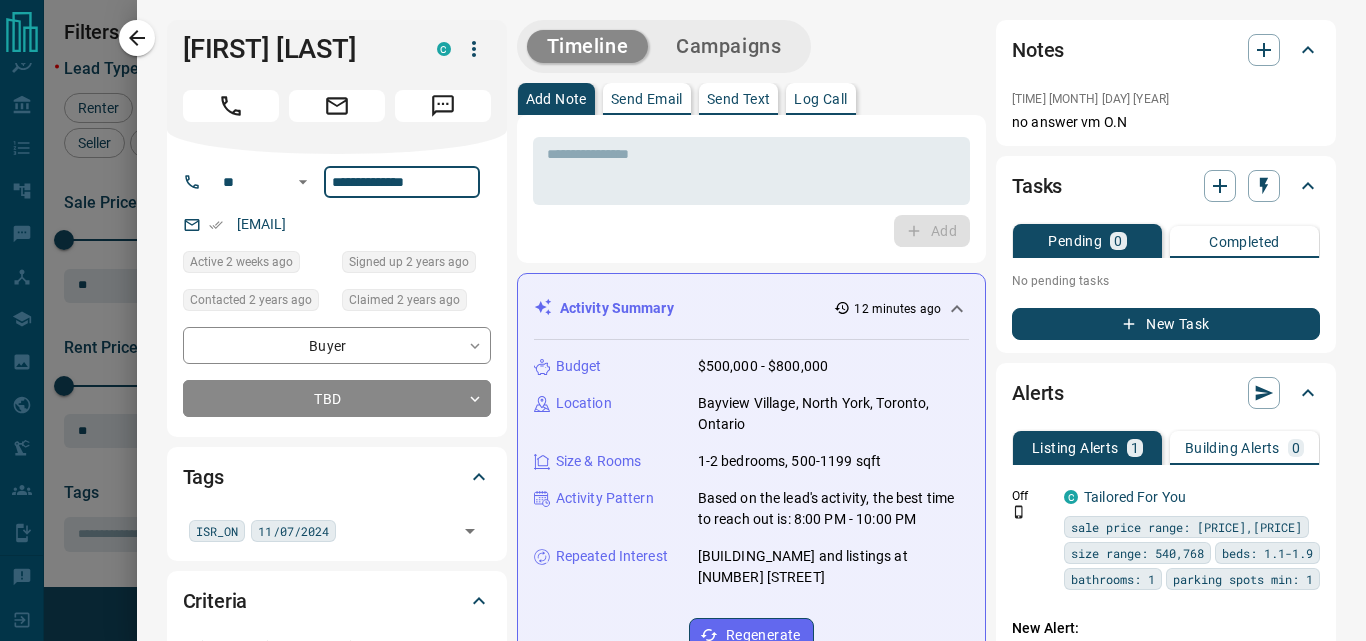 click on "**********" at bounding box center (402, 182) 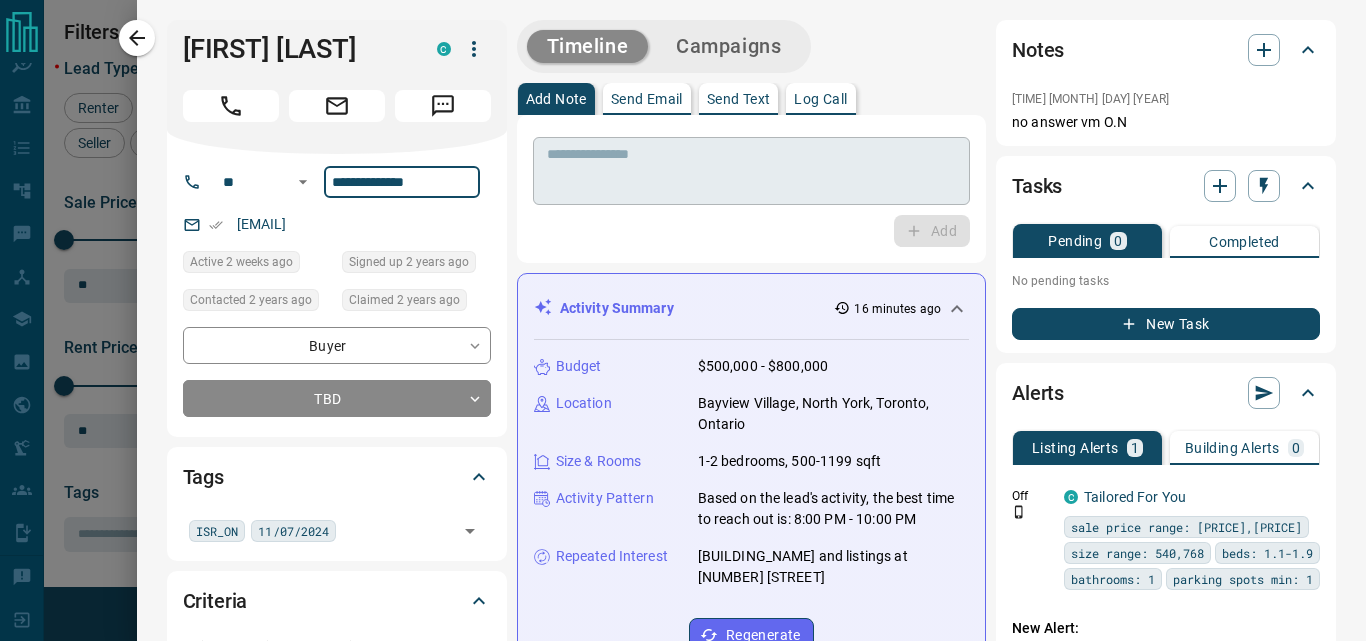 click at bounding box center [751, 171] 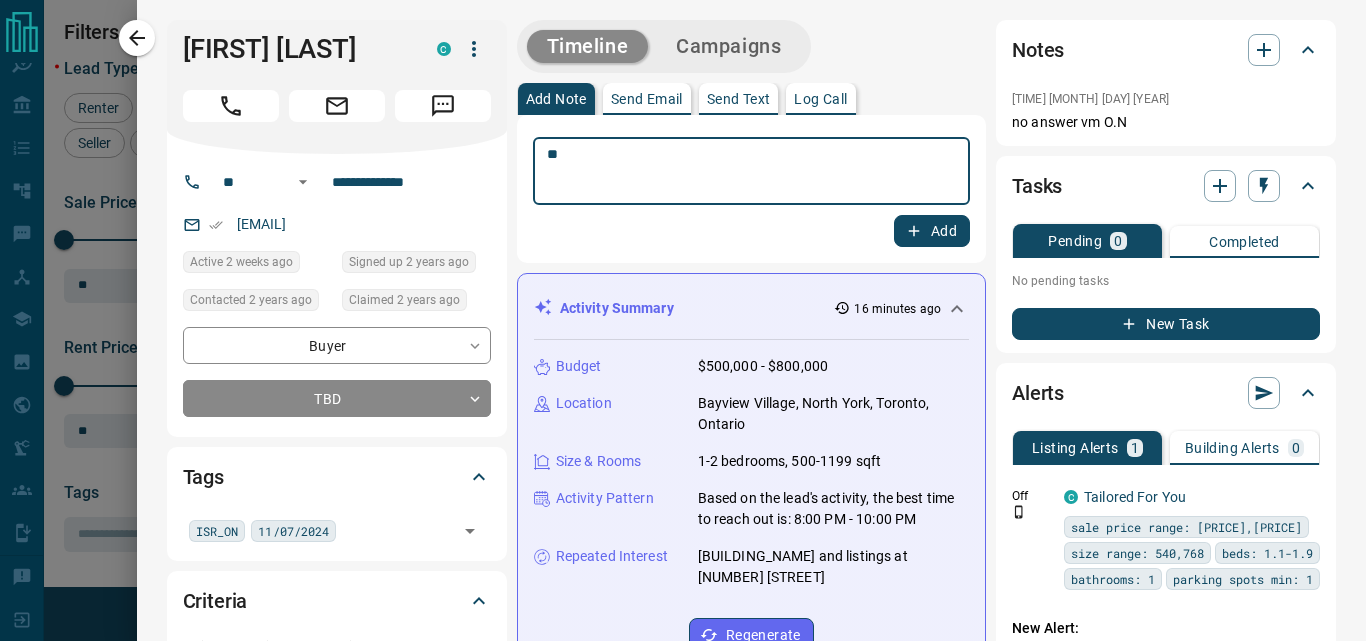 type on "**" 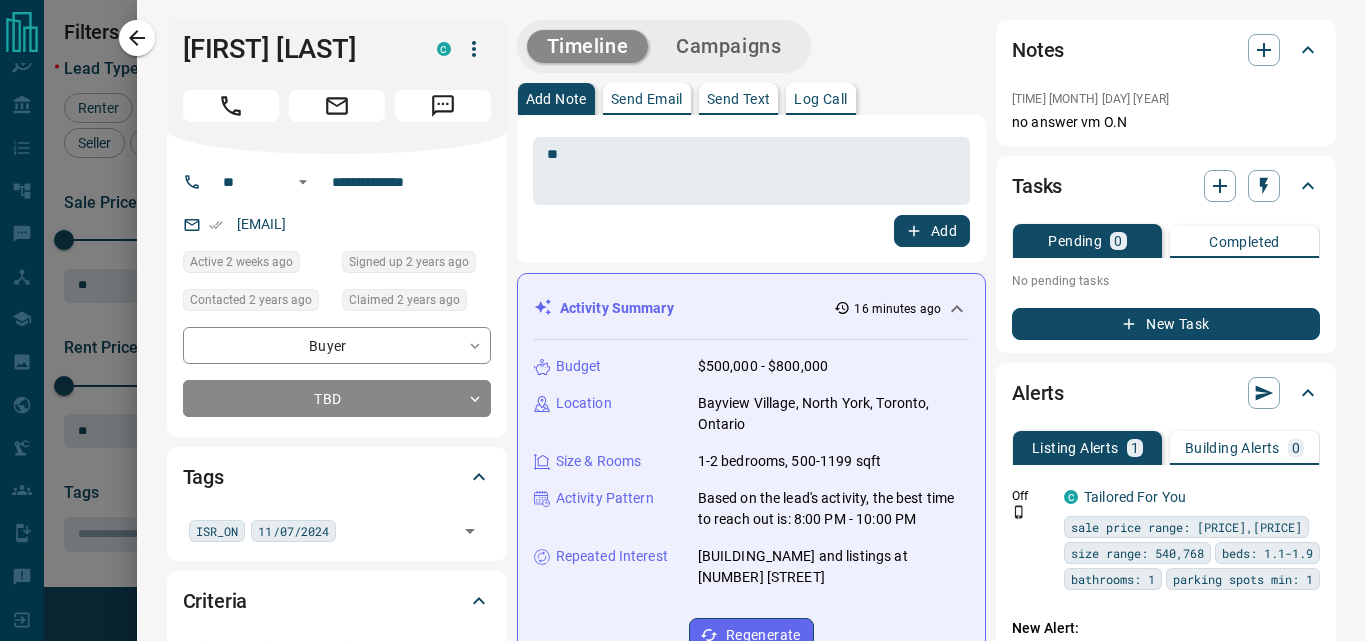 click on "** * ​ Add" at bounding box center [751, 189] 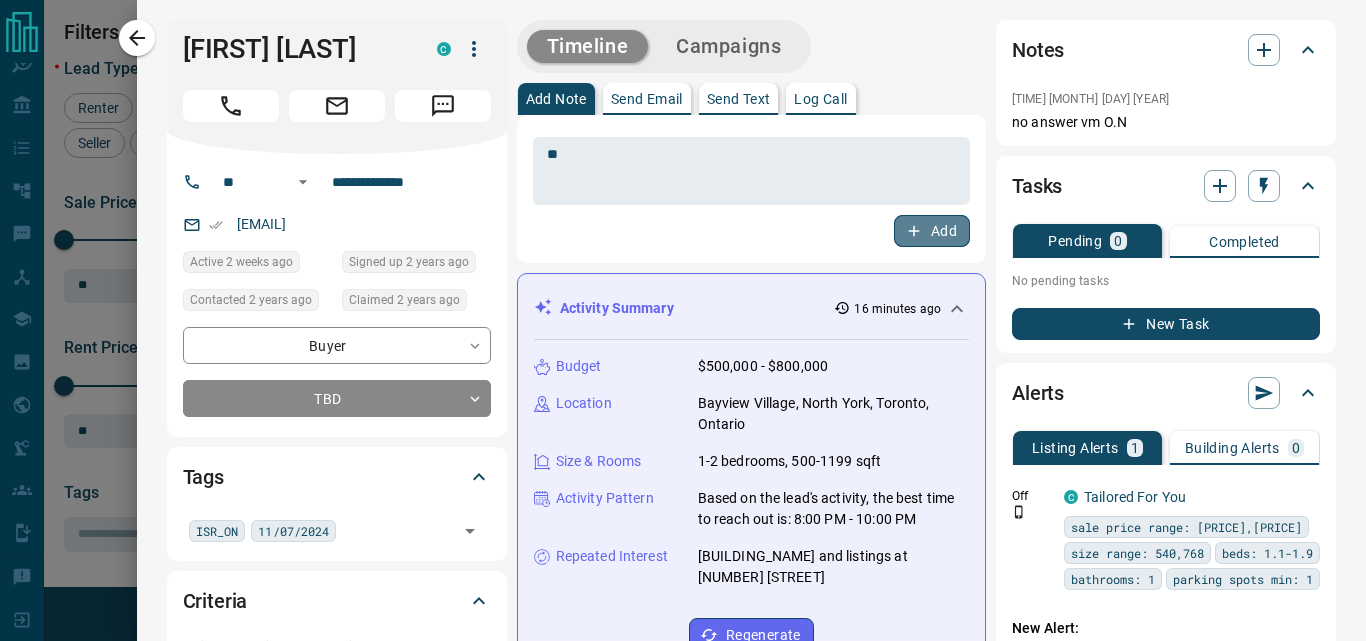 click on "Add" at bounding box center [932, 231] 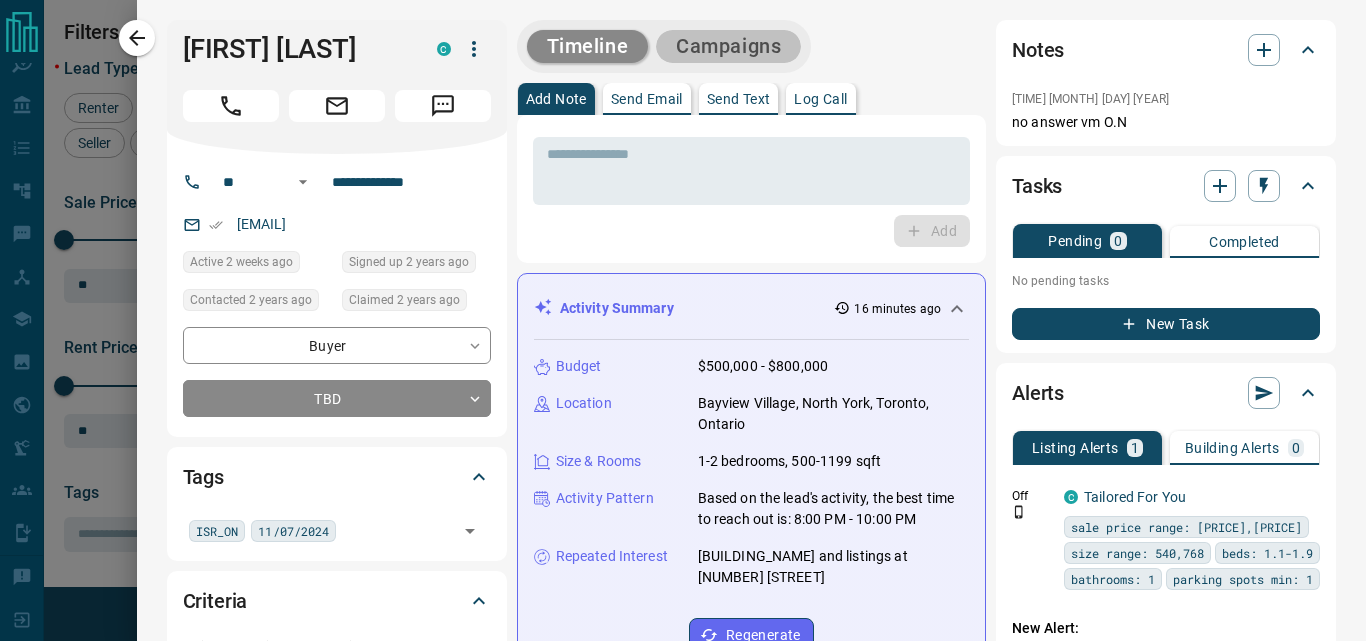 click on "Campaigns" at bounding box center [728, 46] 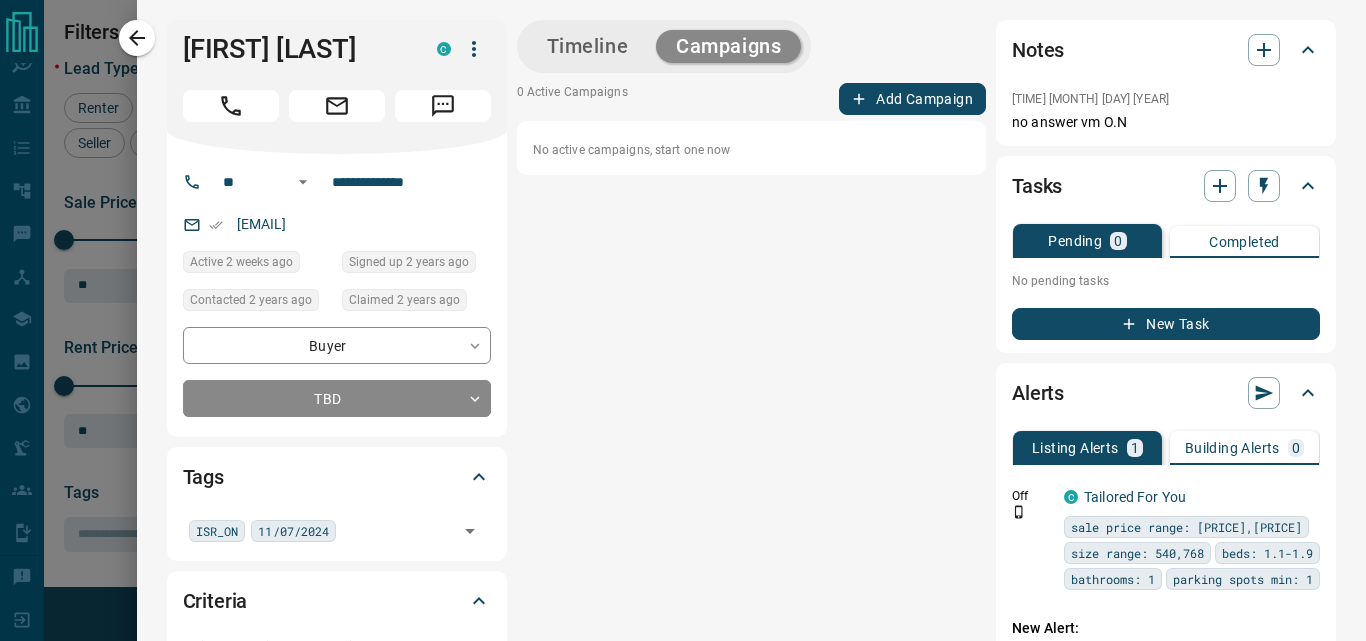 click on "Add Campaign" at bounding box center [912, 99] 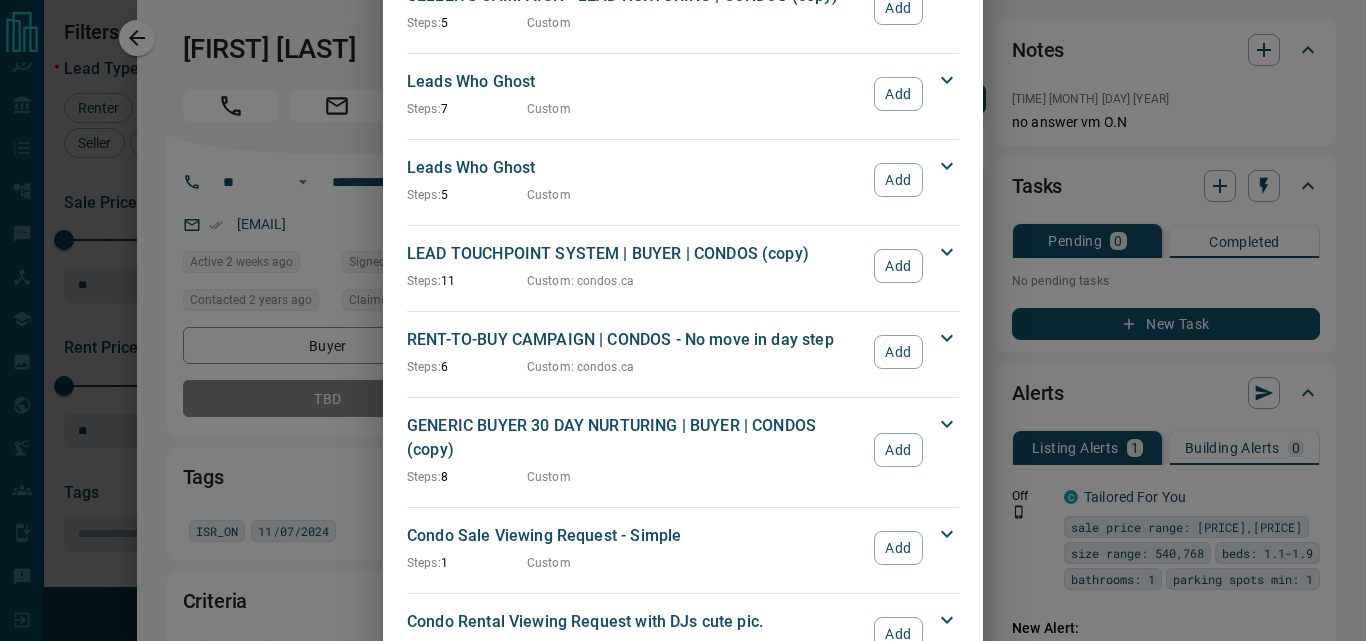 scroll, scrollTop: 2766, scrollLeft: 0, axis: vertical 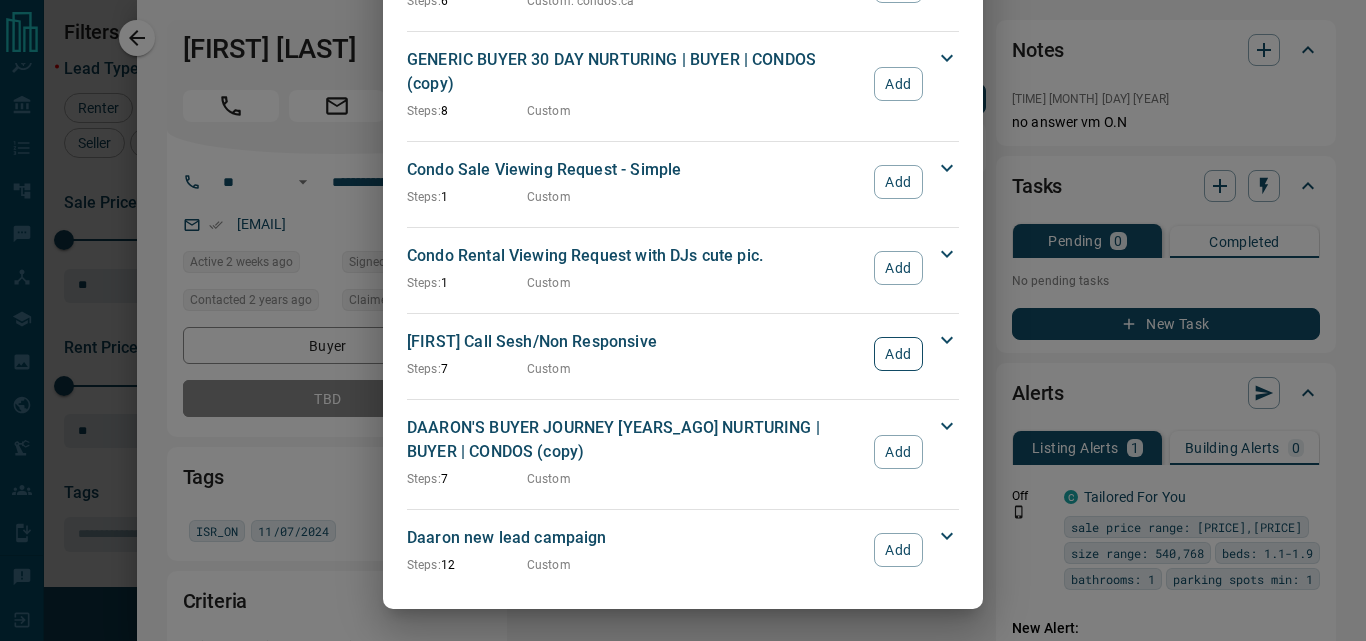 click on "Add" at bounding box center [898, 354] 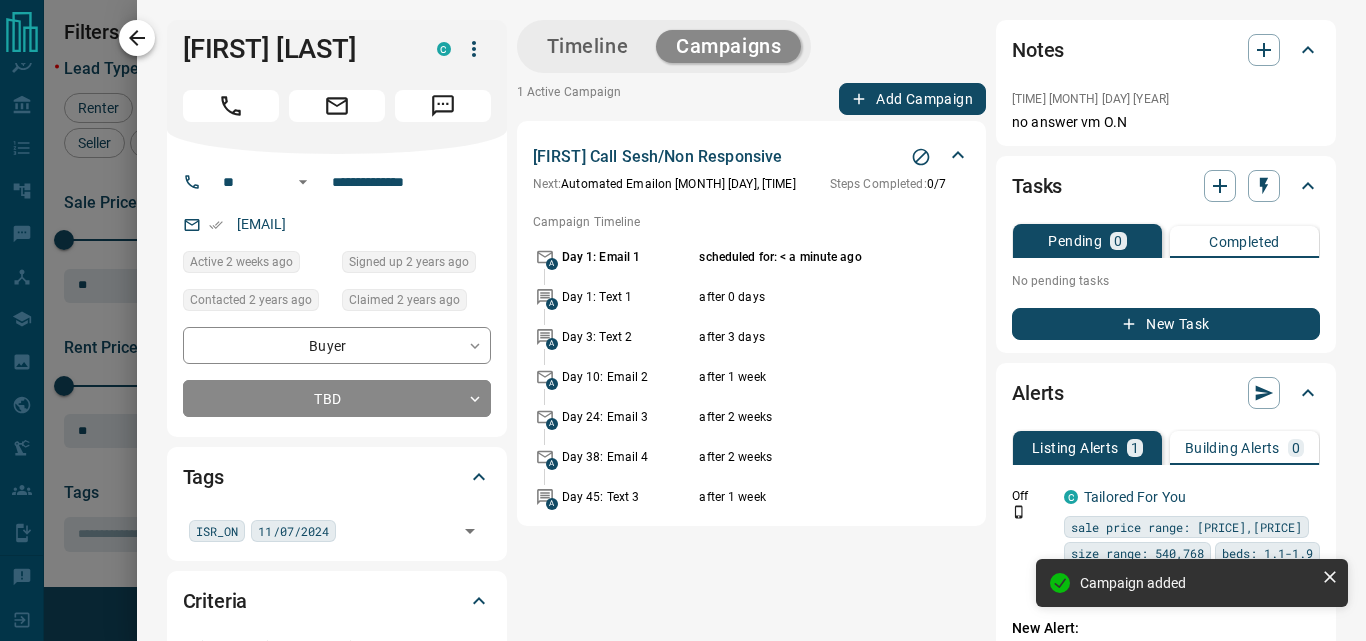 click 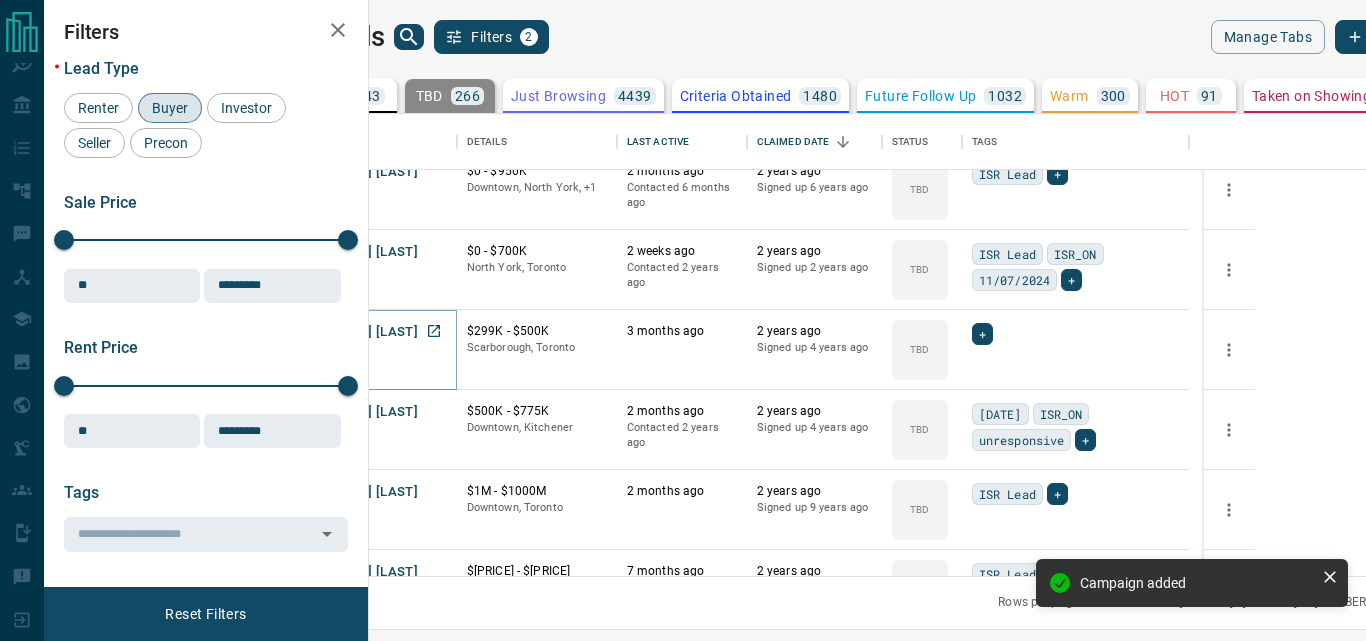 click on "[FIRST] [LAST]" at bounding box center (372, 332) 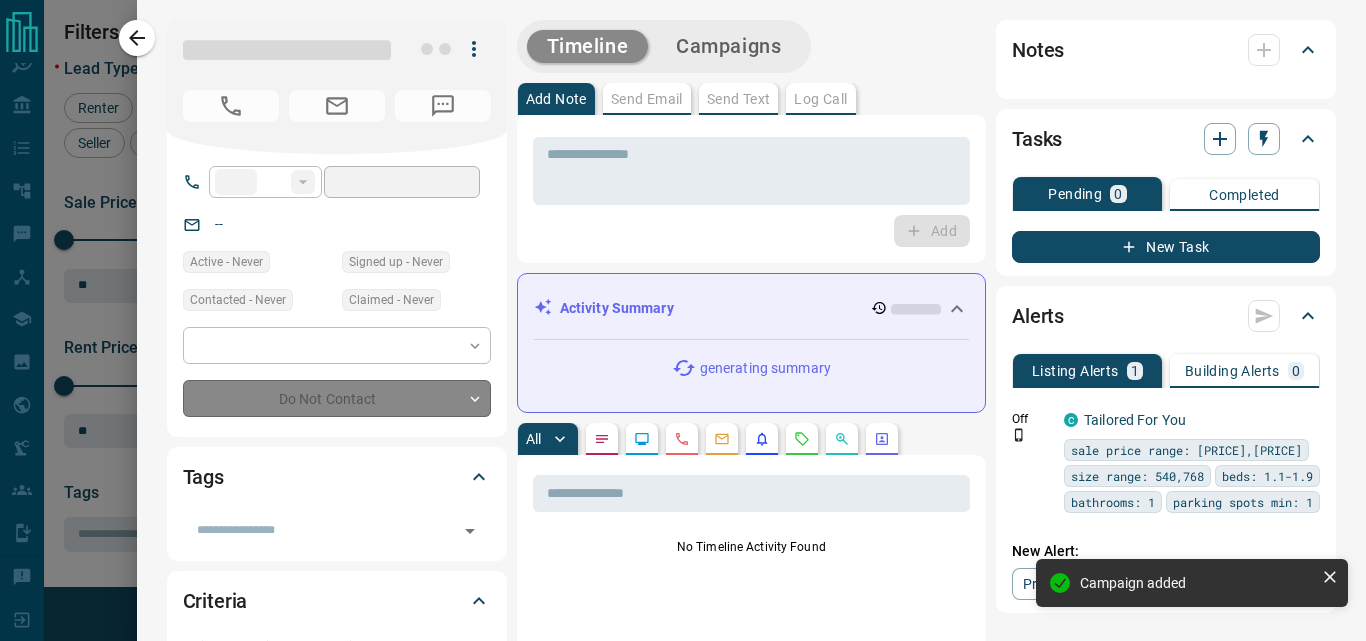 type on "**" 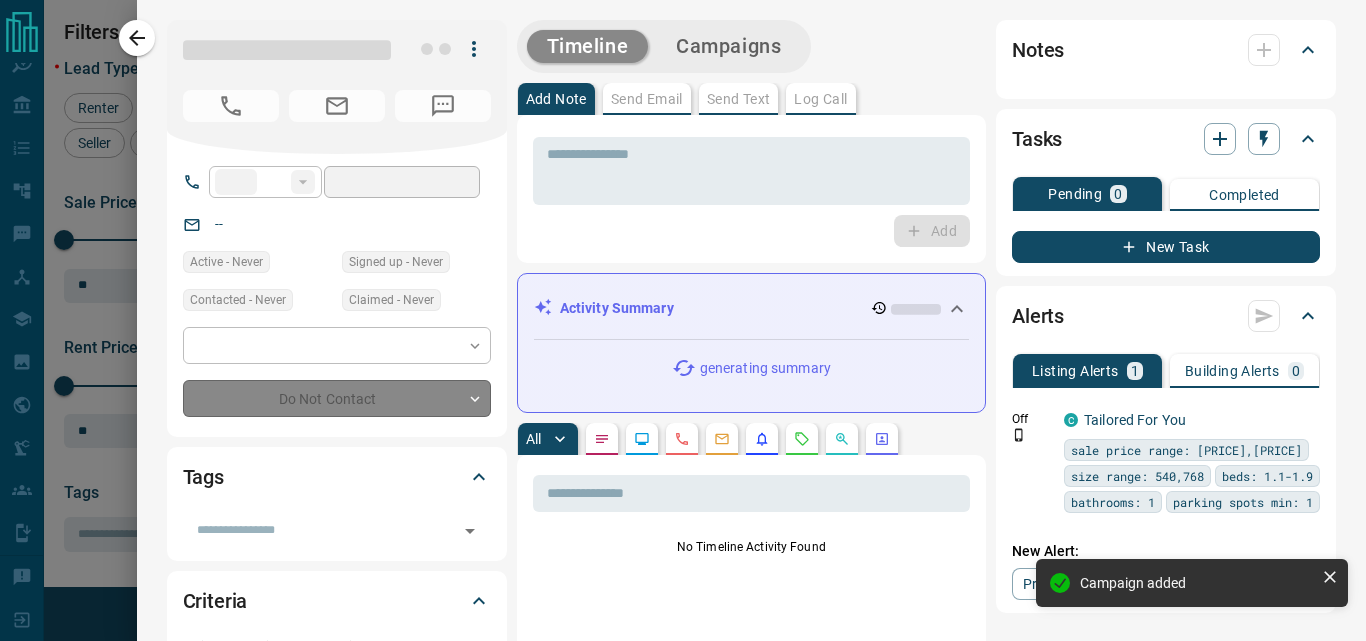 type on "**********" 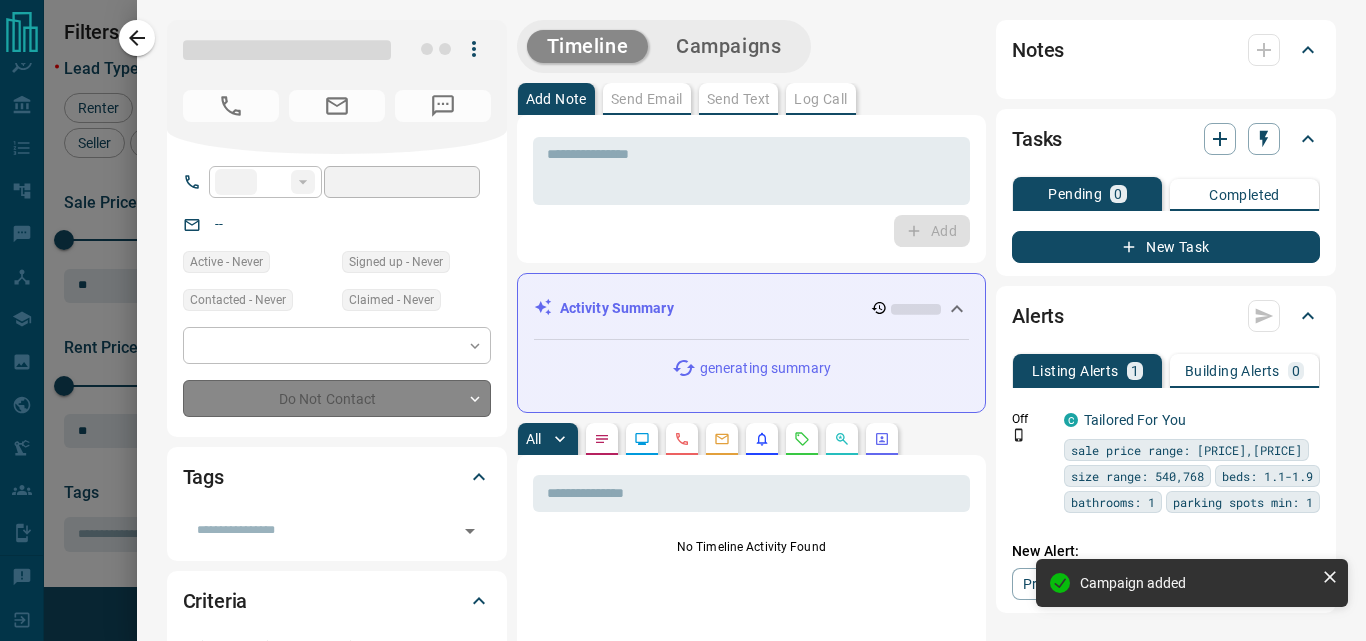 type on "**********" 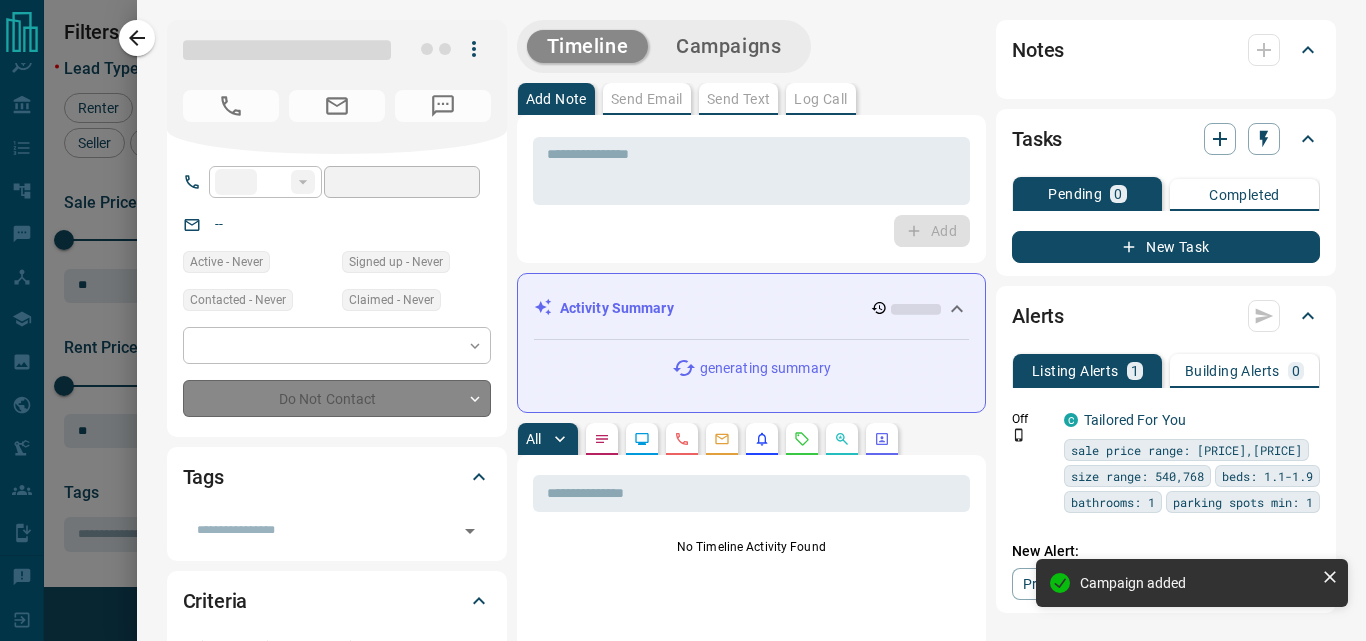 type on "**" 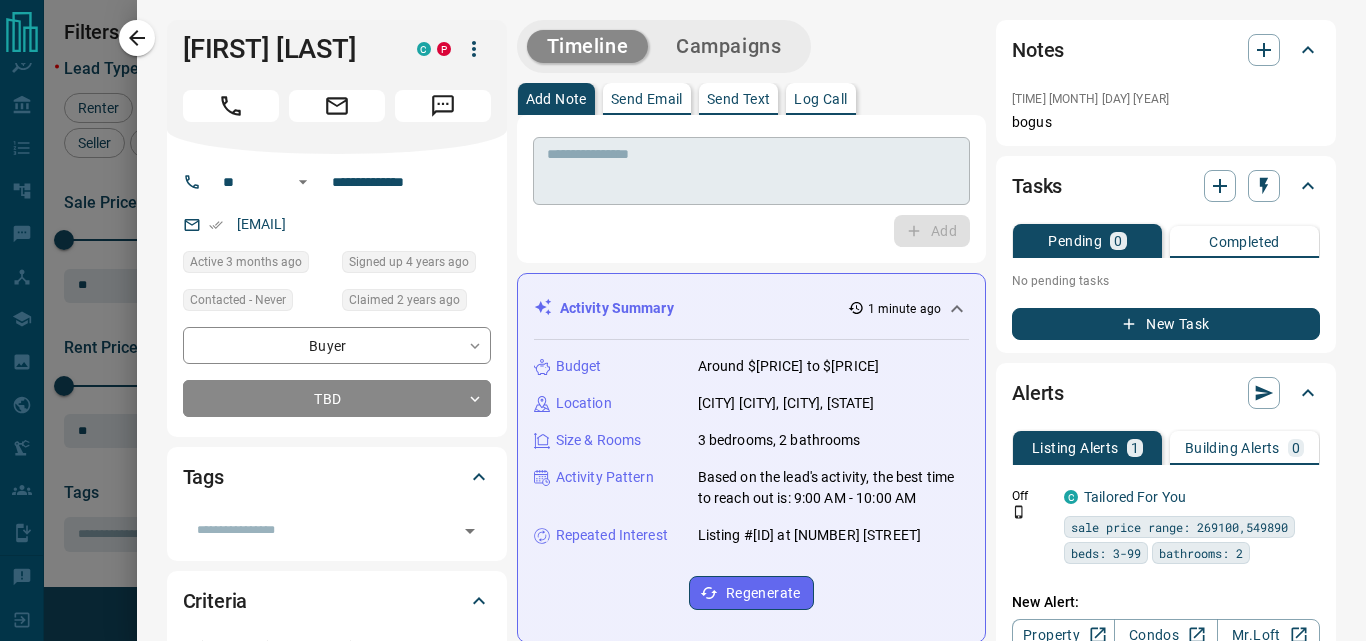 click at bounding box center (751, 171) 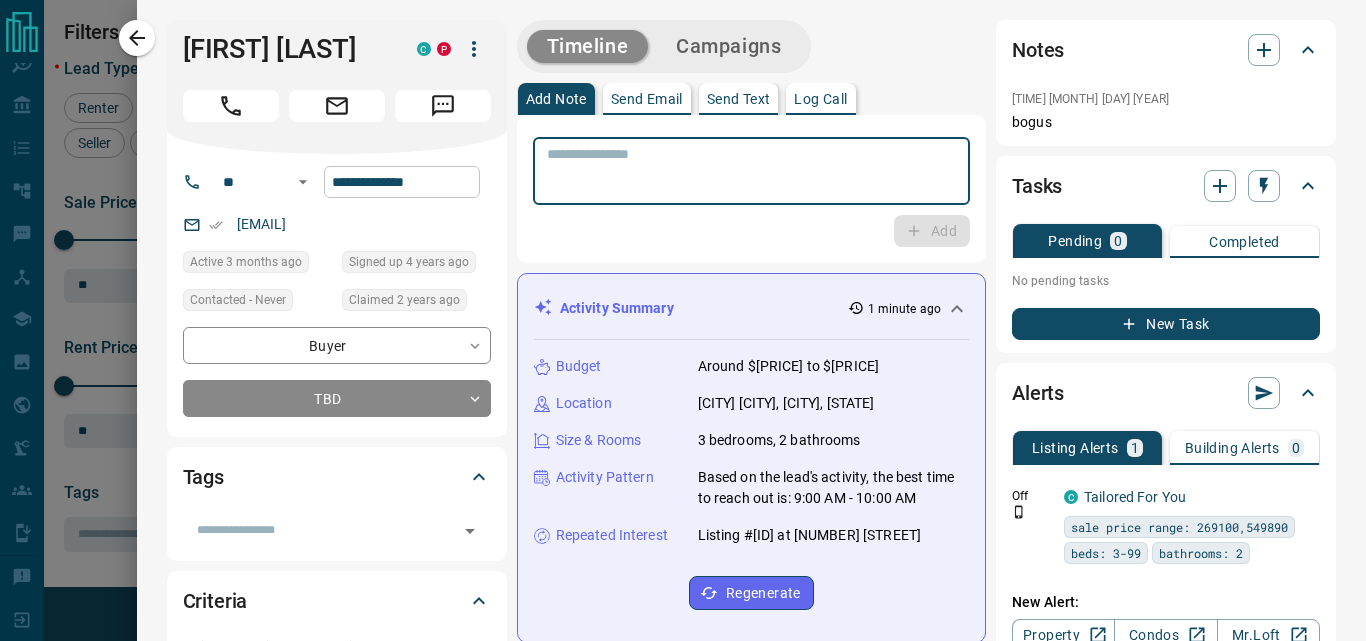 click on "**********" at bounding box center (402, 182) 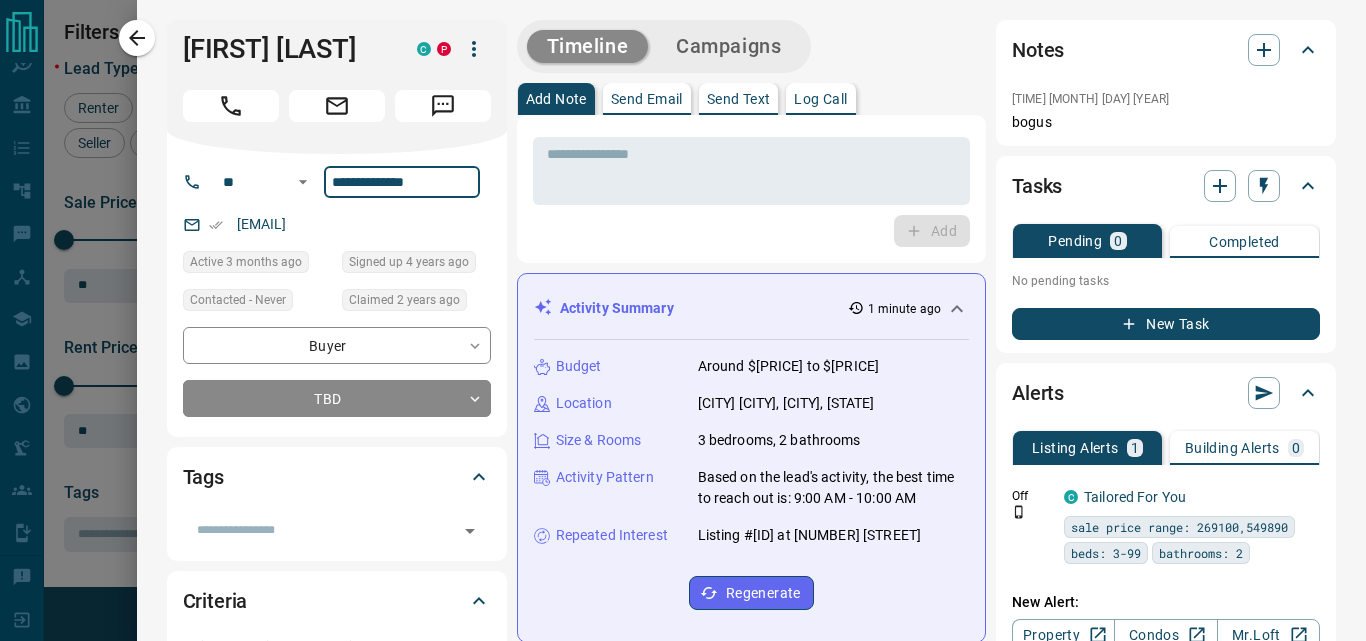 click on "**********" at bounding box center [402, 182] 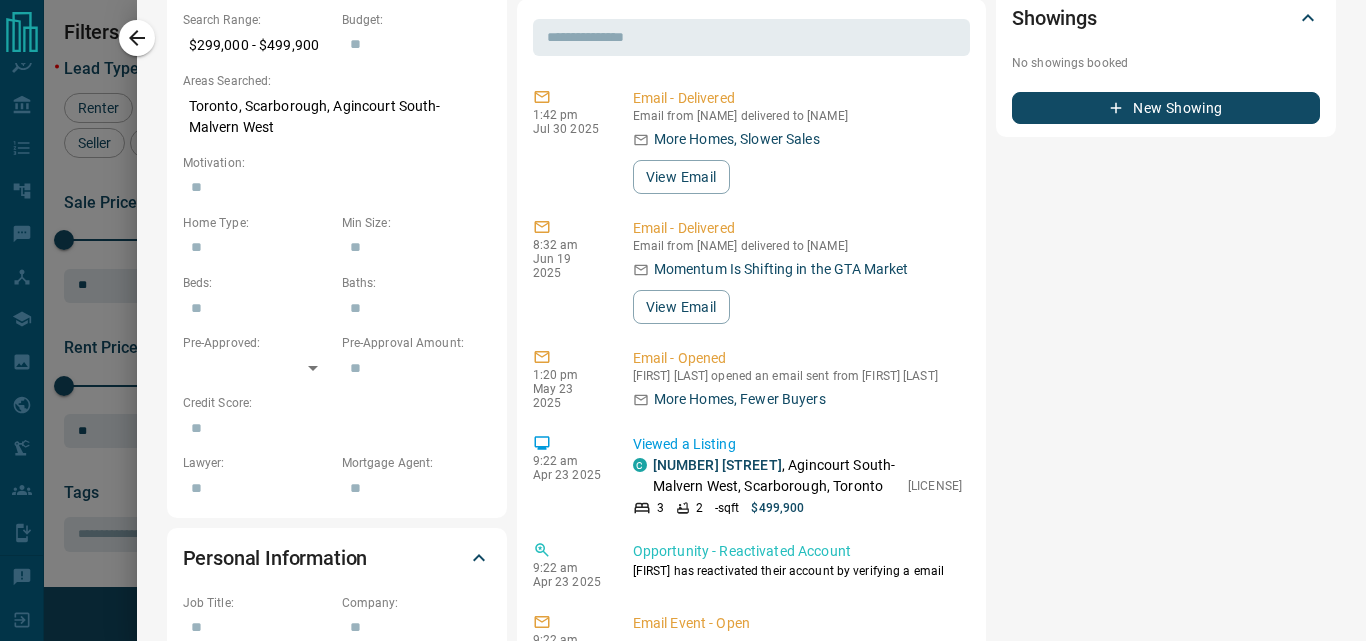 scroll, scrollTop: 700, scrollLeft: 0, axis: vertical 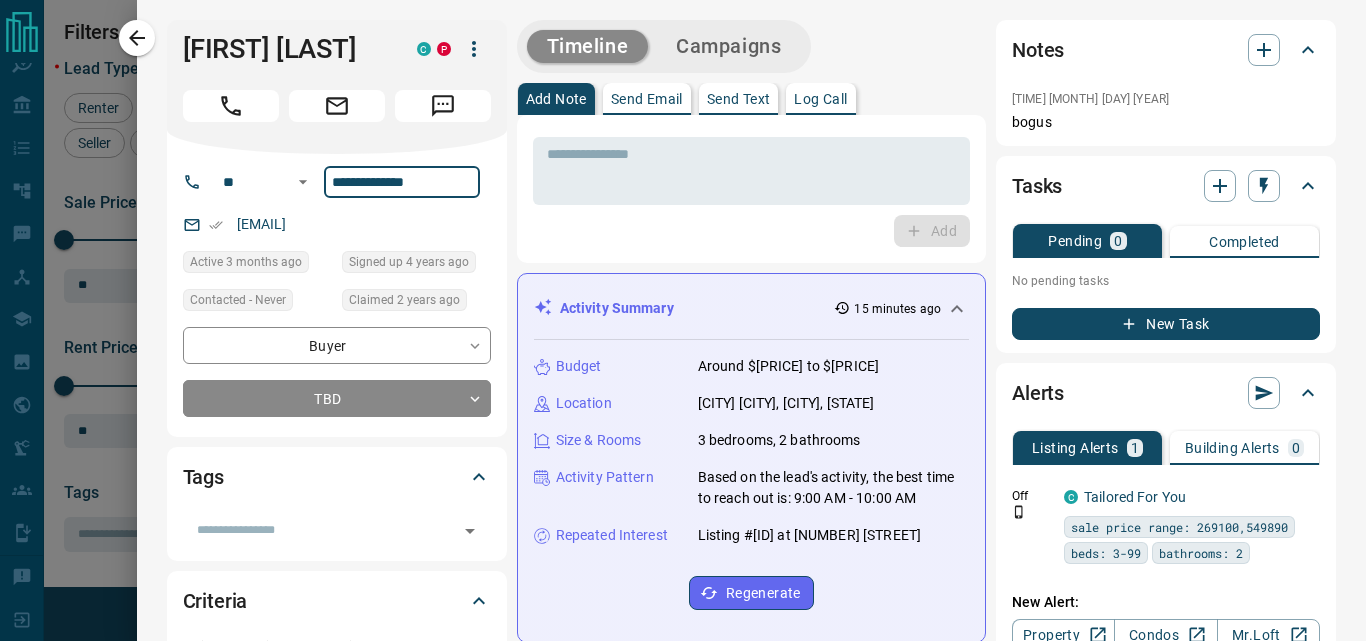 click on "**********" at bounding box center (402, 182) 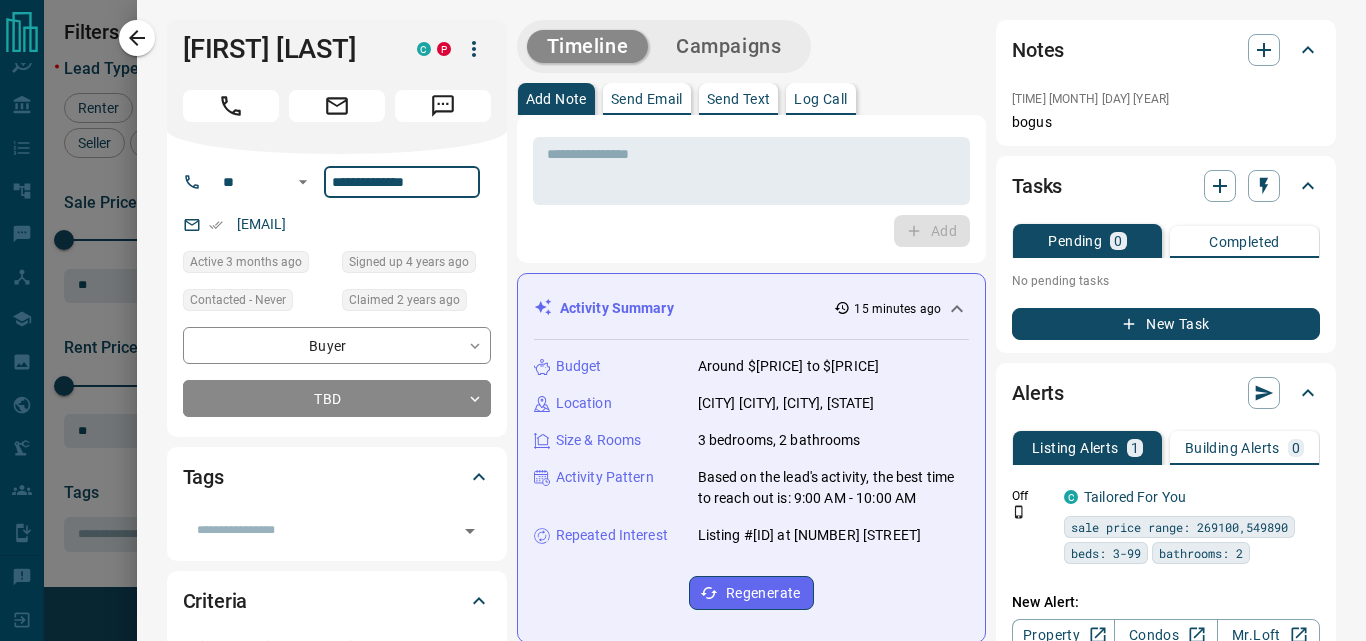 click on "**********" at bounding box center (402, 182) 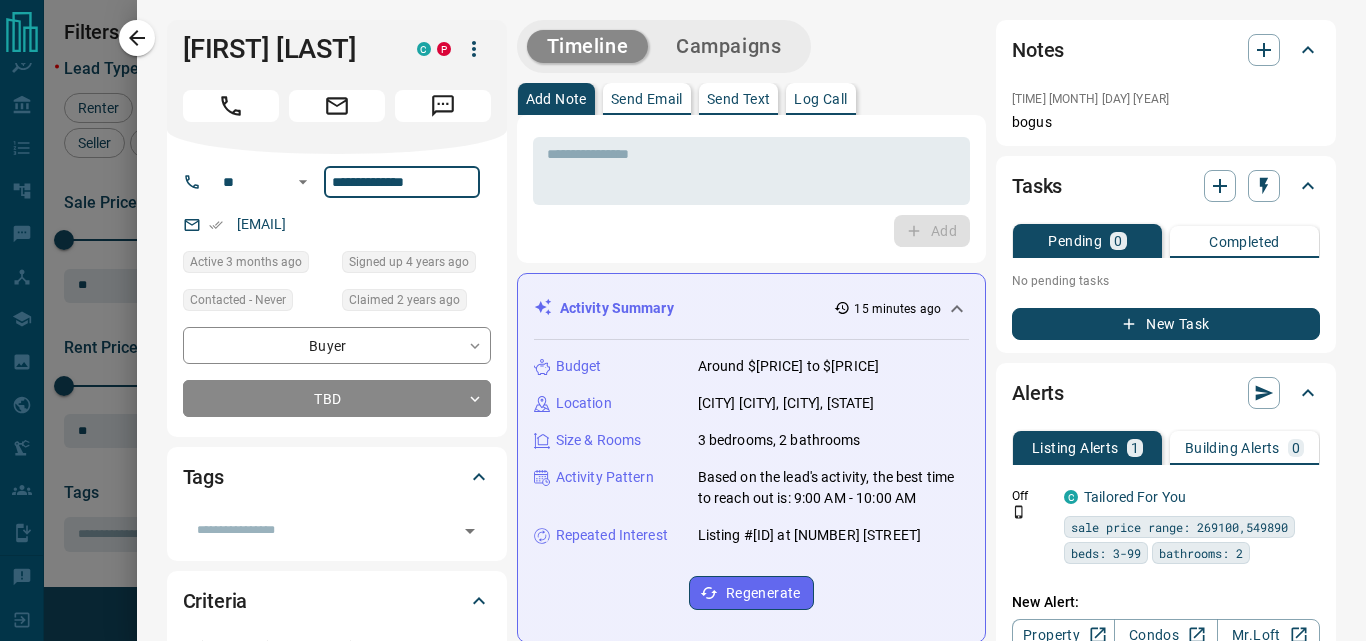 click on "**********" at bounding box center [402, 182] 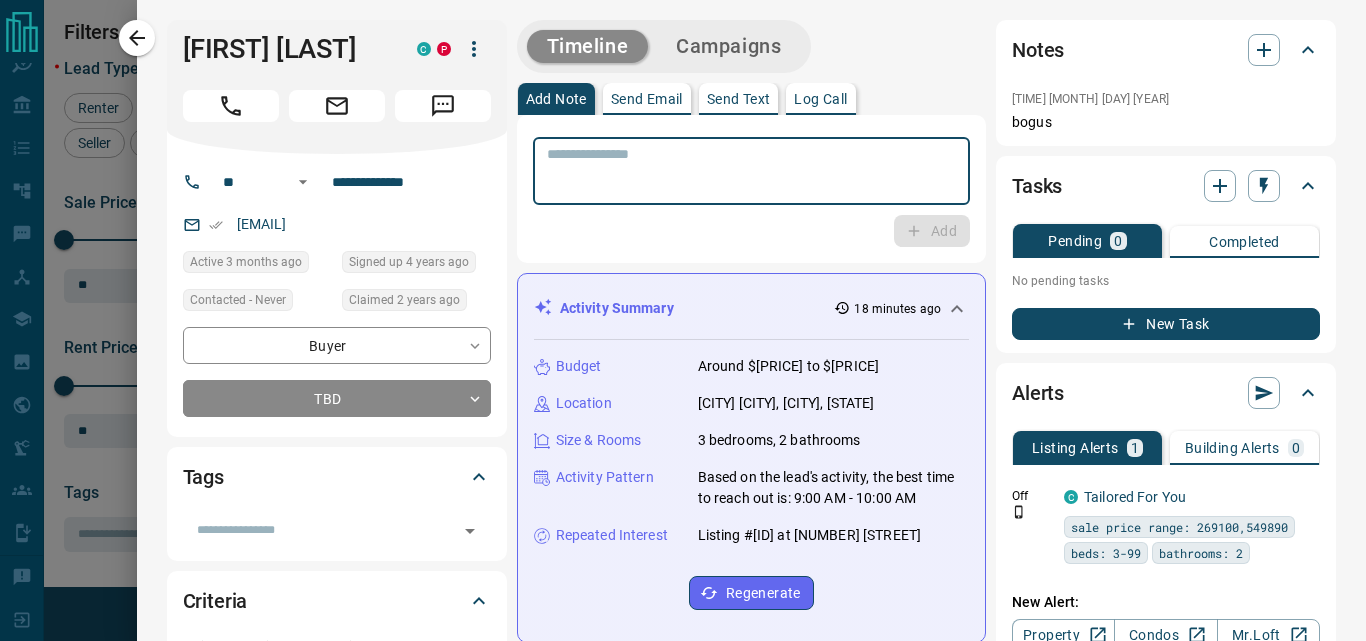 click at bounding box center (751, 171) 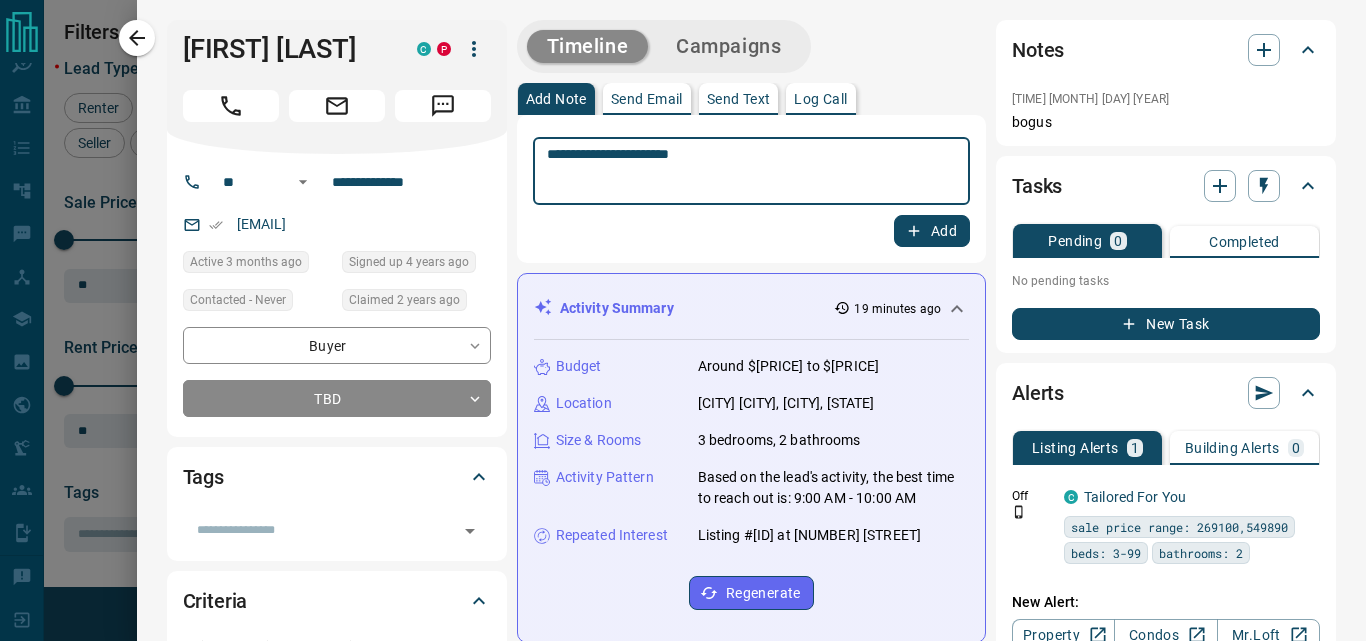 type on "**********" 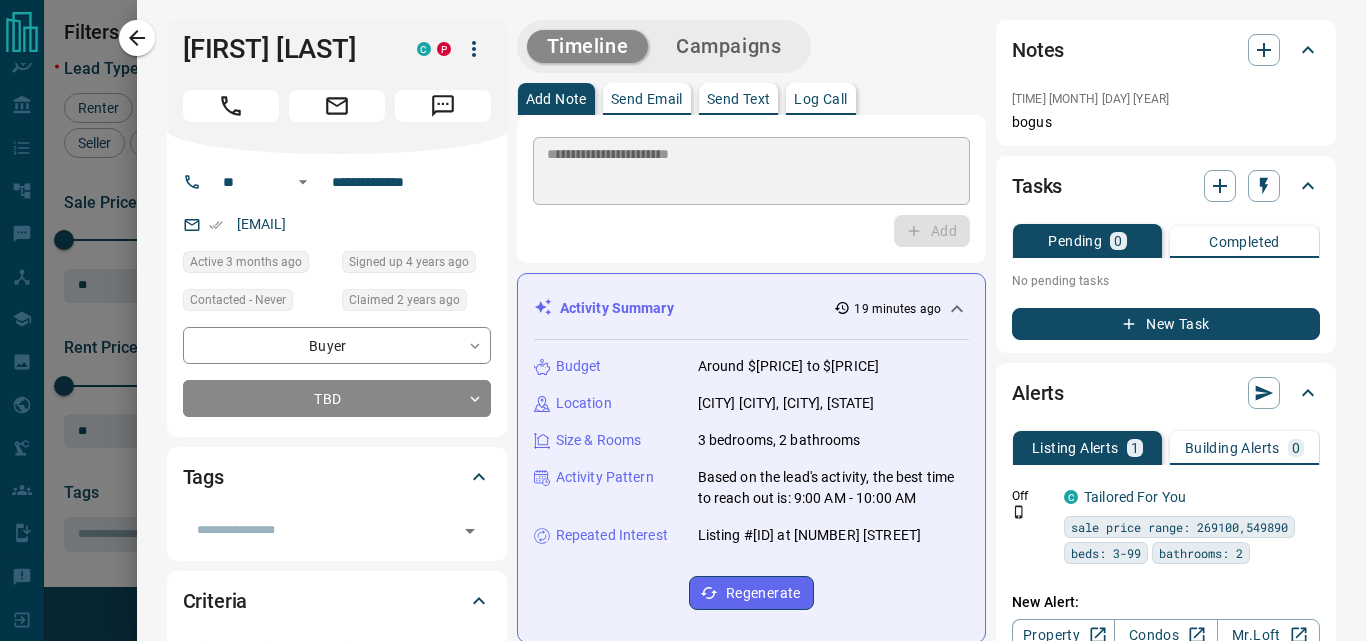 type 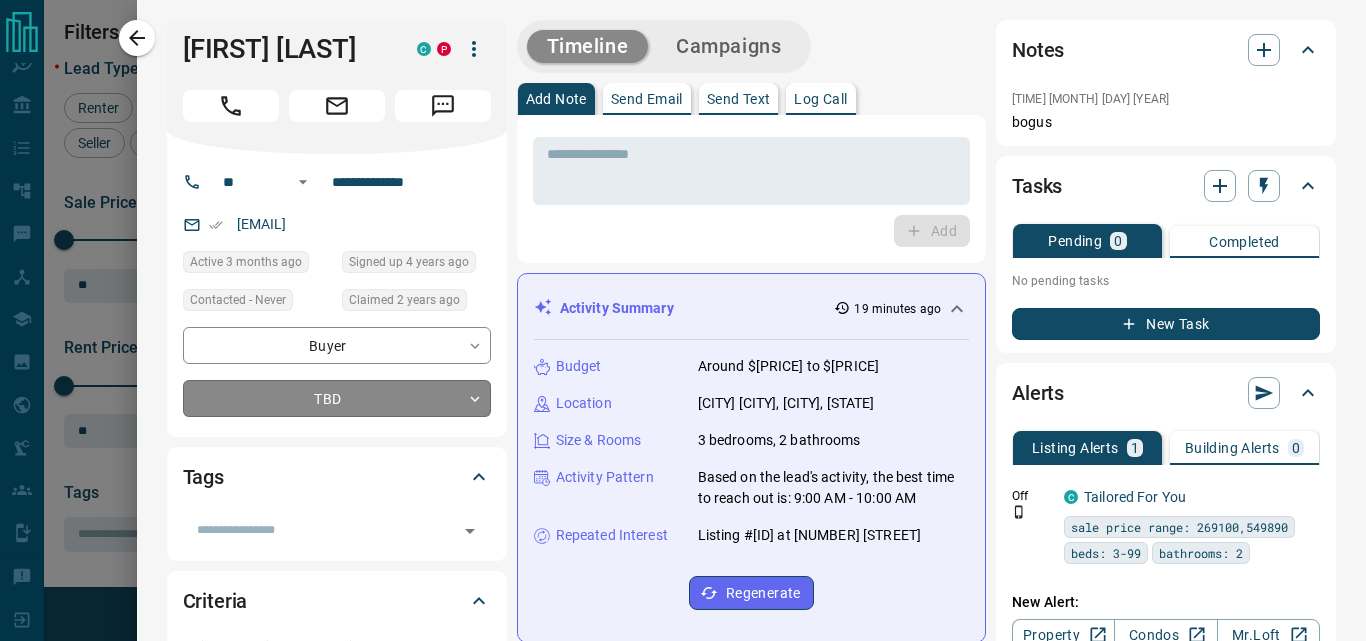 click on "Lead Transfers Claim Leads My Leads Tasks Opportunities Deals Campaigns Automations Messages Broker Bay Training Media Services Agent Resources Precon Worksheet My Team Mobile Apps Disclosure Logout My Leads Filters 2 Manage Tabs New Lead All 9443 TBD 266 Do Not Contact - Not Responsive 569 Bogus 983 Just Browsing 4439 Criteria Obtained 1480 Future Follow Up 1032 Warm 300 HOT 91 Taken on Showings 94 Submitted Offer 33 Client 156 Name Details Last Active Claimed Date Status Tags [FIRST] [LAST] Buyer C P M $1M - $1M [CITY] 1 month ago Contacted 1 year ago 1 year ago Signed up 6 years ago TBD ISR Lead reassigned by [PERSON] + [FIRST] [LAST] Buyer M C $1M - $1M [CITY], [CITY] 9 months ago 1 year ago Signed up 13 years ago TBD 11/07/2024 ISR_ON + [FIRST] [LAST] Buyer C $0 - $950K [CITY], [CITY], +1 2 months ago Contacted 6 months ago 2 years ago Signed up 6 years ago TBD ISR Lead + [FIRST] [LAST] Buyer C $0 - $700K [CITY], [CITY] 2 weeks ago Contacted 2 years ago 2 years ago Signed up 2 years ago TBD ISR Lead +" at bounding box center (683, 308) 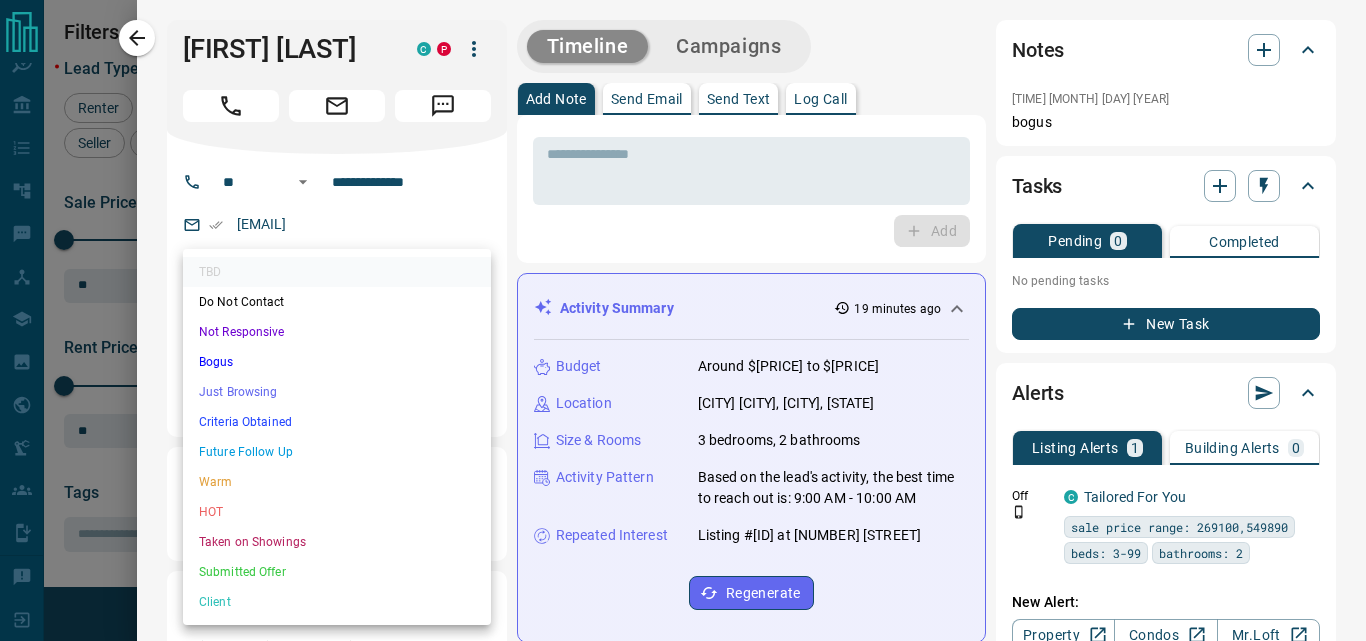 click at bounding box center (683, 320) 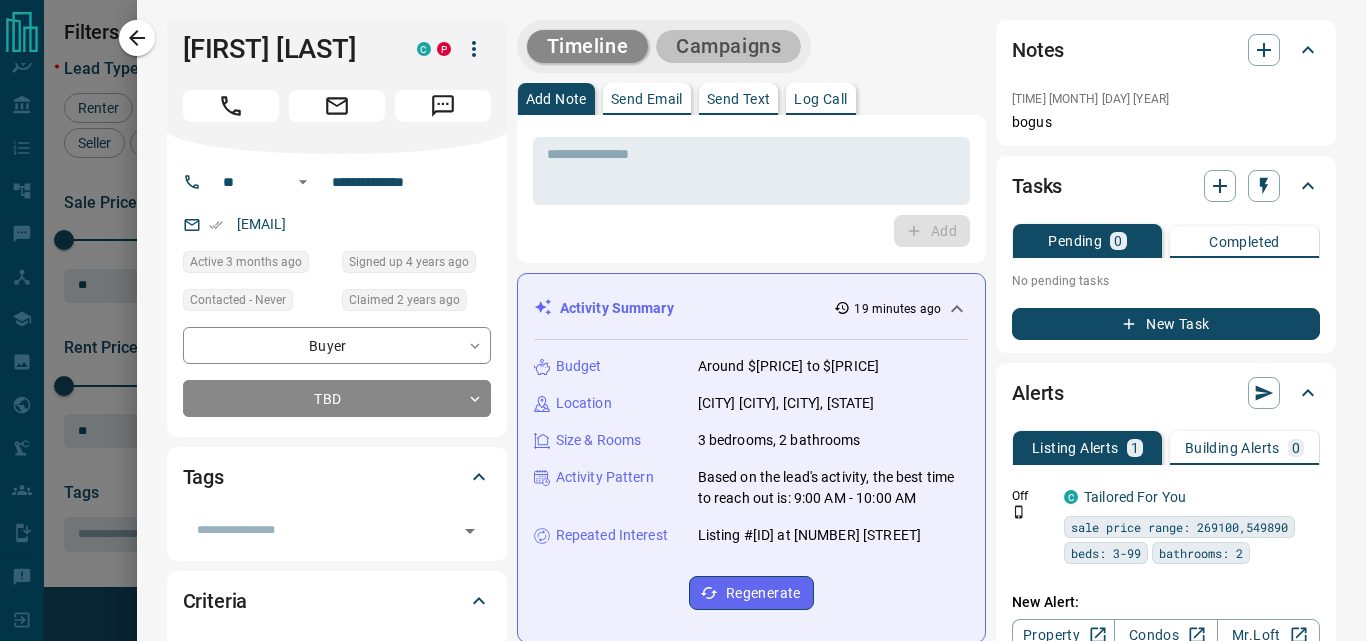 click on "Campaigns" at bounding box center (728, 46) 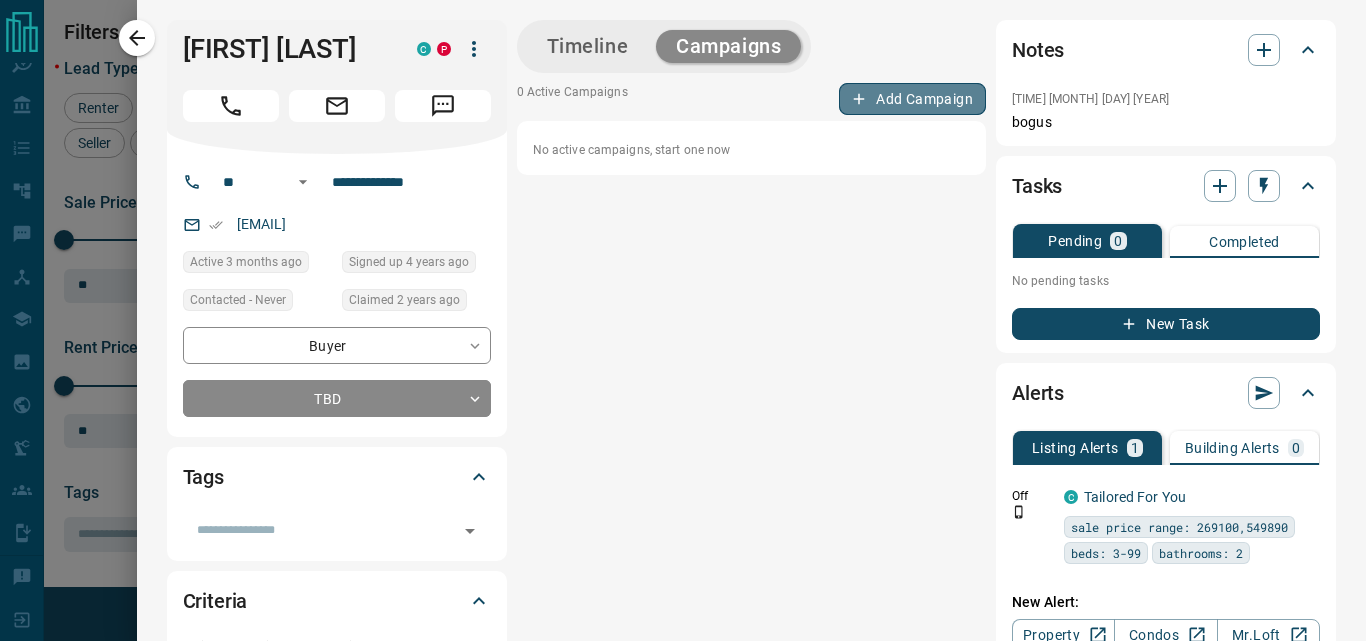 click on "Add Campaign" at bounding box center [912, 99] 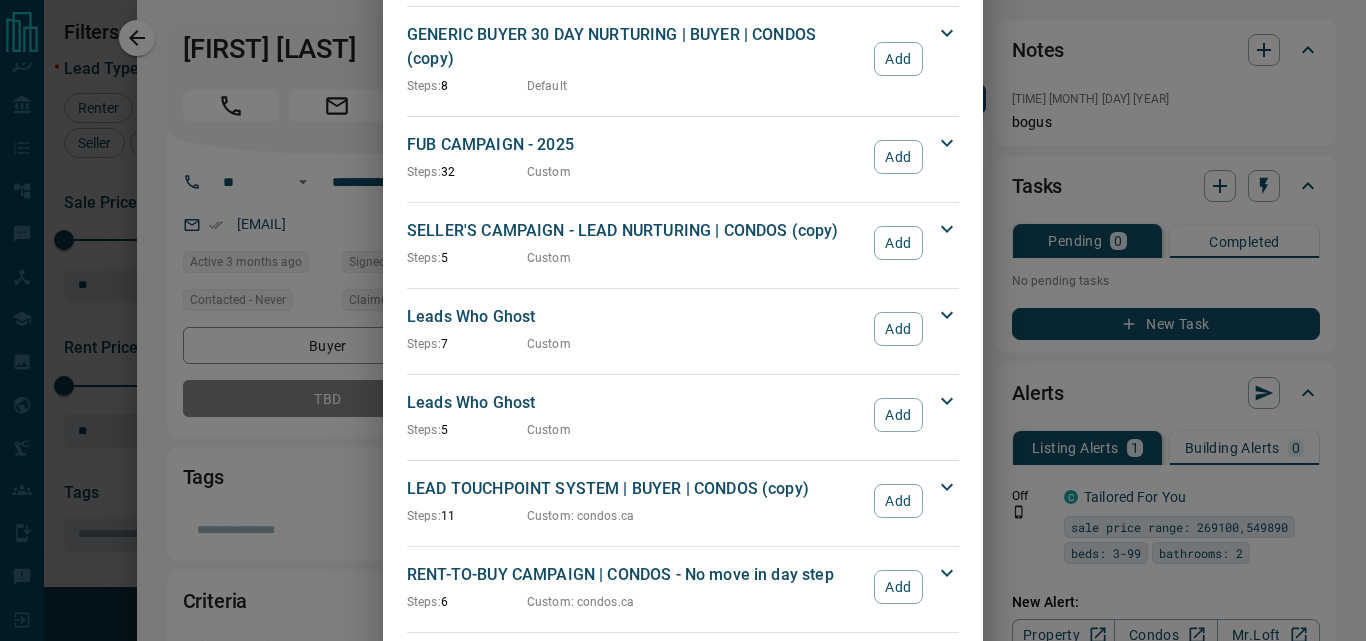 scroll, scrollTop: 2200, scrollLeft: 0, axis: vertical 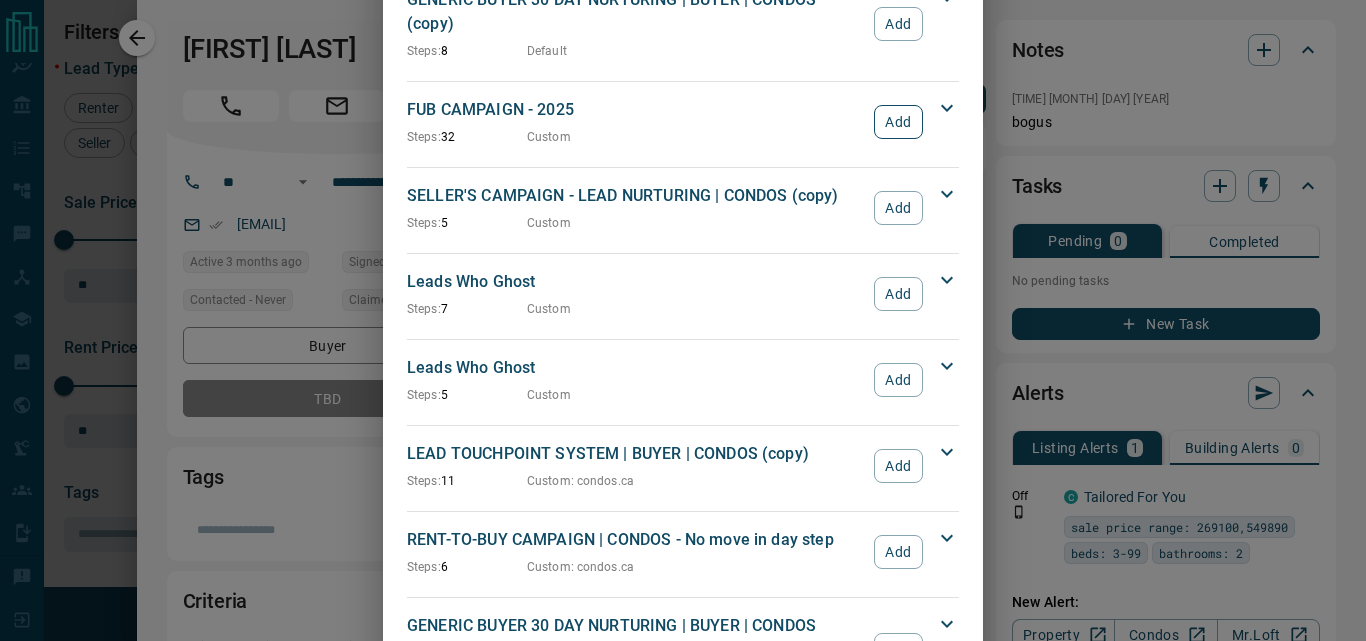 click on "Add" at bounding box center (898, 122) 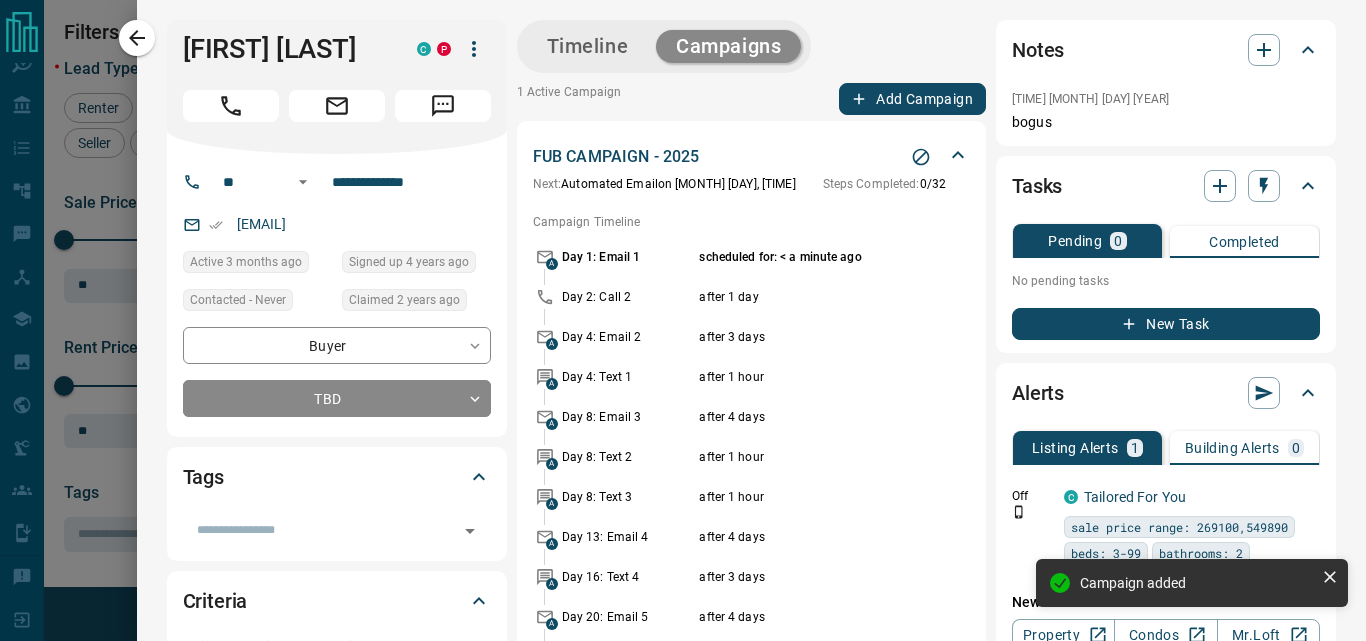 click on "Timeline" at bounding box center [588, 46] 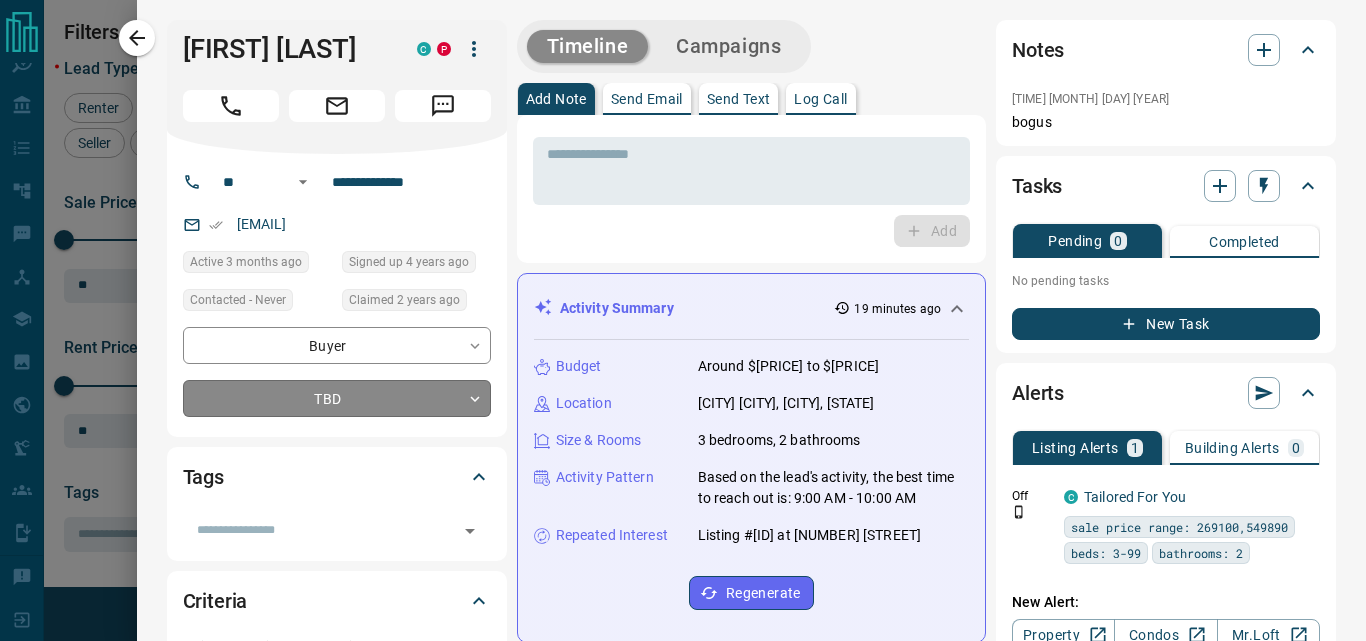 click on "Lead Transfers Claim Leads My Leads Tasks Opportunities Deals Campaigns Automations Messages Broker Bay Training Media Services Agent Resources Precon Worksheet My Team Mobile Apps Disclosure Logout My Leads Filters 2 Manage Tabs New Lead All 9443 TBD 266 Do Not Contact - Not Responsive 569 Bogus 983 Just Browsing 4439 Criteria Obtained 1480 Future Follow Up 1032 Warm 300 HOT 91 Taken on Showings 94 Submitted Offer 33 Client 156 Name Details Last Active Claimed Date Status Tags [FIRST] [LAST] Buyer C P M $1M - $1M [CITY] 1 month ago Contacted 1 year ago 1 year ago Signed up 6 years ago TBD ISR Lead reassigned by [PERSON] + [FIRST] [LAST] Buyer M C $1M - $1M [CITY], [CITY] 9 months ago 1 year ago Signed up 13 years ago TBD 11/07/2024 ISR_ON + [FIRST] [LAST] Buyer C $0 - $950K [CITY], [CITY], +1 2 months ago Contacted 6 months ago 2 years ago Signed up 6 years ago TBD ISR Lead + [FIRST] [LAST] Buyer C $0 - $700K [CITY], [CITY] 2 weeks ago Contacted 2 years ago 2 years ago Signed up 2 years ago TBD ISR Lead +" at bounding box center (683, 308) 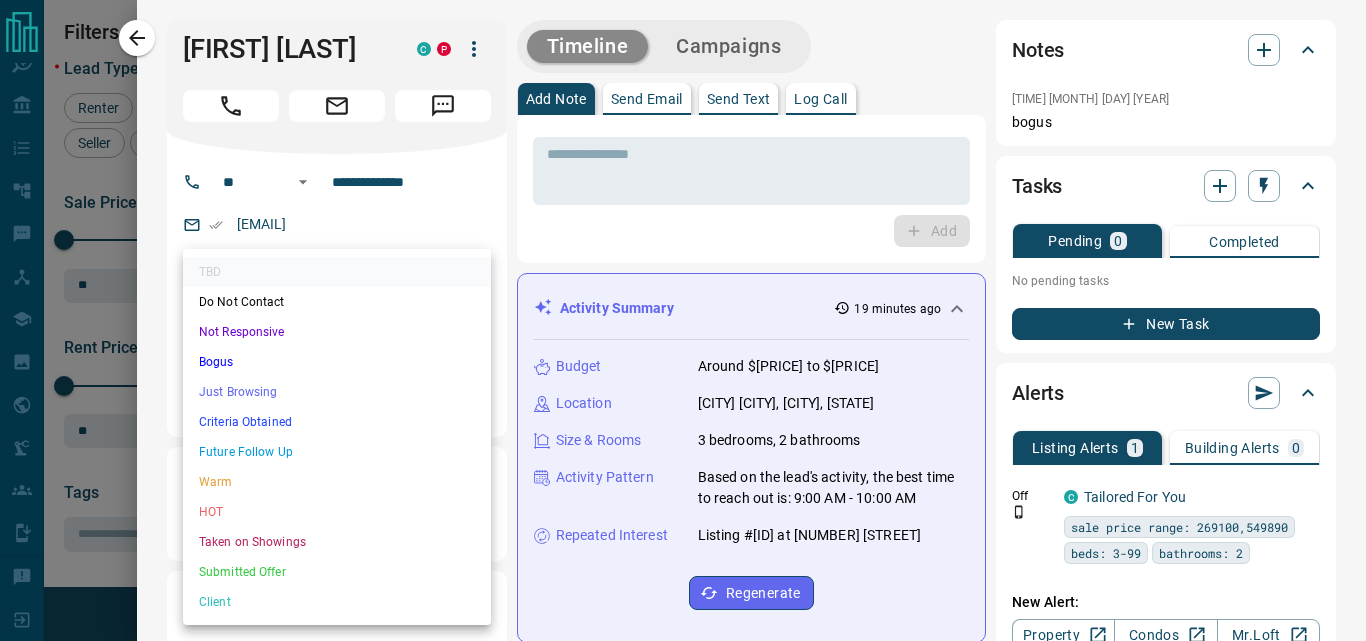 click on "Warm" at bounding box center (337, 482) 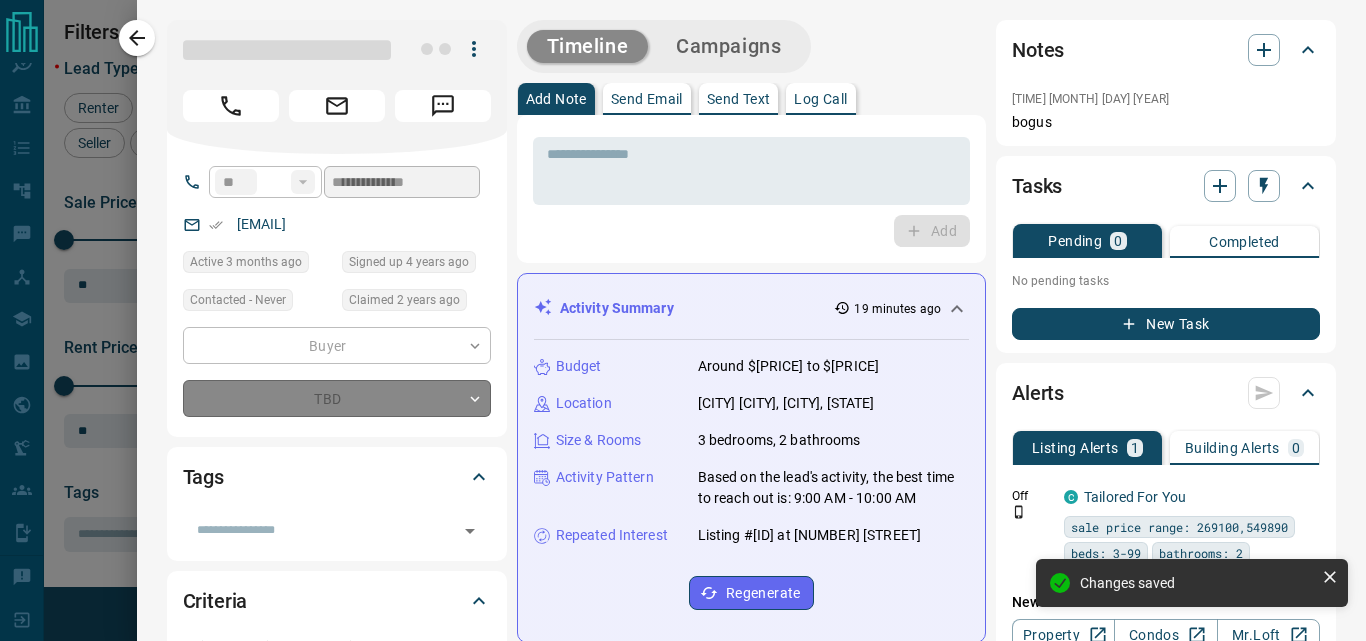 type on "*" 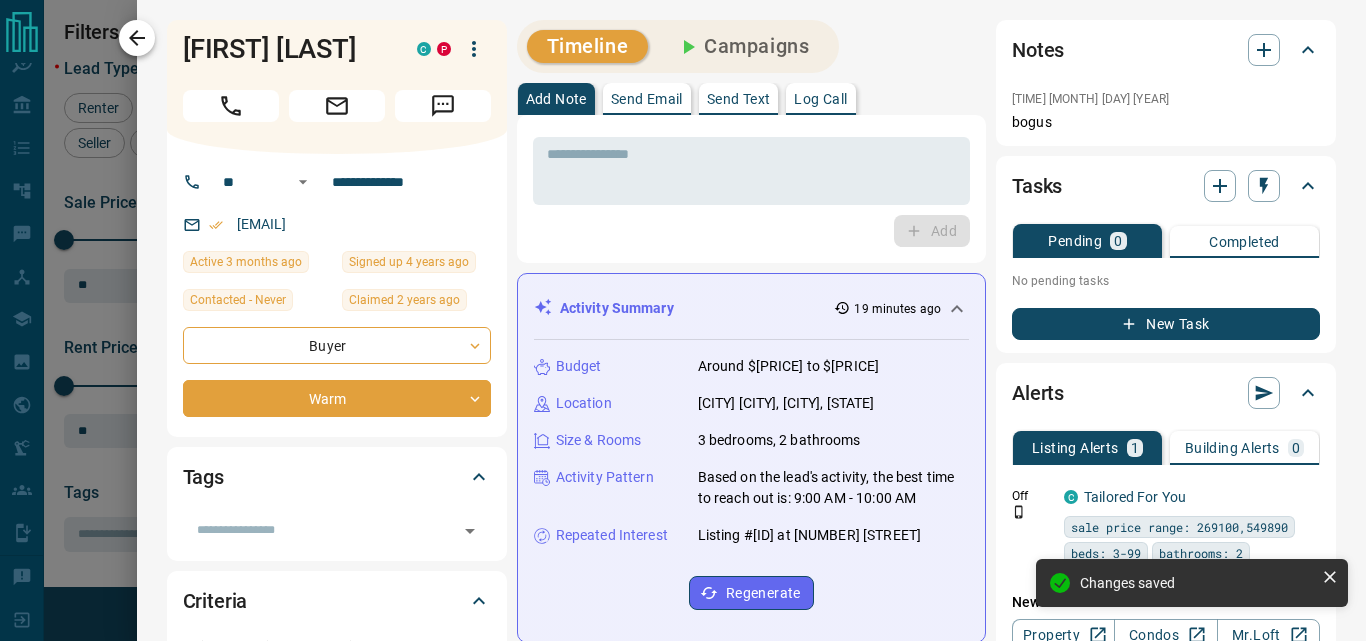 click 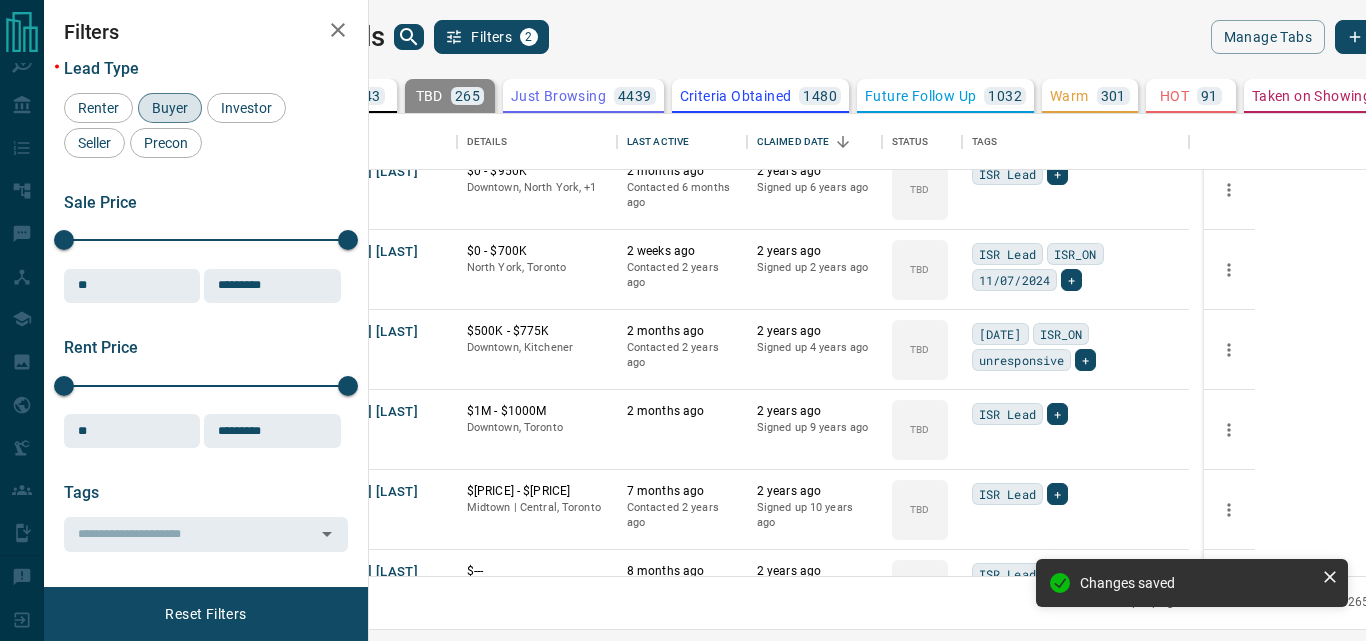 scroll, scrollTop: 2040, scrollLeft: 0, axis: vertical 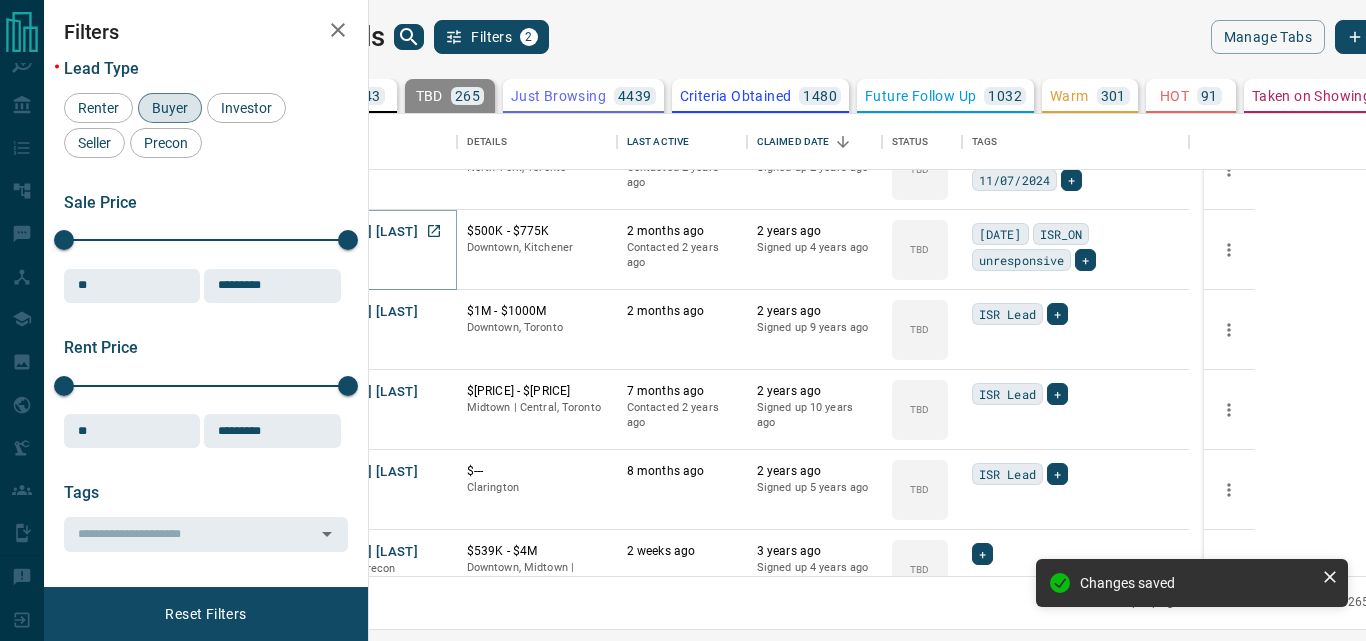 click on "[FIRST] [LAST]" at bounding box center [372, 232] 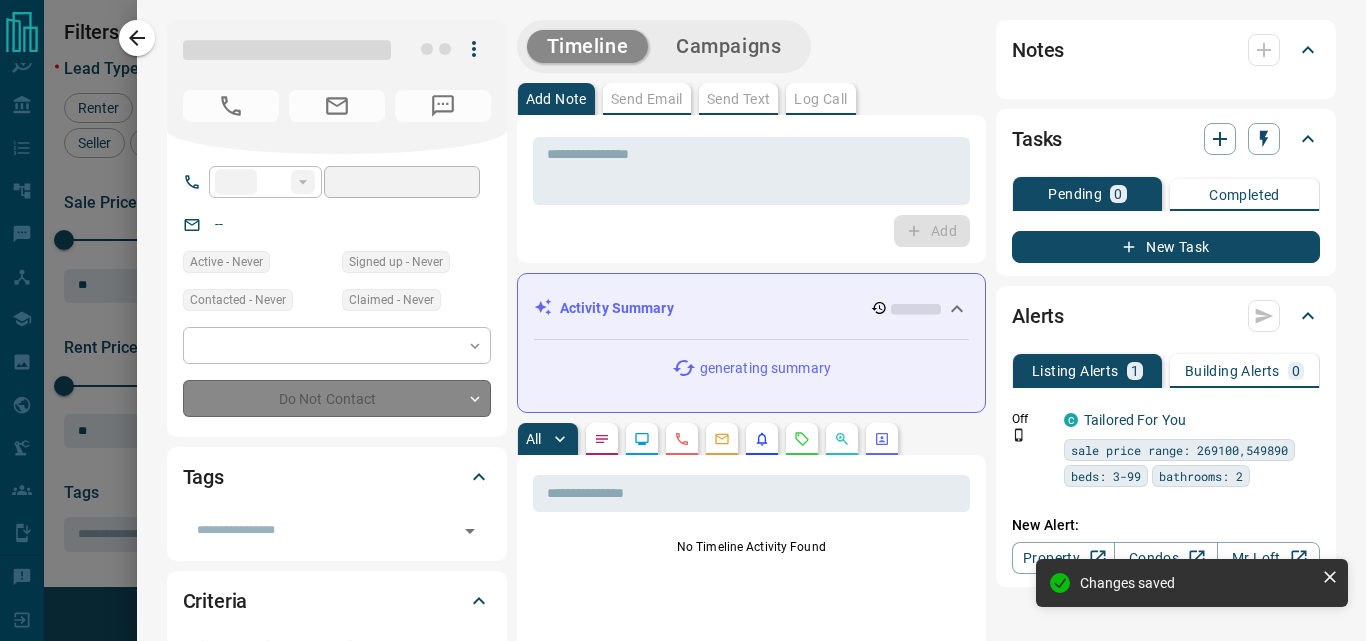 type on "**" 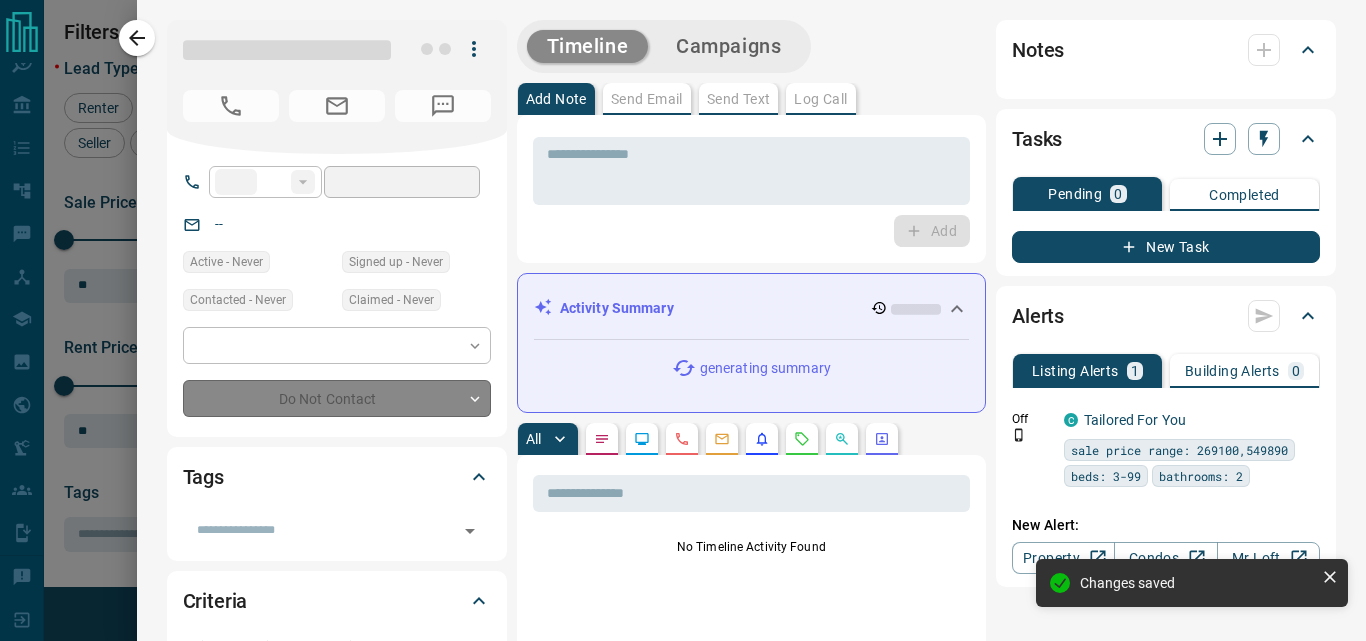 type on "**********" 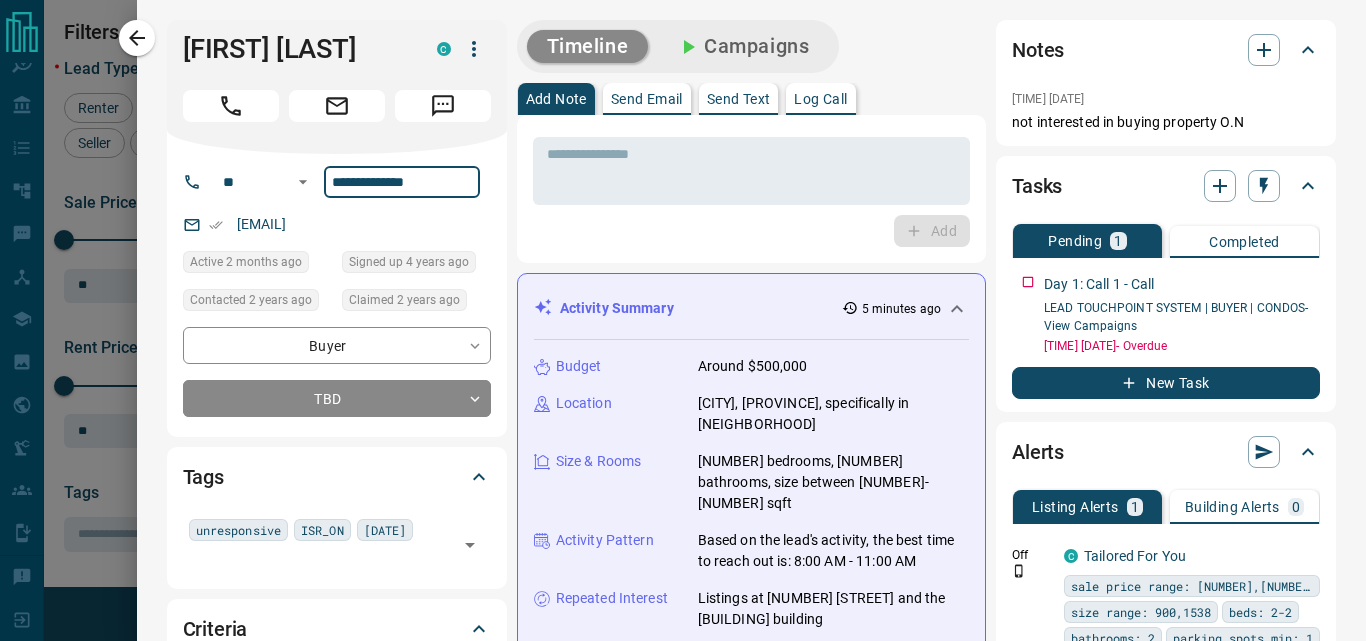 click on "**********" at bounding box center (402, 182) 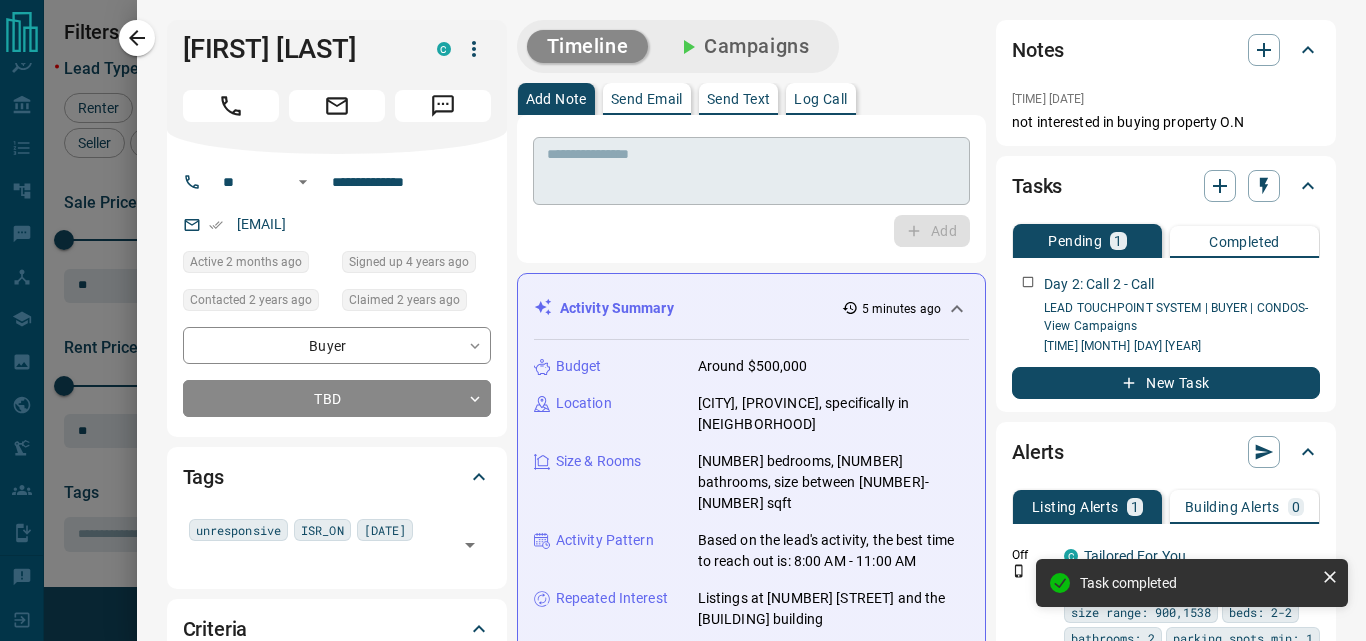 click at bounding box center [751, 171] 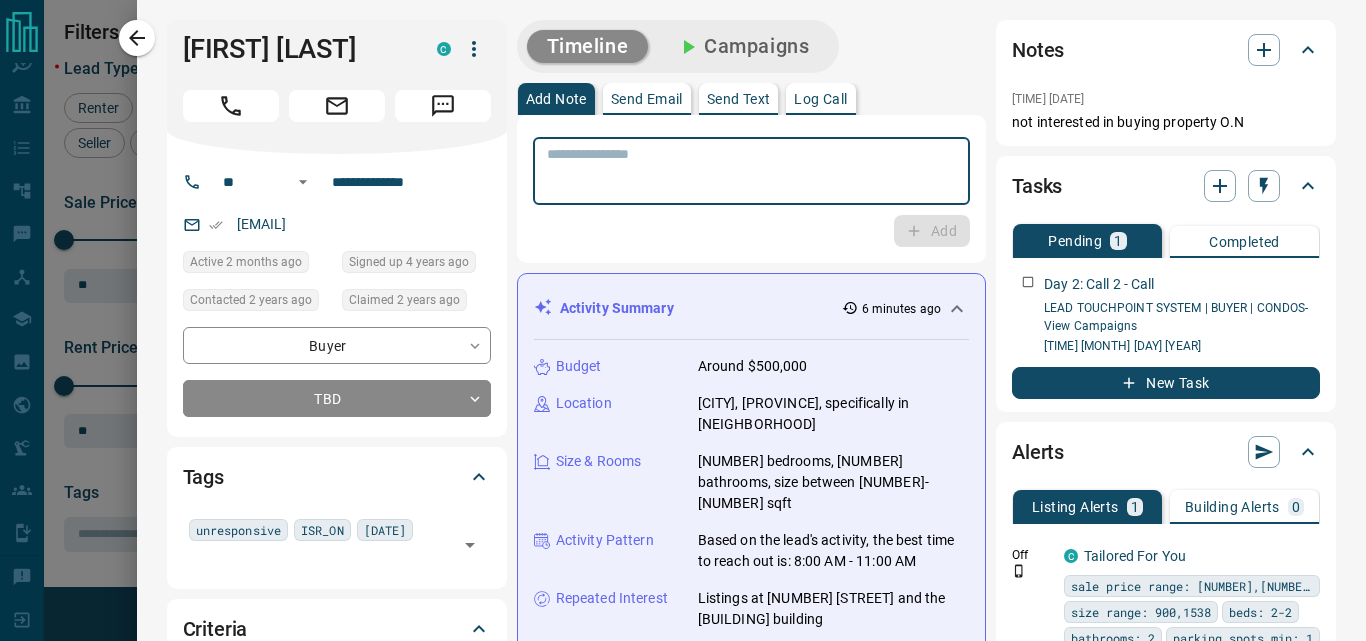 click at bounding box center (751, 171) 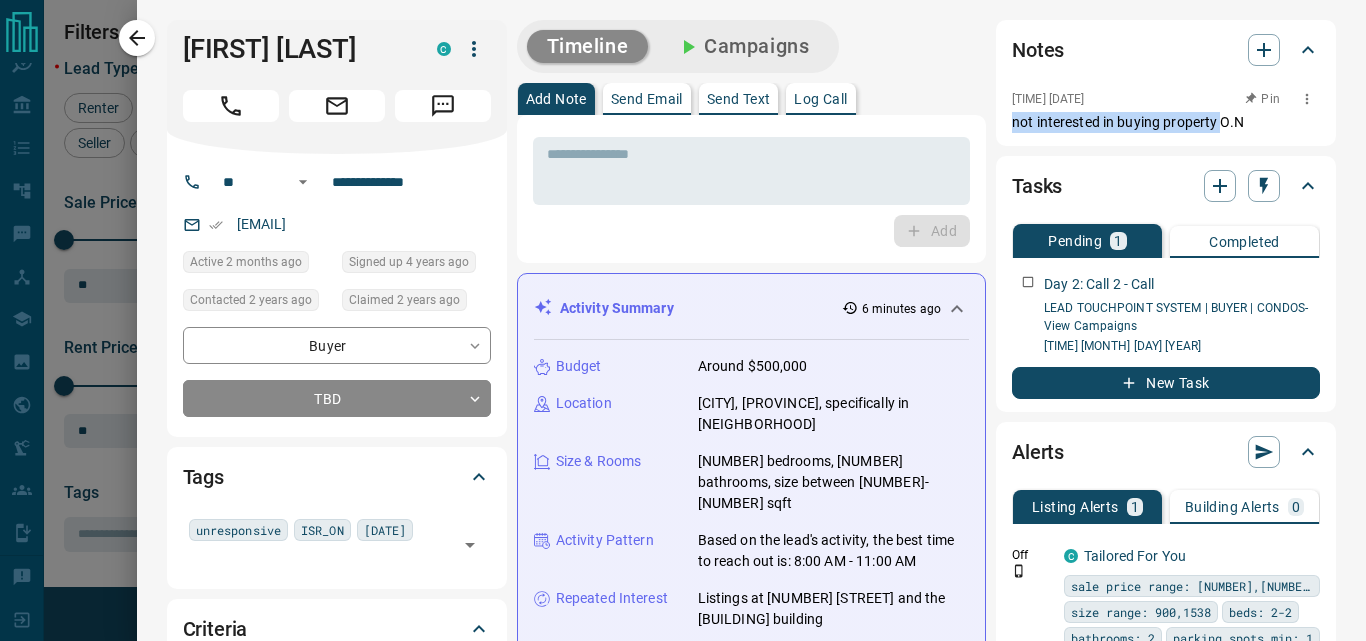 drag, startPoint x: 999, startPoint y: 128, endPoint x: 1207, endPoint y: 119, distance: 208.19463 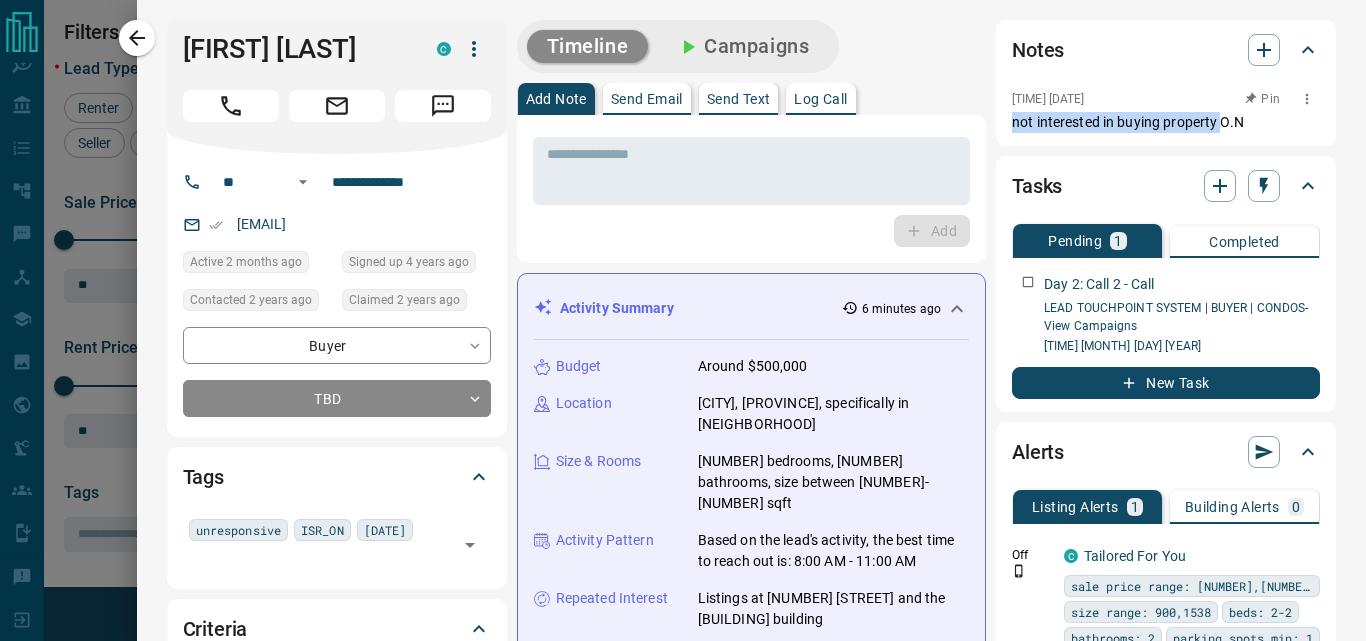 click on "not interested in buying property O.N" at bounding box center (1166, 122) 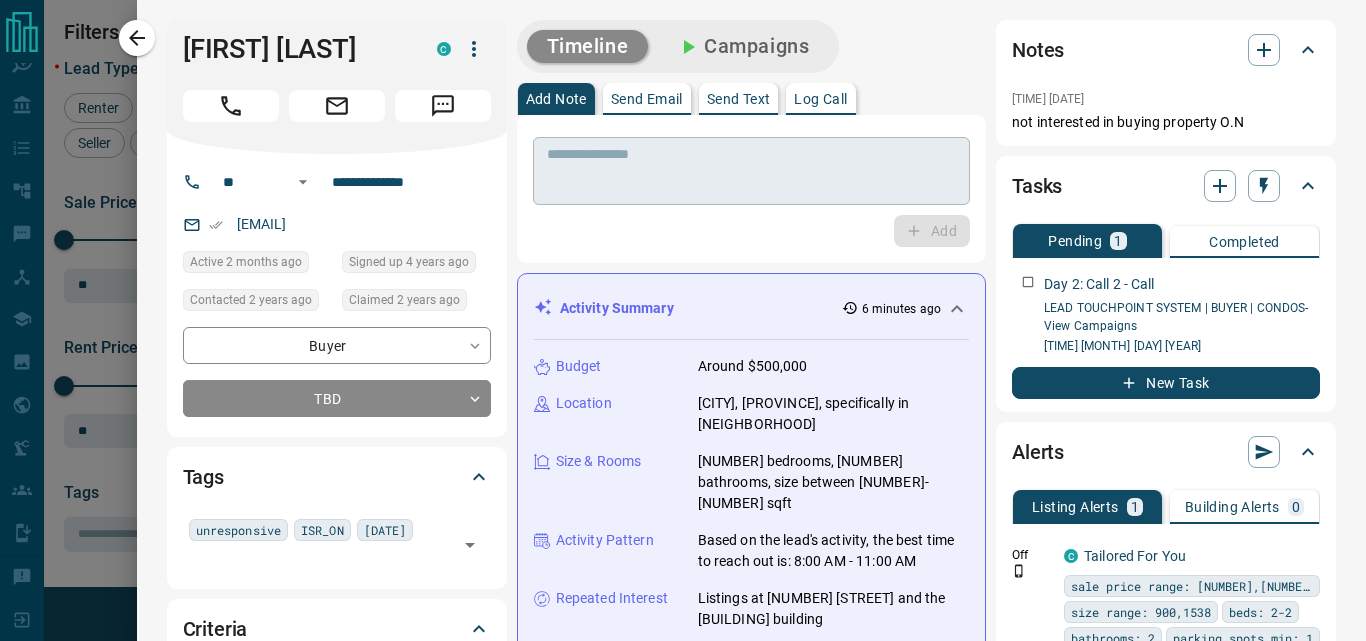 click at bounding box center [751, 171] 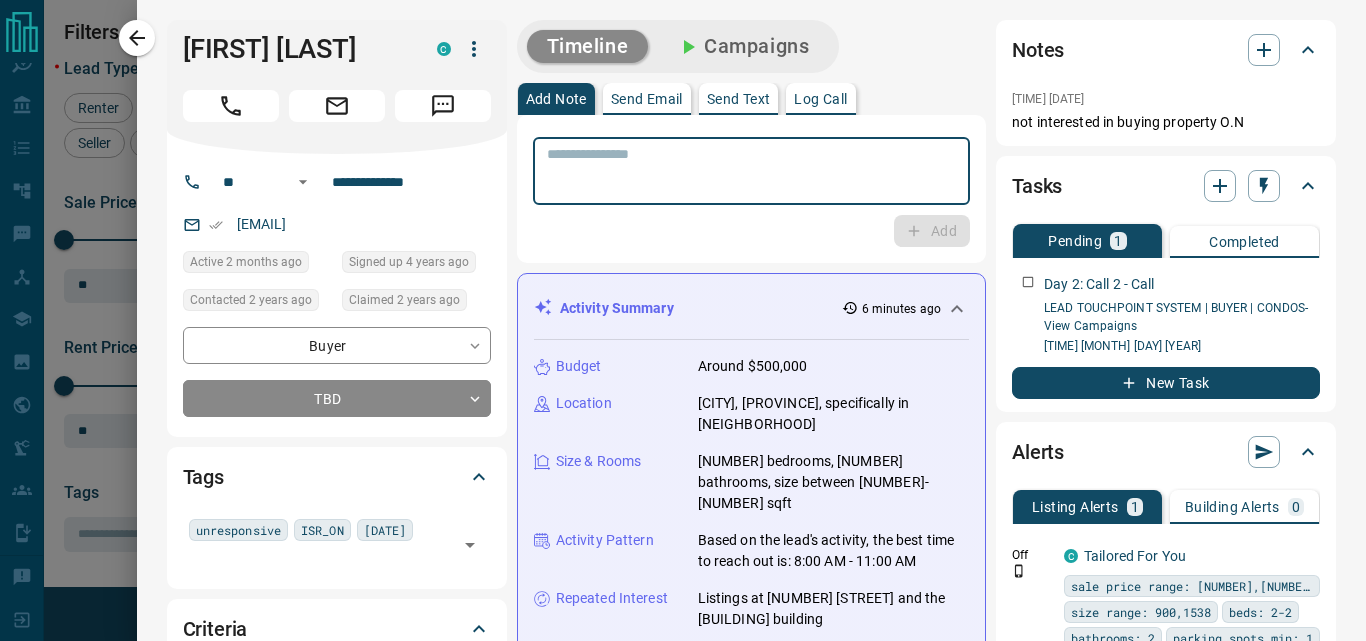 paste on "**********" 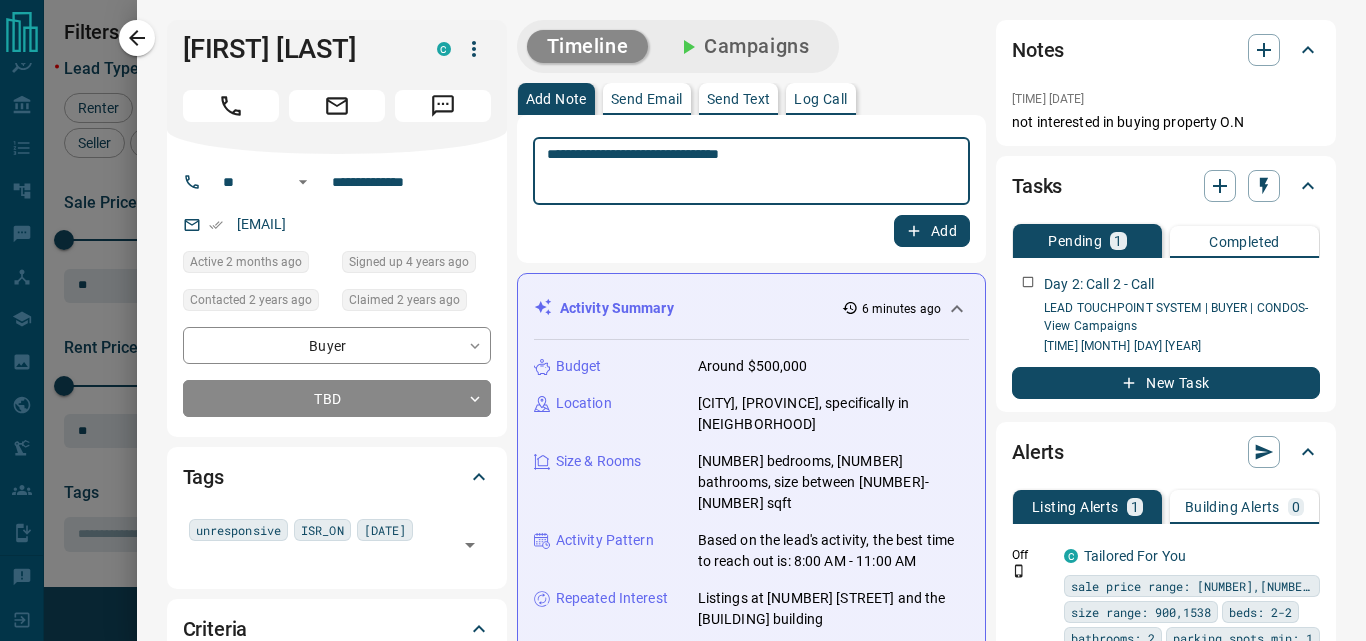 type on "**********" 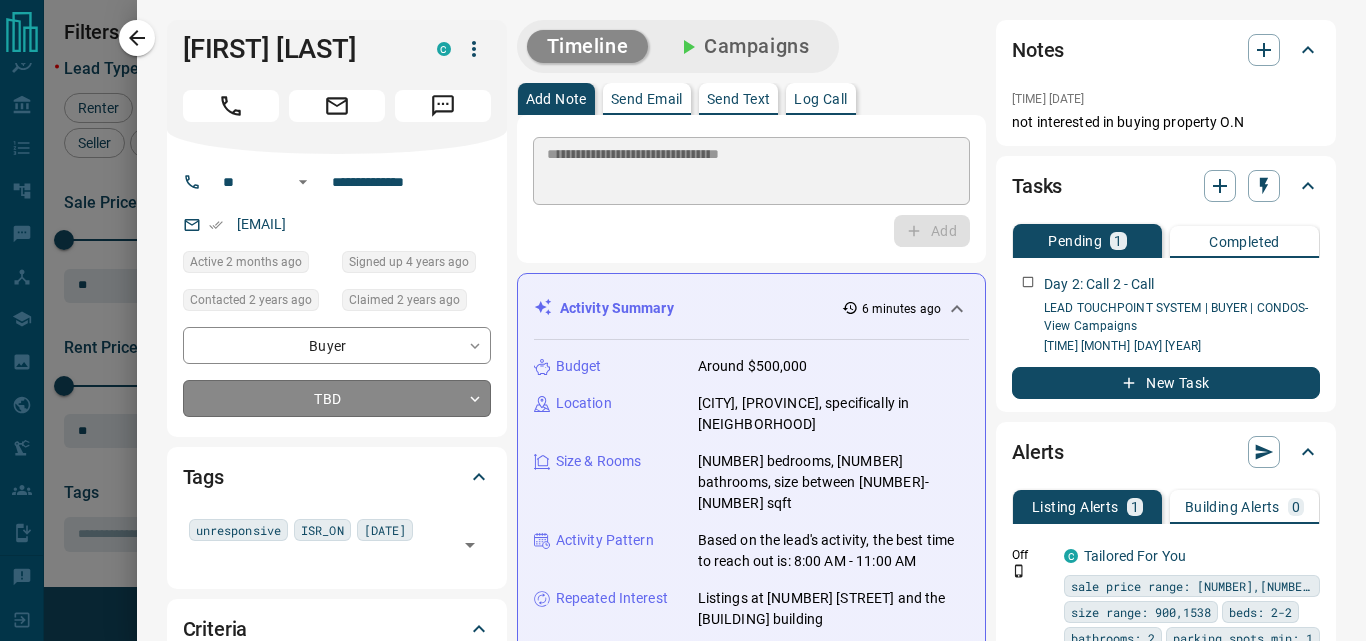 type 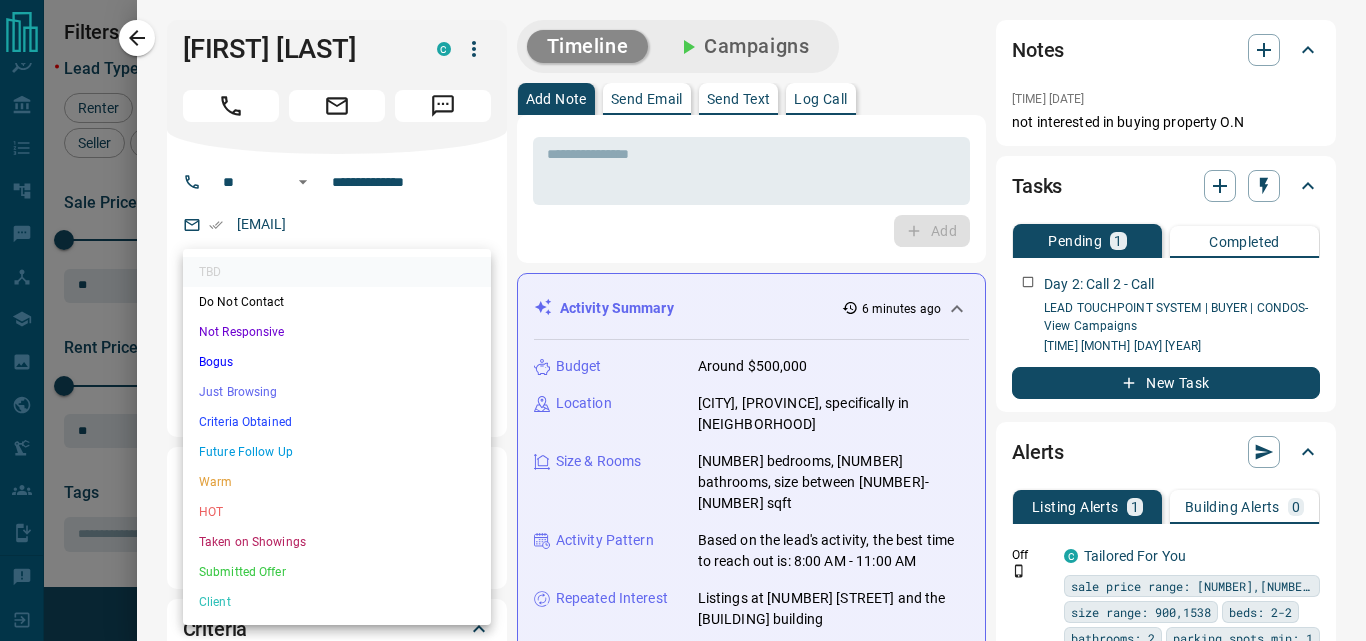 click on "Client [NAME] Buyer M C $[PRICE] - $[PRICE] [CITY], [CITY] [TIME_AGO] [YEARS_AGO] TBD [TIME] [TAGS] + [NAME] Buyer C $[PRICE] - $[PRICE] [CITY], [CITY] +[TIME_AGO] [YEARS_AGO] TBD [TAGS] + [NAME] Buyer C $[PRICE] - $[PRICE] [CITY], [CITY] [TIME_AGO] [YEARS_AGO] TBD [TAGS] [TAGS] [TIME] [TAGS] + [NAME] Buyer C $[PRICE] - $[PRICE] [CITY], [CITY] [TIME_AGO] [YEARS_AGO] TBD +" at bounding box center (683, 308) 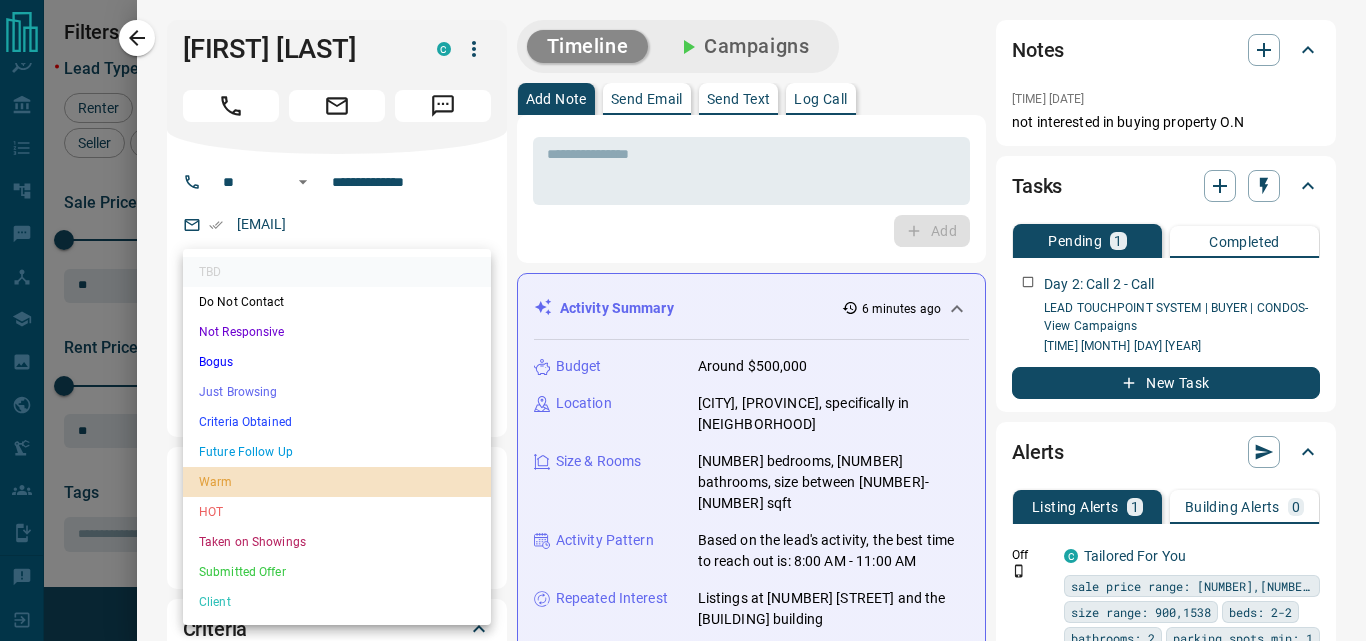 click on "Warm" at bounding box center (337, 482) 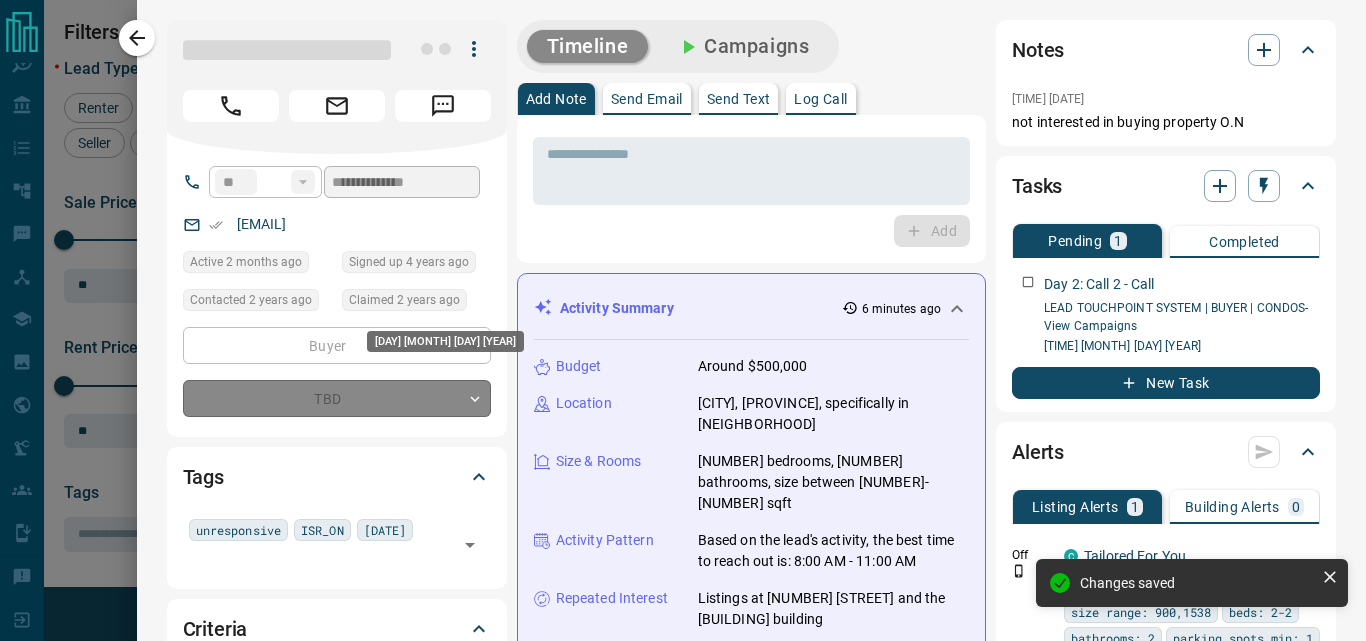 type on "*" 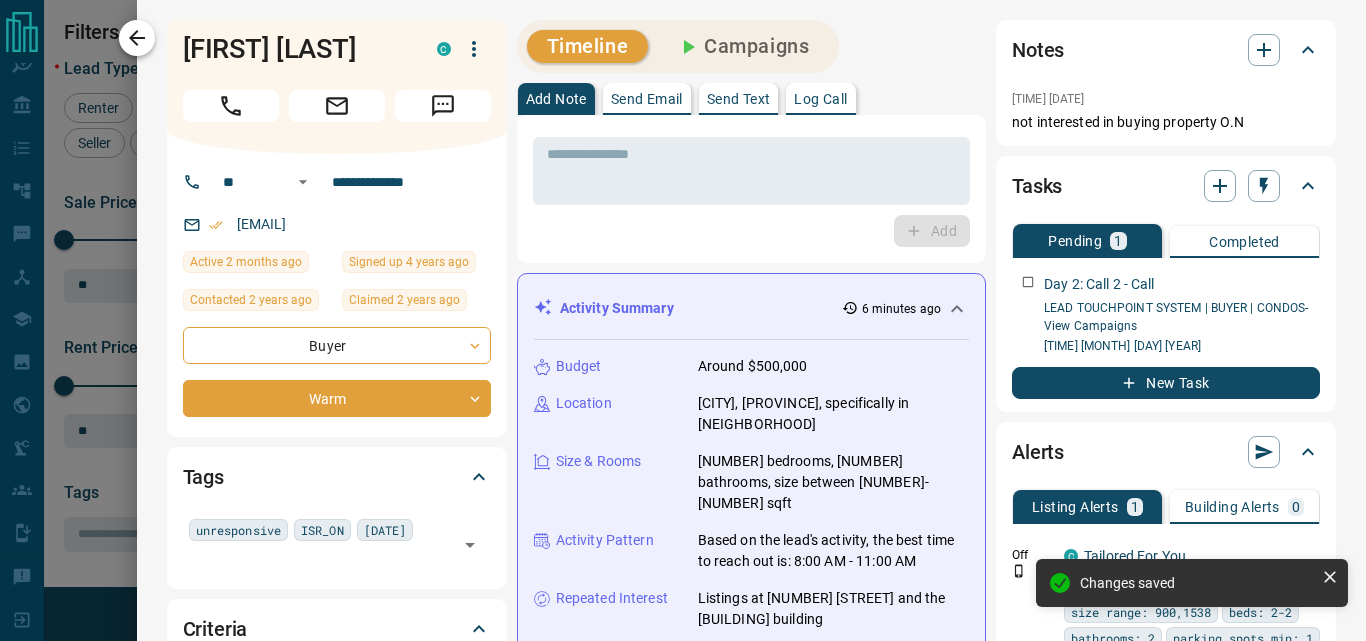click 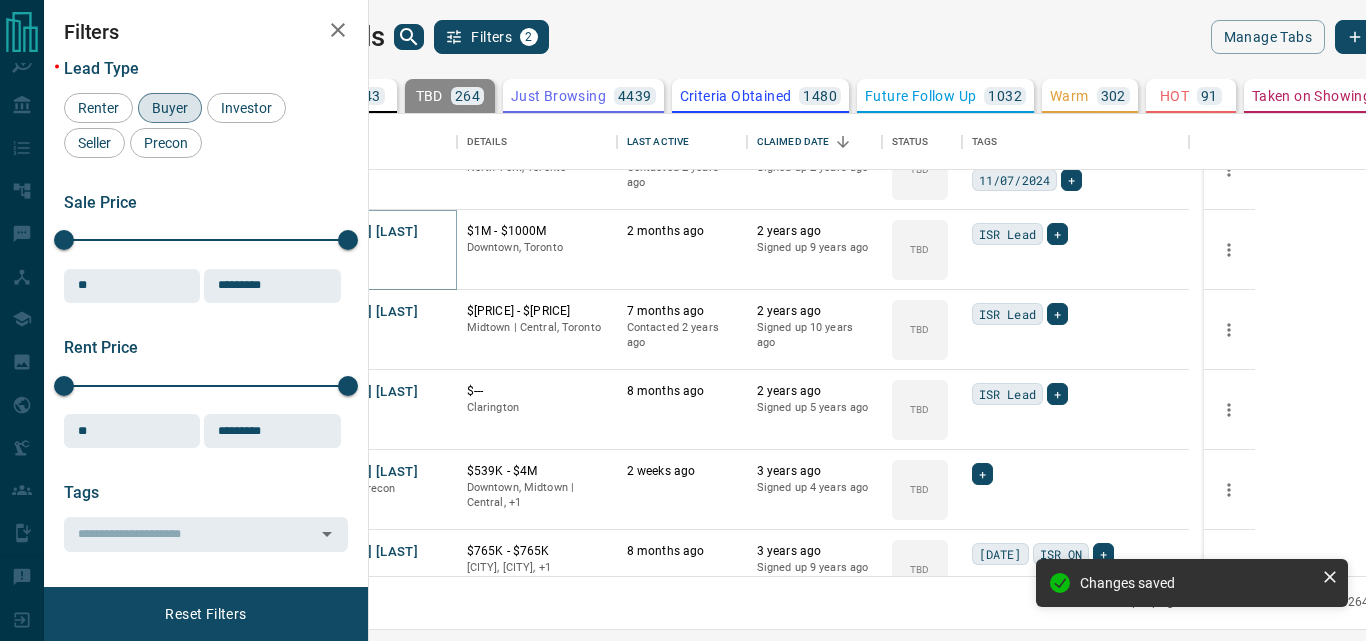 click on "[FIRST] [LAST]" at bounding box center [372, 232] 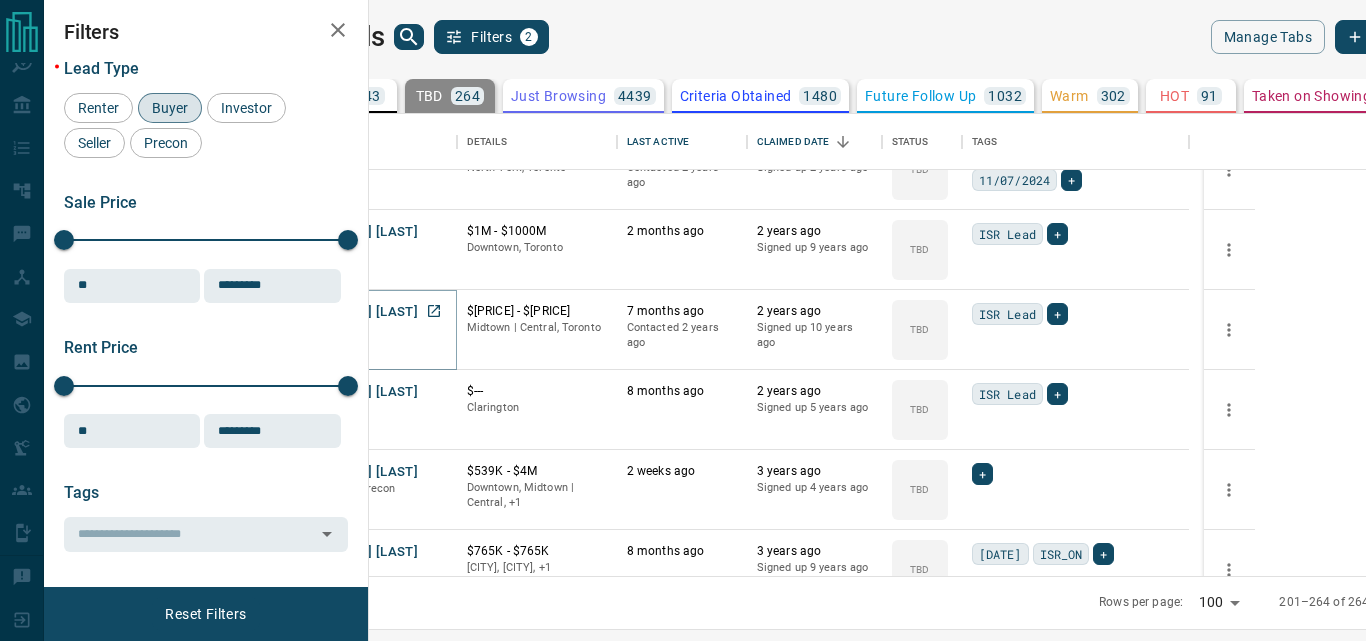 click on "[FIRST] [LAST]" at bounding box center [372, 312] 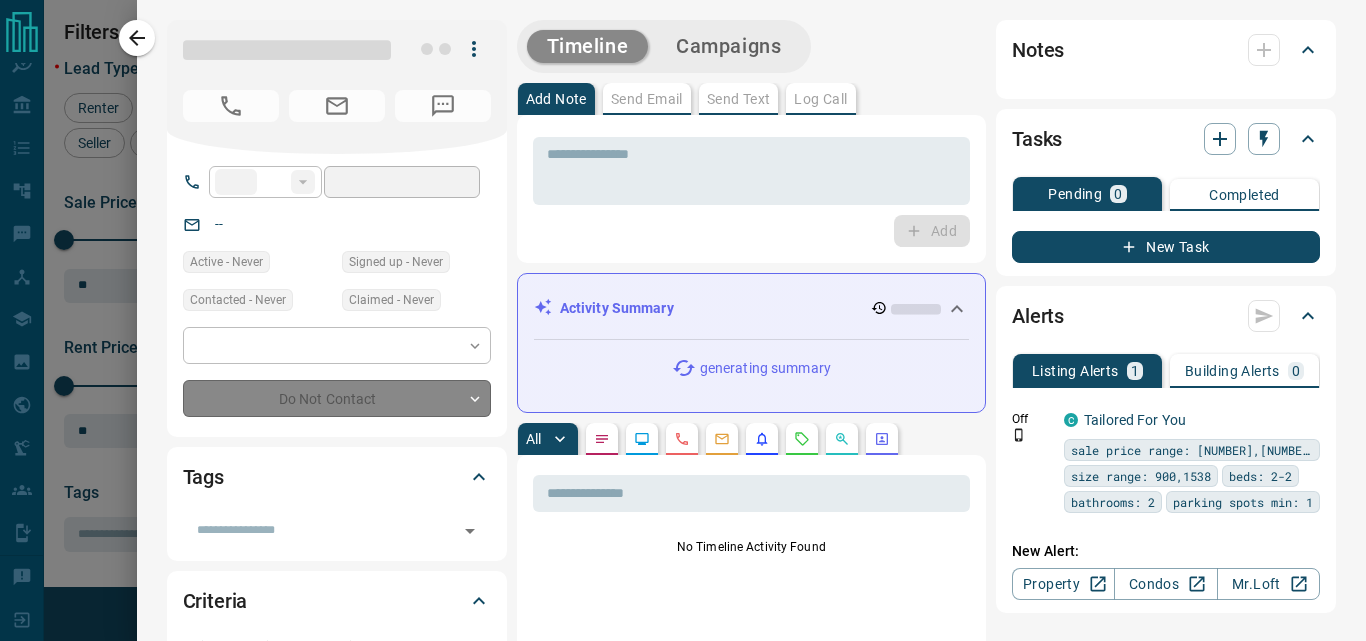 type on "**" 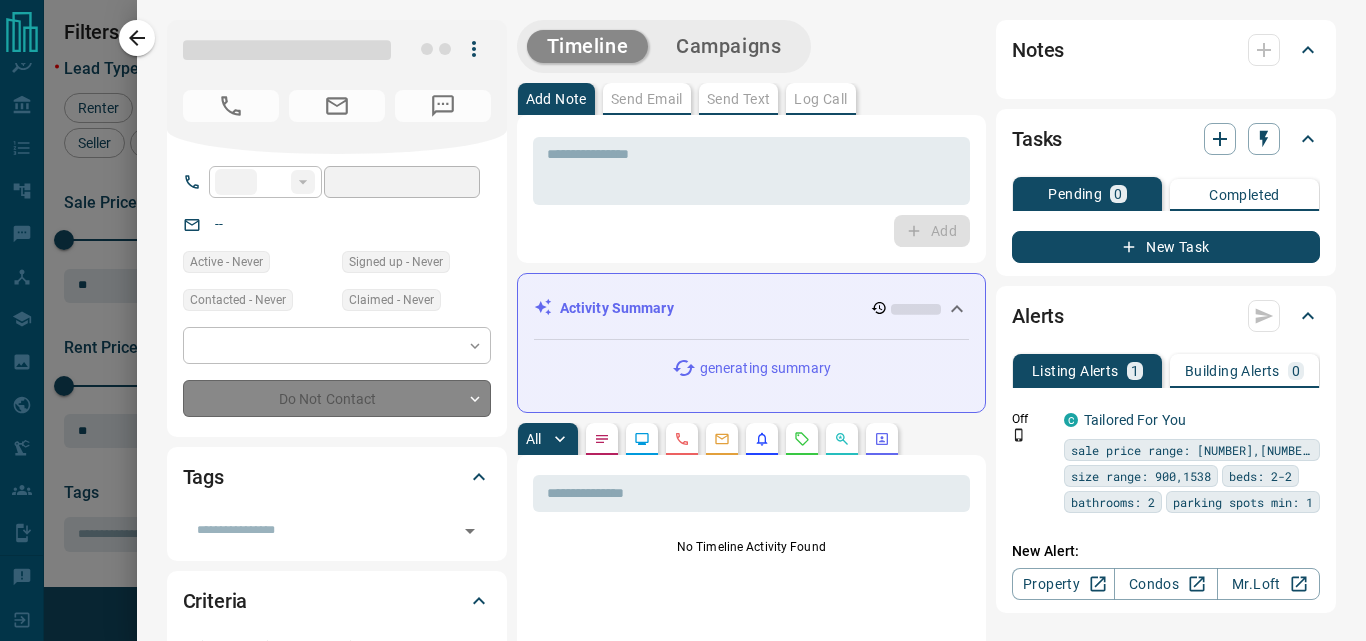 type on "**********" 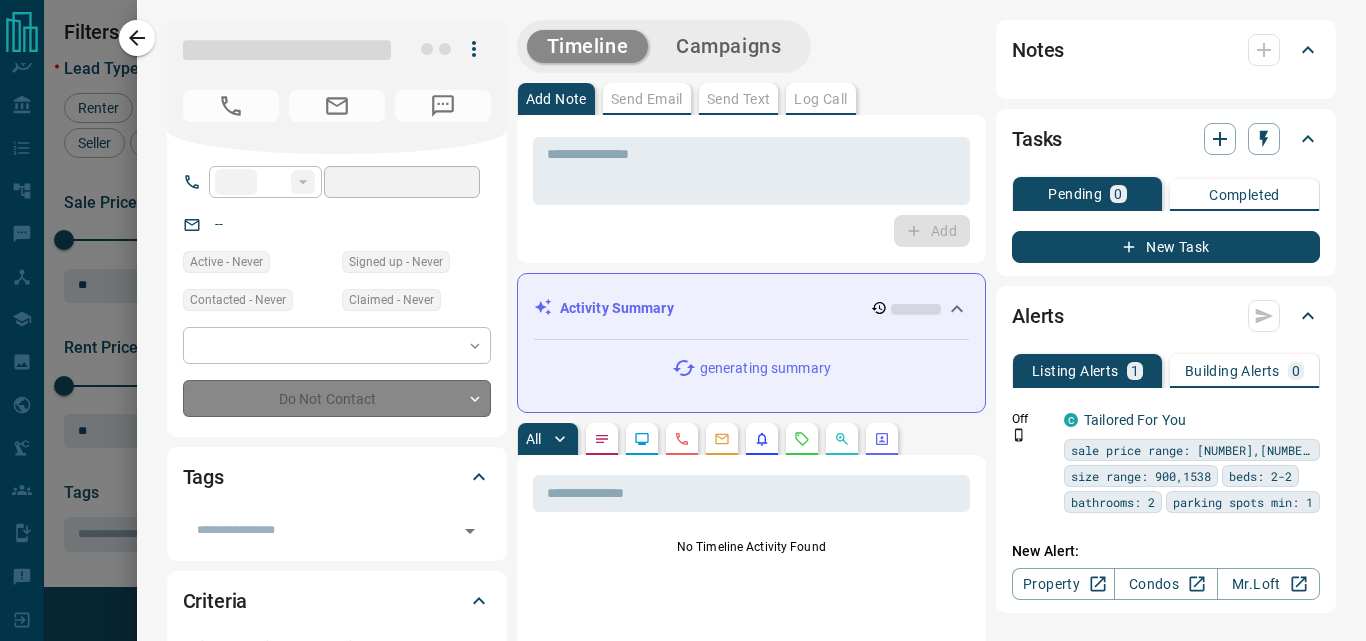 type on "**********" 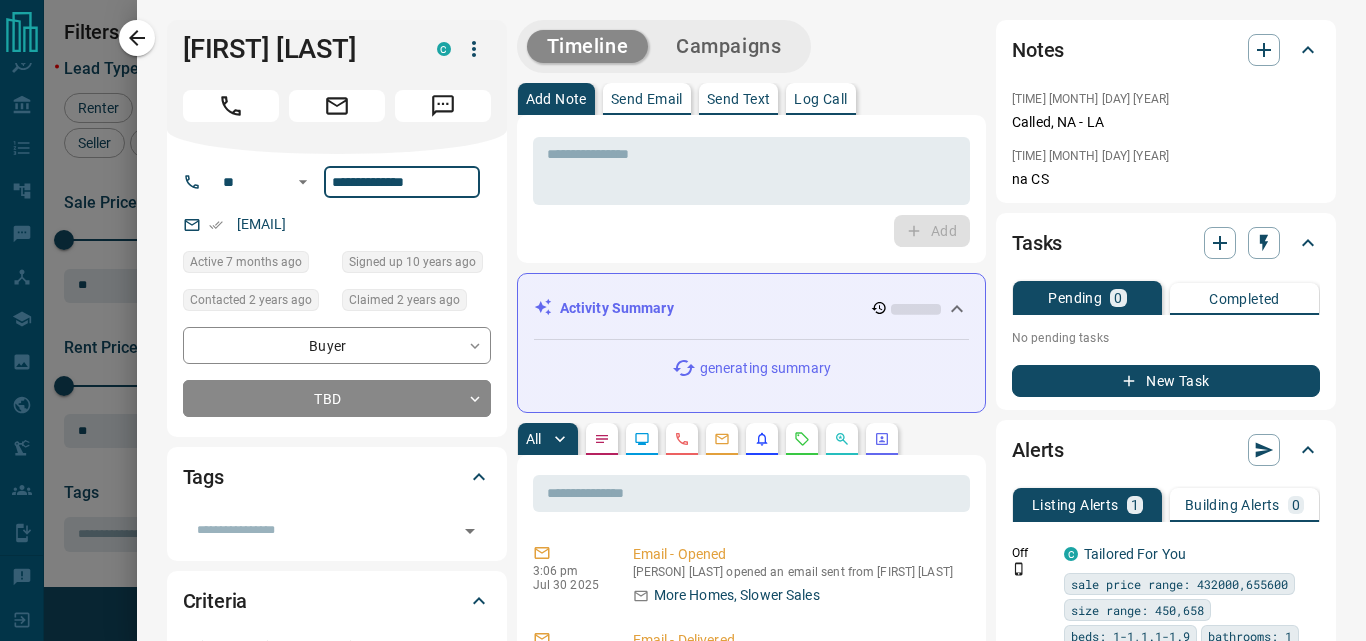 click on "**********" at bounding box center (402, 182) 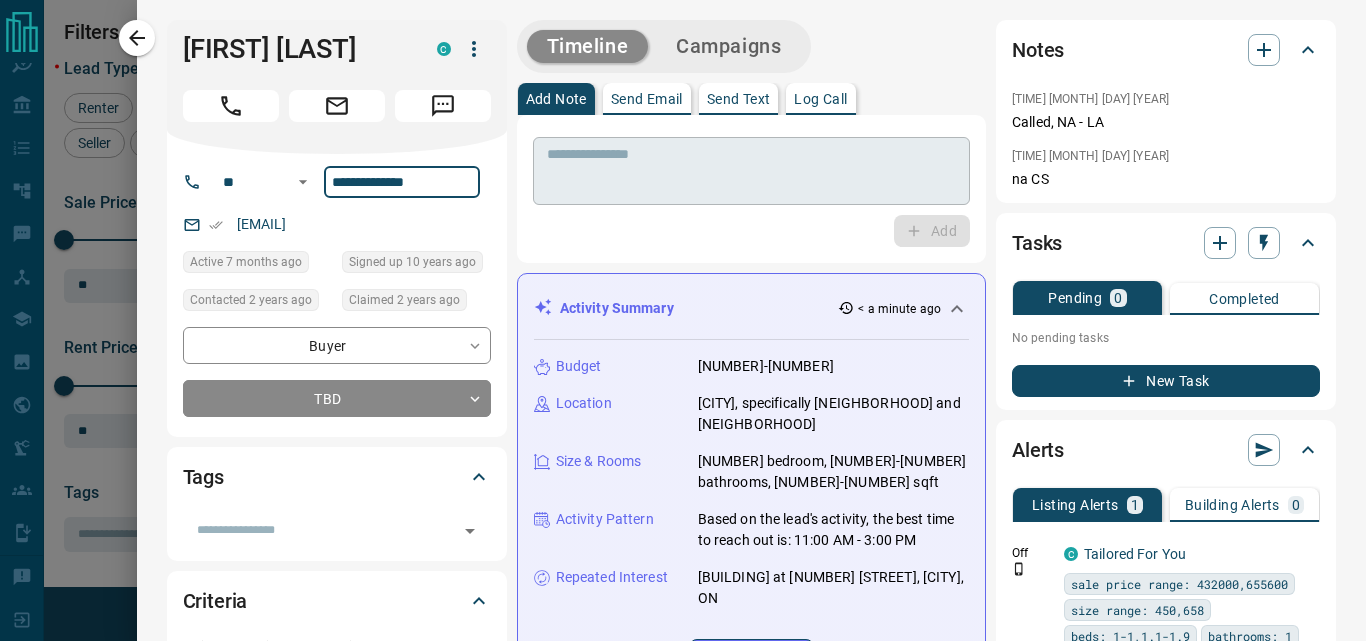 click on "* ​" at bounding box center (751, 171) 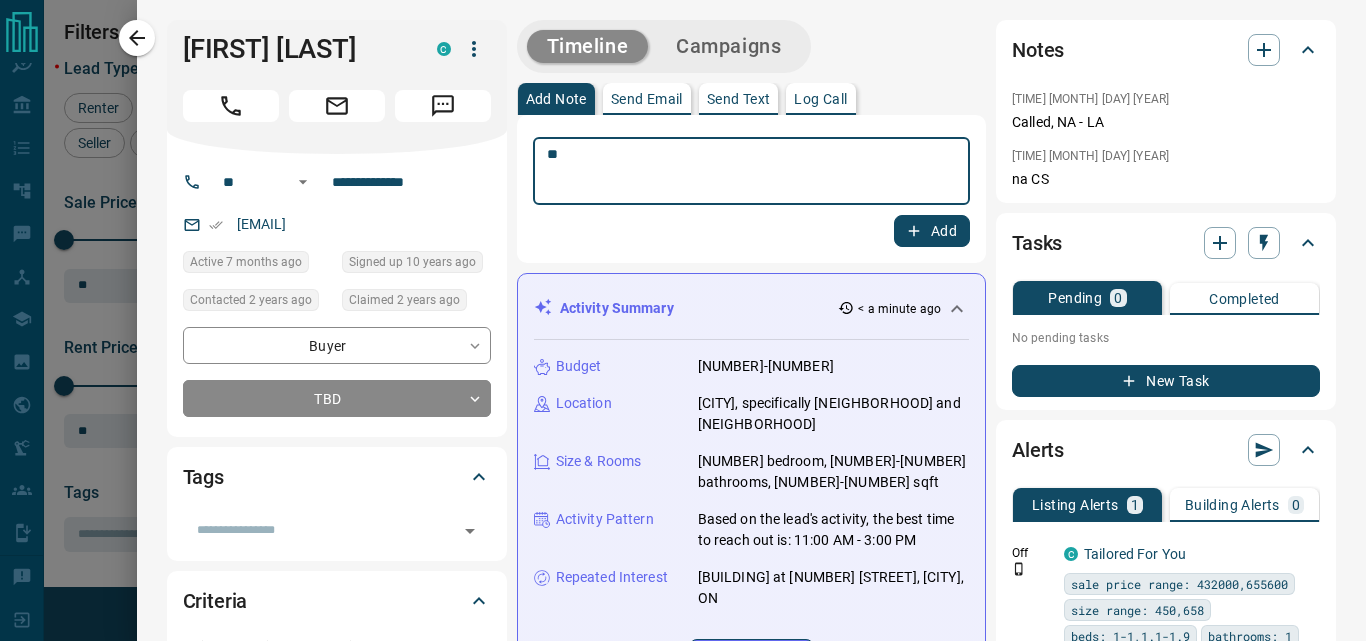 type on "**" 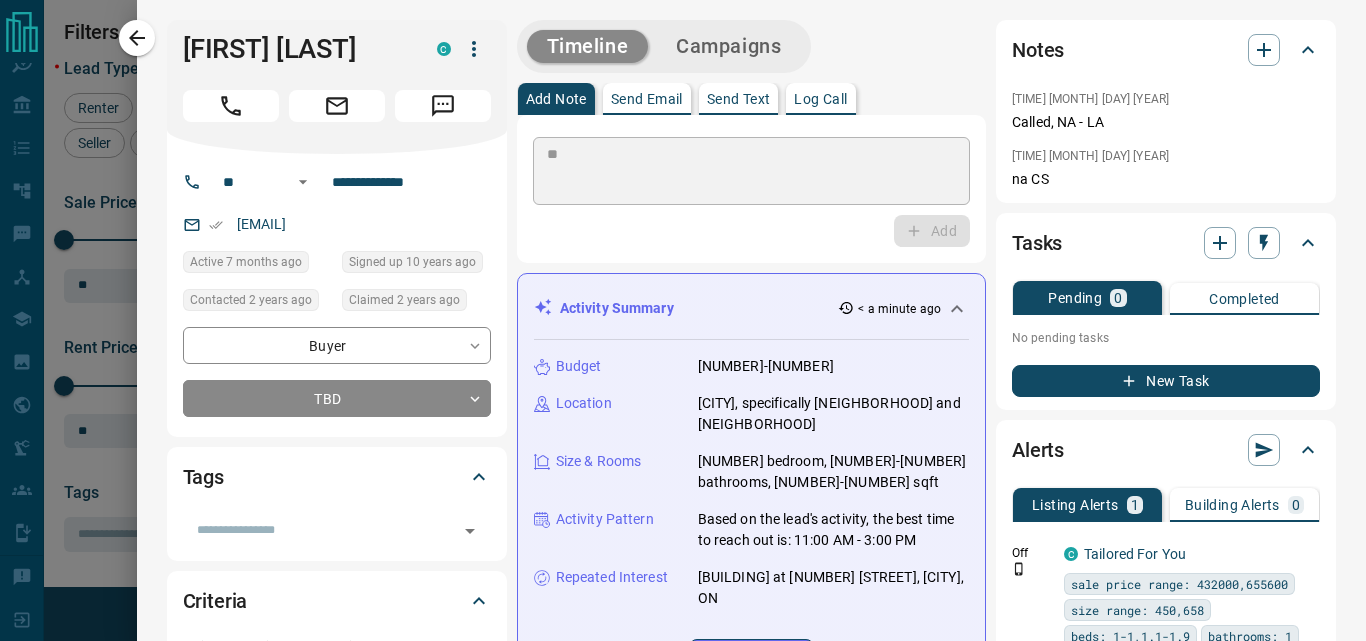type 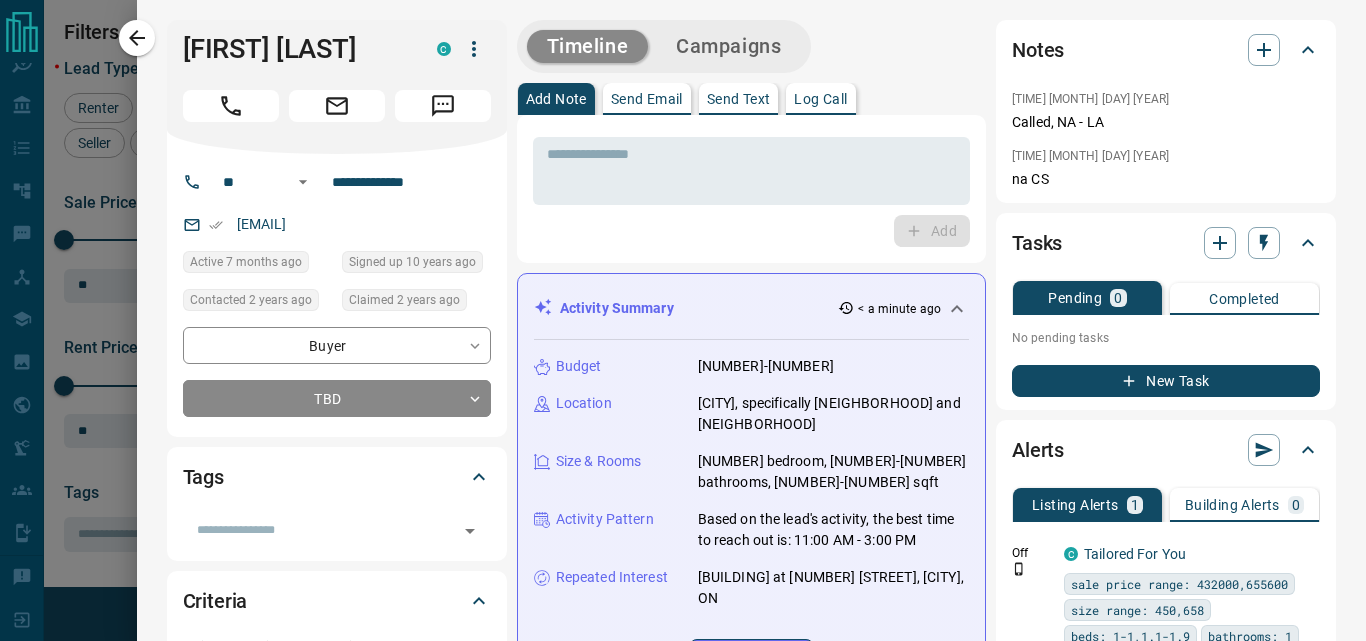 click on "Timeline Campaigns" at bounding box center [664, 46] 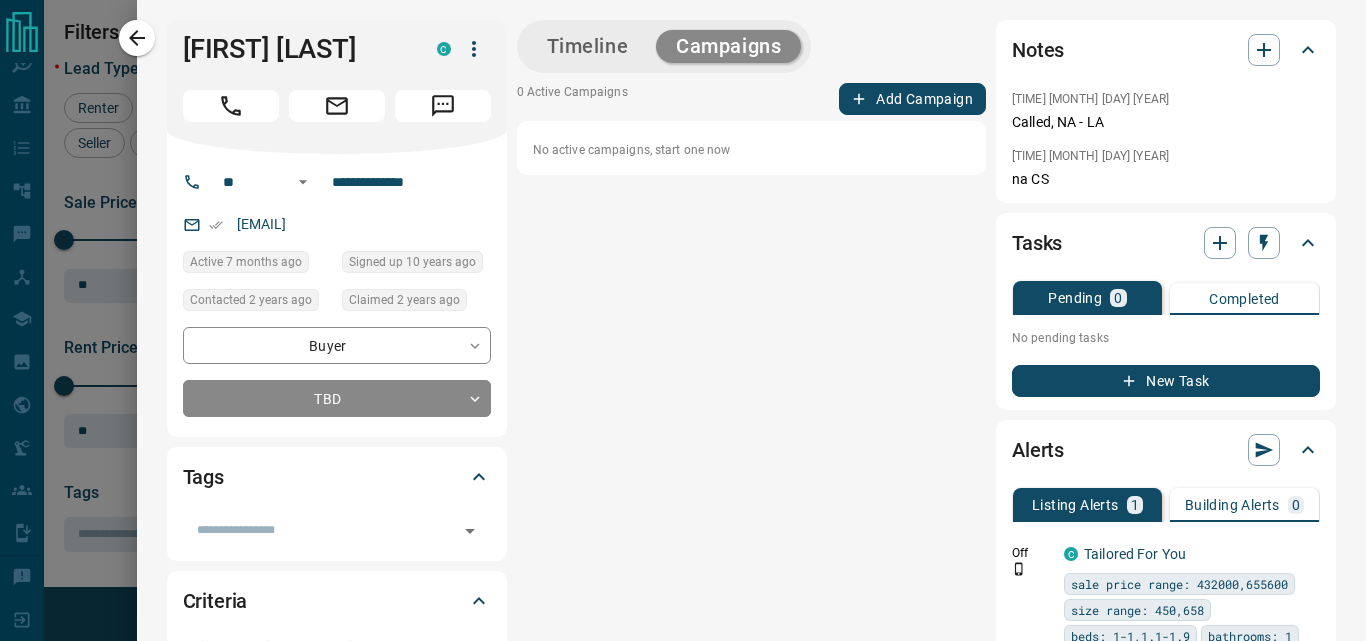 click on "Add Campaign" at bounding box center (912, 99) 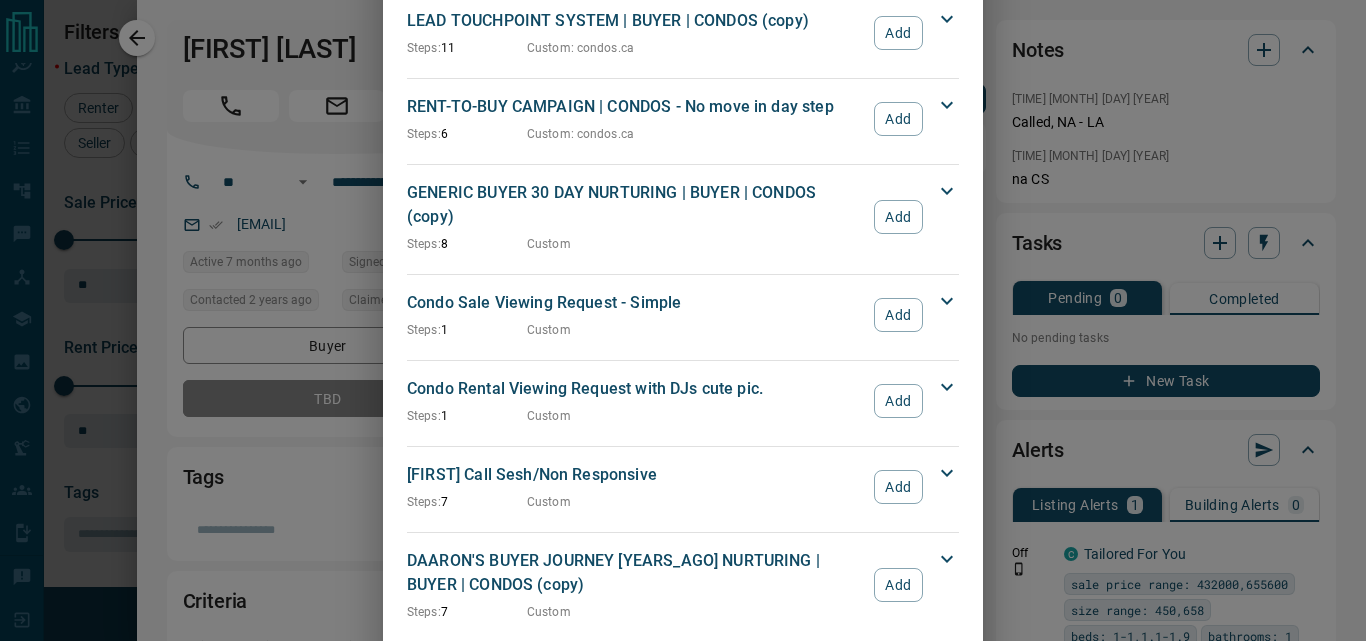scroll, scrollTop: 2766, scrollLeft: 0, axis: vertical 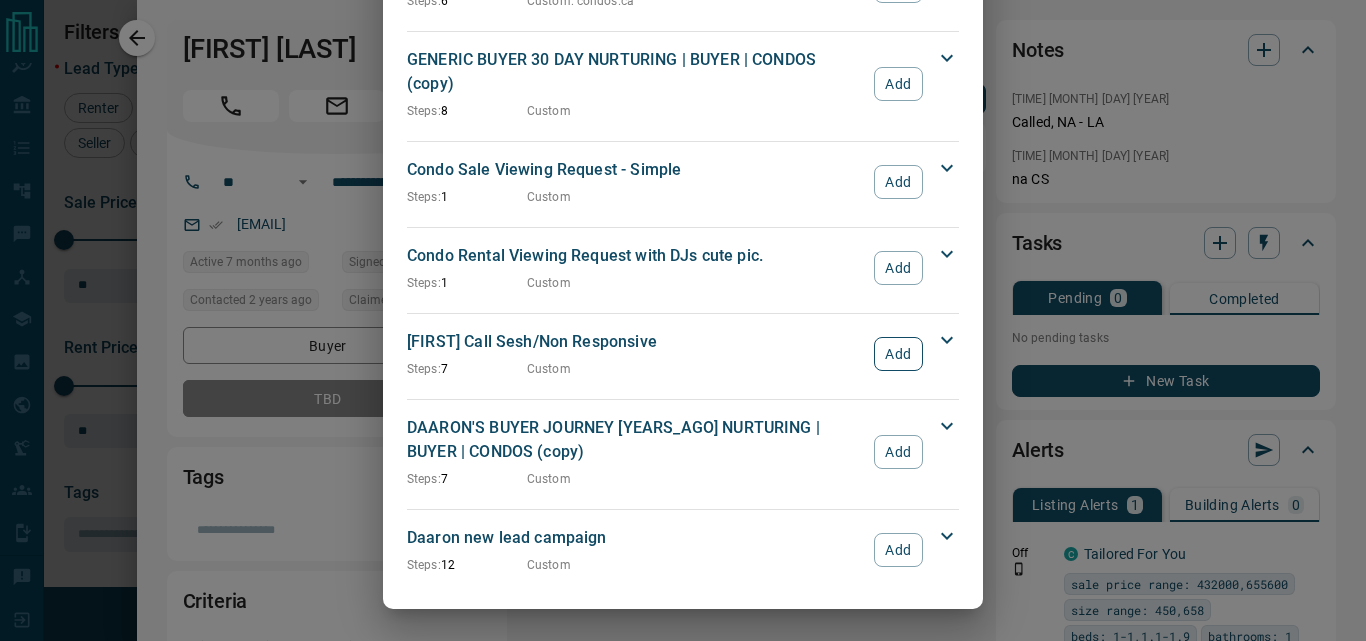 click on "Add" at bounding box center (898, 354) 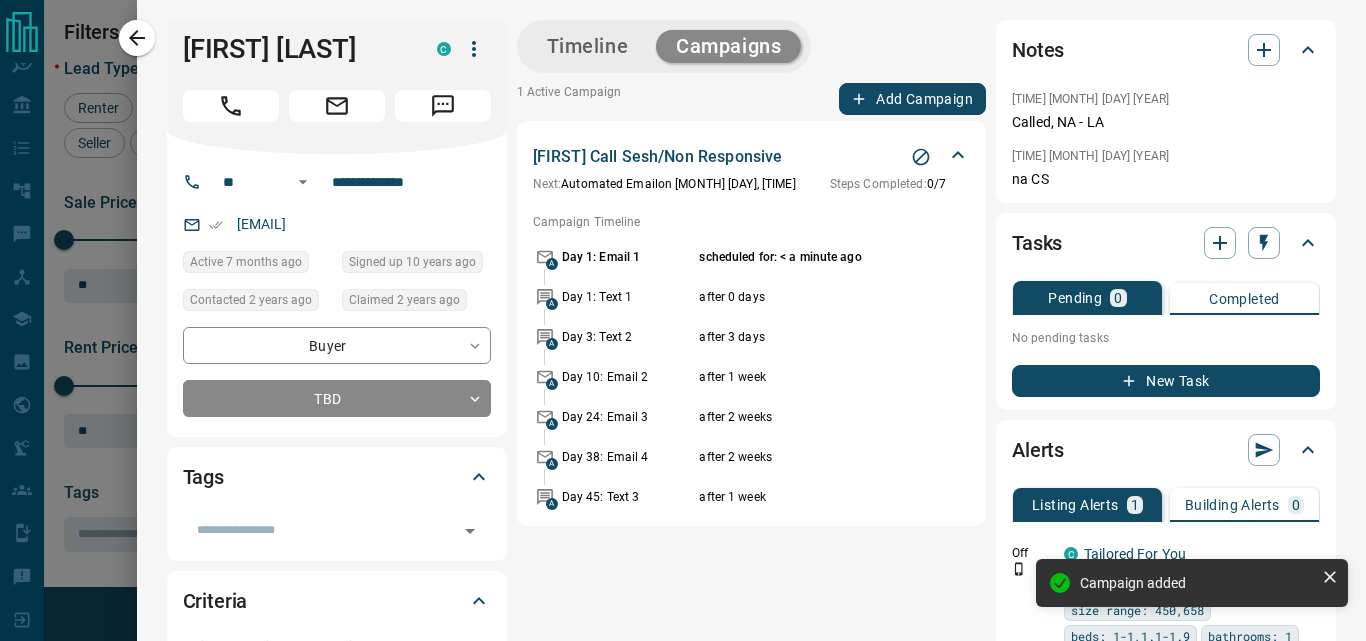 click on "Timeline" at bounding box center (588, 46) 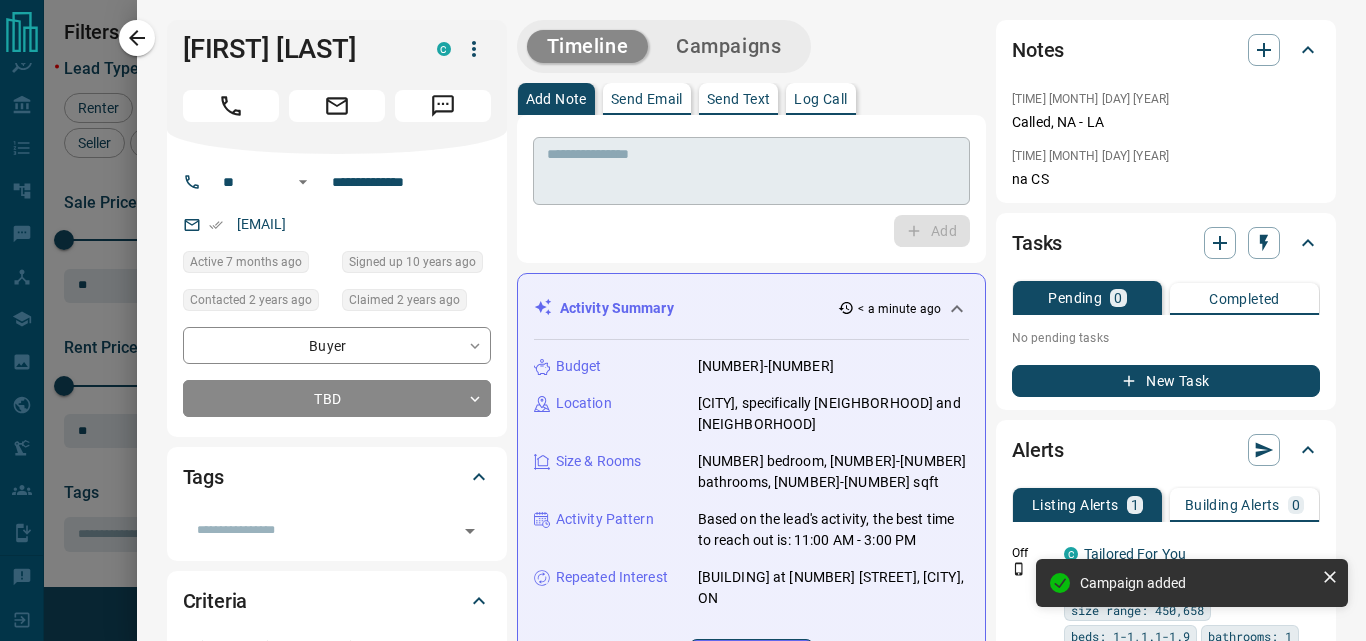 click at bounding box center (751, 171) 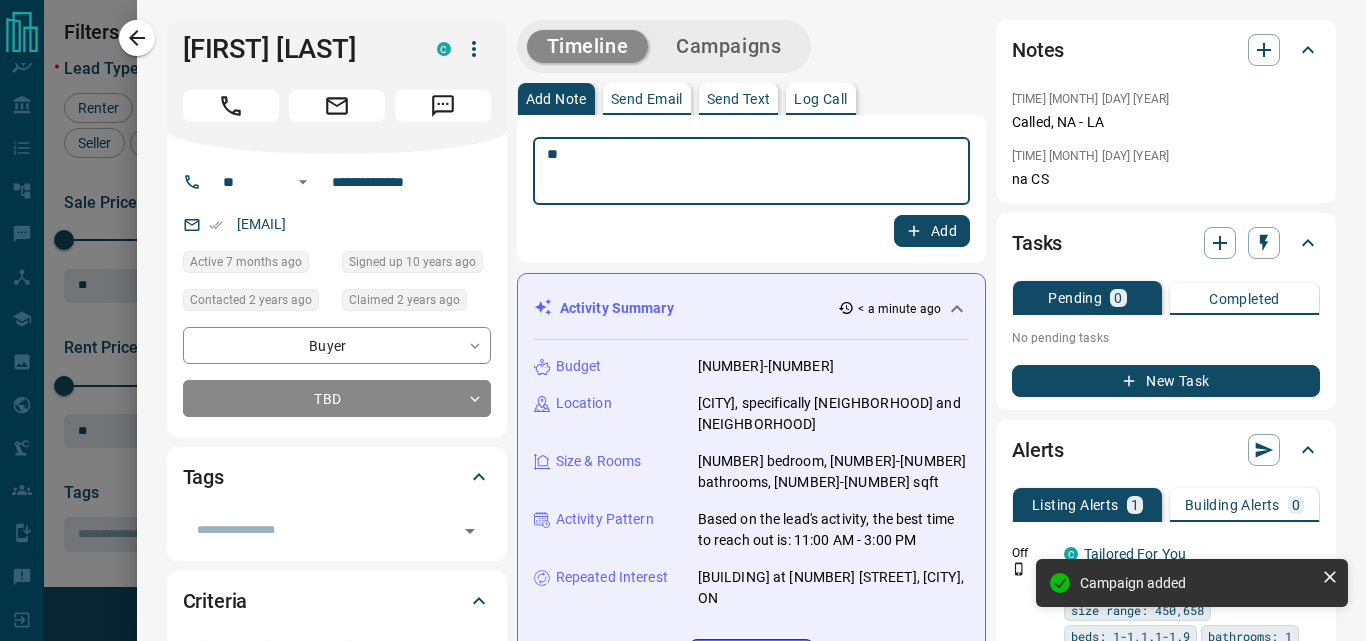 type on "**" 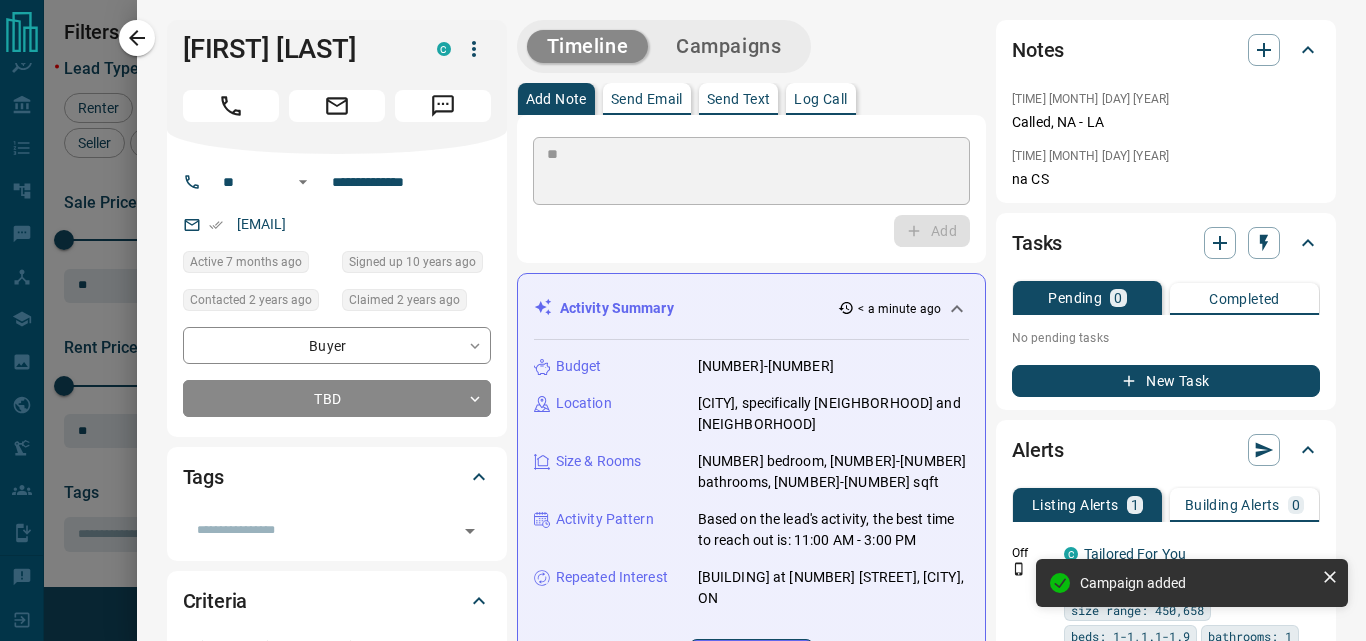 type 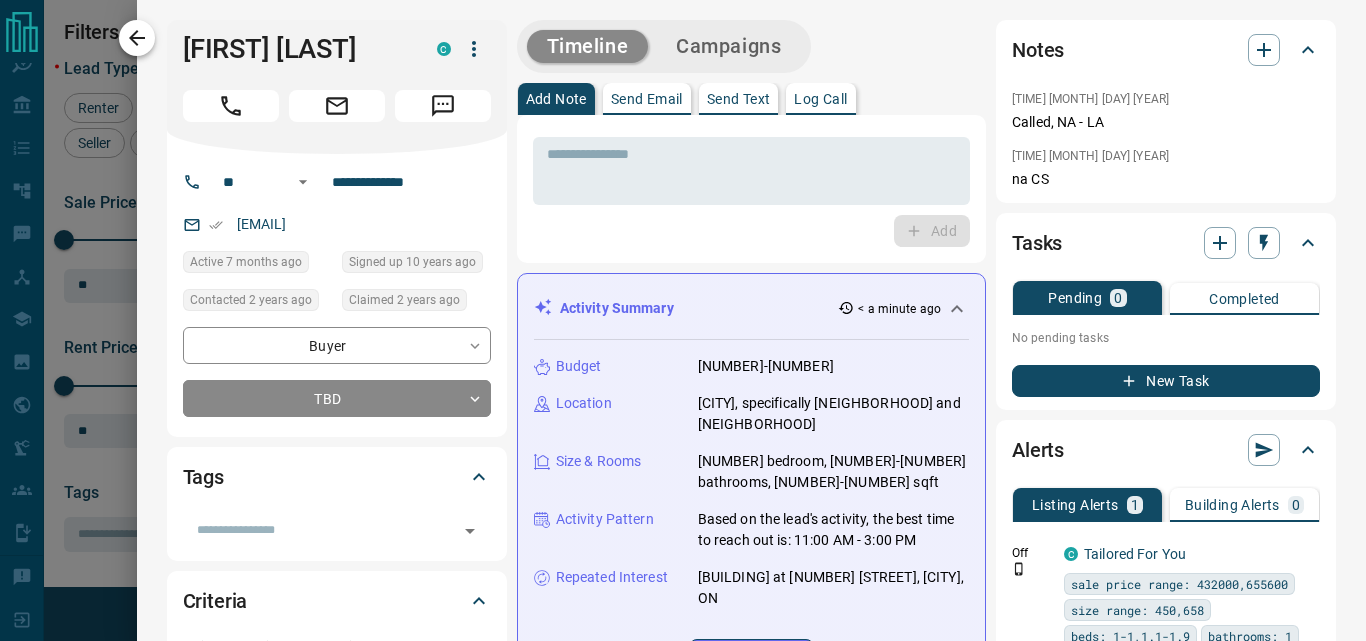 click 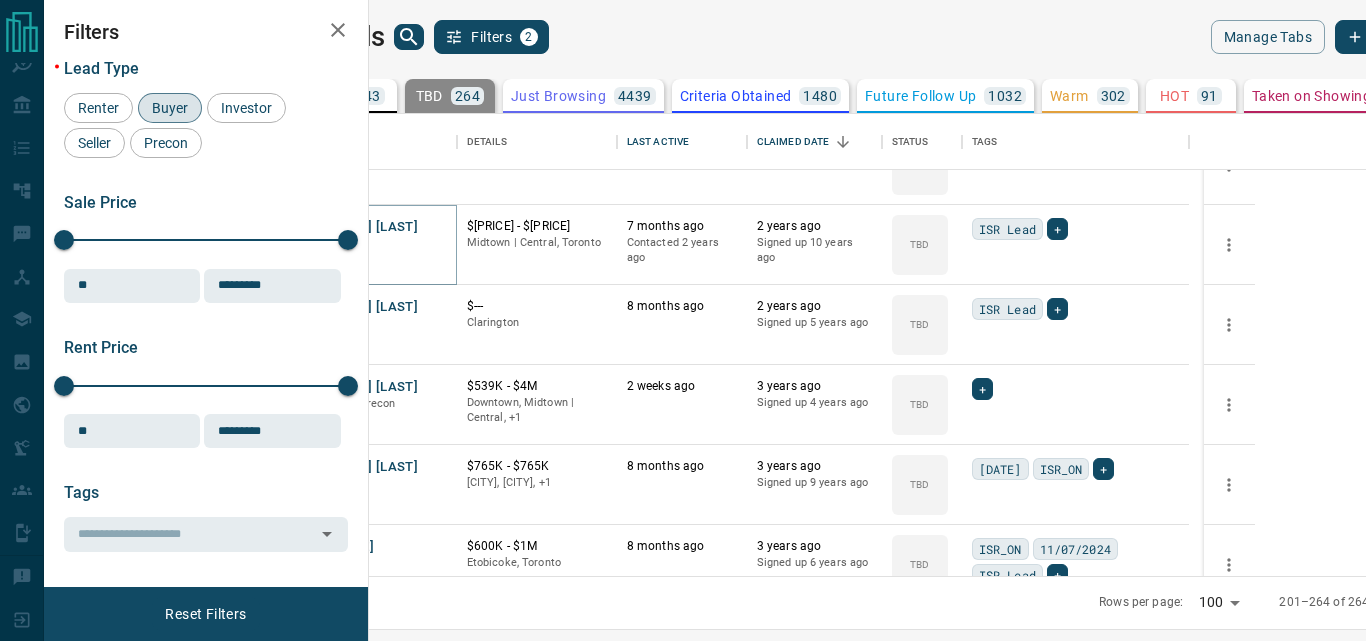 scroll, scrollTop: 2240, scrollLeft: 0, axis: vertical 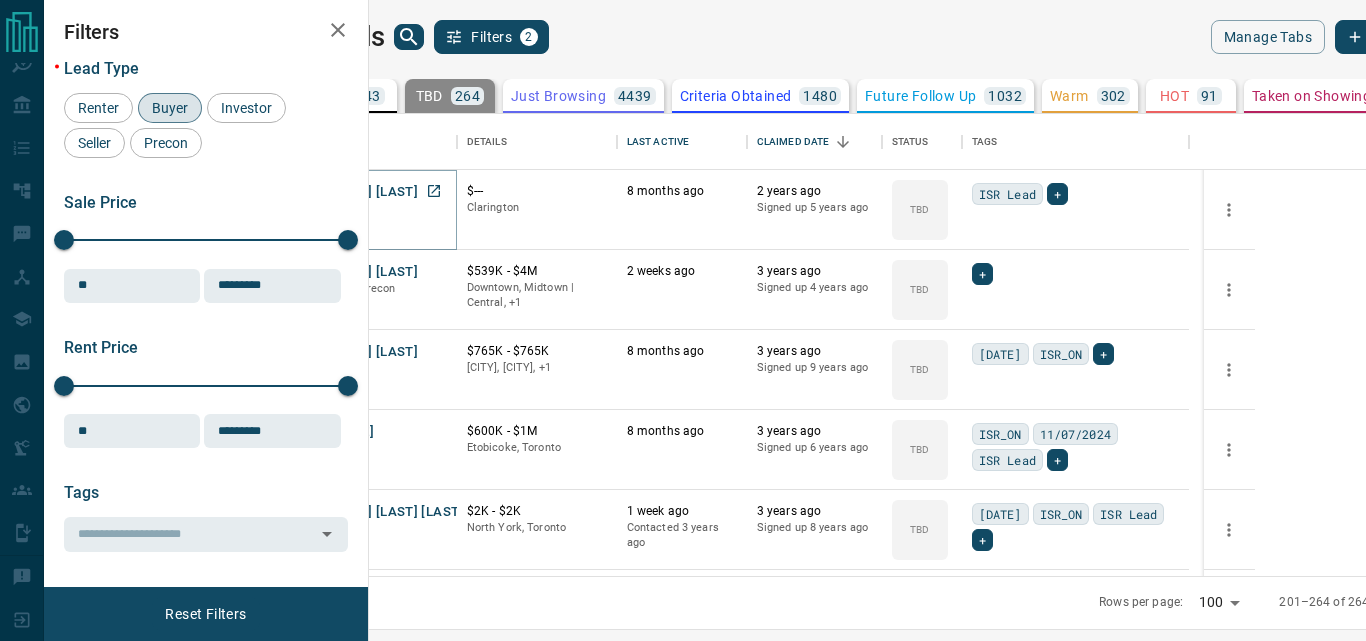 click on "[FIRST] [LAST]" at bounding box center (372, 192) 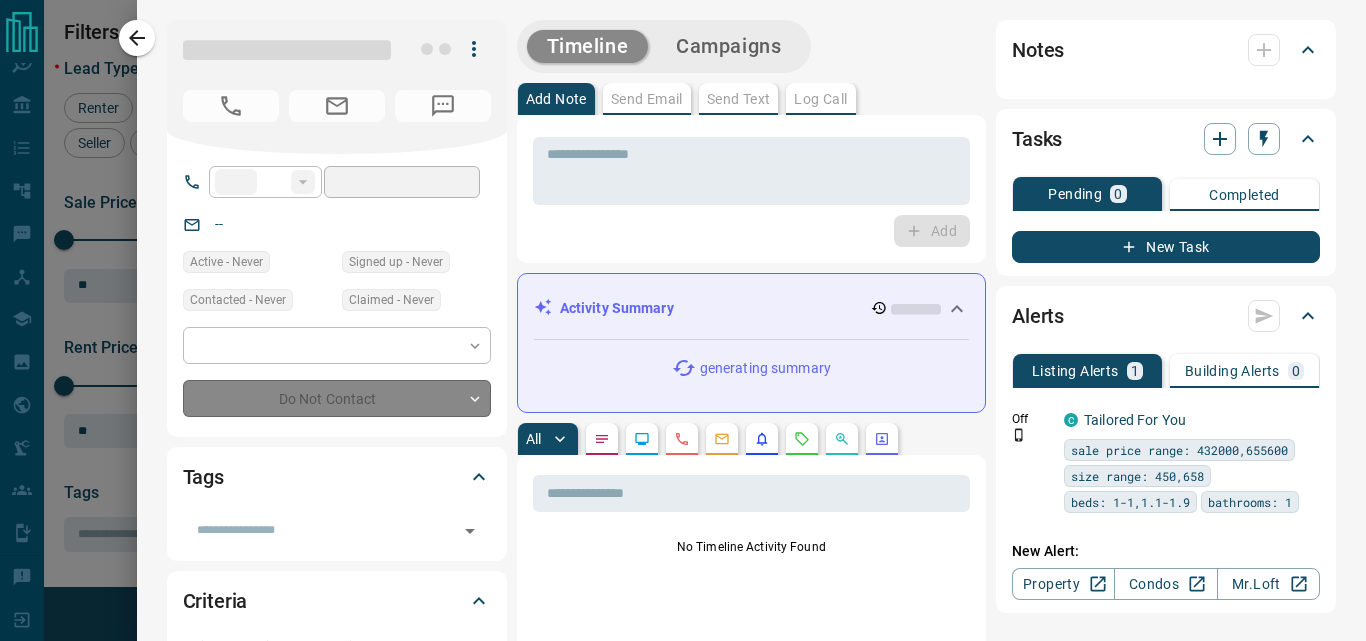 type on "**" 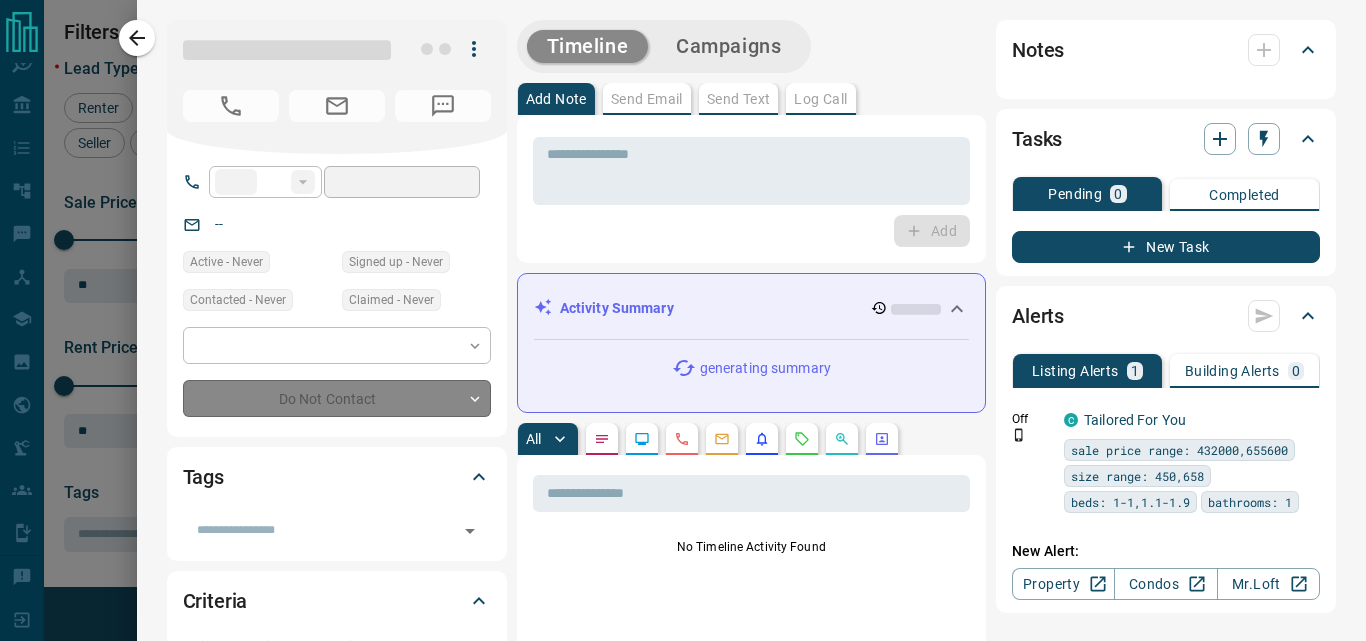 type on "**********" 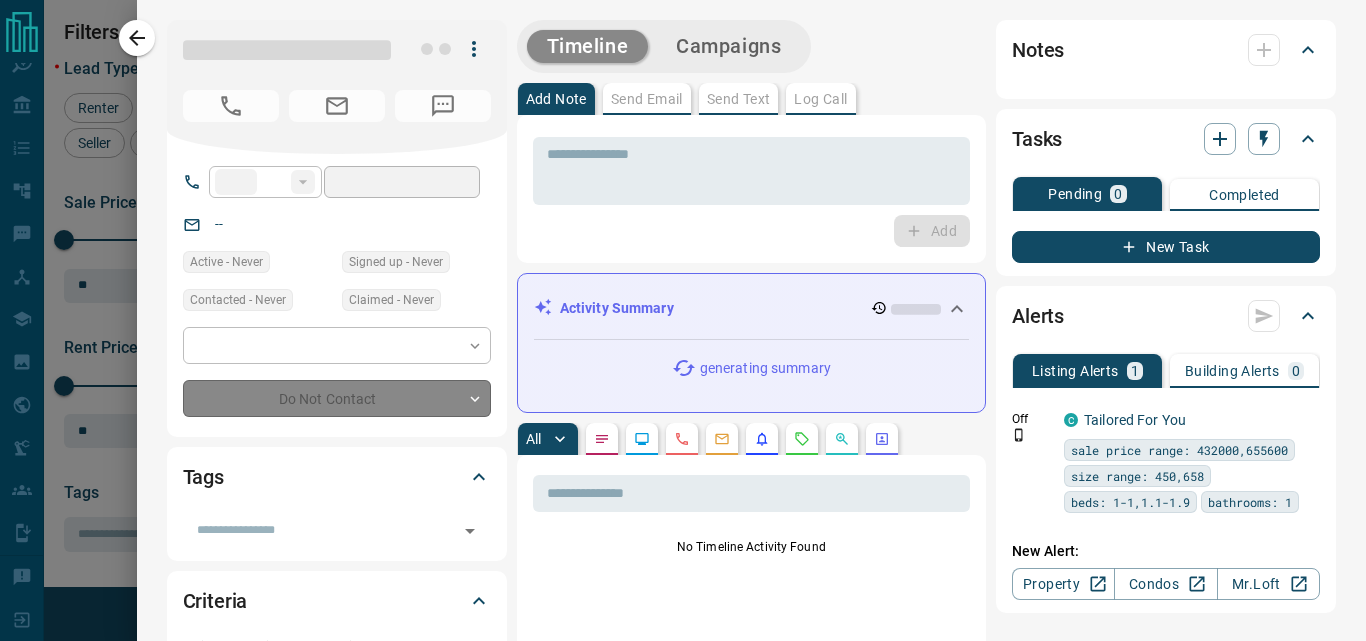 type on "**********" 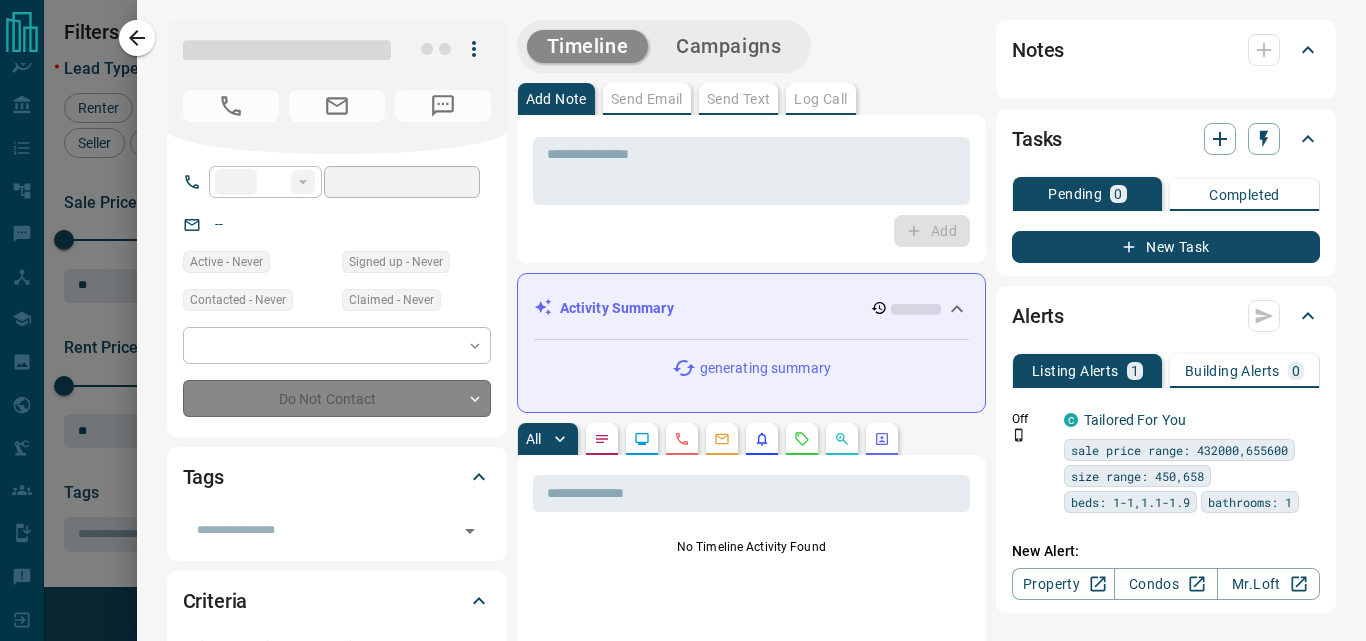 type on "**" 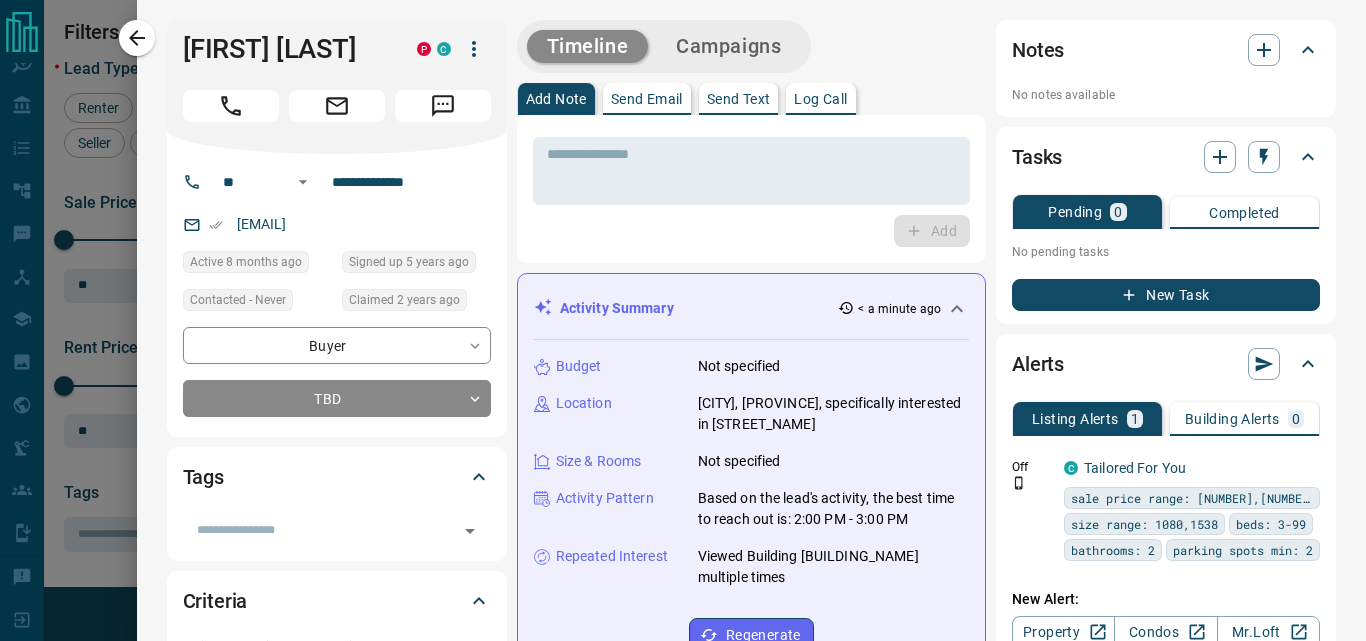 type 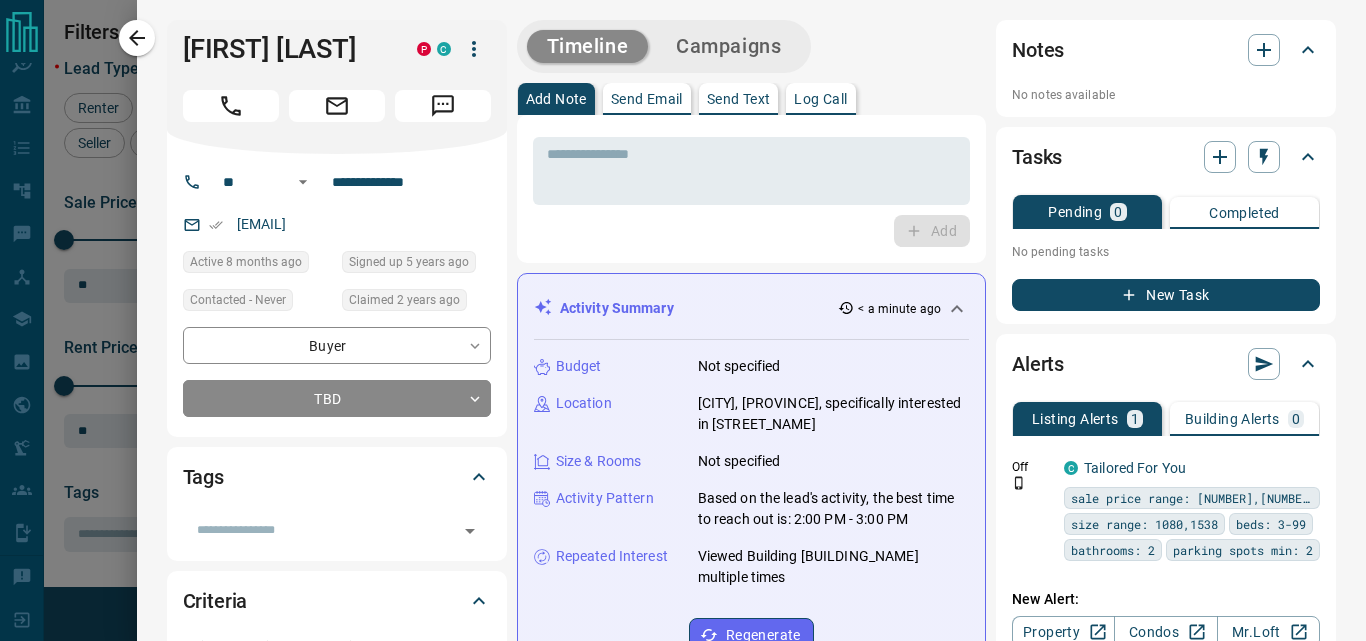 type 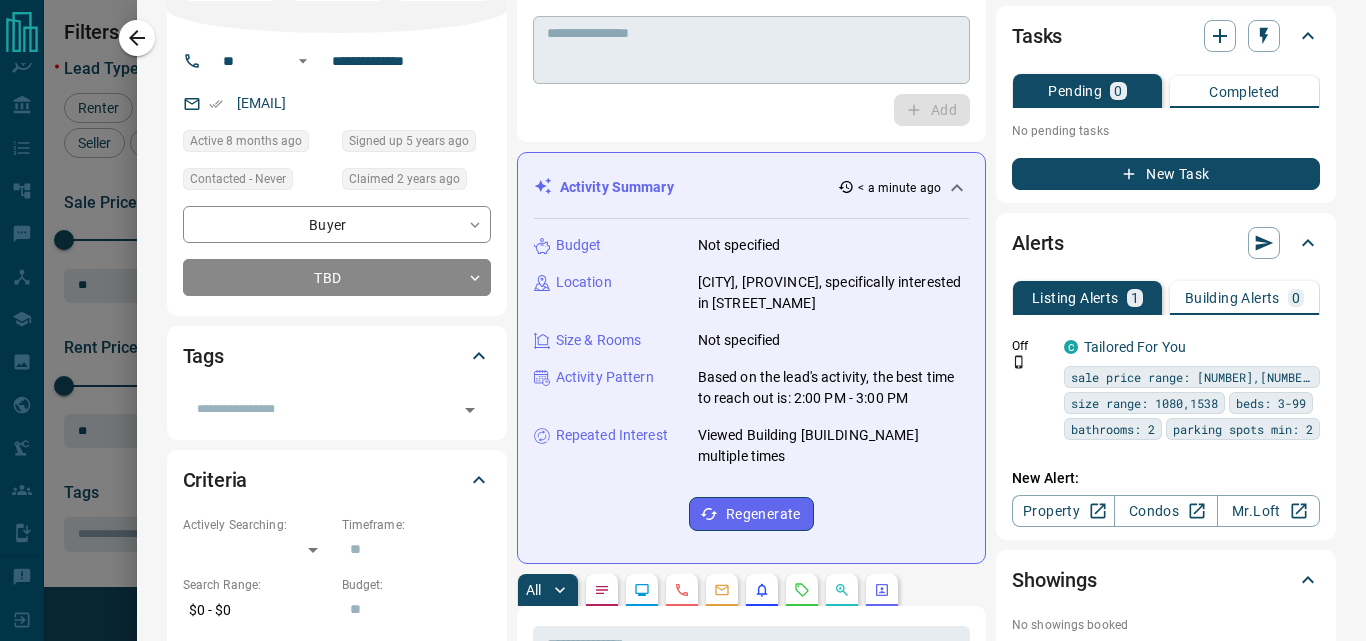 scroll, scrollTop: 0, scrollLeft: 0, axis: both 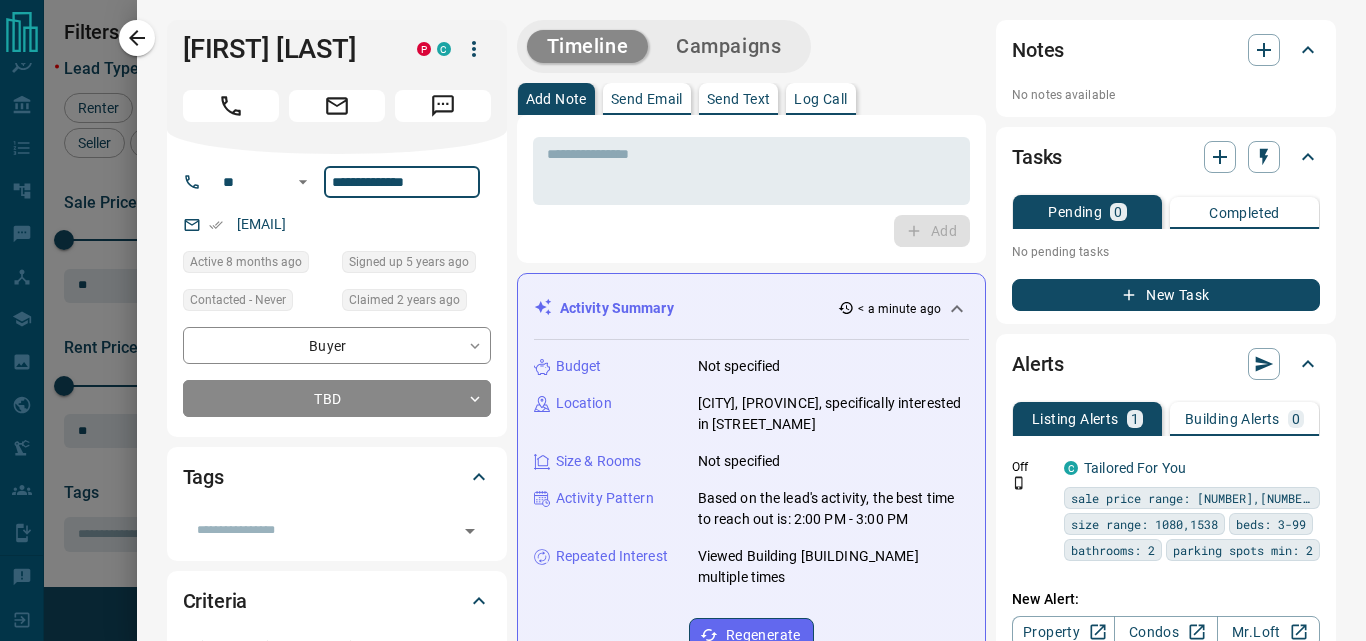 click on "**********" at bounding box center (402, 182) 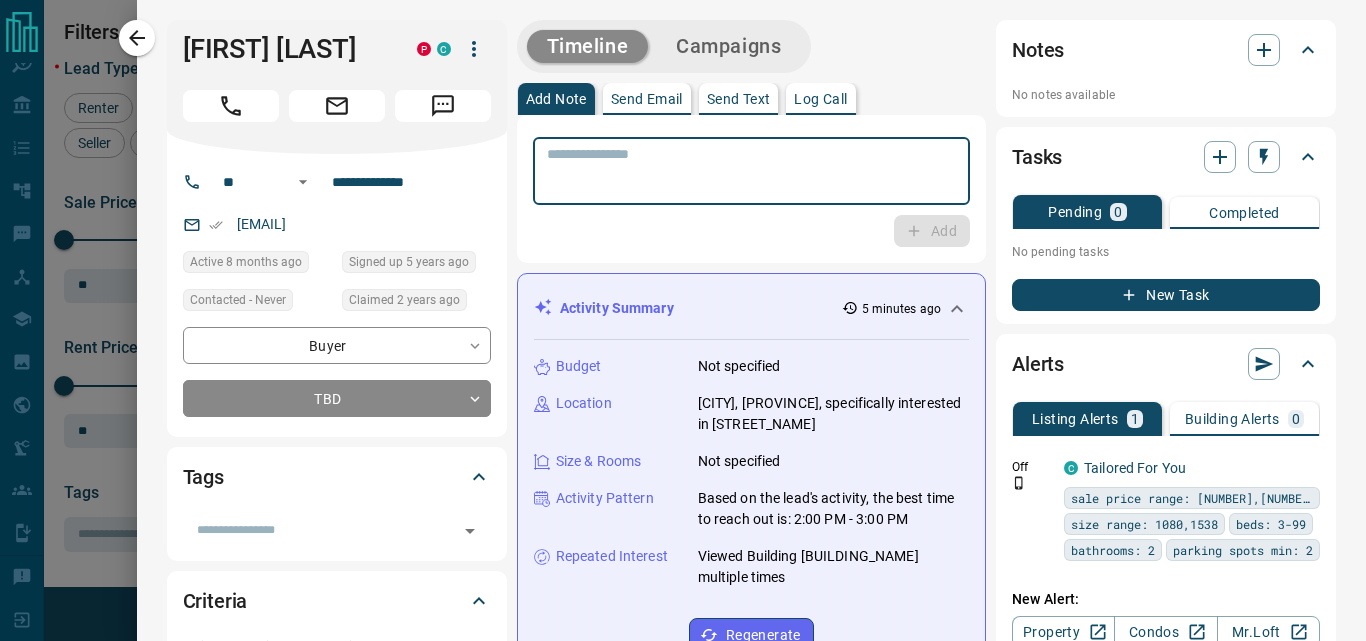 click at bounding box center [751, 171] 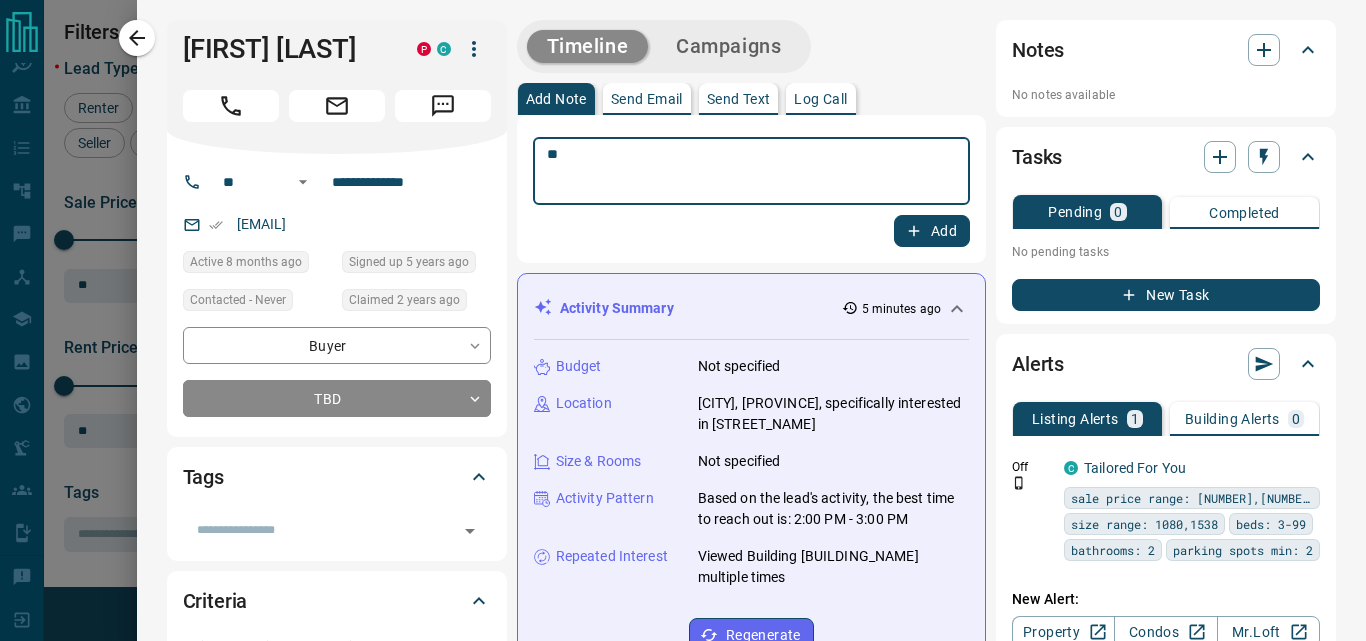 type on "**" 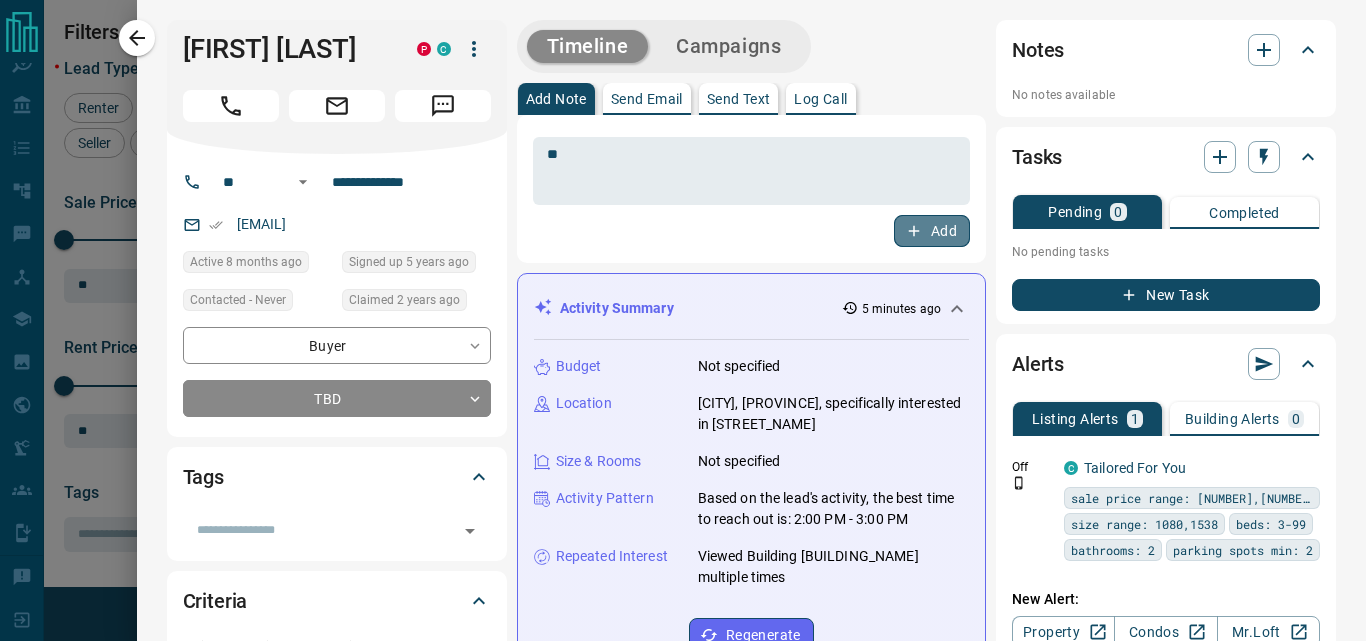 click on "Add" at bounding box center [932, 231] 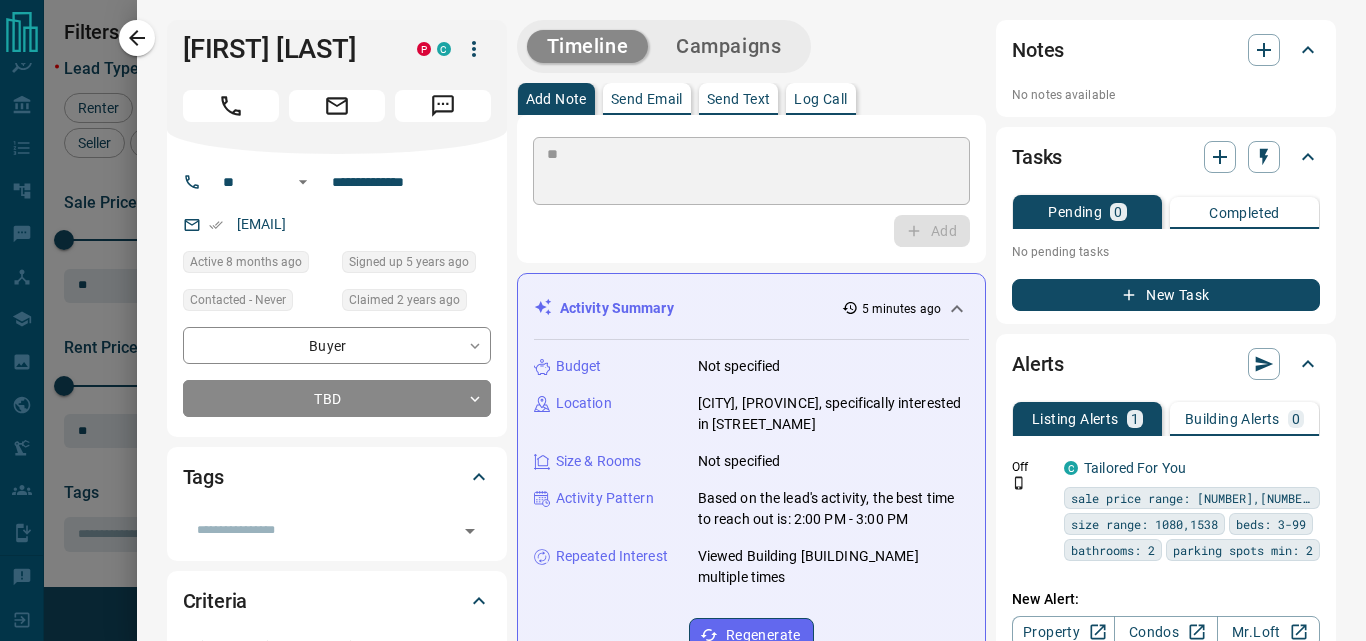 type 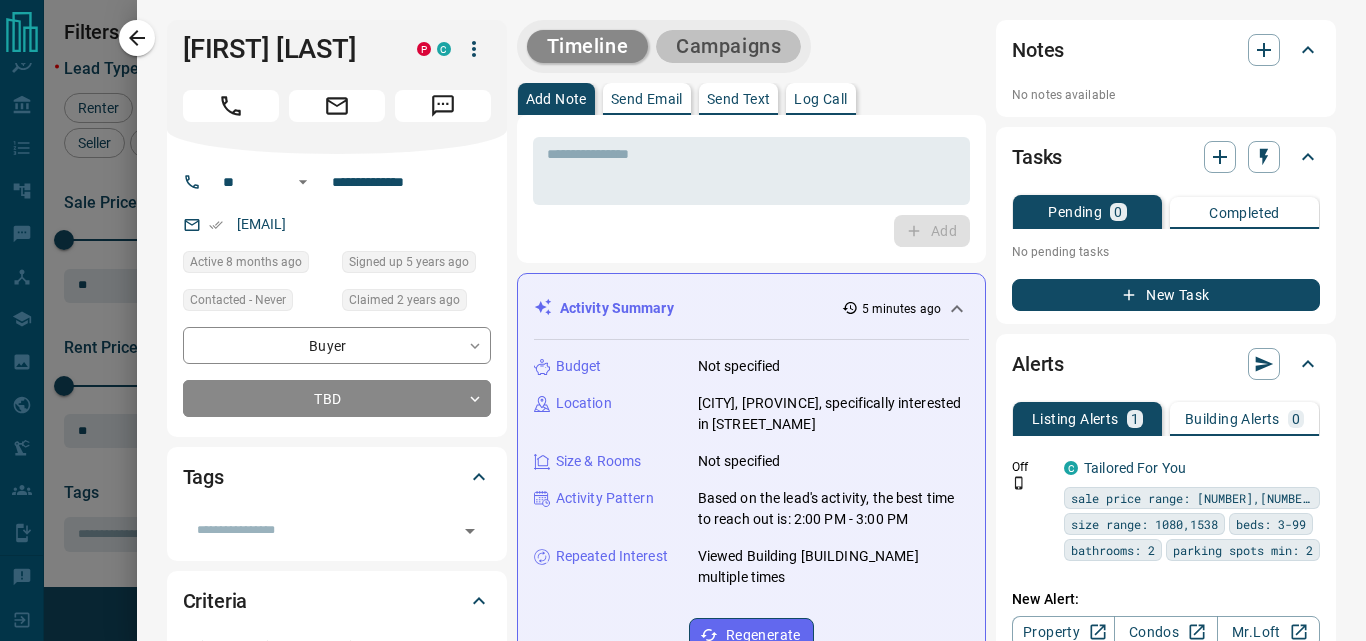 click on "Campaigns" at bounding box center [728, 46] 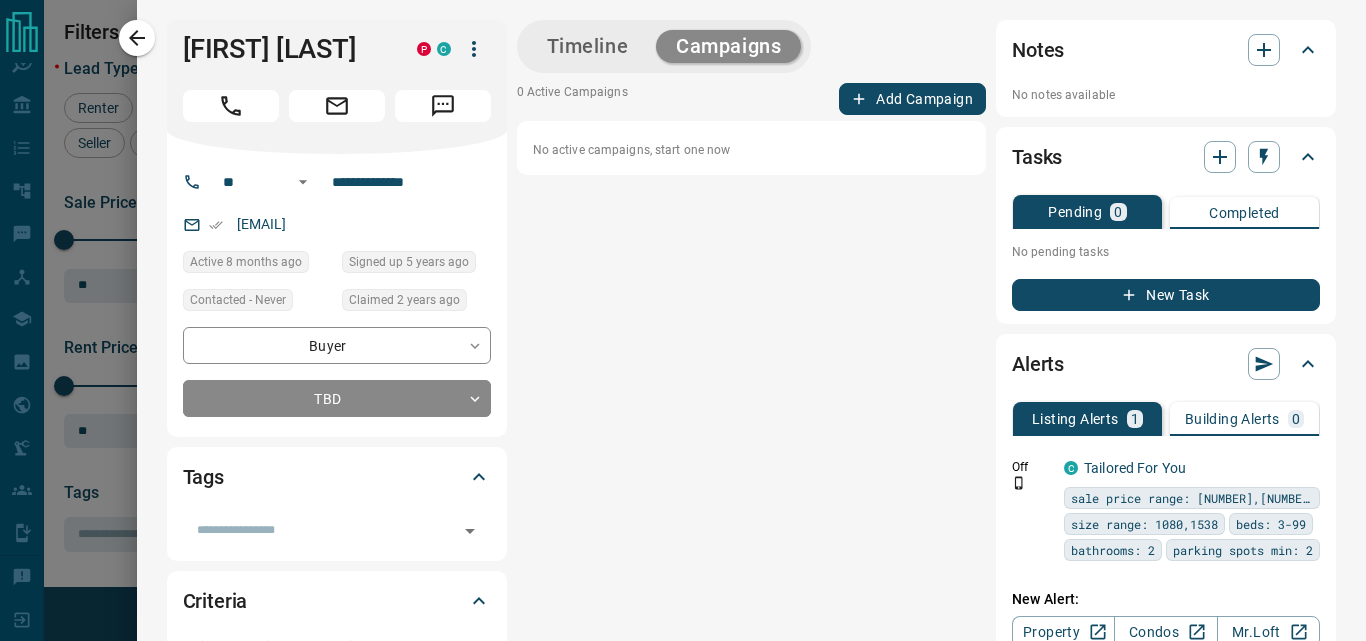 click on "Add Campaign" at bounding box center [912, 99] 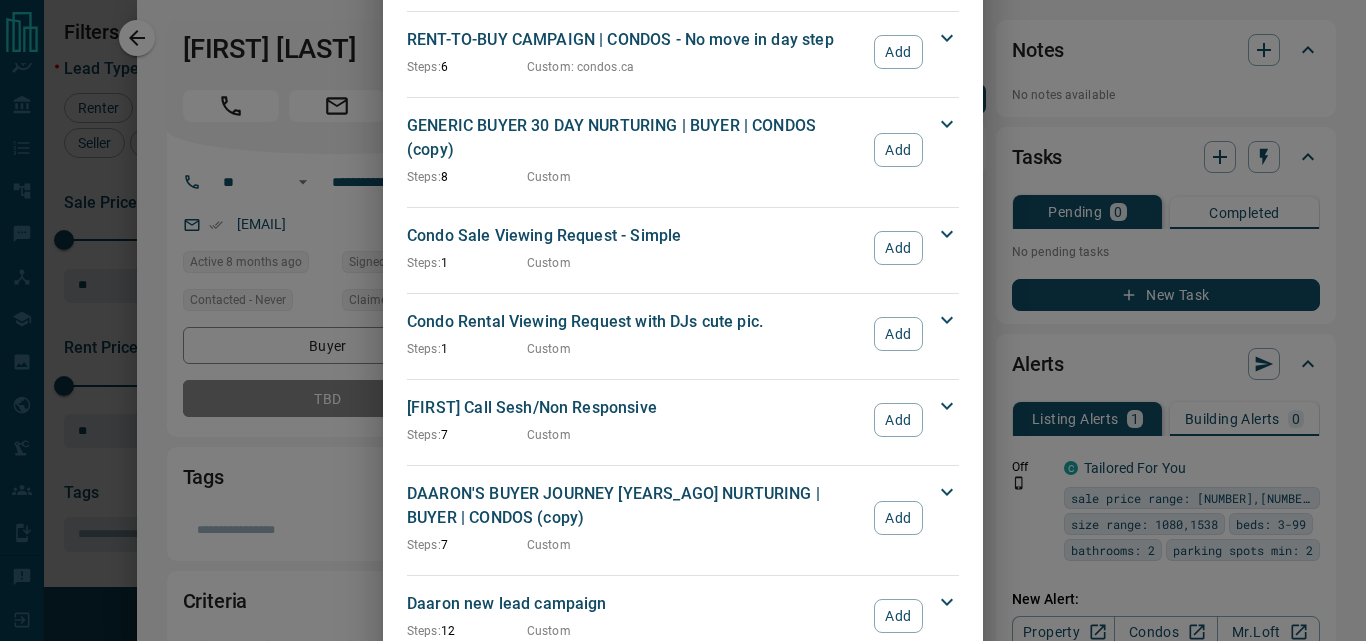 scroll, scrollTop: 2766, scrollLeft: 0, axis: vertical 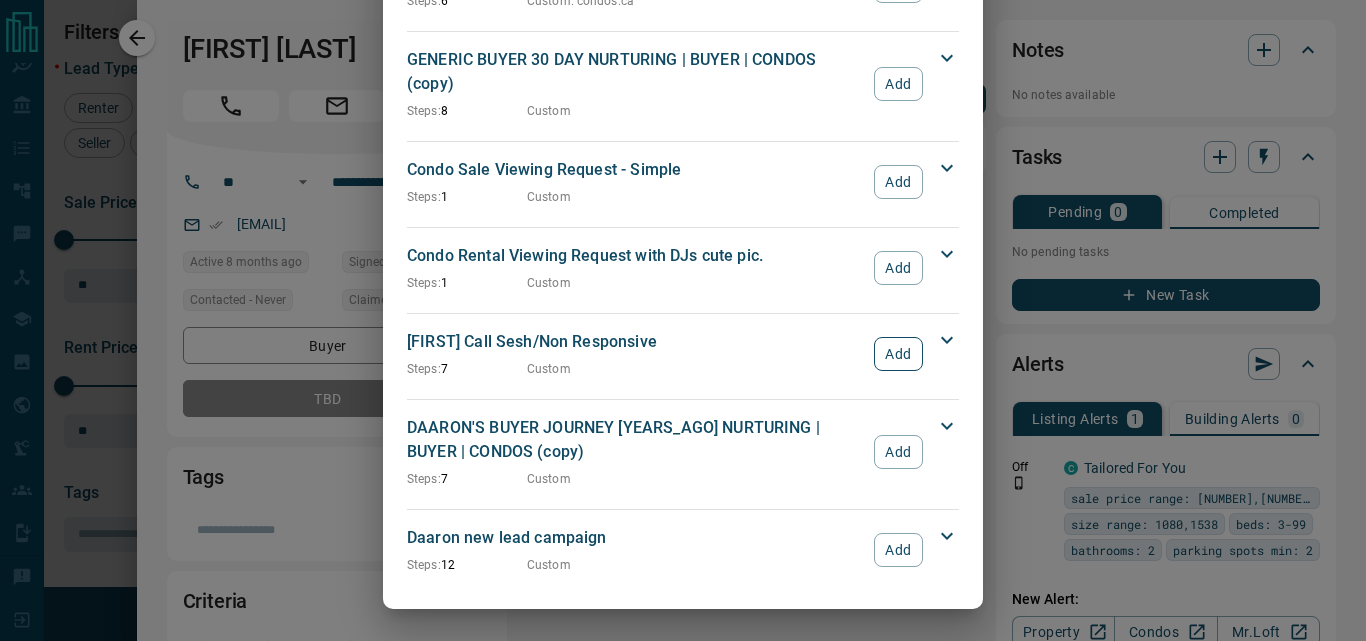 click on "Add" at bounding box center [898, 354] 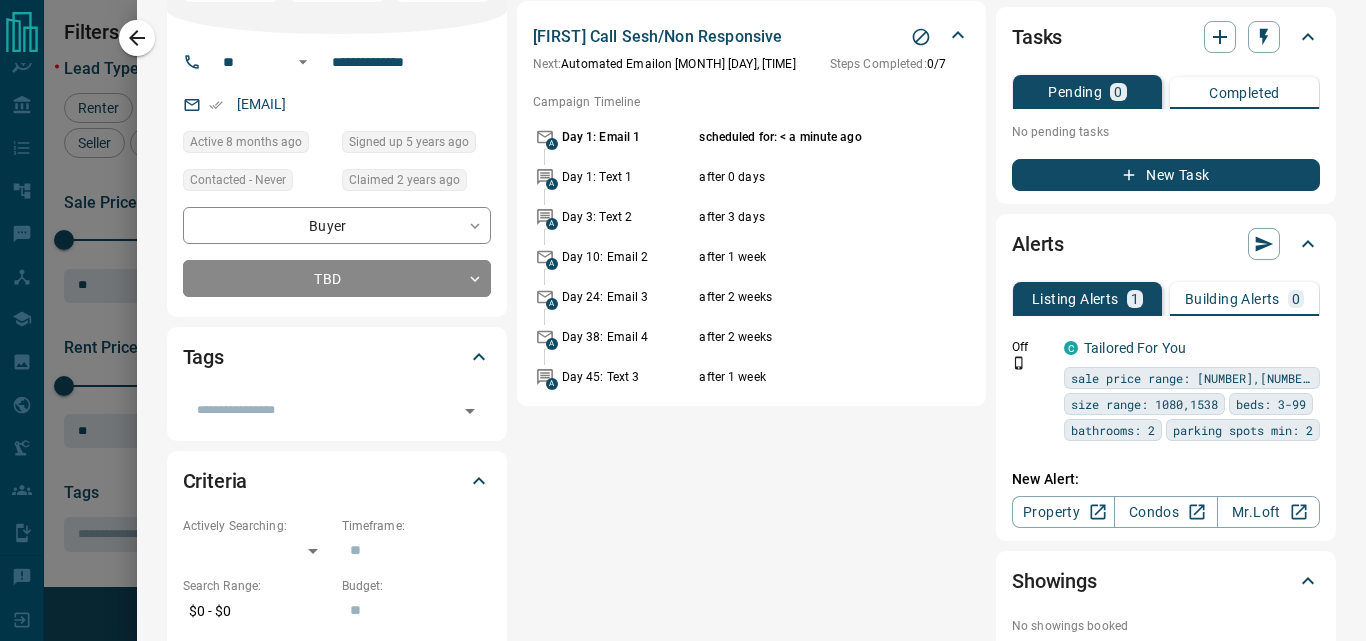 scroll, scrollTop: 300, scrollLeft: 0, axis: vertical 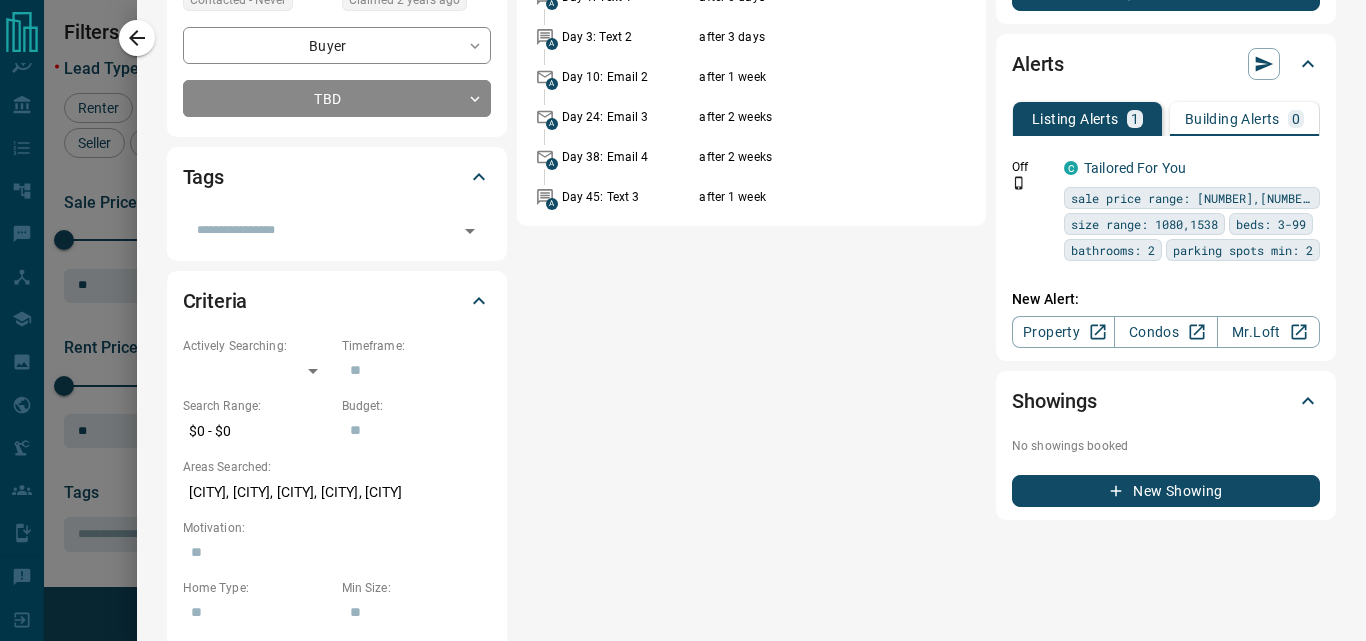 click on "Timeline Campaigns 1 Active Campaign Add Campaign [FIRST] Call Sesh/Non Responsive Next:  Automated Email  on   [MONTH] [DAY], [TIME] Steps Completed:  0 / 7   Campaign Timeline A Day 1: Email 1 scheduled for: < a minute ago A Day 1: Text 1  after 0 days A Day 3: Text 2  after 3 days A Day 10: Email 2  after 1 week A Day 24: Email 3  after 2 weeks A Day 38: Email 4  after 2 weeks A Day 45: Text 3  after 1 week" at bounding box center [751, 120] 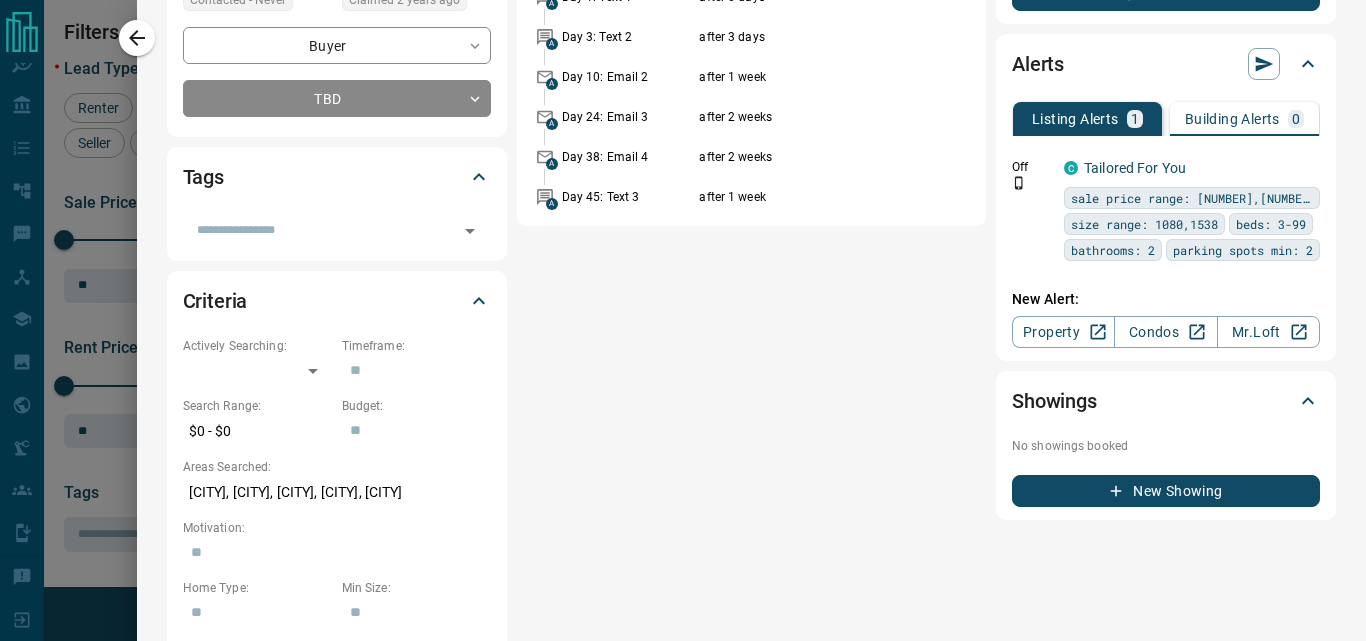 scroll, scrollTop: 500, scrollLeft: 0, axis: vertical 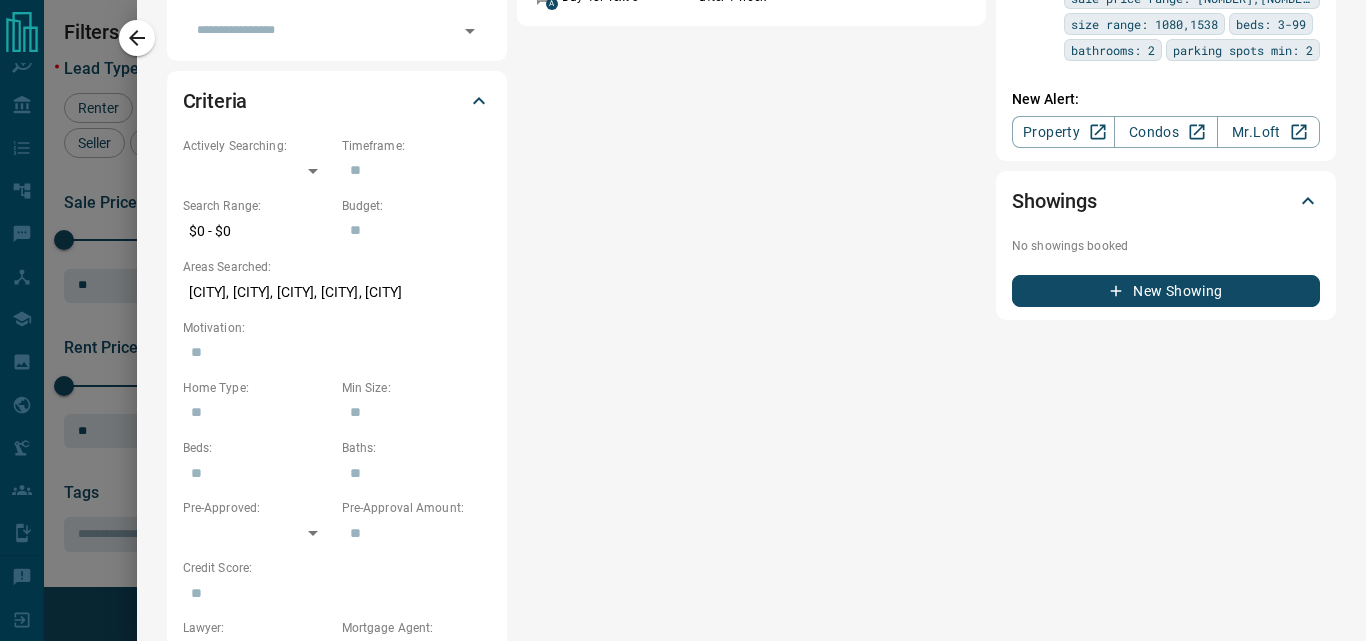 click on "Timeline Campaigns 1 Active Campaign Add Campaign [FIRST] Call Sesh/Non Responsive Next:  Automated Email  on   [MONTH] [DAY], [TIME] Steps Completed:  0 / 7   Campaign Timeline A Day 1: Email 1 scheduled for: 7 minutes ago A Day 1: Text 1  after 0 days A Day 3: Text 2  after 3 days A Day 10: Email 2  after 1 week A Day 24: Email 3  after 2 weeks A Day 38: Email 4  after 2 weeks A Day 45: Text 3  after 1 week" at bounding box center (751, -80) 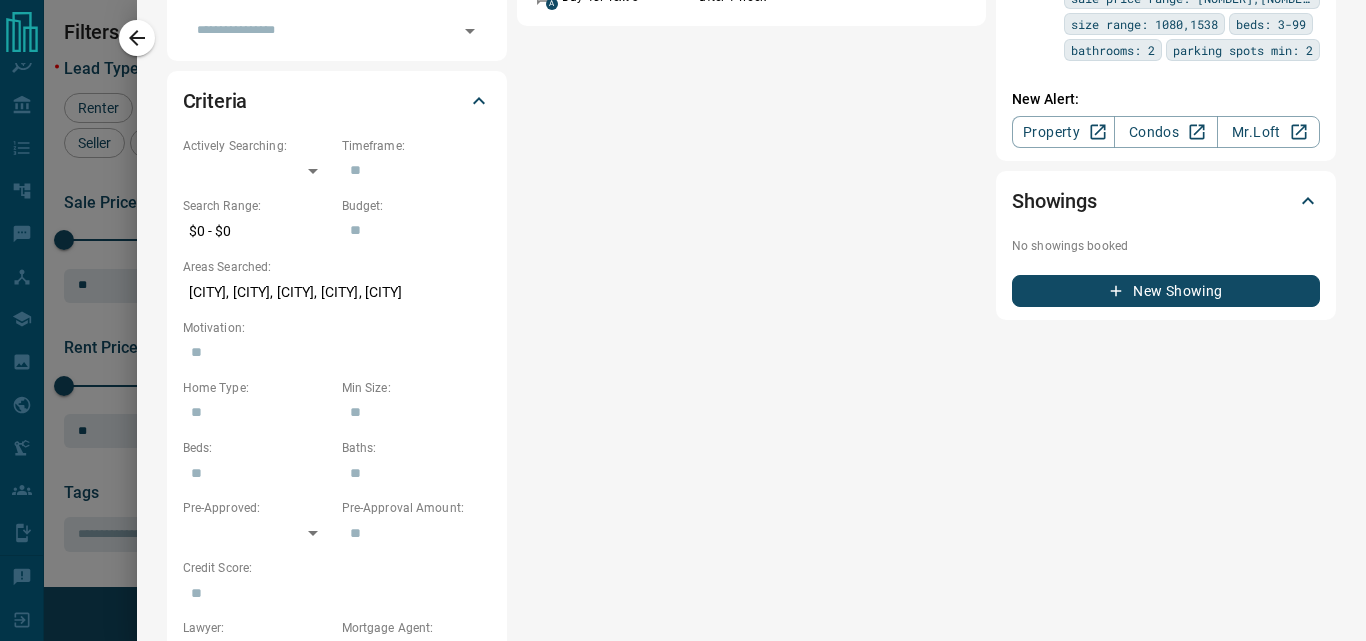 scroll, scrollTop: 0, scrollLeft: 0, axis: both 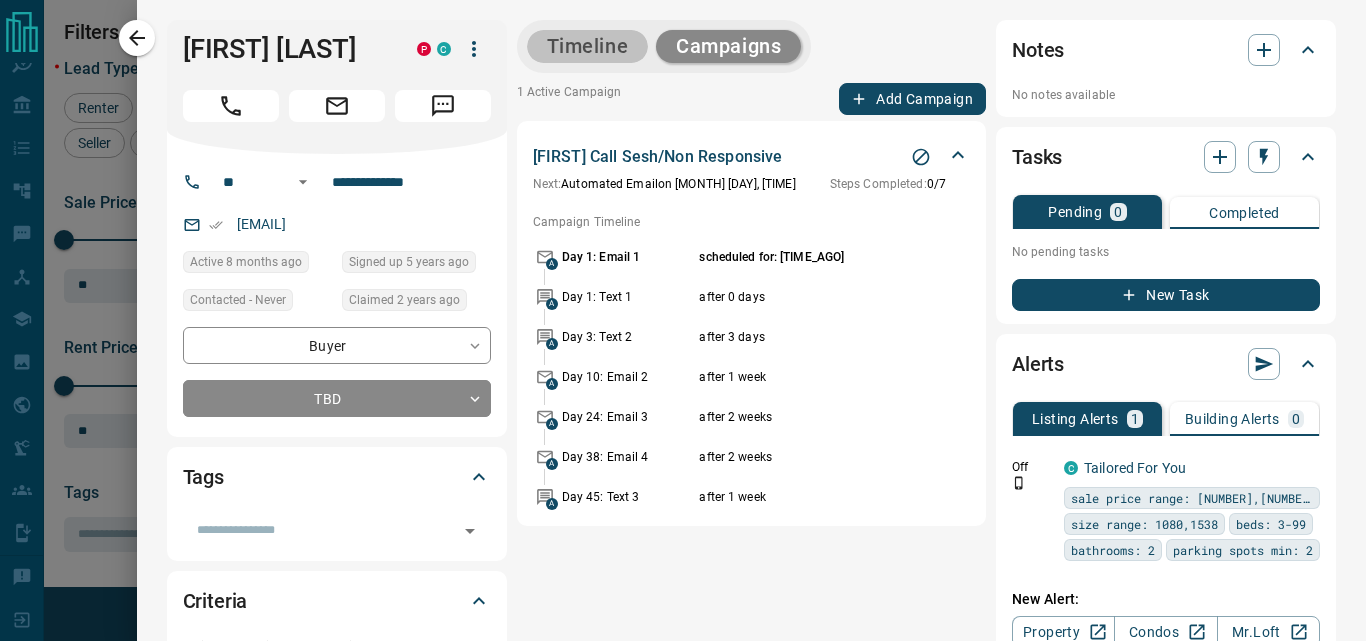 click on "Timeline" at bounding box center (588, 46) 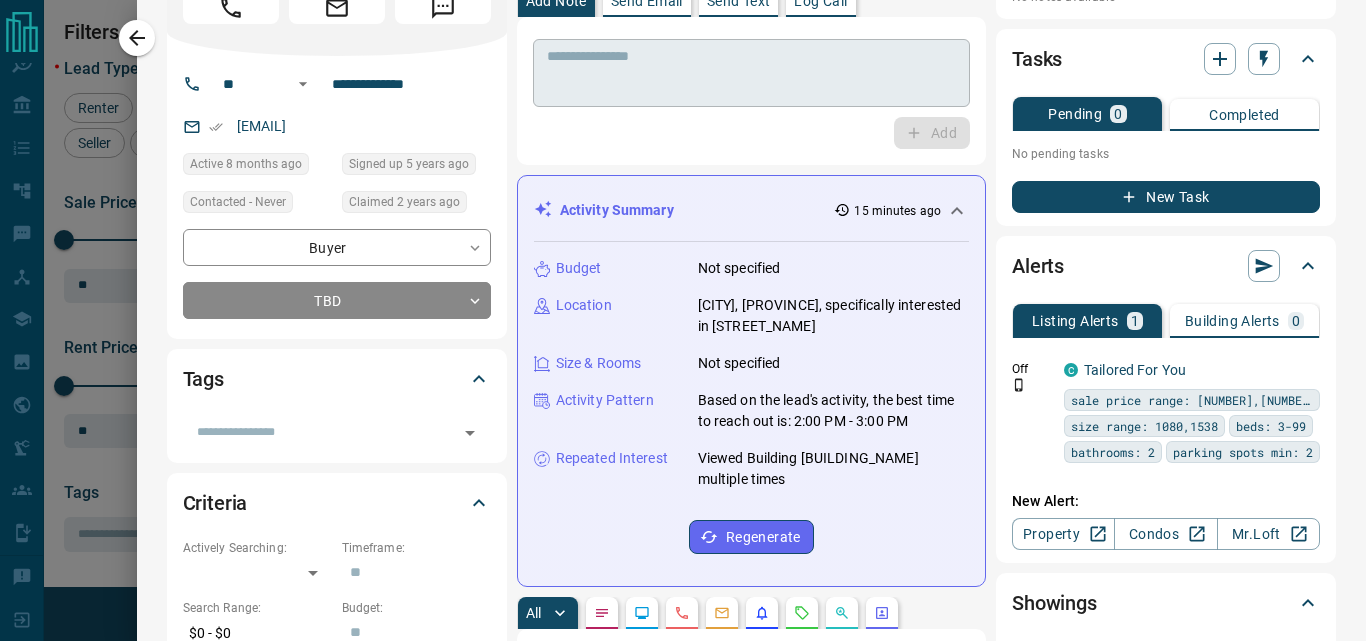 scroll, scrollTop: 0, scrollLeft: 0, axis: both 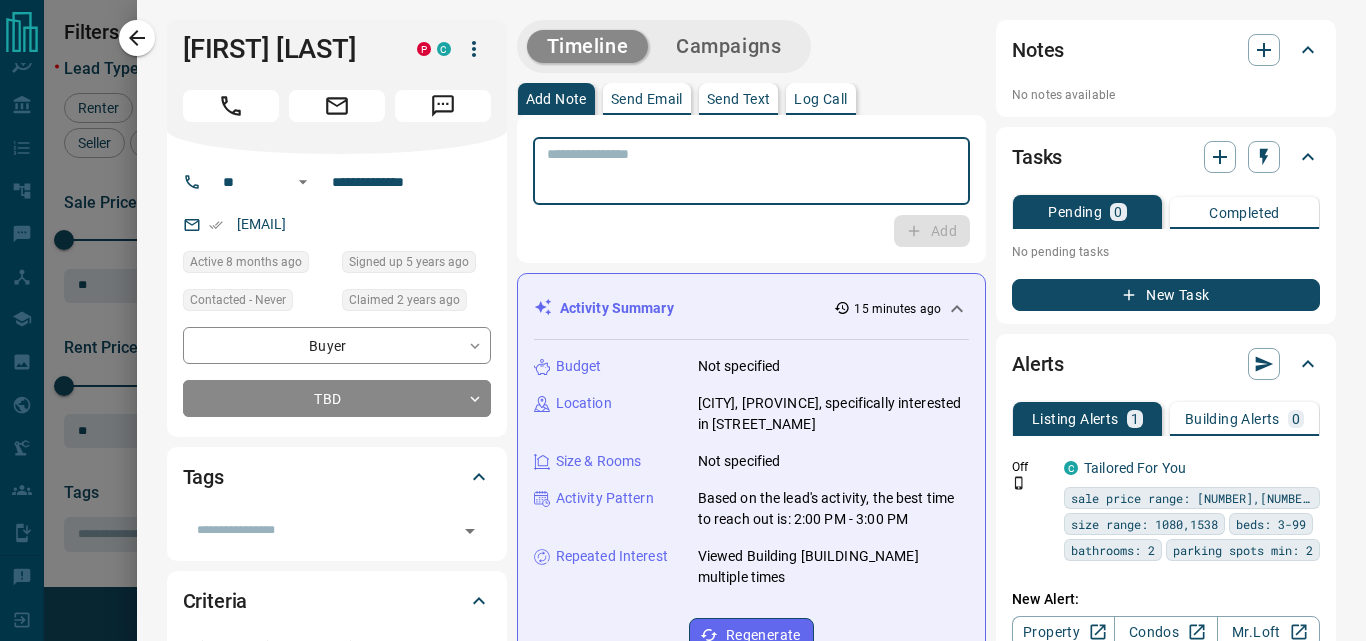 click at bounding box center (751, 171) 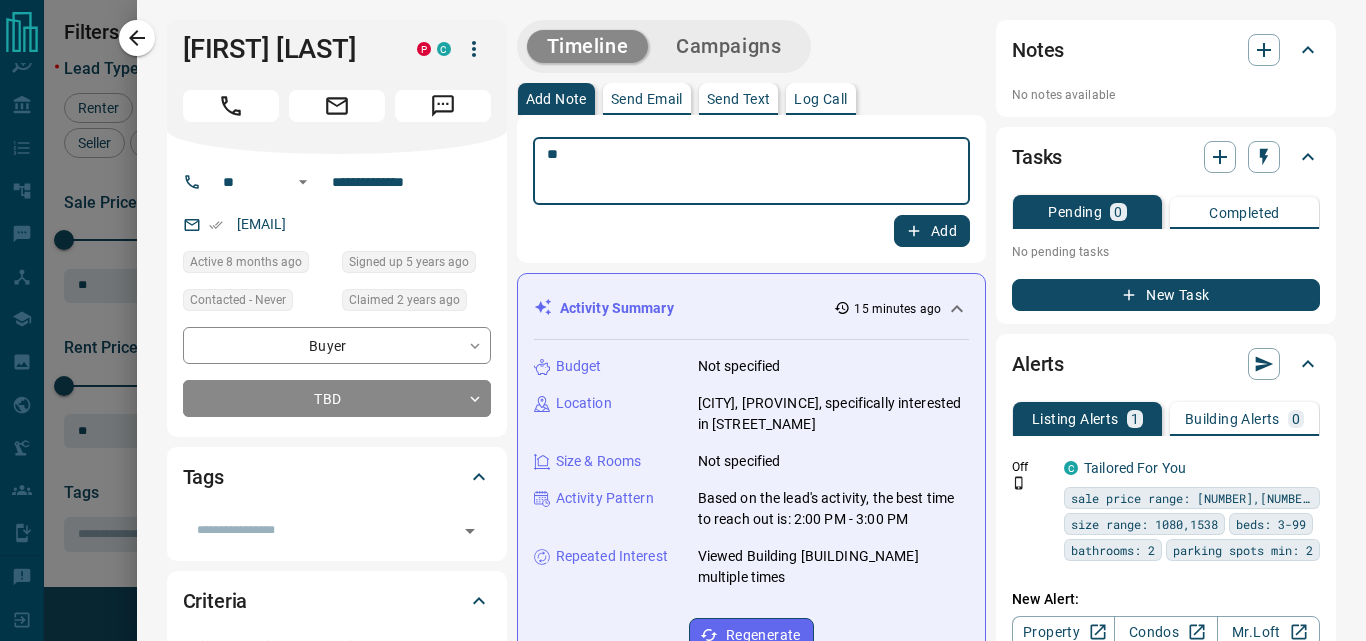 type on "**" 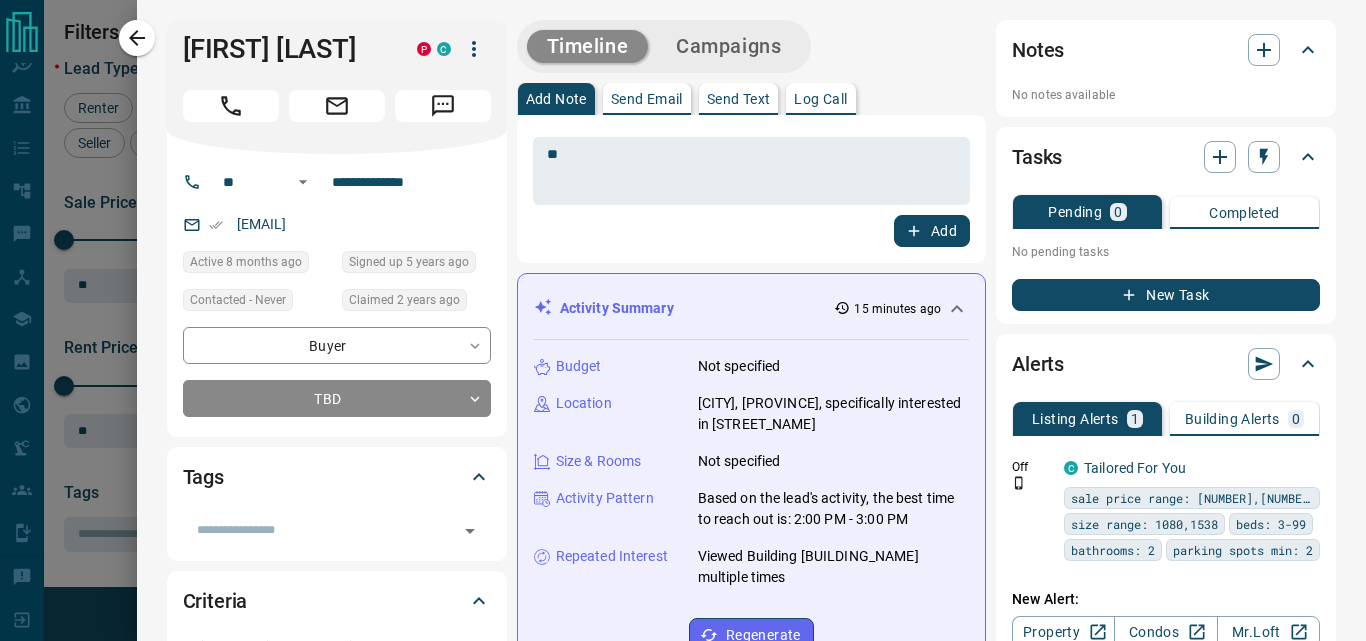 click on "Add" at bounding box center [932, 231] 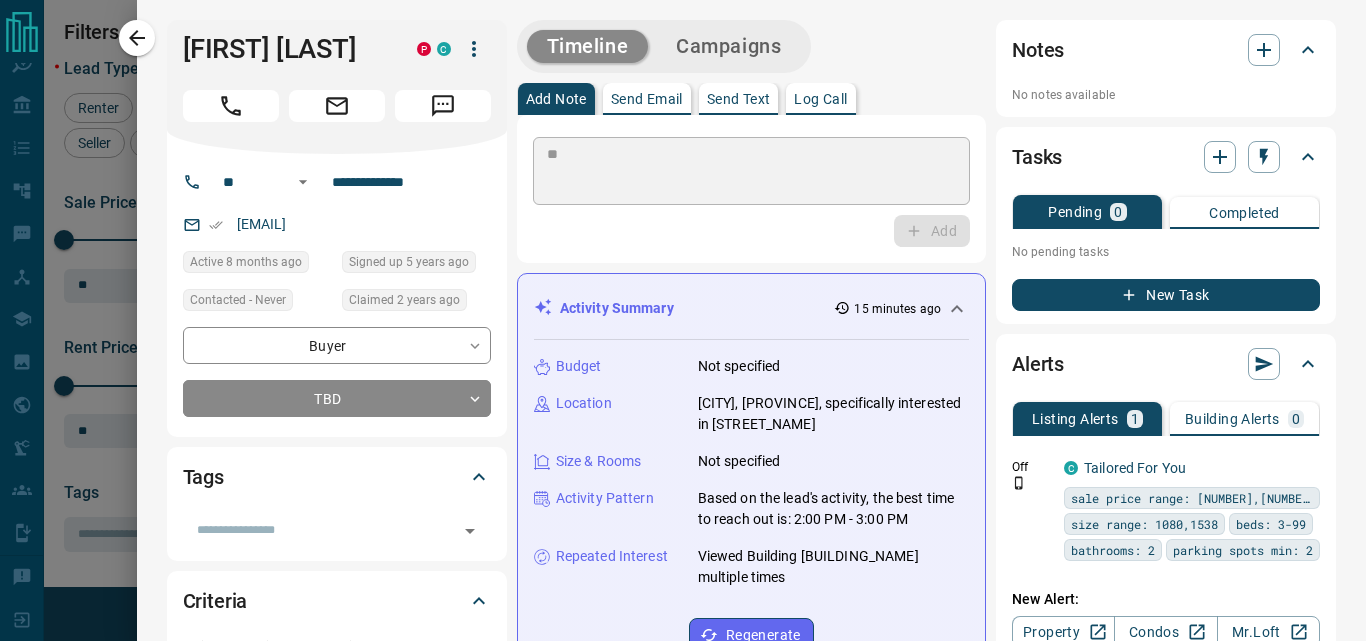 type 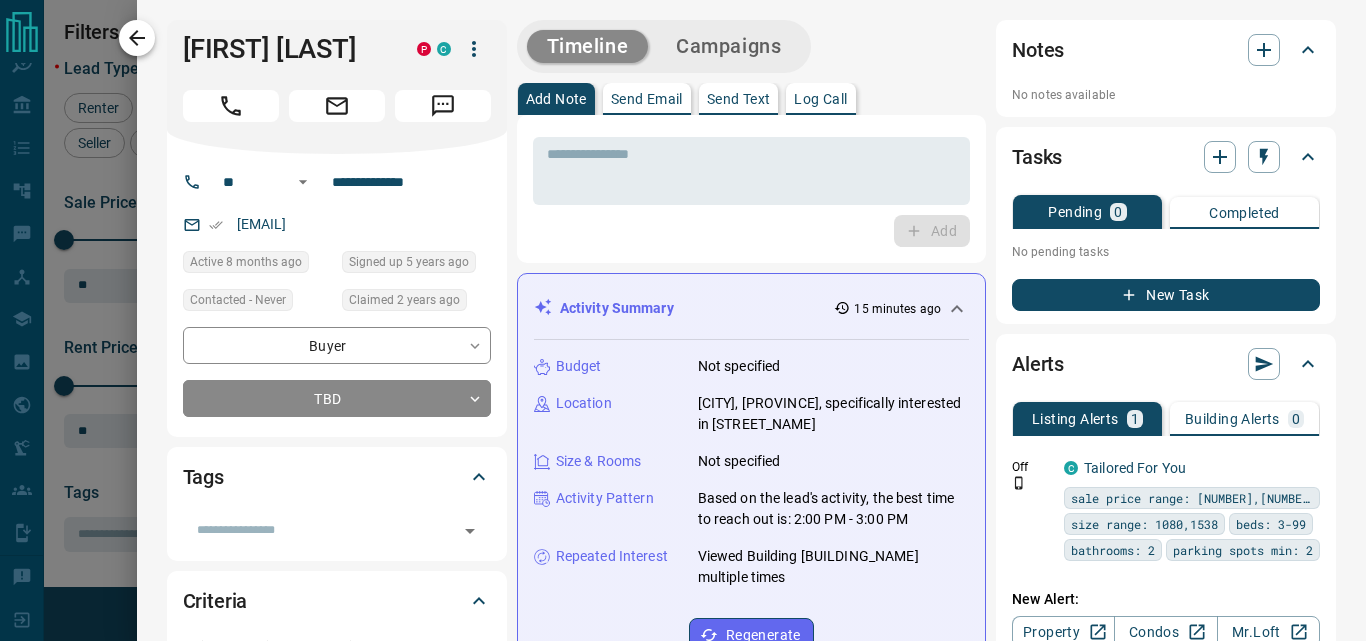 click 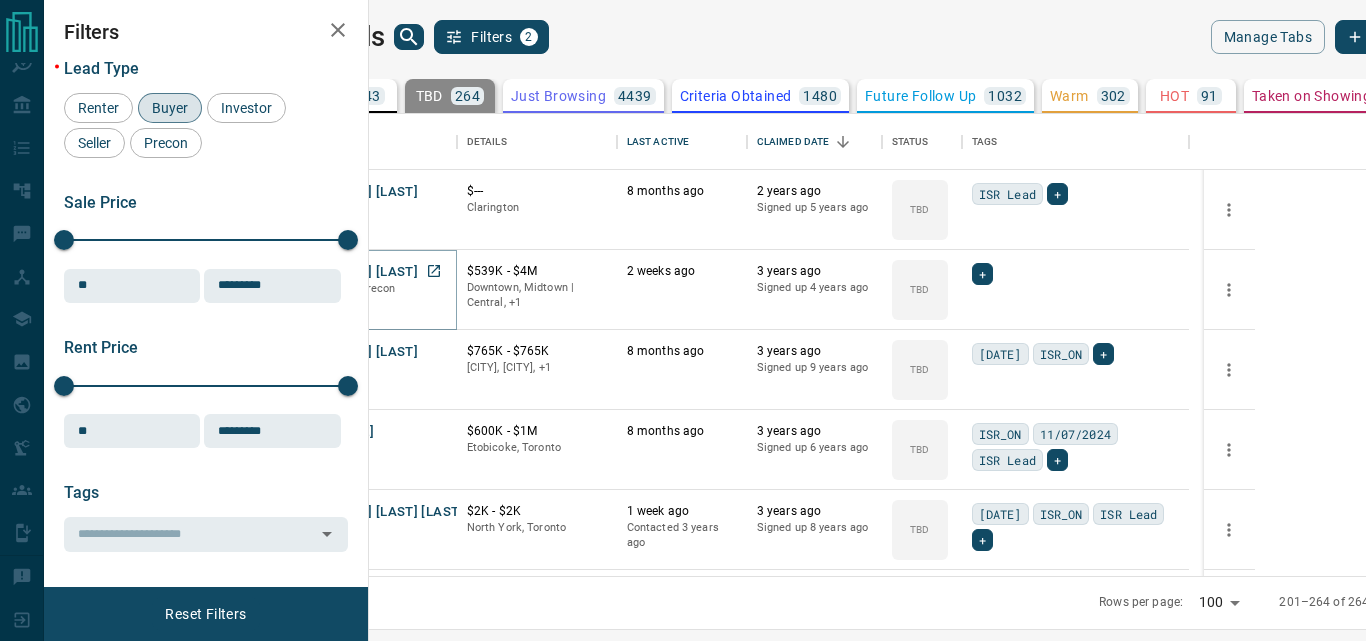 click on "[FIRST] [LAST]" at bounding box center (372, 272) 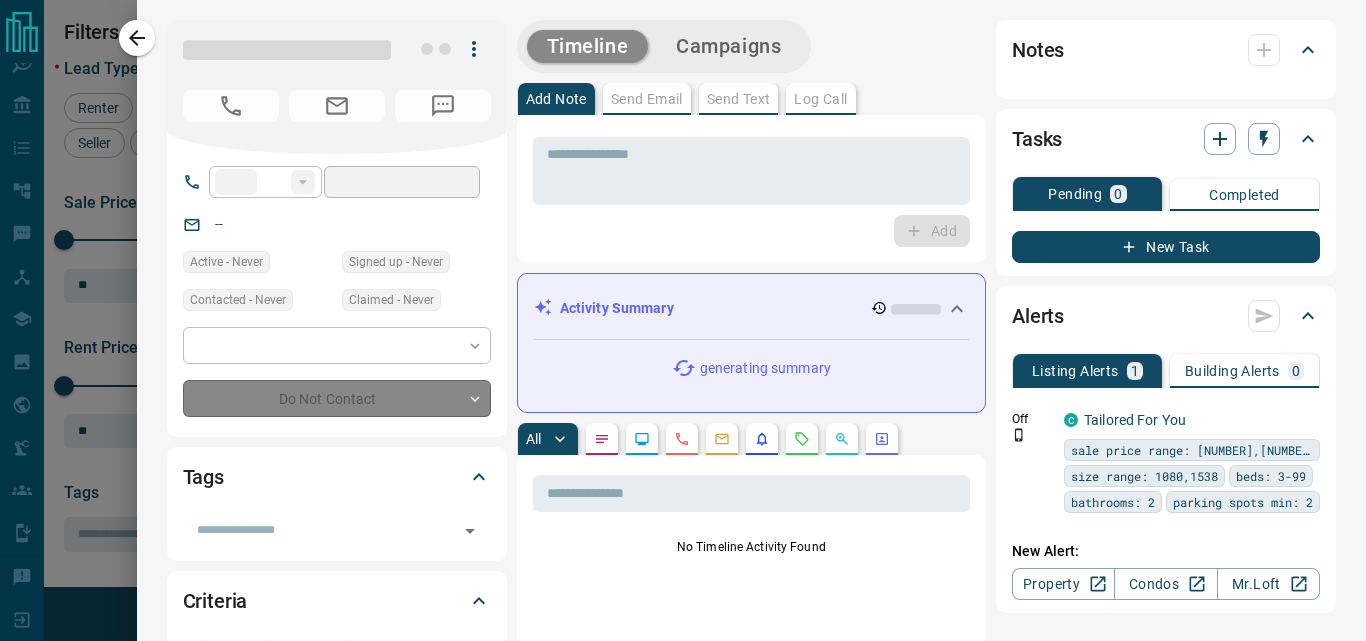 type on "**" 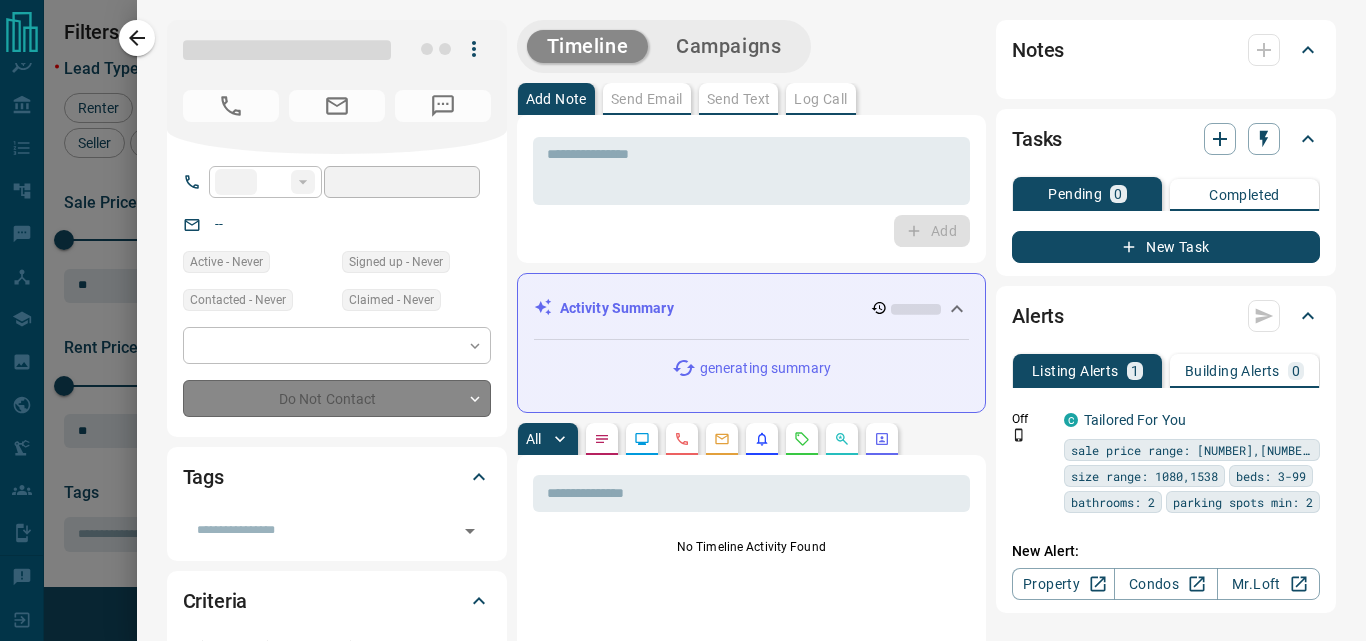 type on "**********" 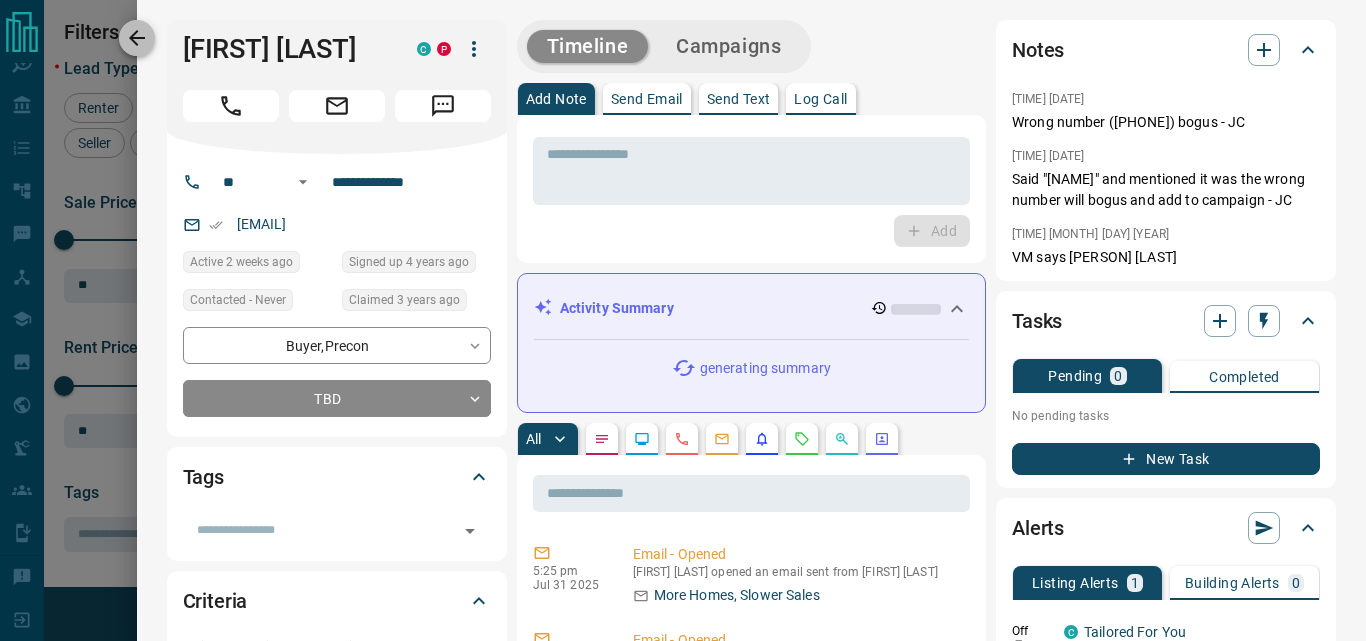 click 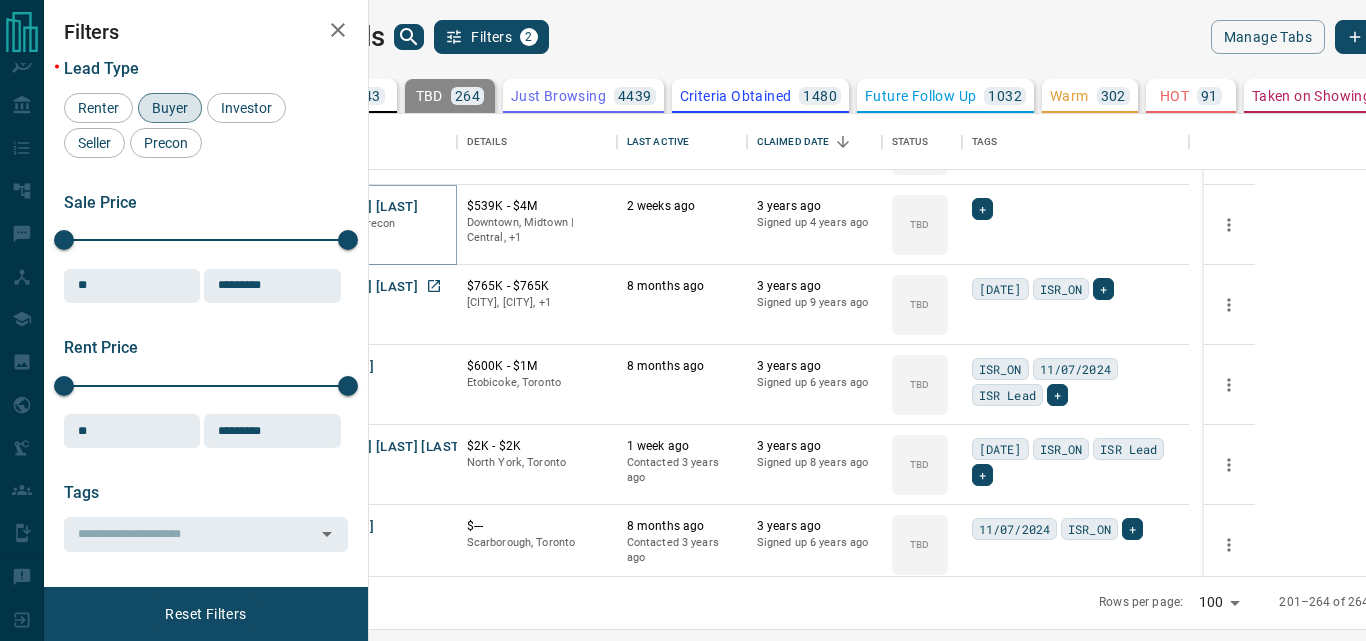 scroll, scrollTop: 2340, scrollLeft: 0, axis: vertical 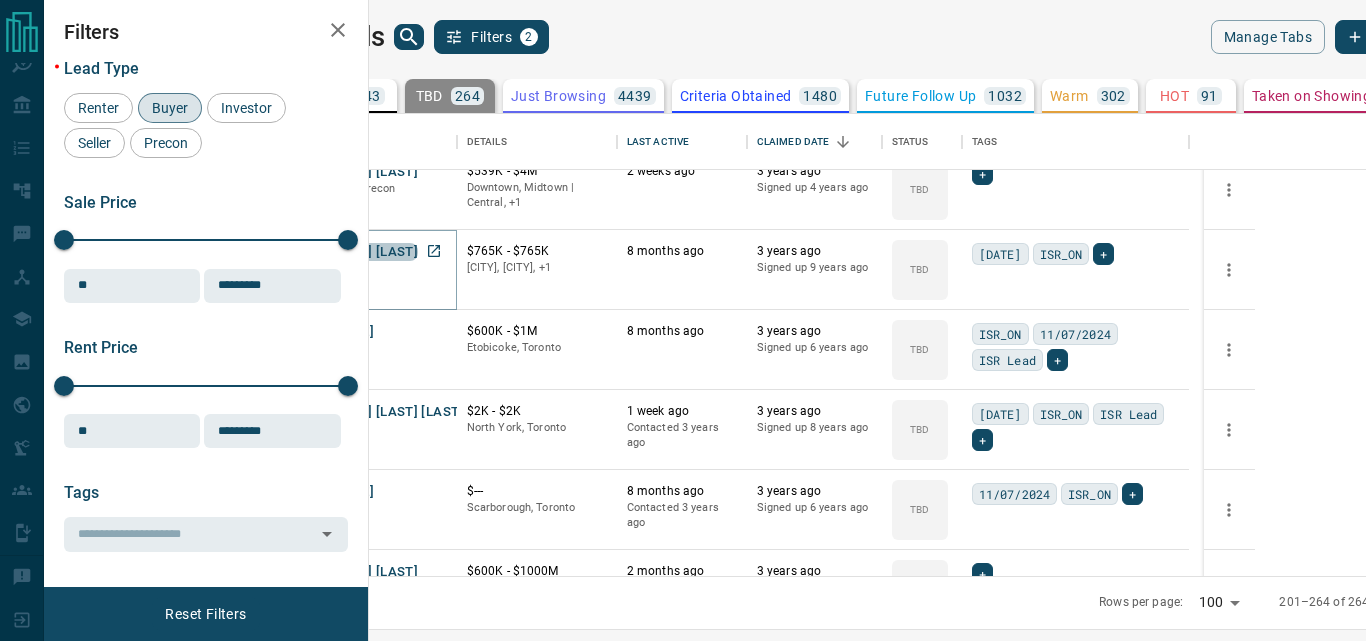click on "[FIRST] [LAST]" at bounding box center (372, 252) 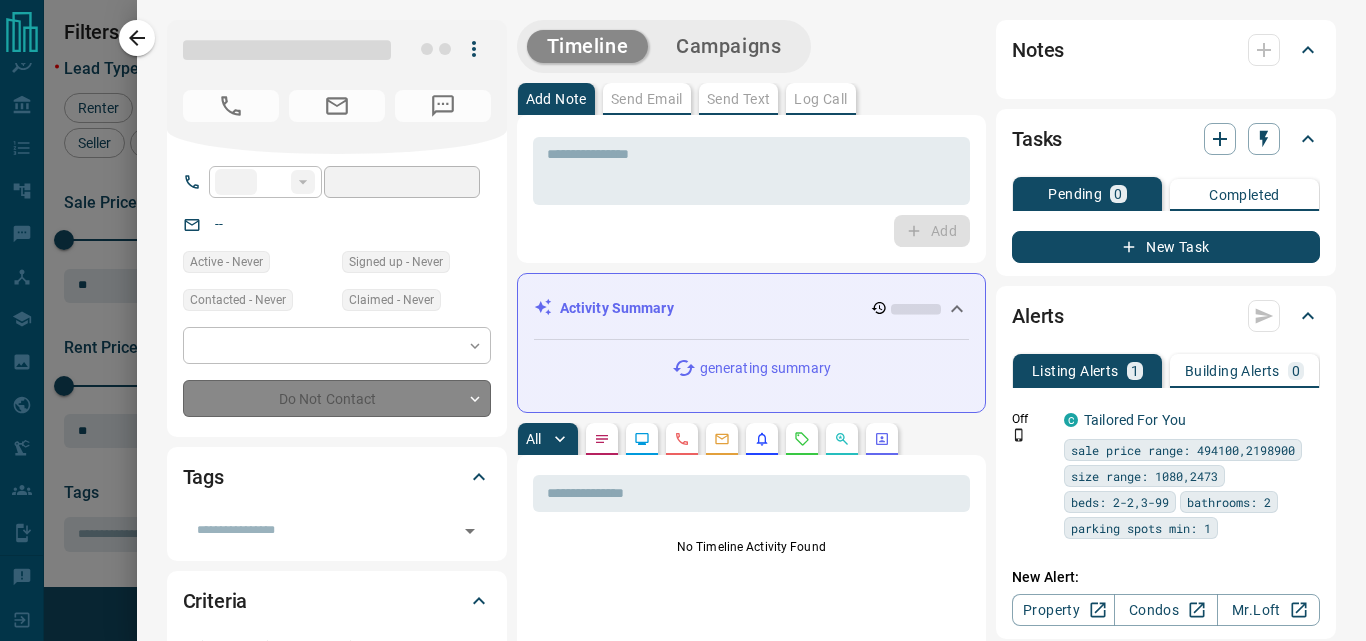 type on "**" 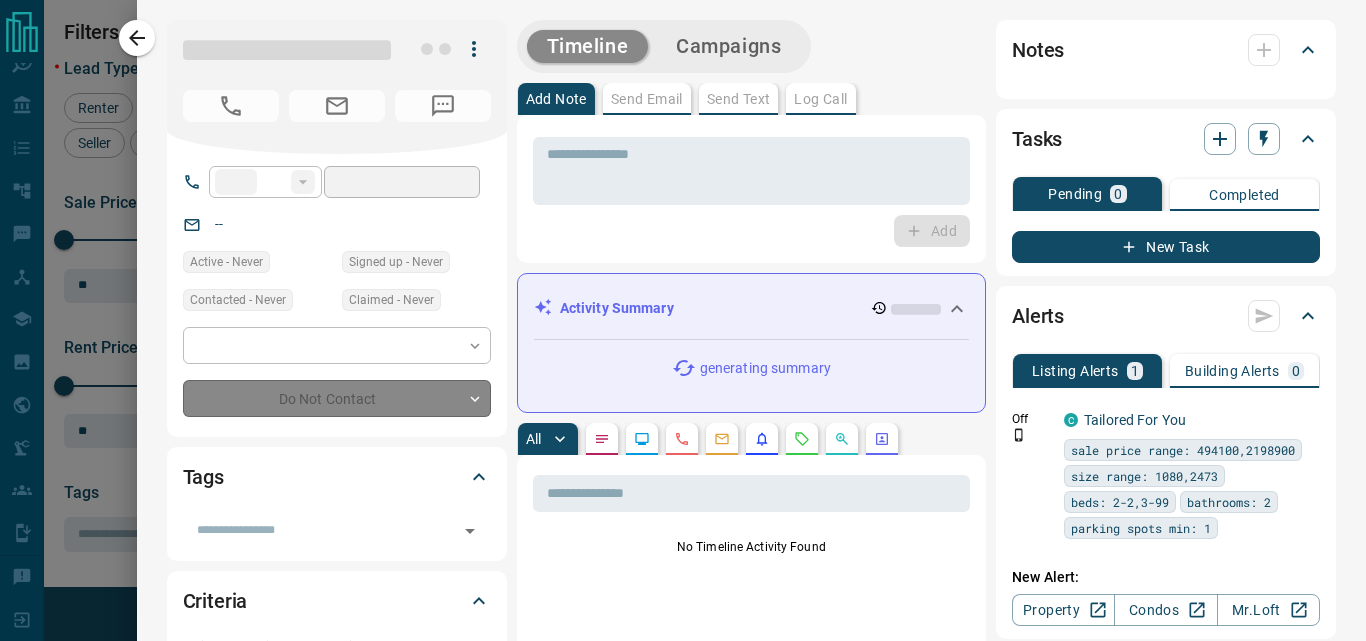 type on "**********" 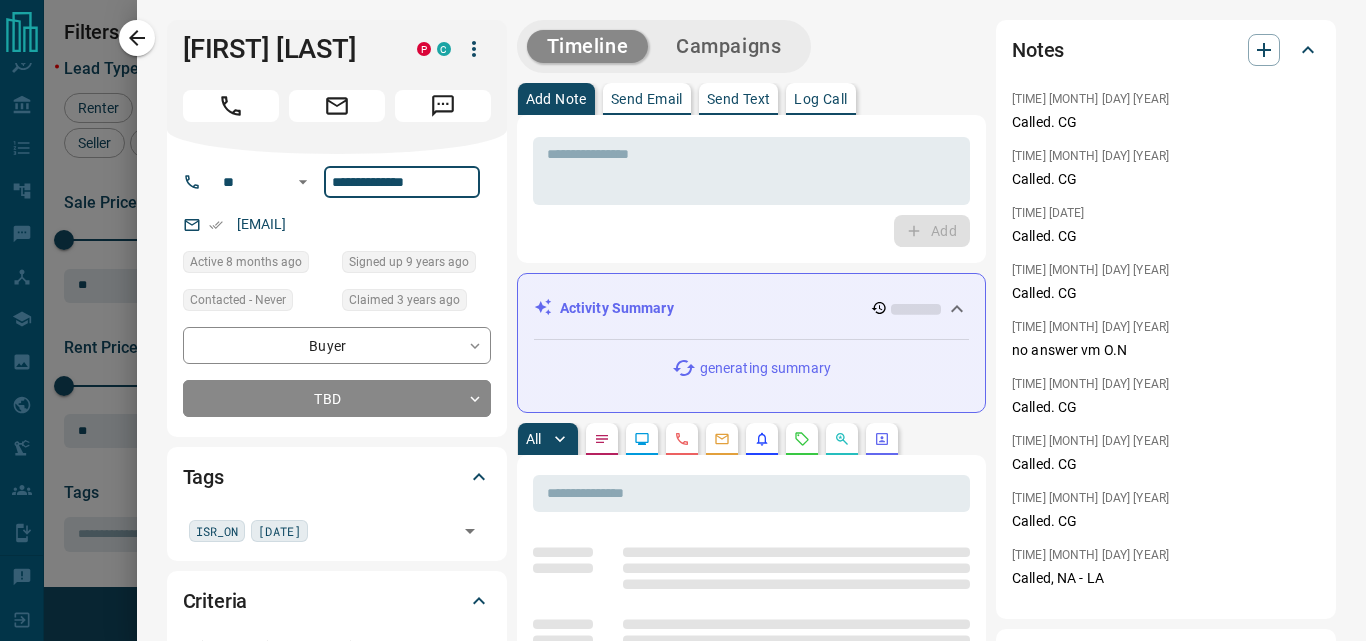 click on "**********" at bounding box center (402, 182) 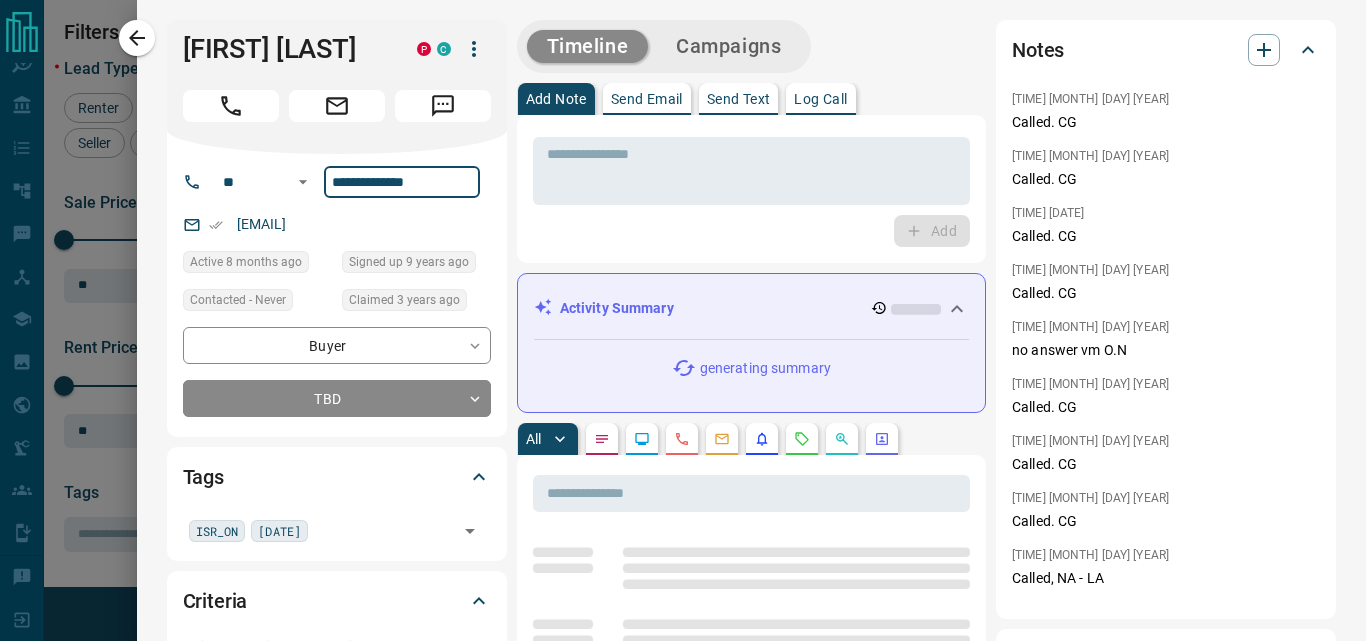 click on "**********" at bounding box center [402, 182] 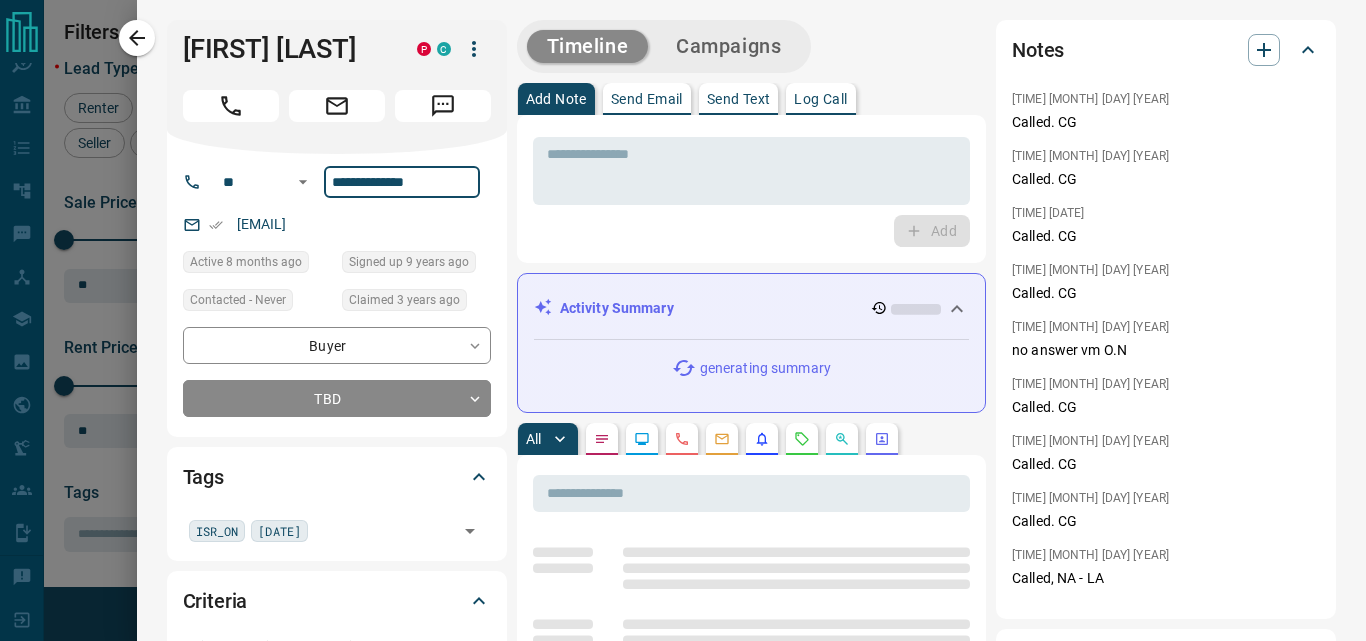click on "**********" at bounding box center [402, 182] 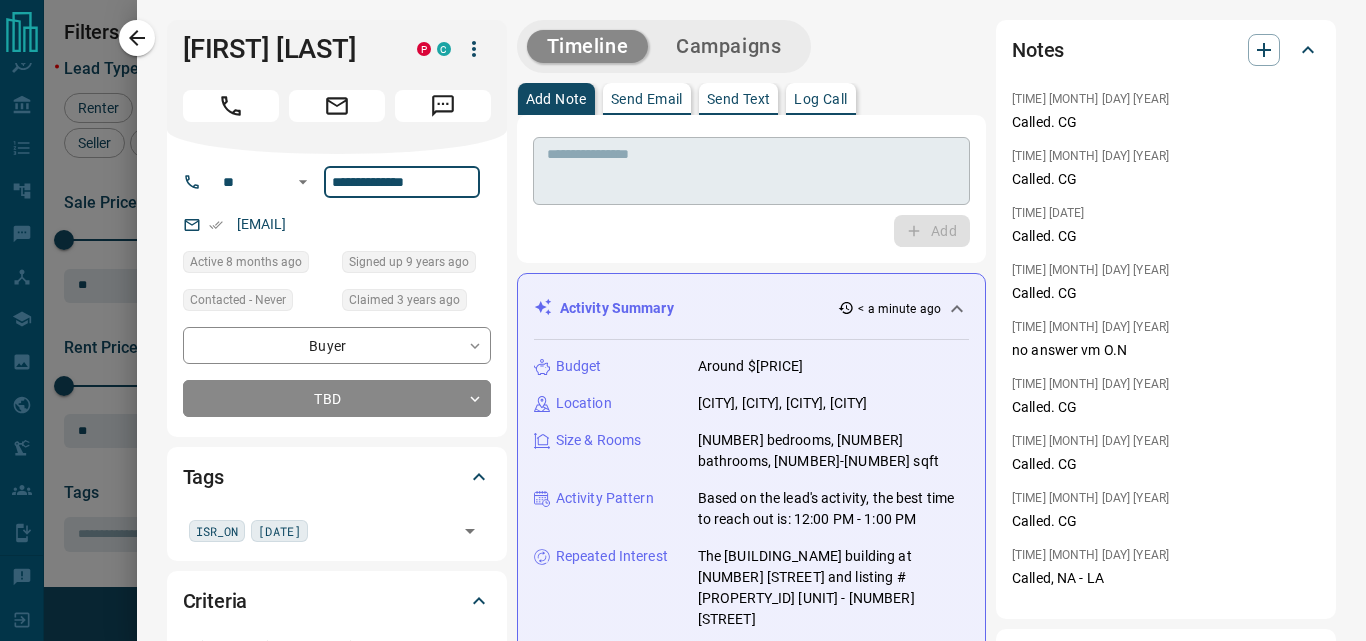 click at bounding box center [751, 171] 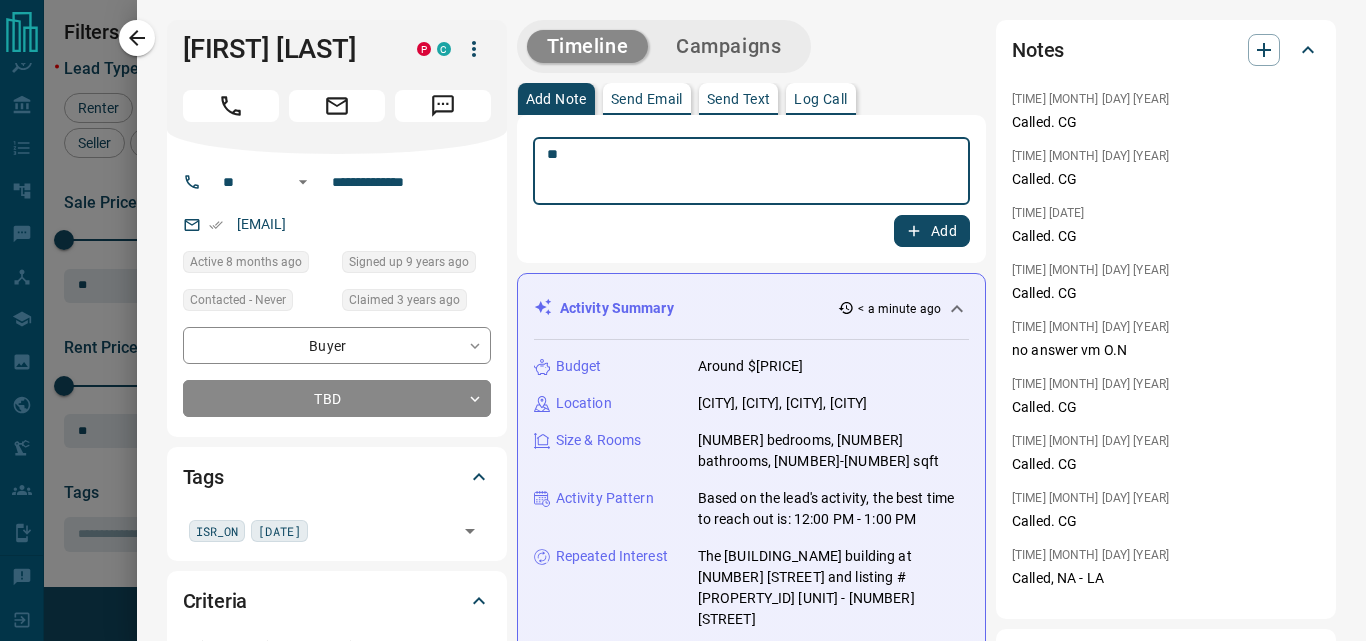 type on "**" 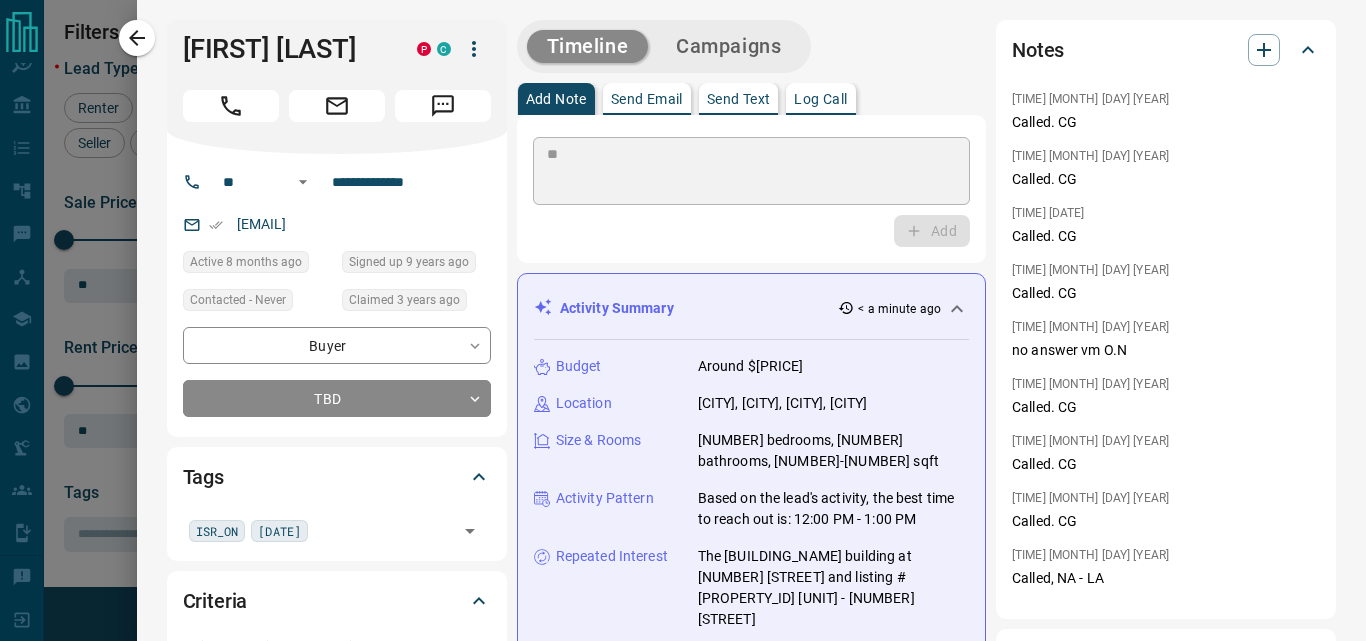type 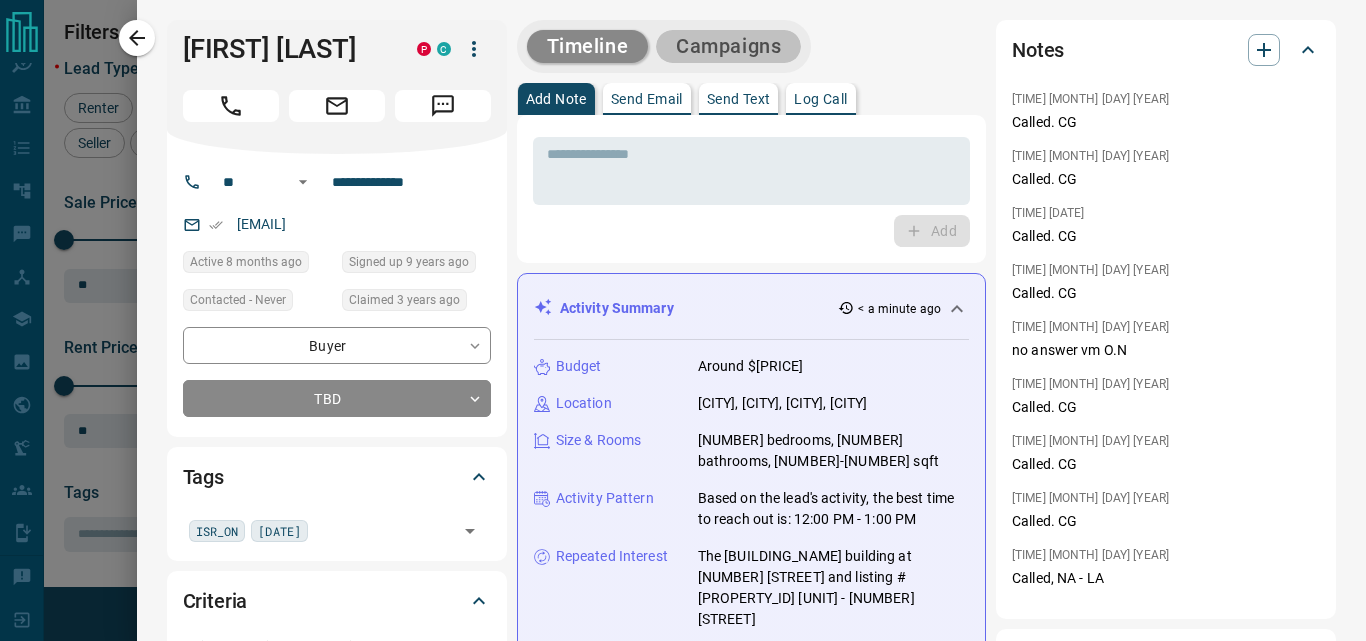 click on "Campaigns" at bounding box center (728, 46) 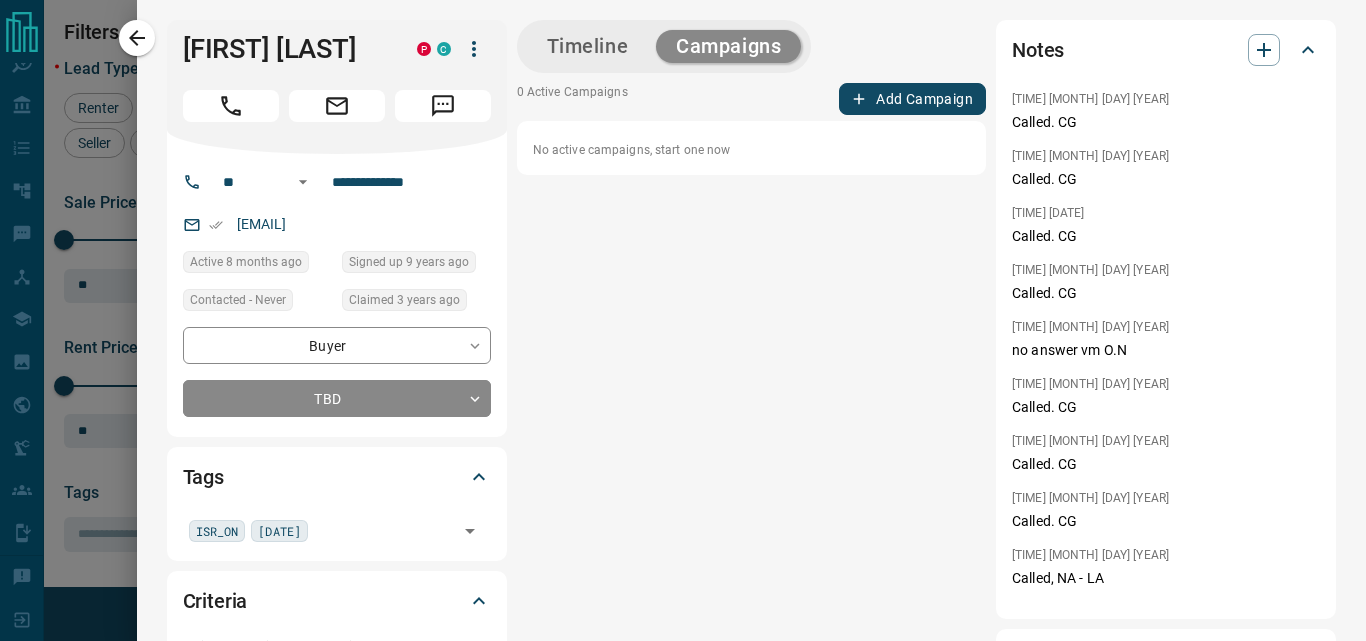 click on "Add Campaign" at bounding box center (912, 99) 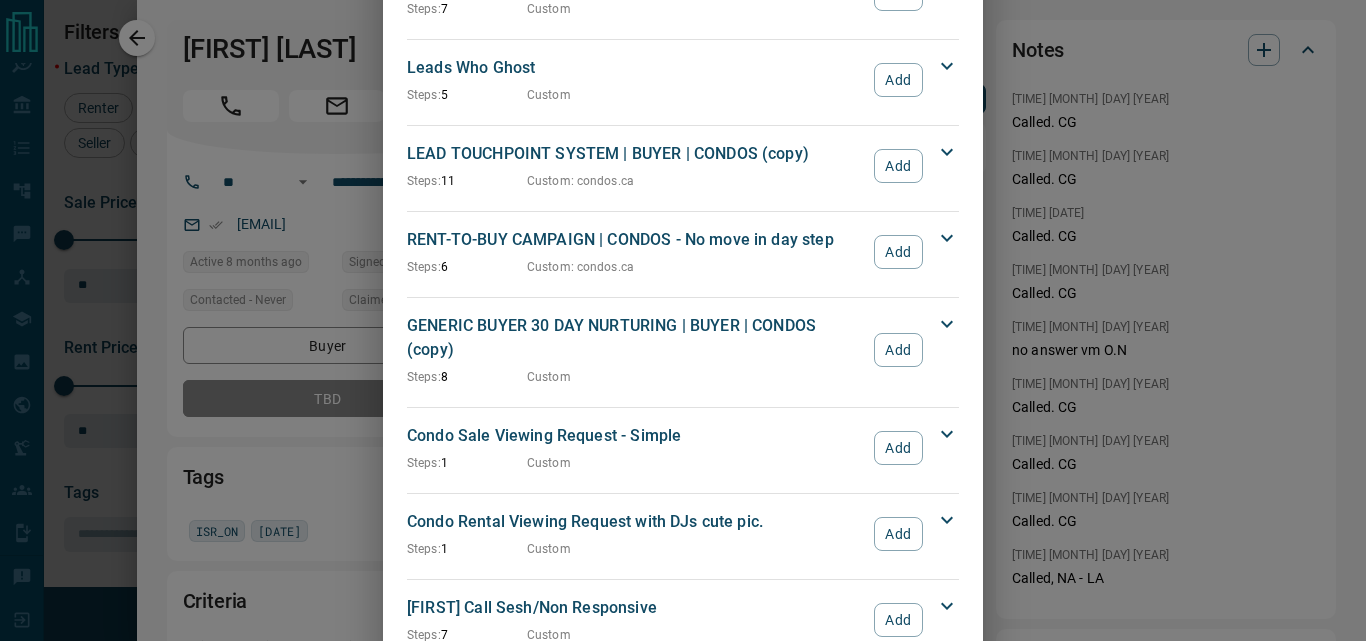 scroll, scrollTop: 2766, scrollLeft: 0, axis: vertical 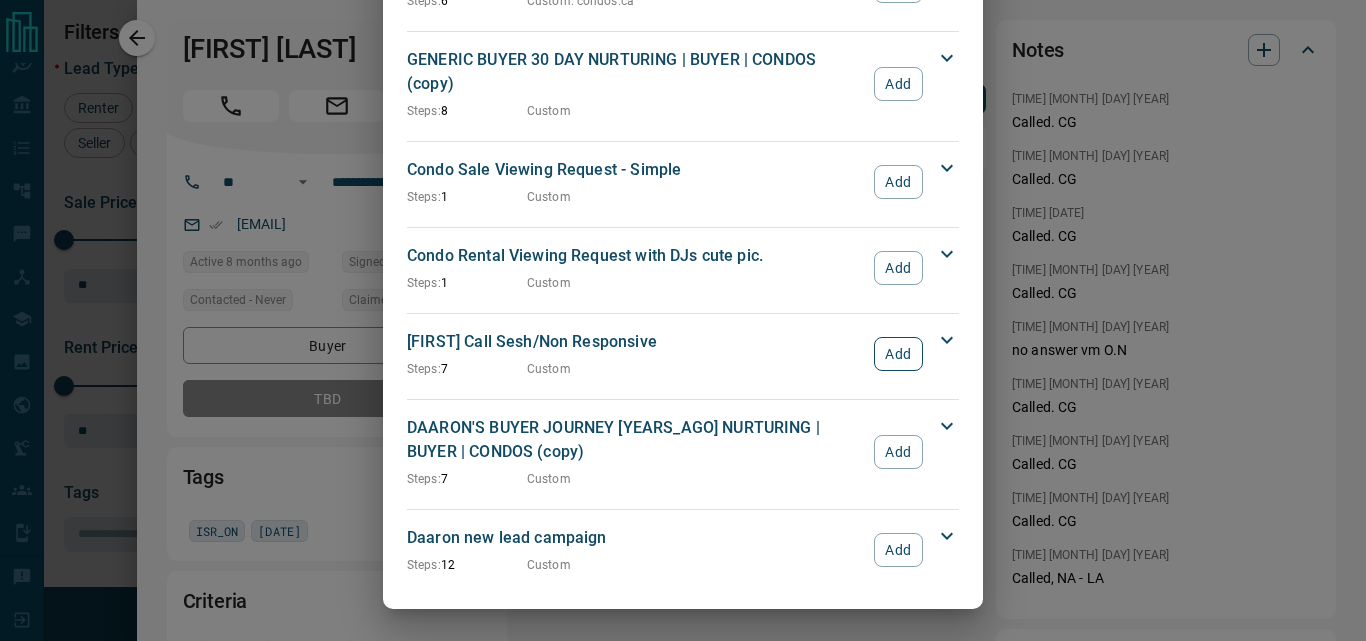 click on "Add" at bounding box center [898, 354] 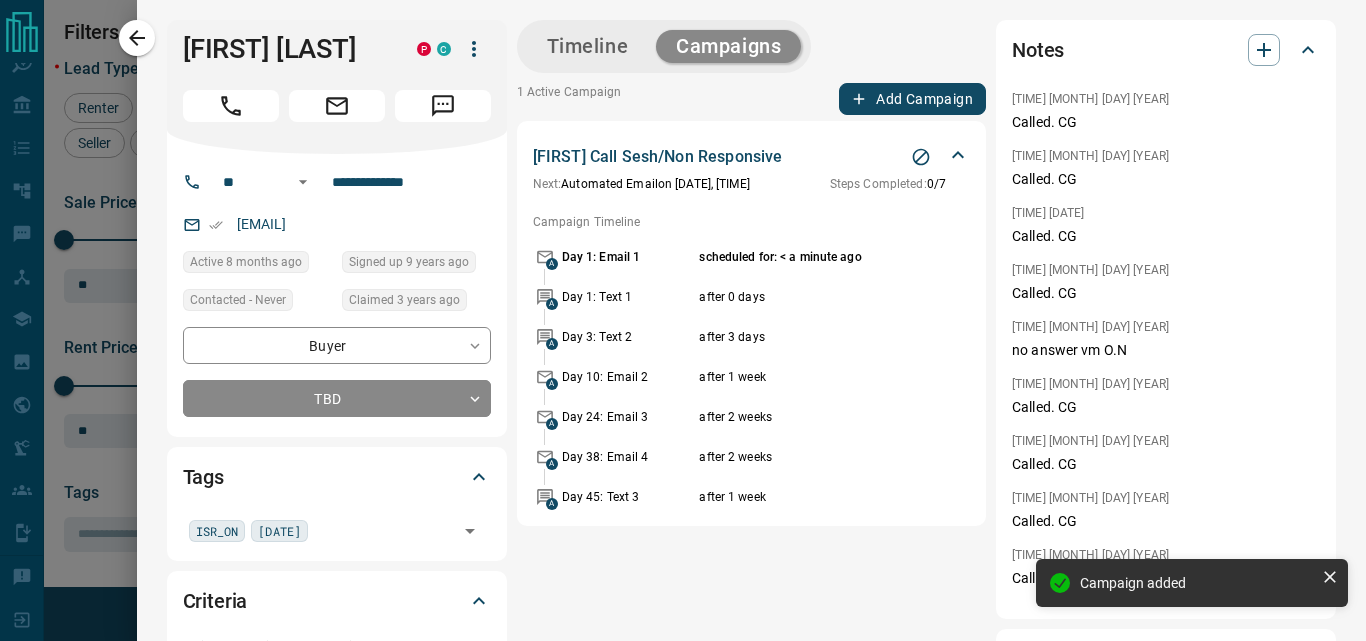 click on "Timeline Campaigns" at bounding box center [664, 46] 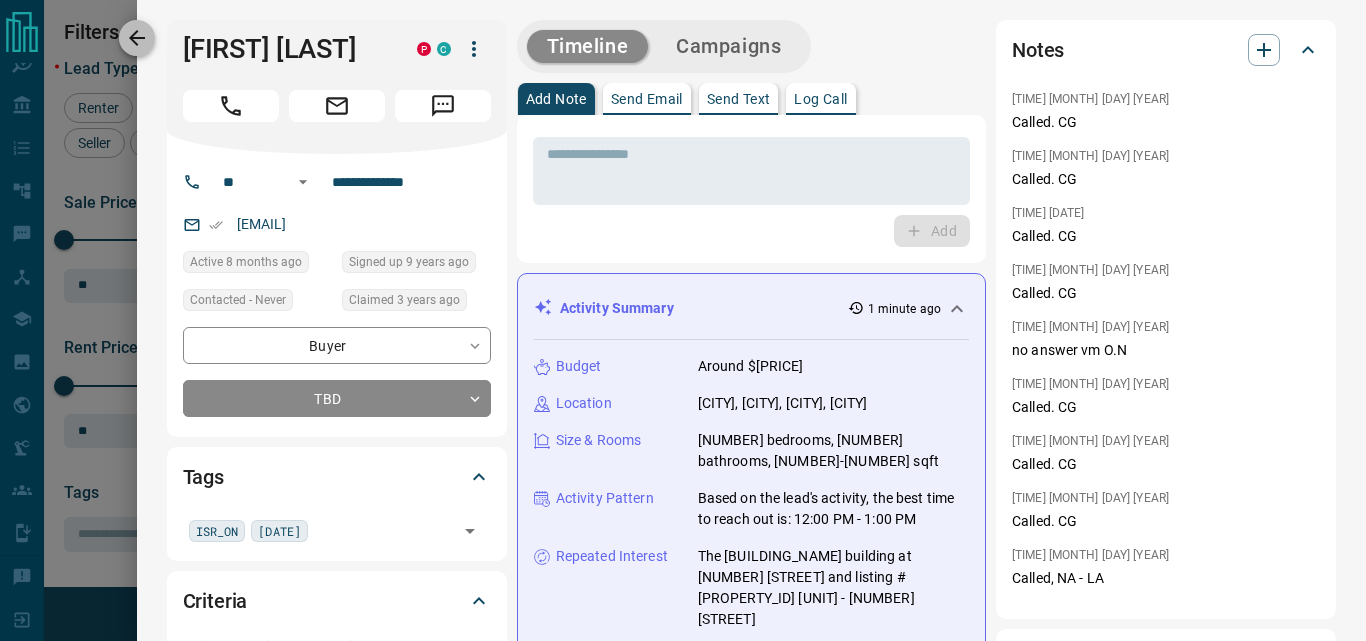 click 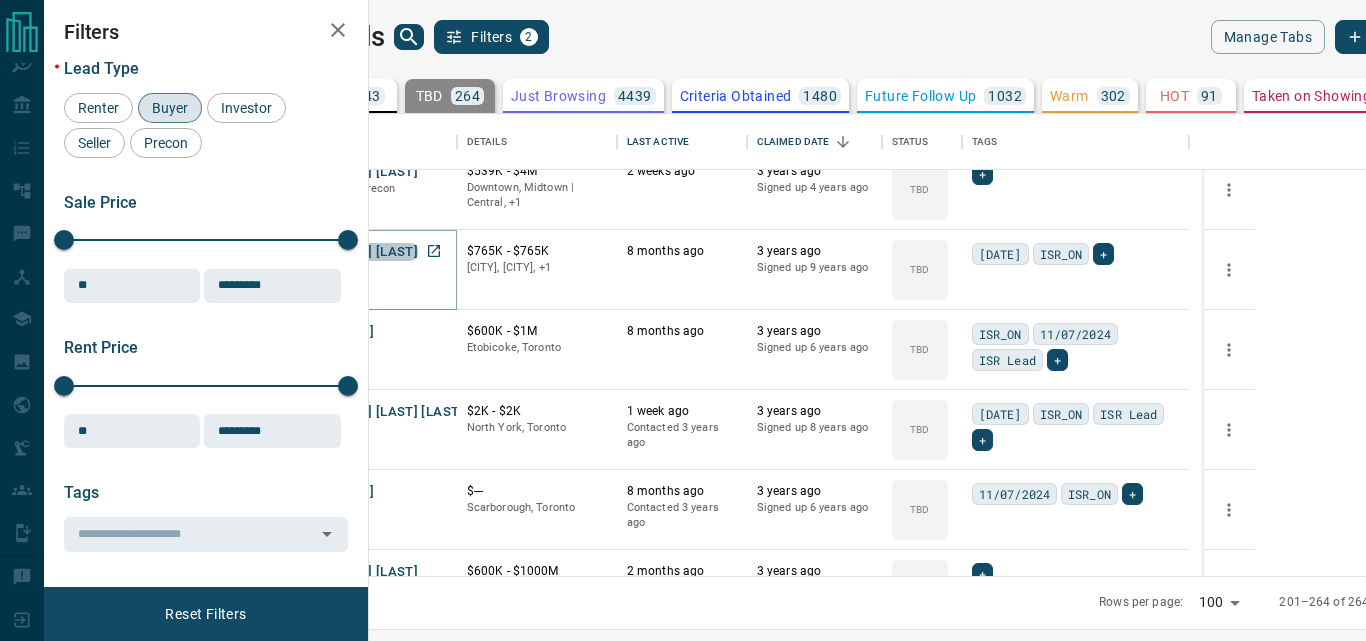 click on "[FIRST] [LAST]" at bounding box center (372, 252) 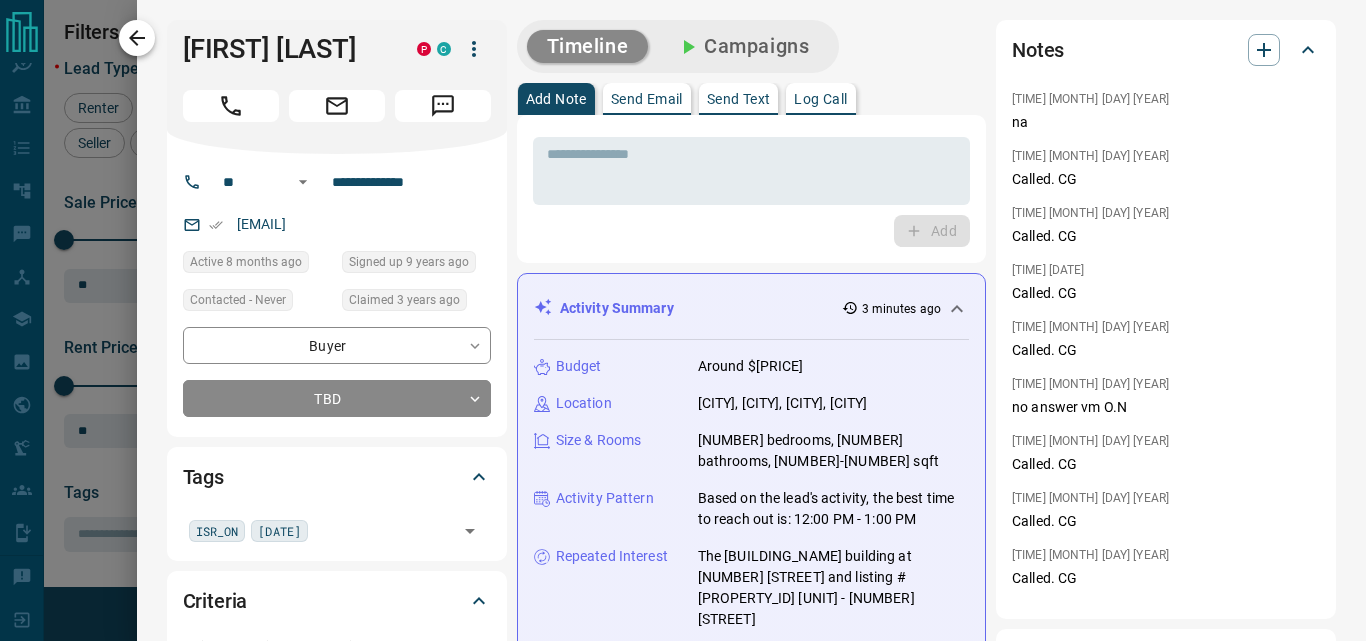 click 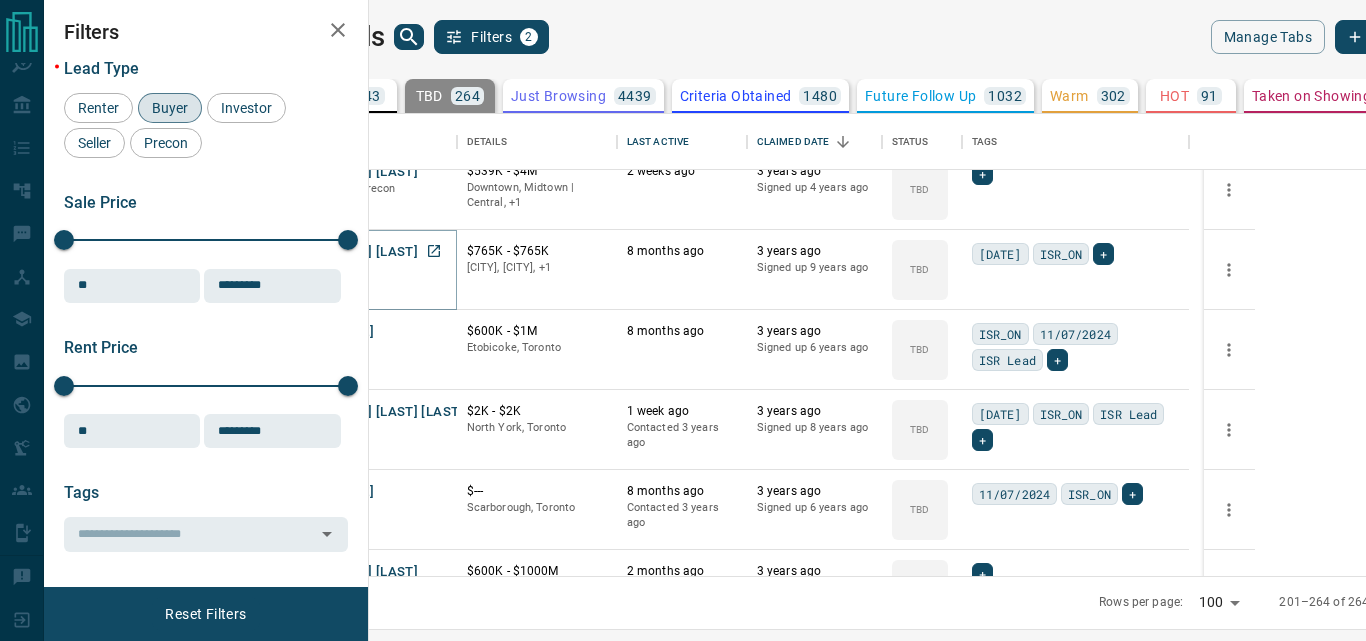 click on "[FIRST] [LAST]" at bounding box center (372, 252) 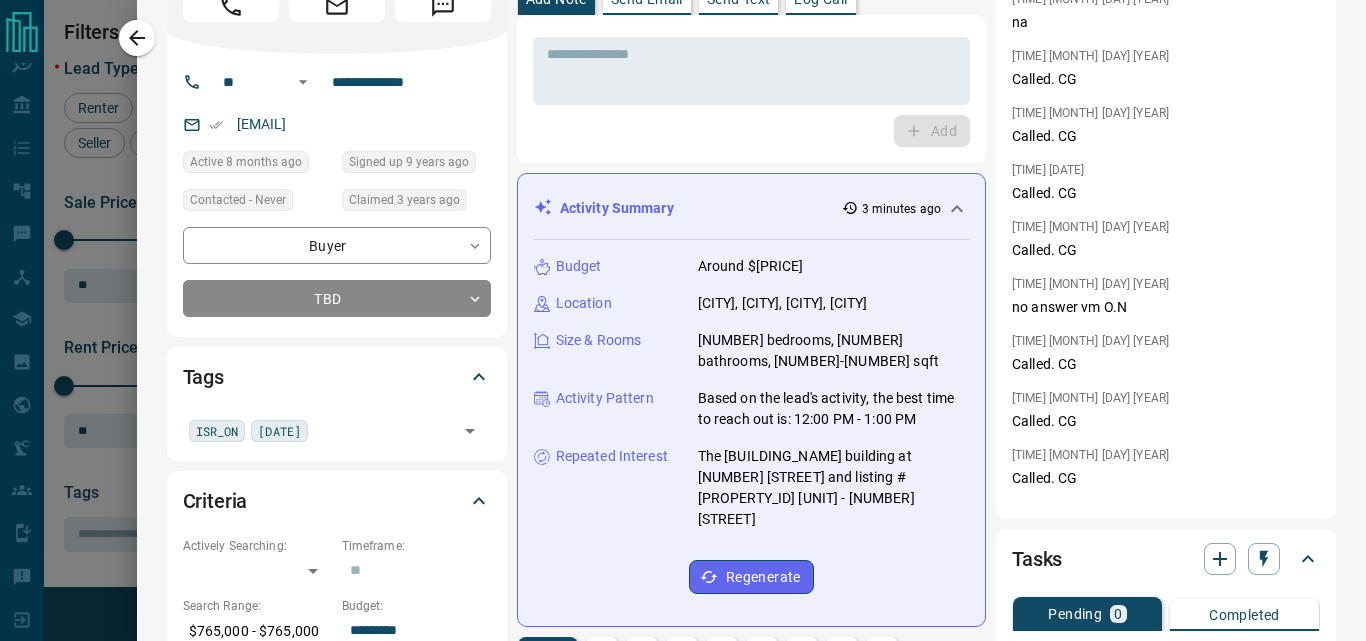 scroll, scrollTop: 0, scrollLeft: 0, axis: both 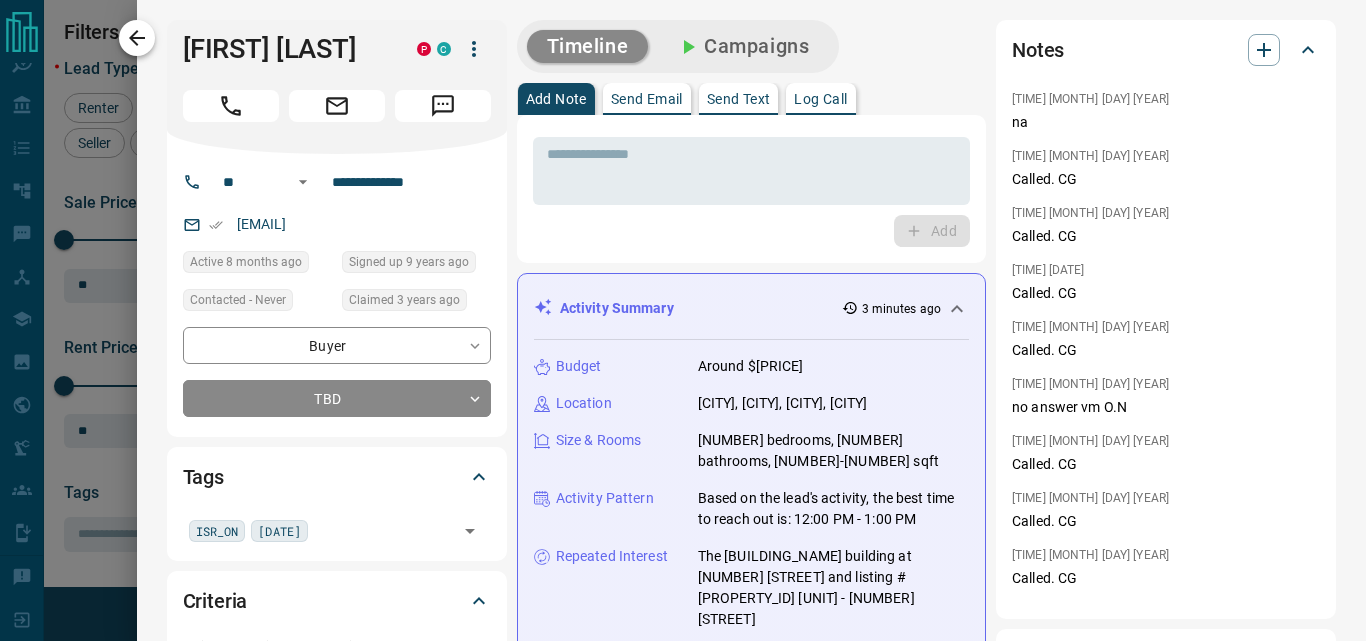 click 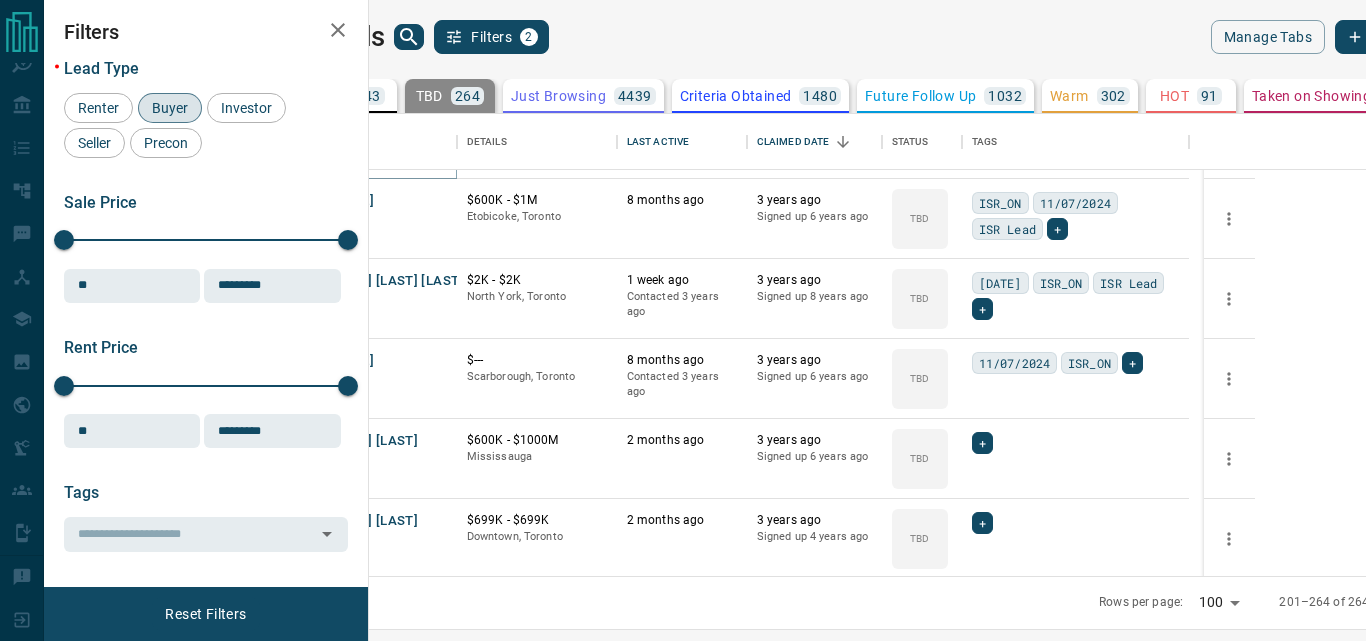 scroll, scrollTop: 2440, scrollLeft: 0, axis: vertical 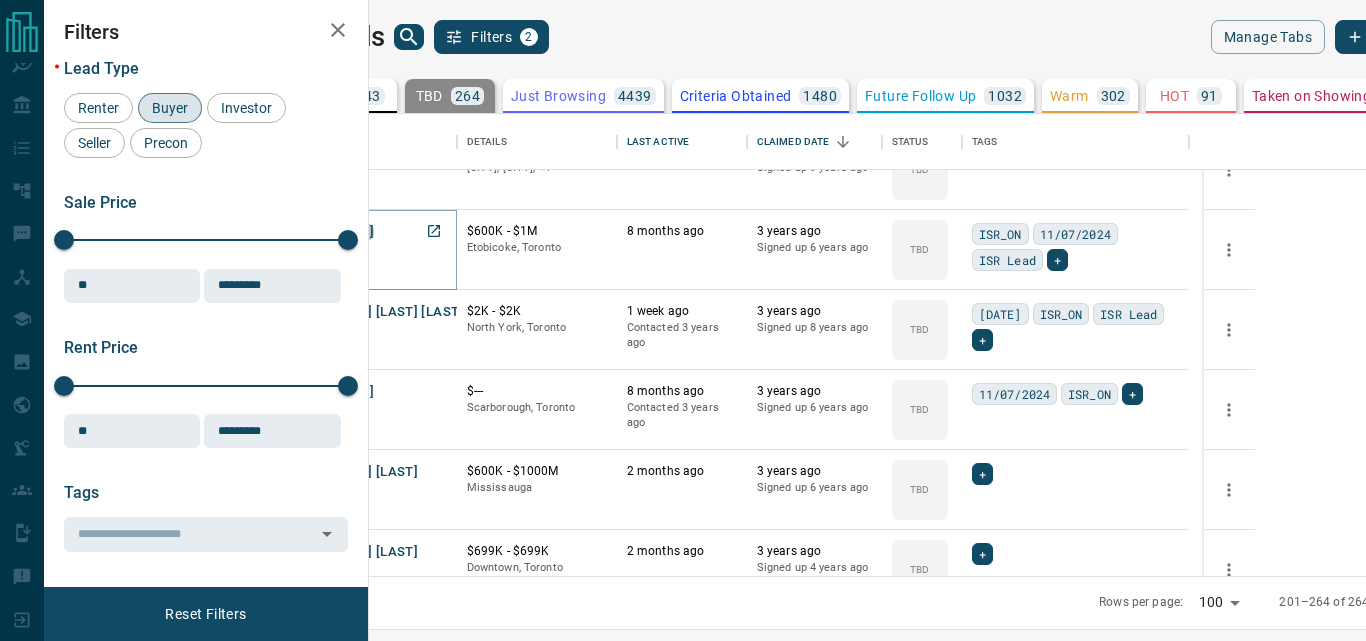 click on "[NAME]" at bounding box center [350, 232] 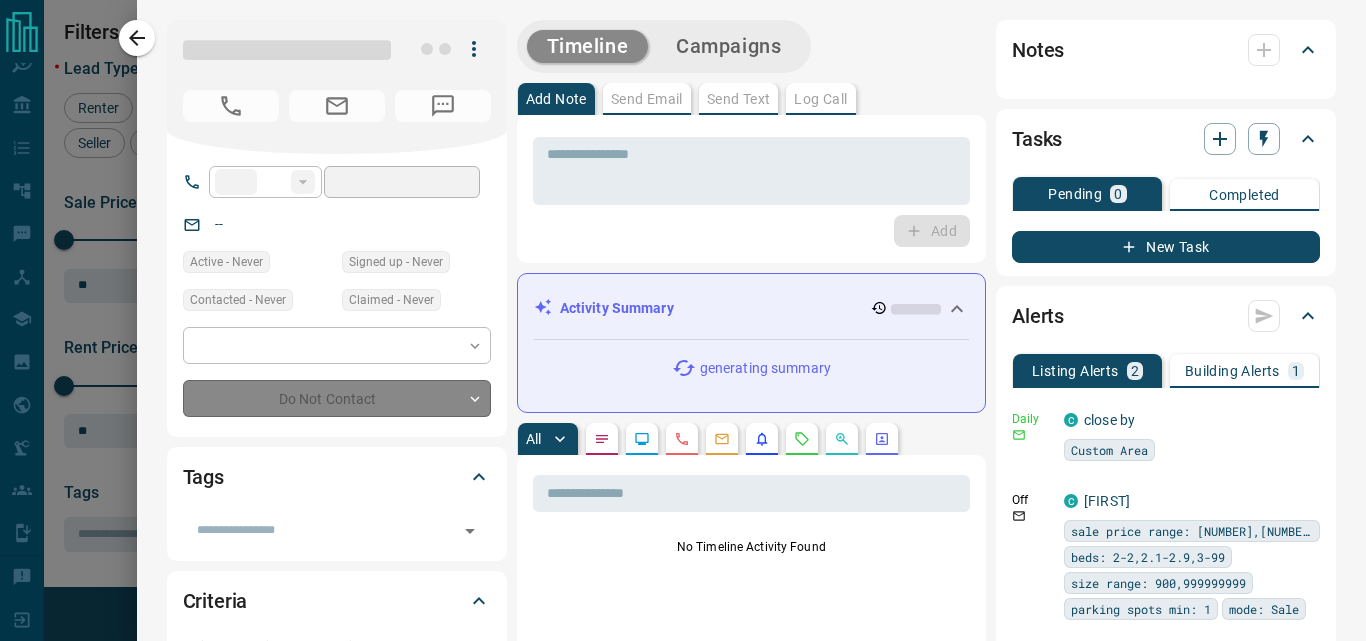 type on "**" 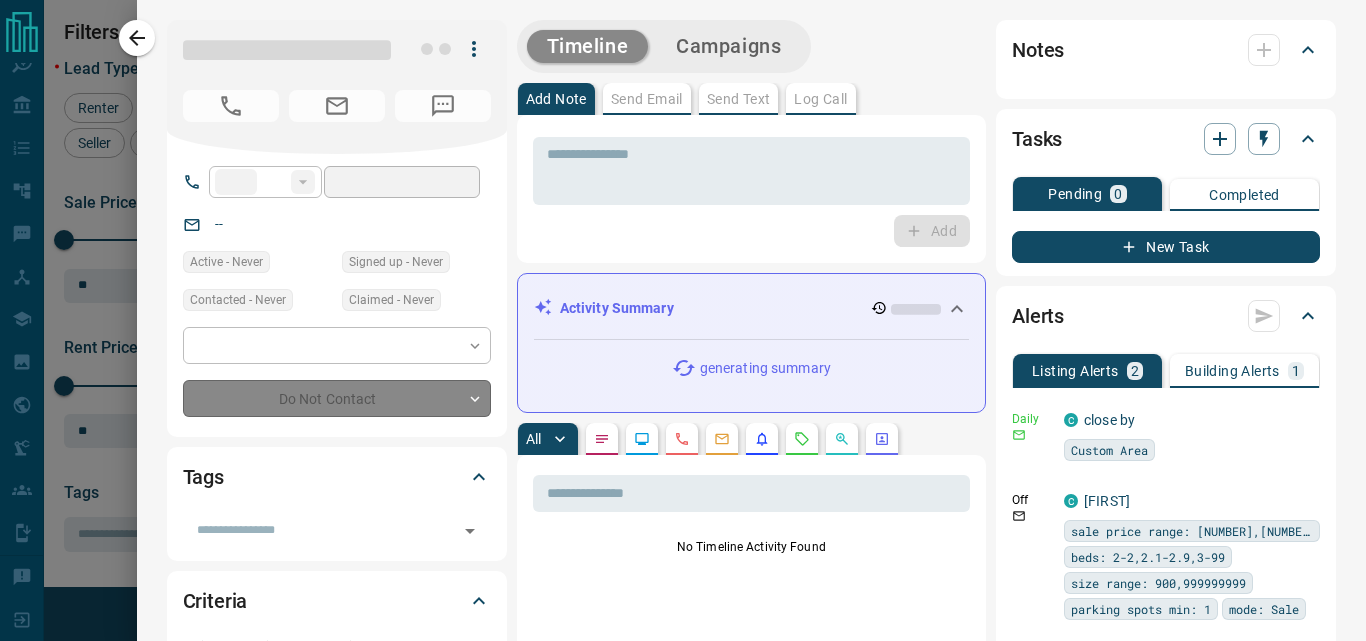type on "**********" 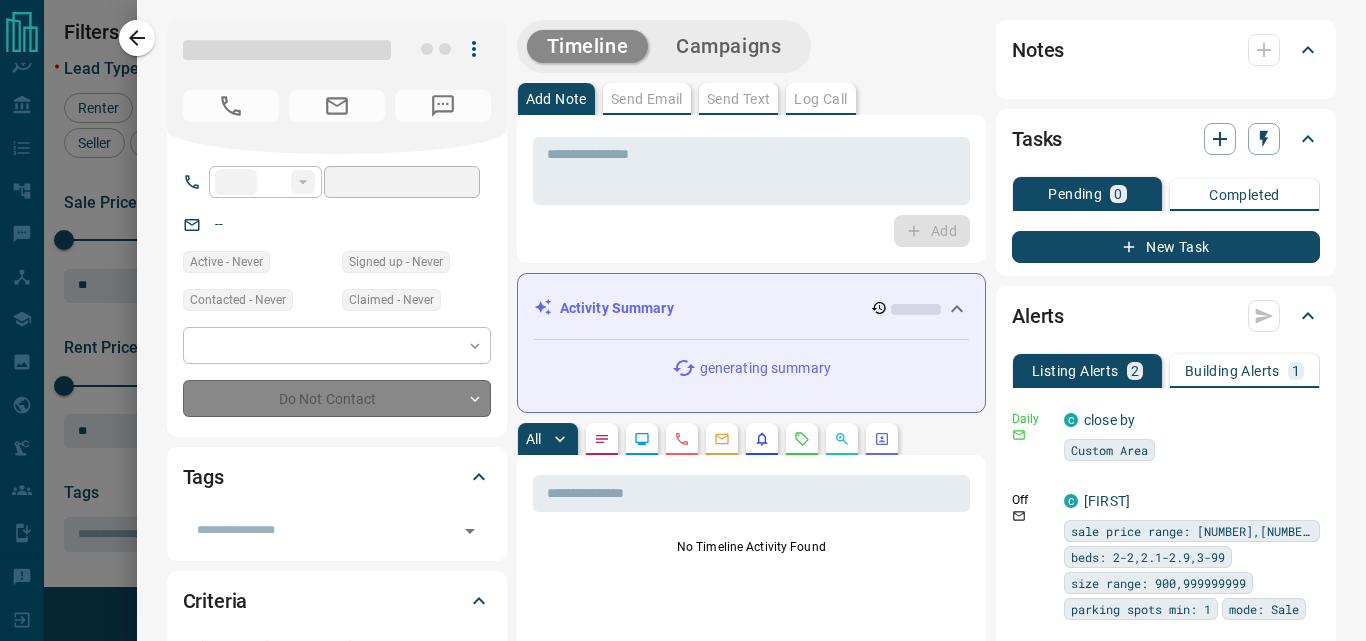 type on "**********" 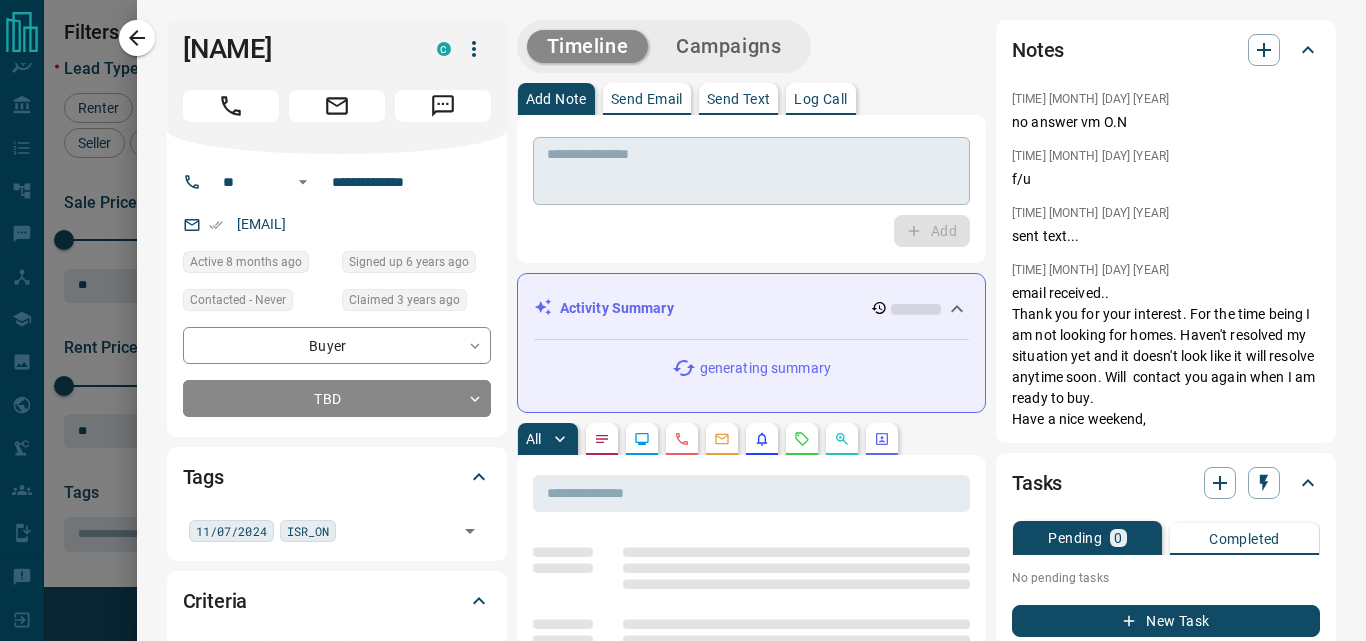 click at bounding box center (751, 171) 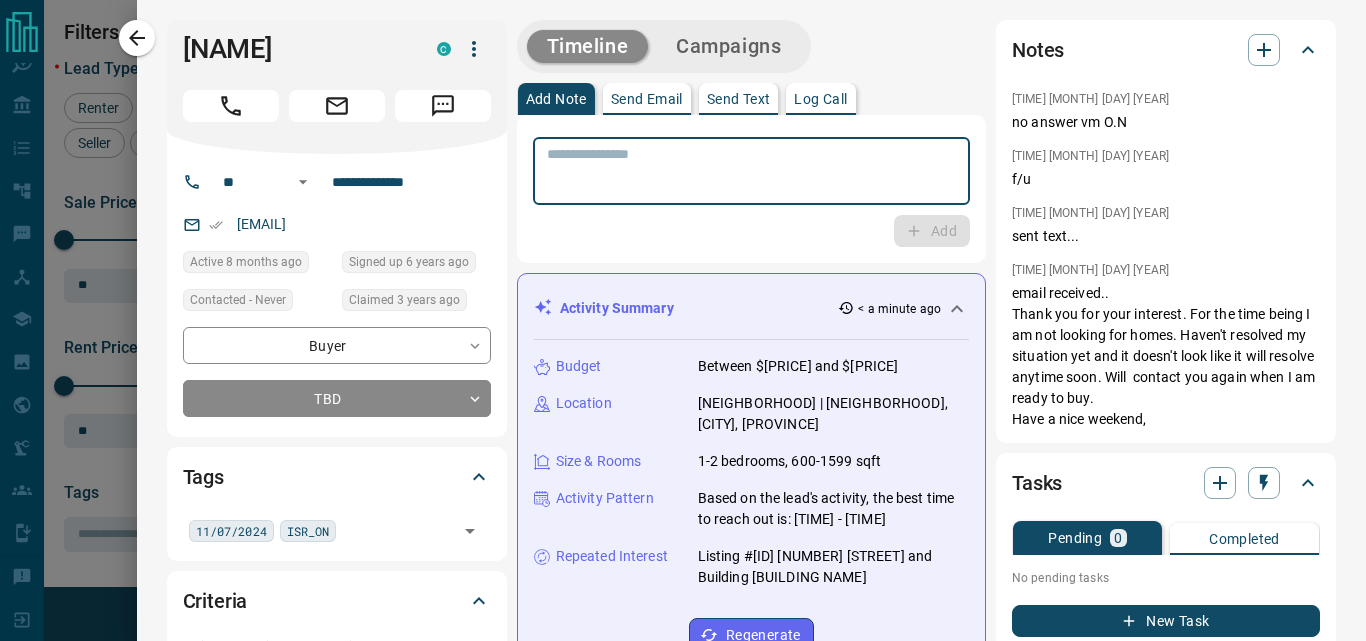 click at bounding box center (751, 171) 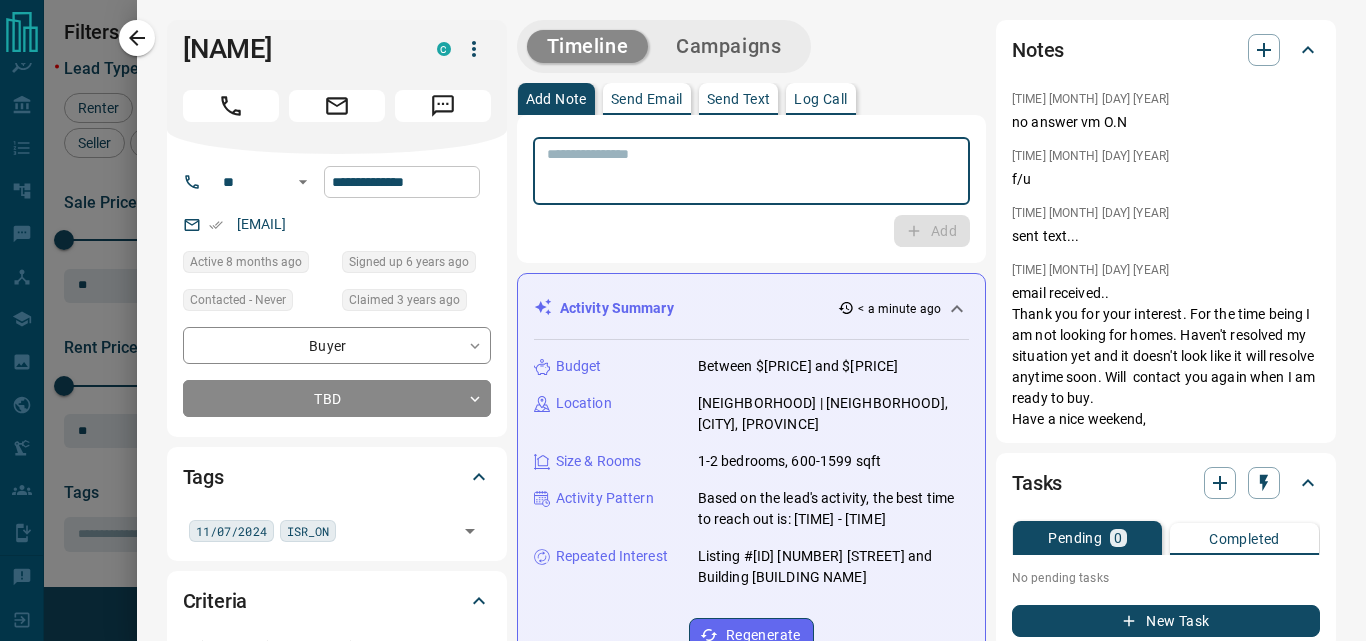click on "**********" at bounding box center [402, 182] 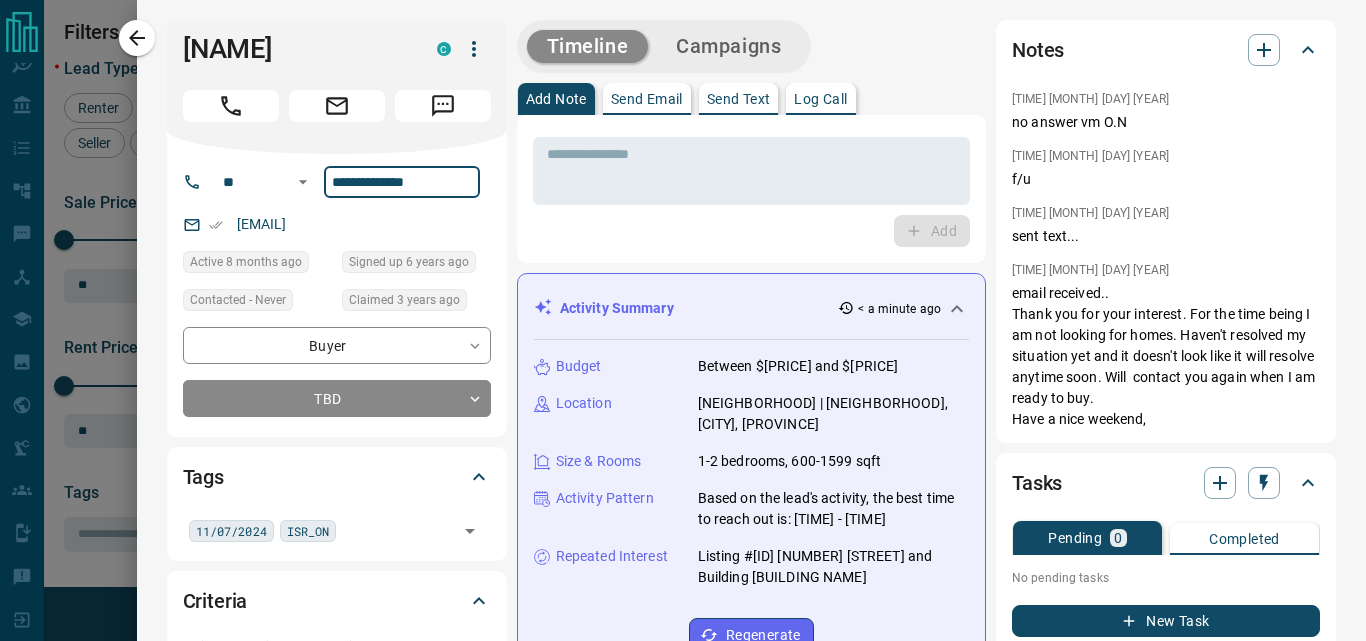 click on "**********" at bounding box center (402, 182) 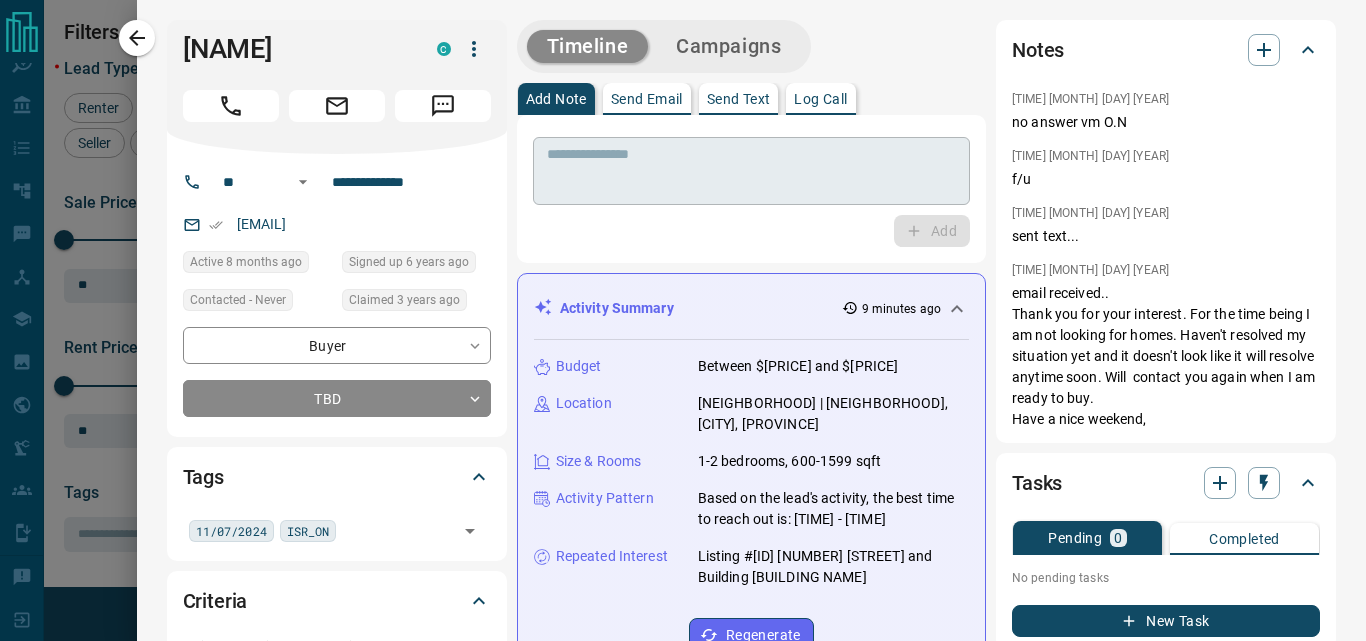 click at bounding box center (751, 171) 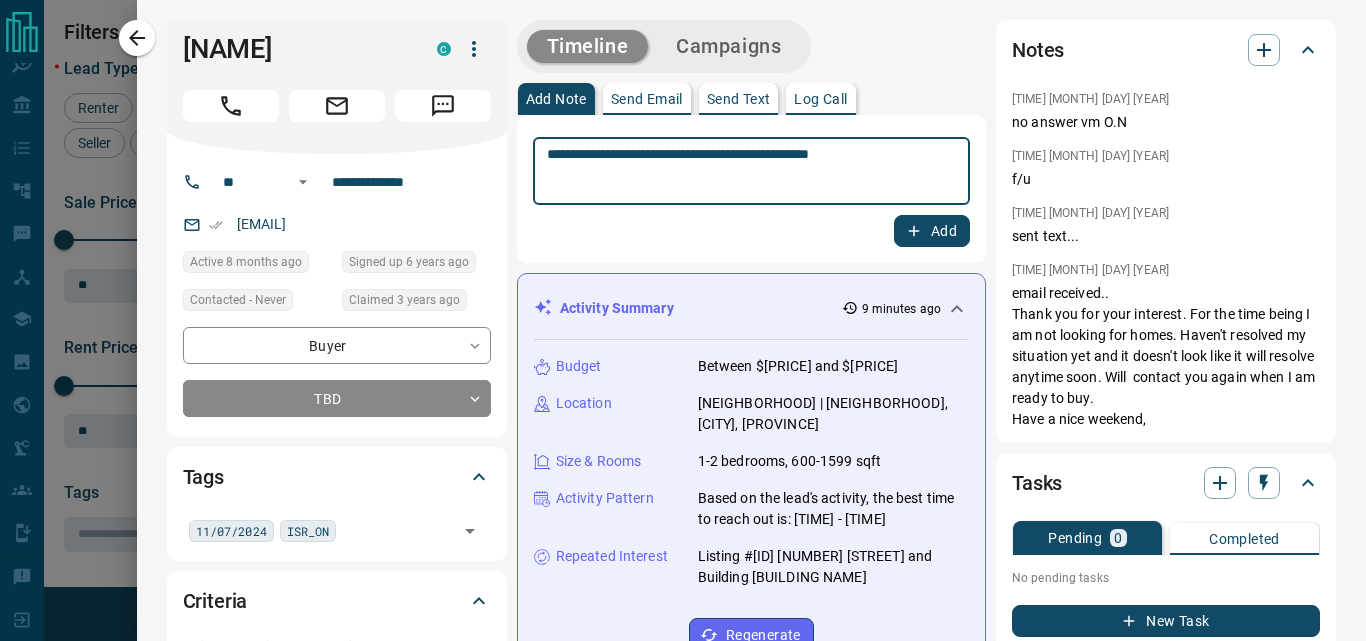 type on "**********" 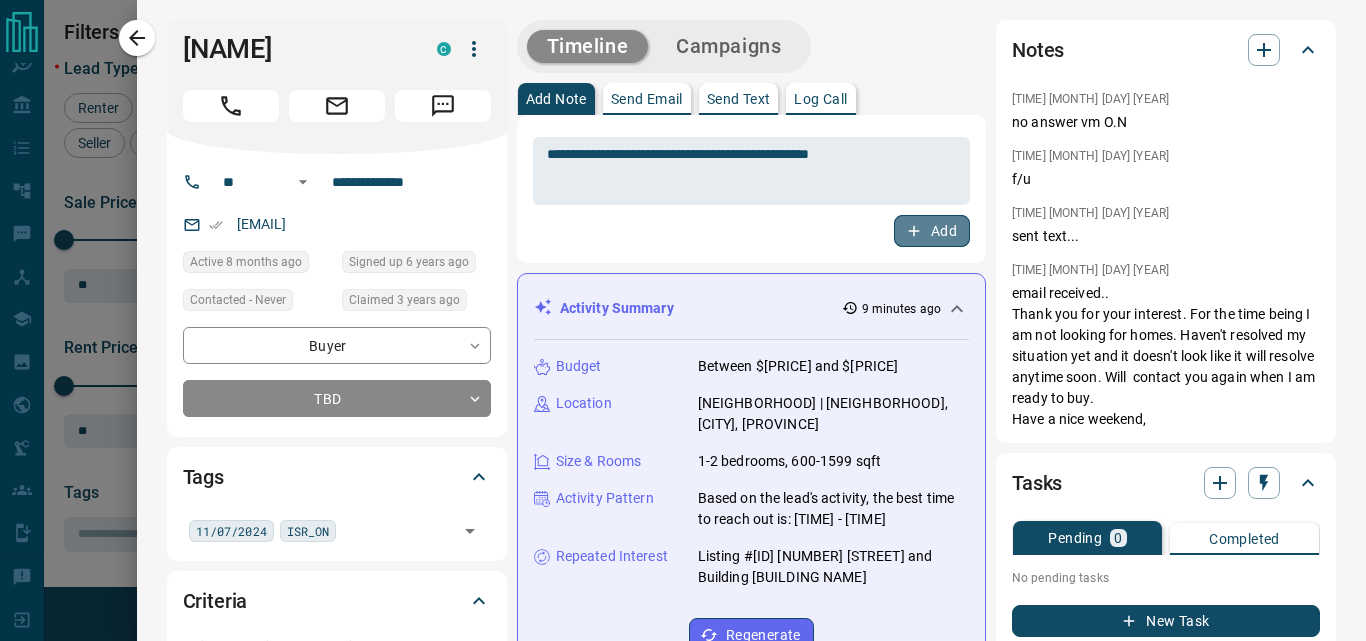 click 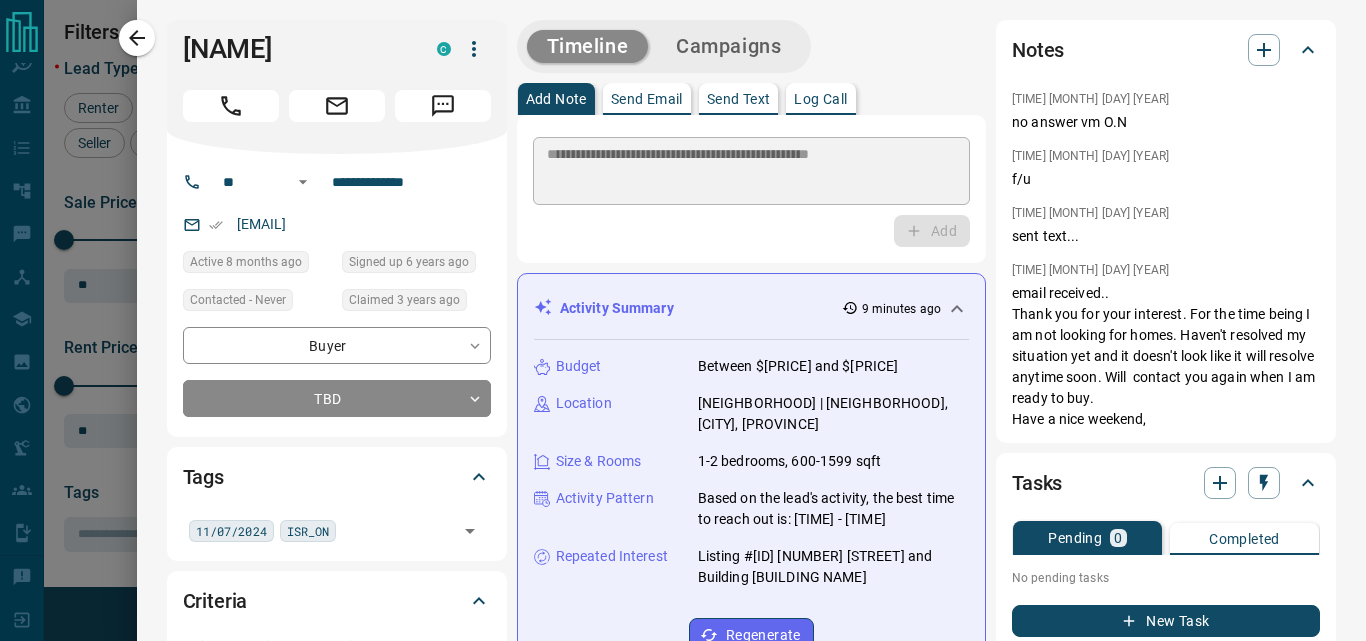 type 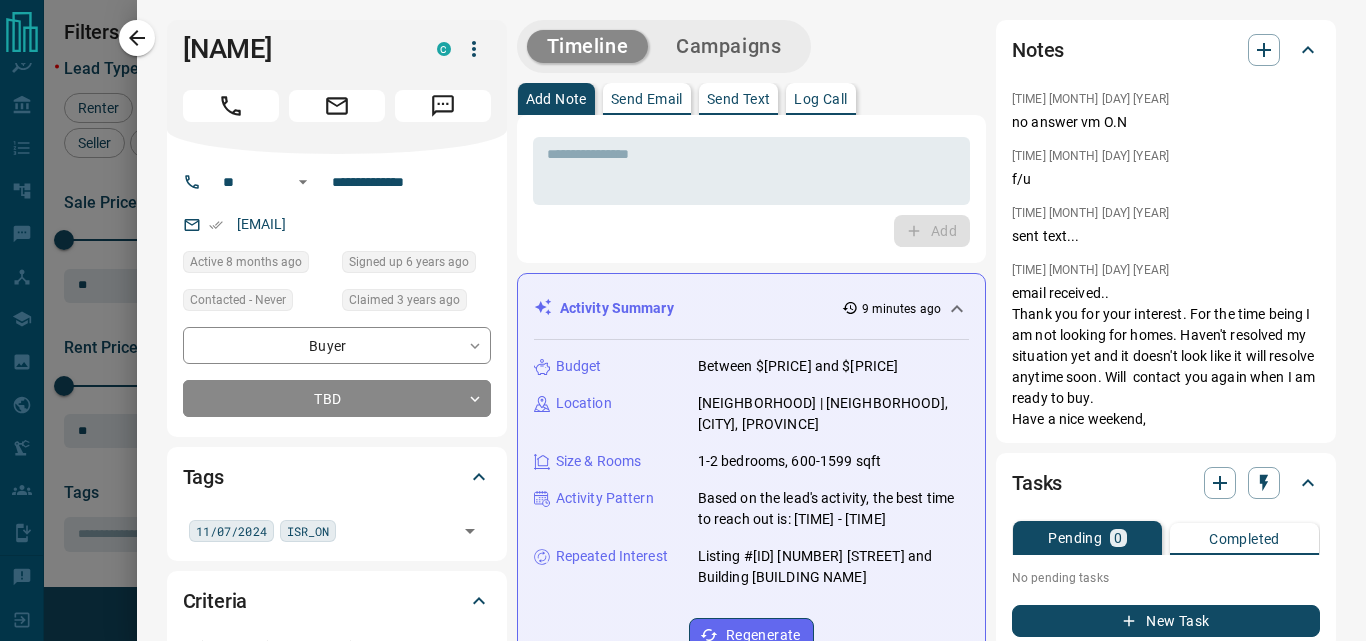 click on "Campaigns" at bounding box center (728, 46) 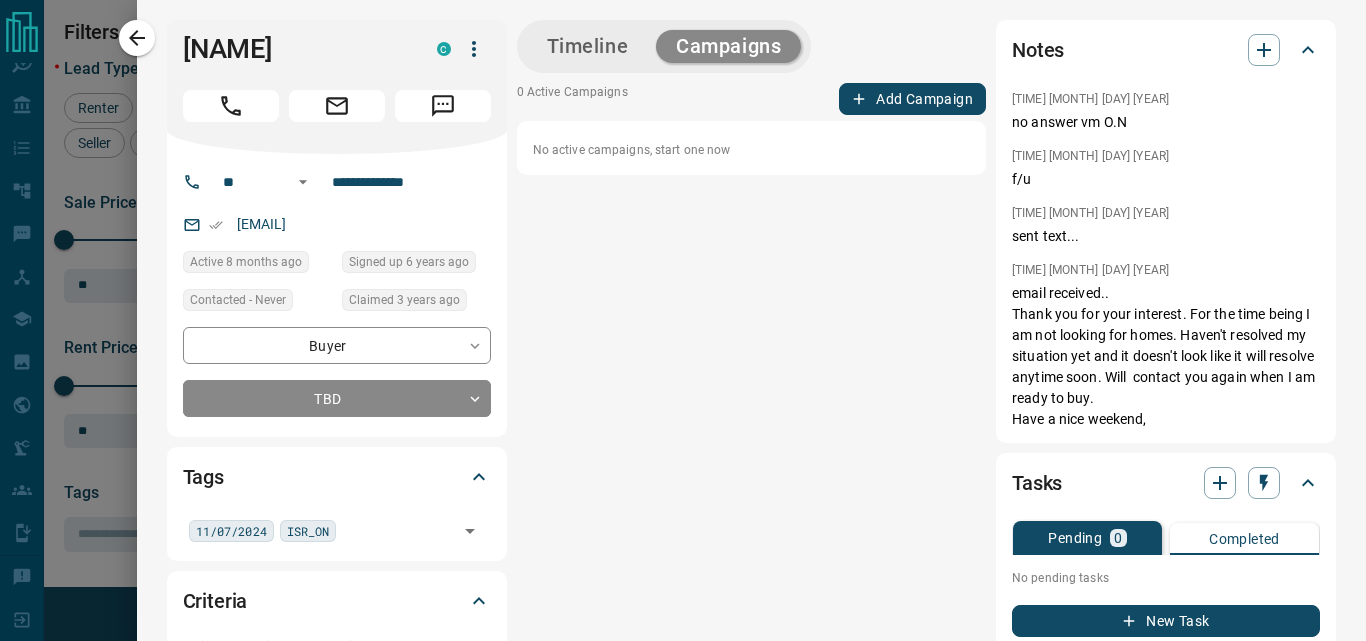 click on "Add Campaign" at bounding box center [912, 99] 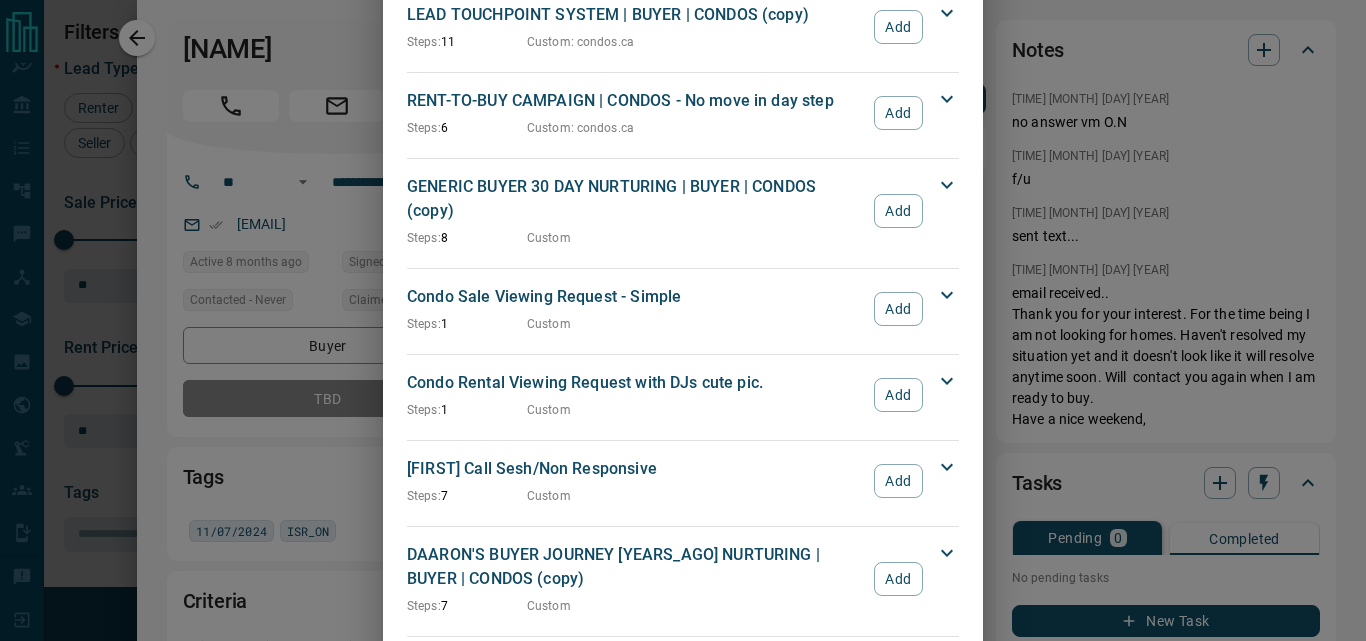 scroll, scrollTop: 2766, scrollLeft: 0, axis: vertical 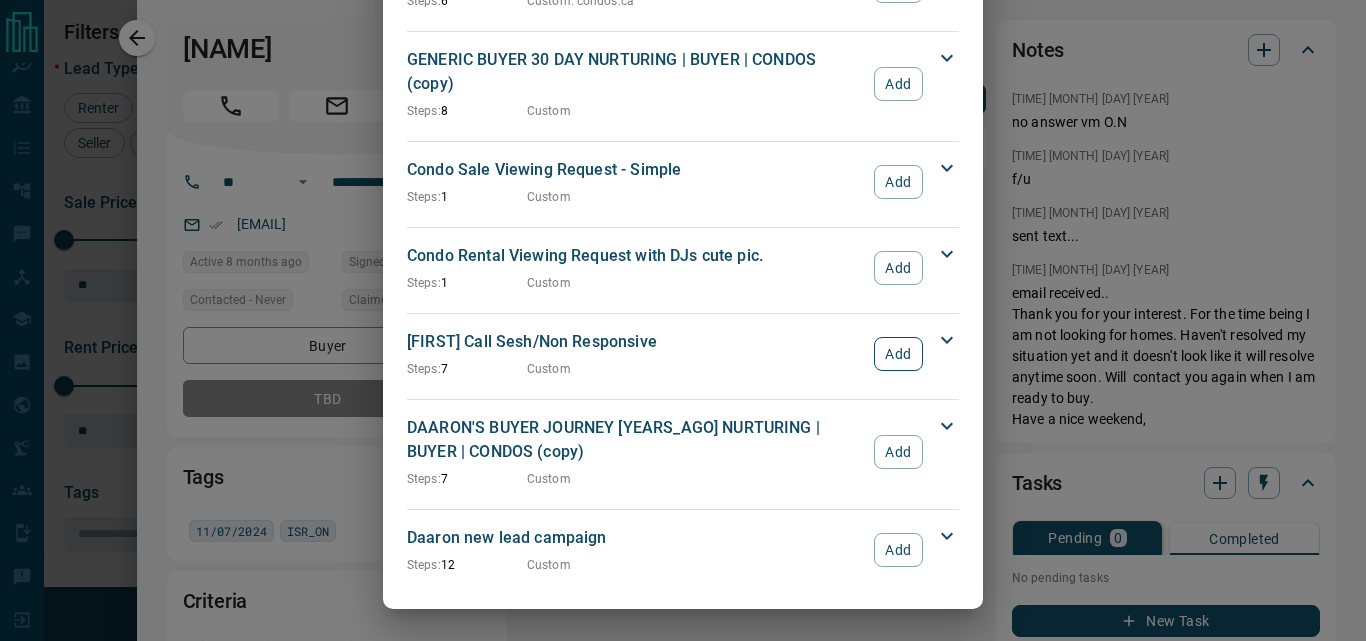 click on "Add" at bounding box center [898, 354] 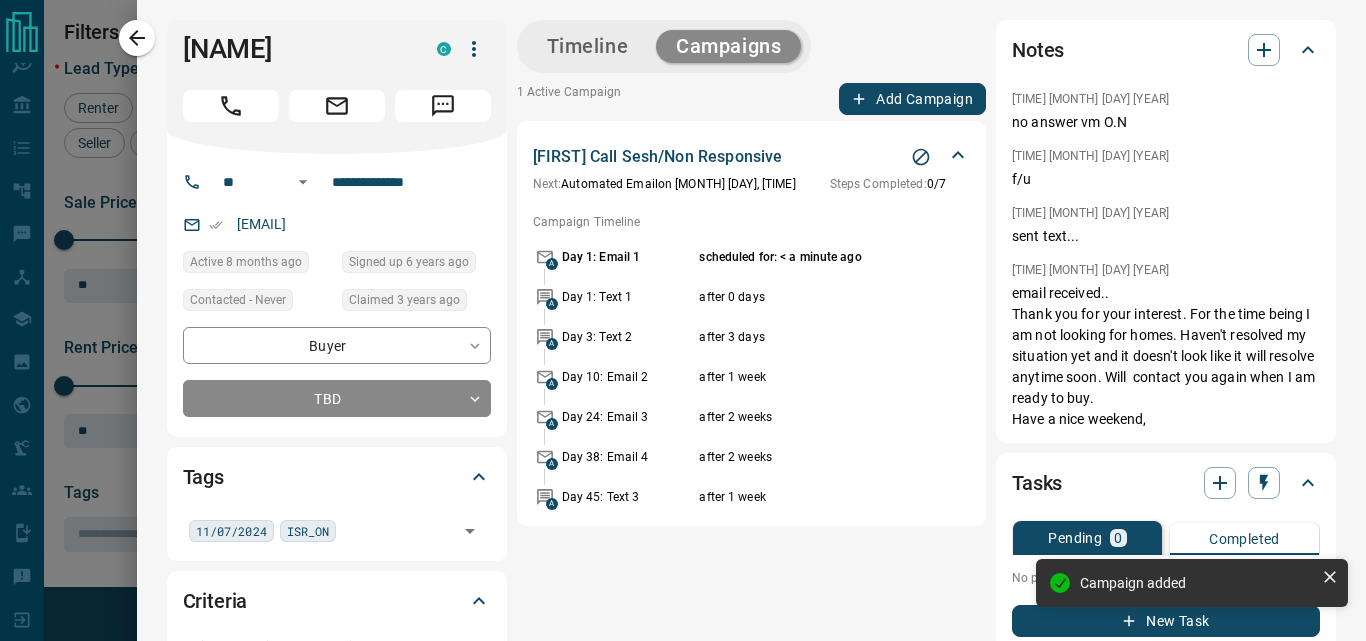 click on "Timeline" at bounding box center [588, 46] 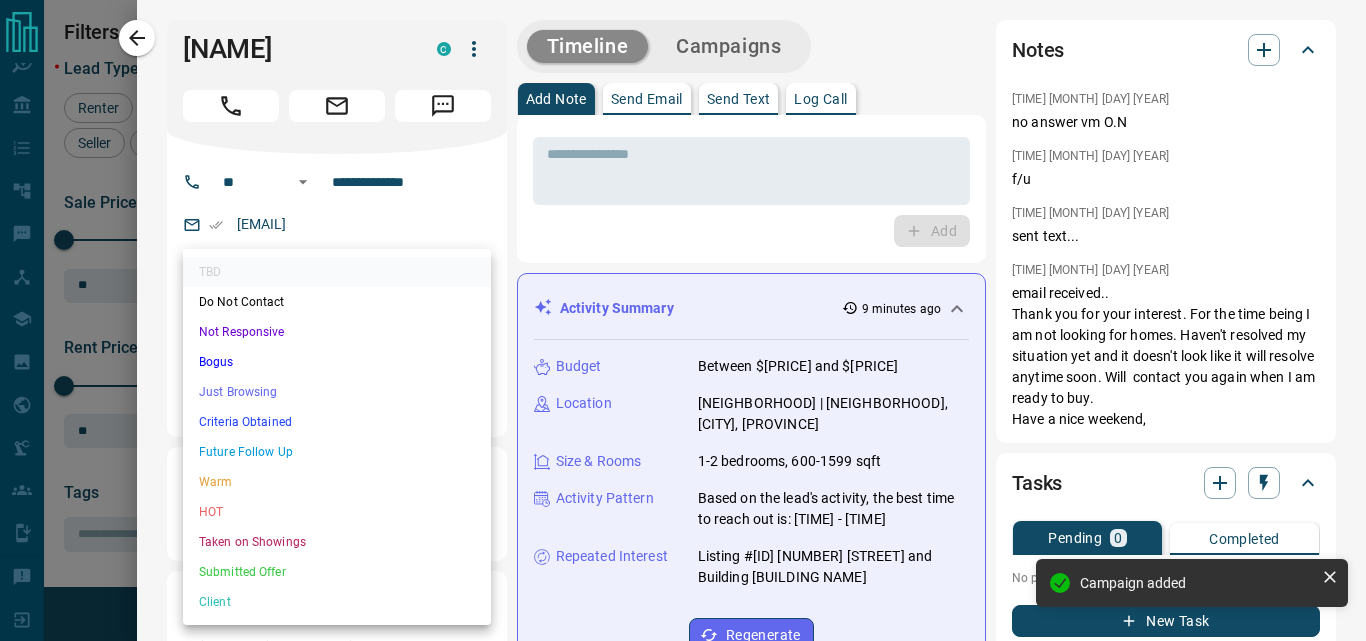 click on "Client [NAME] Buyer C P $[PRICE] - $[PRICE] [CITY] [TIME_AGO] [YEARS_AGO] TBD [TAGS] [NAME] Buyer, Precon P C $[PRICE] - $[PRICE] [CITY], [CITY] +[TIME_AGO] [YEARS_AGO] TBD [TAGS] + [NAME] Buyer C $[PRICE] - $[PRICE] [CITY], [CITY] [TIME_AGO] [YEARS_AGO] TBD [TAGS] [TAGS] [TIME] [TAGS] + [NAME] Buyer C $[PRICE] - $[PRICE] [TIME_AGO] TBD" at bounding box center (683, 308) 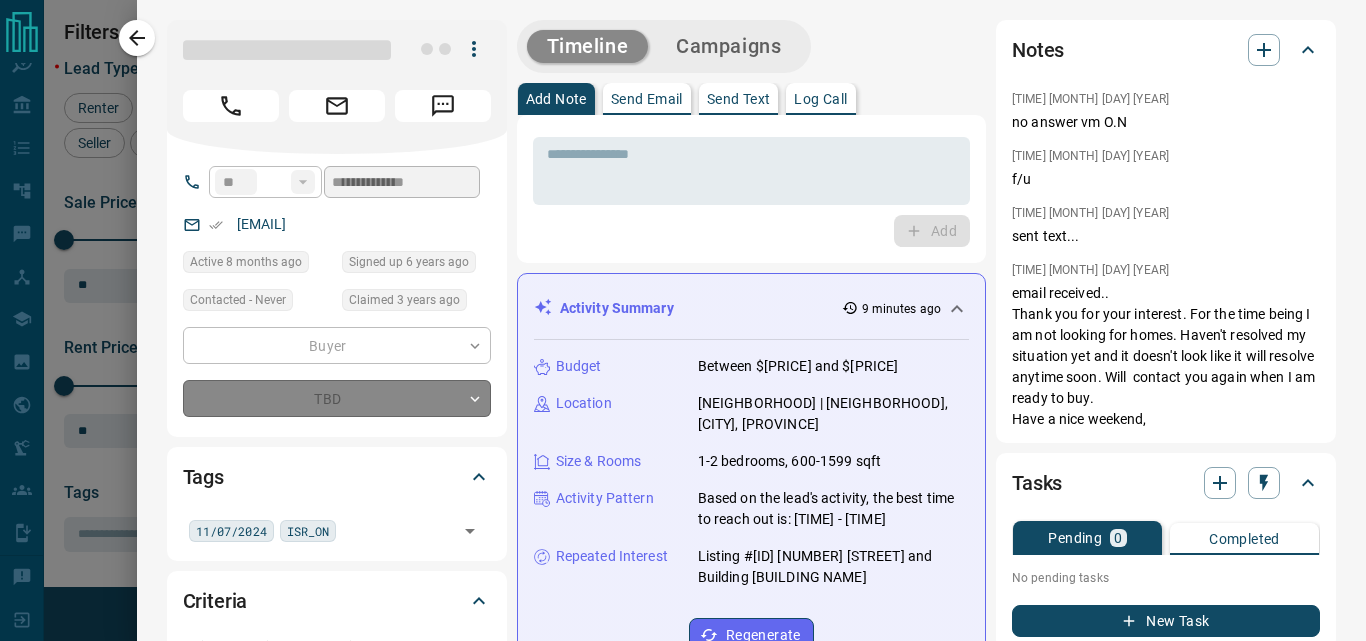 type on "*" 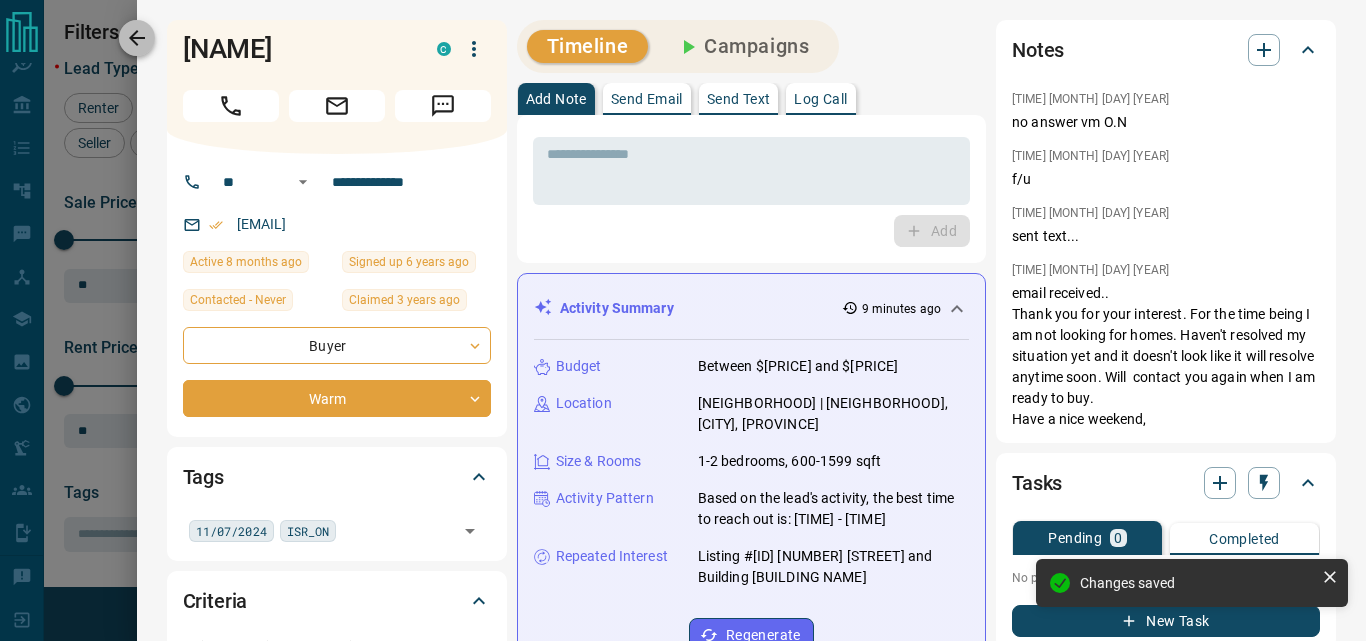 click 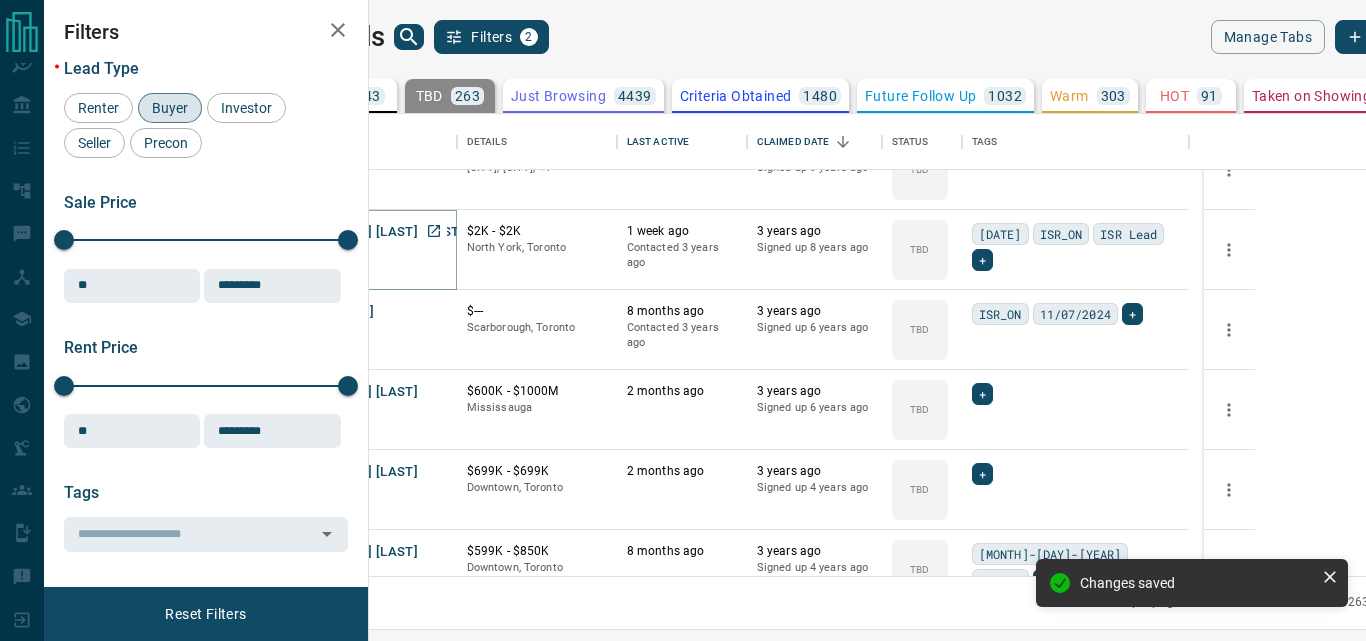 click on "[FIRST] [LAST] [LAST]" at bounding box center (395, 232) 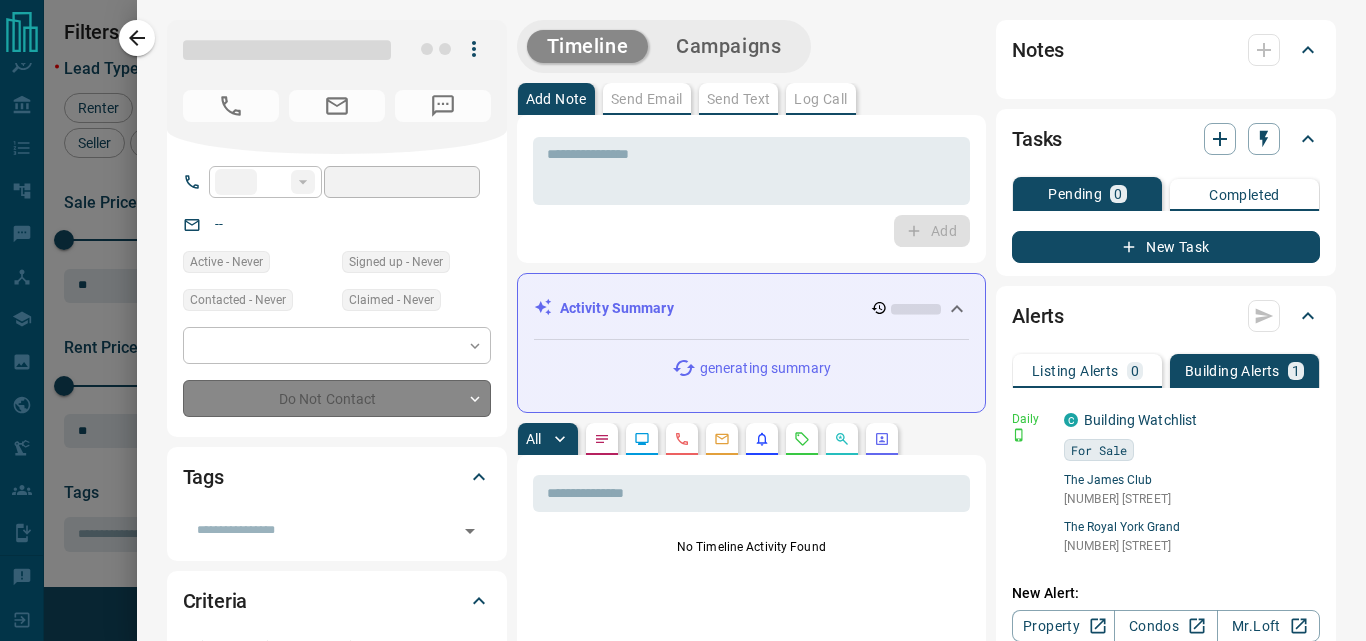 type on "**" 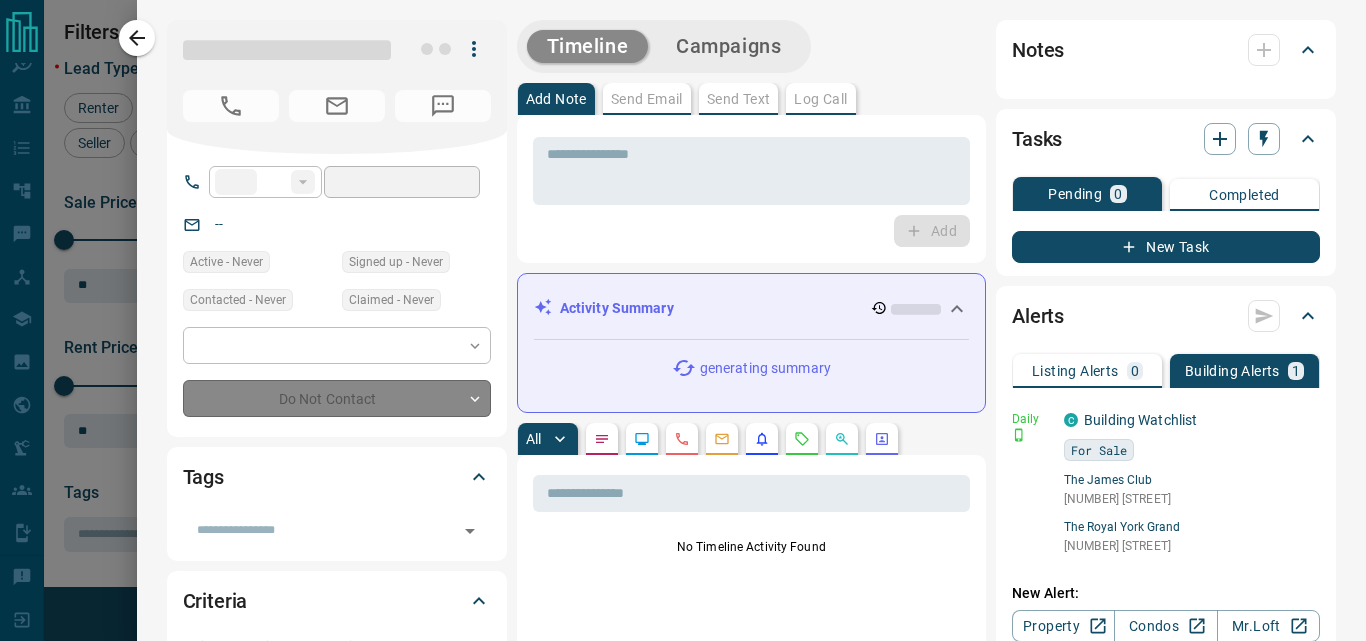 type on "**********" 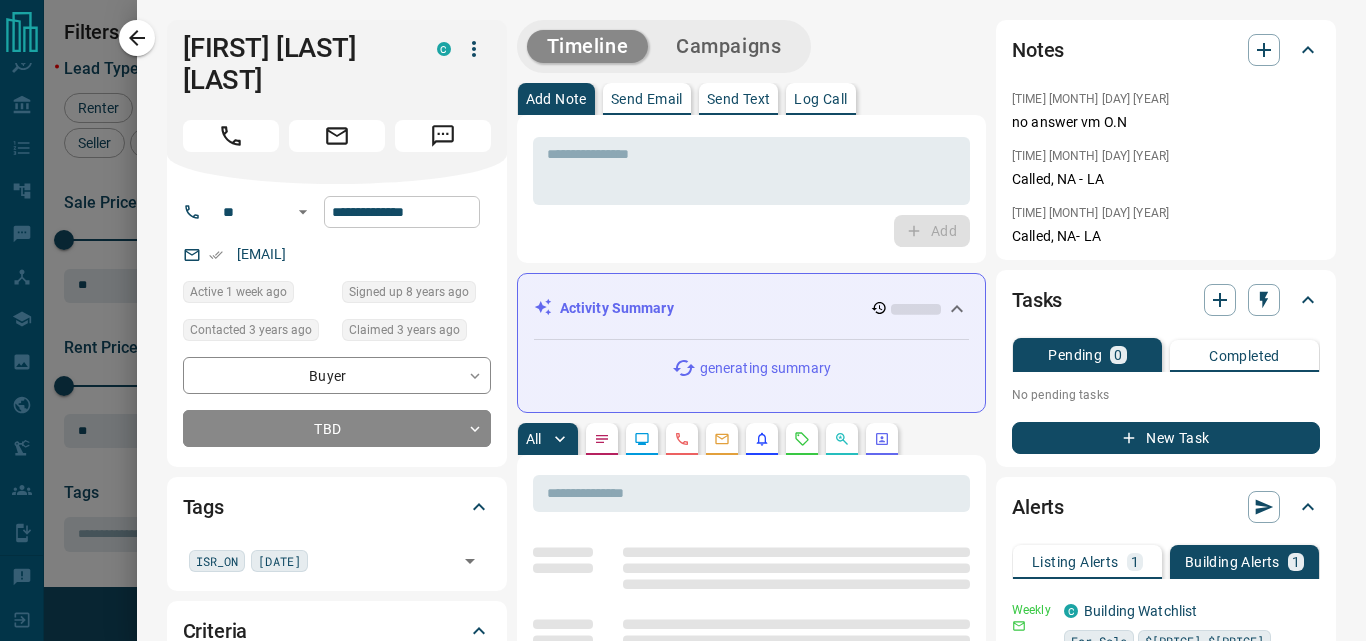 click on "**********" at bounding box center [402, 212] 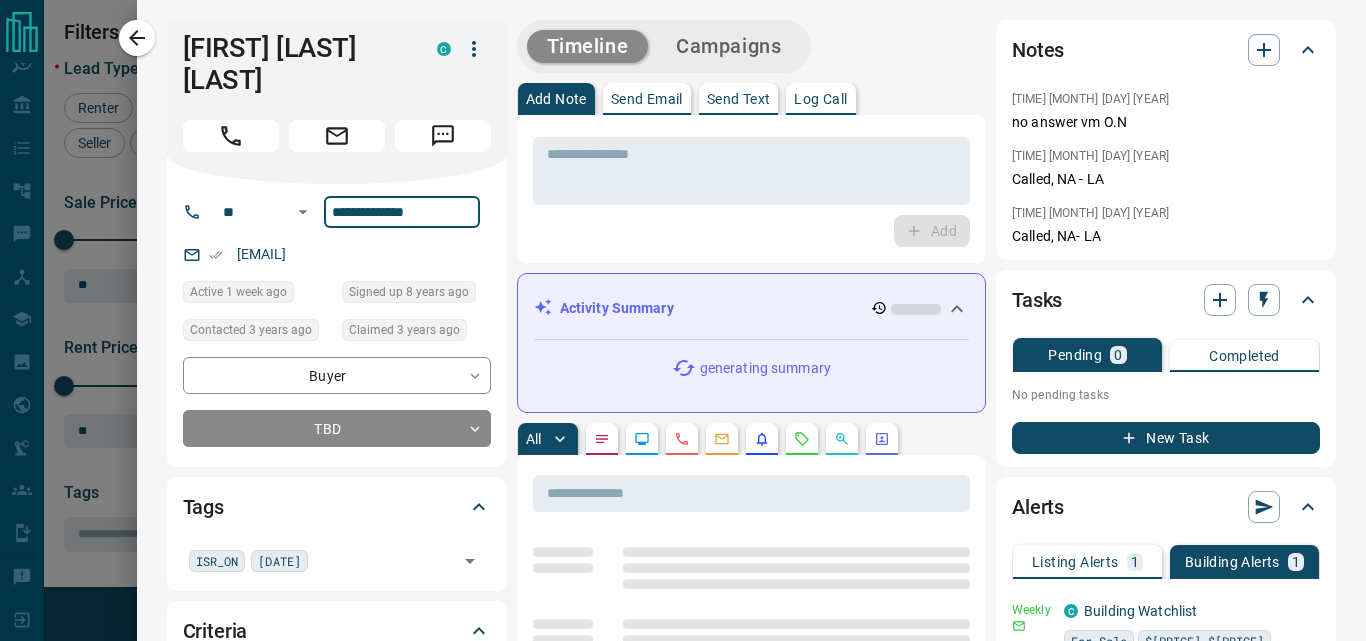 click on "**********" at bounding box center (402, 212) 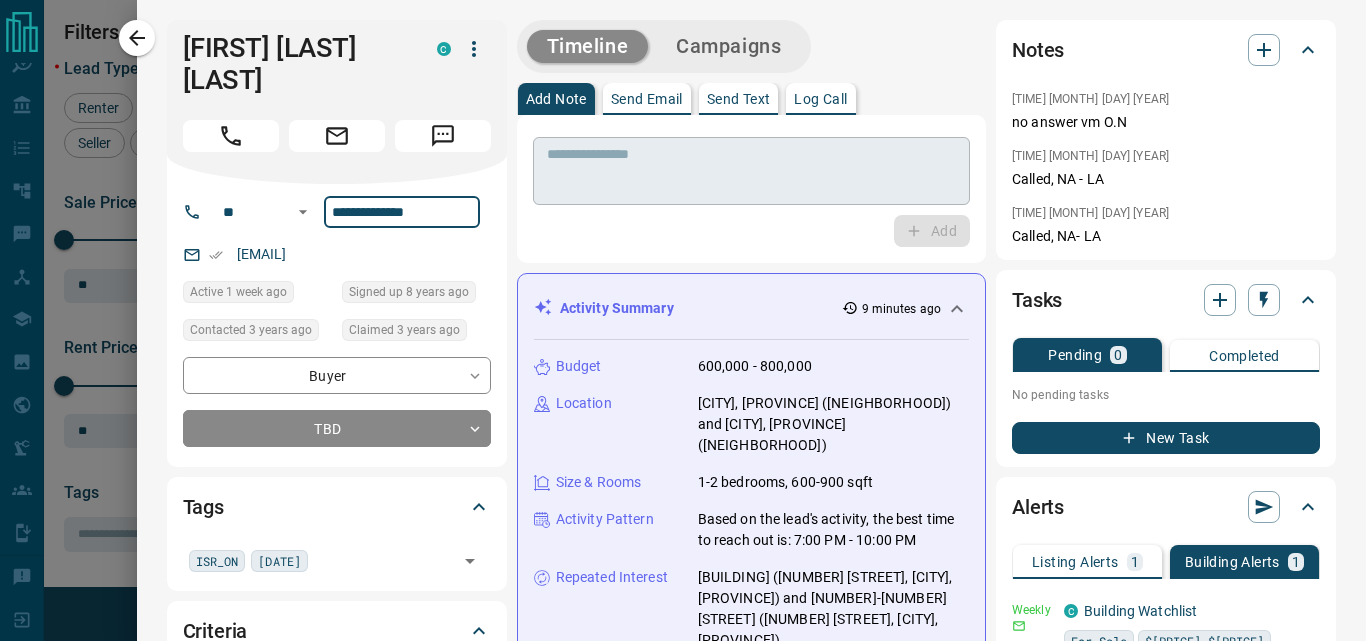click at bounding box center (751, 171) 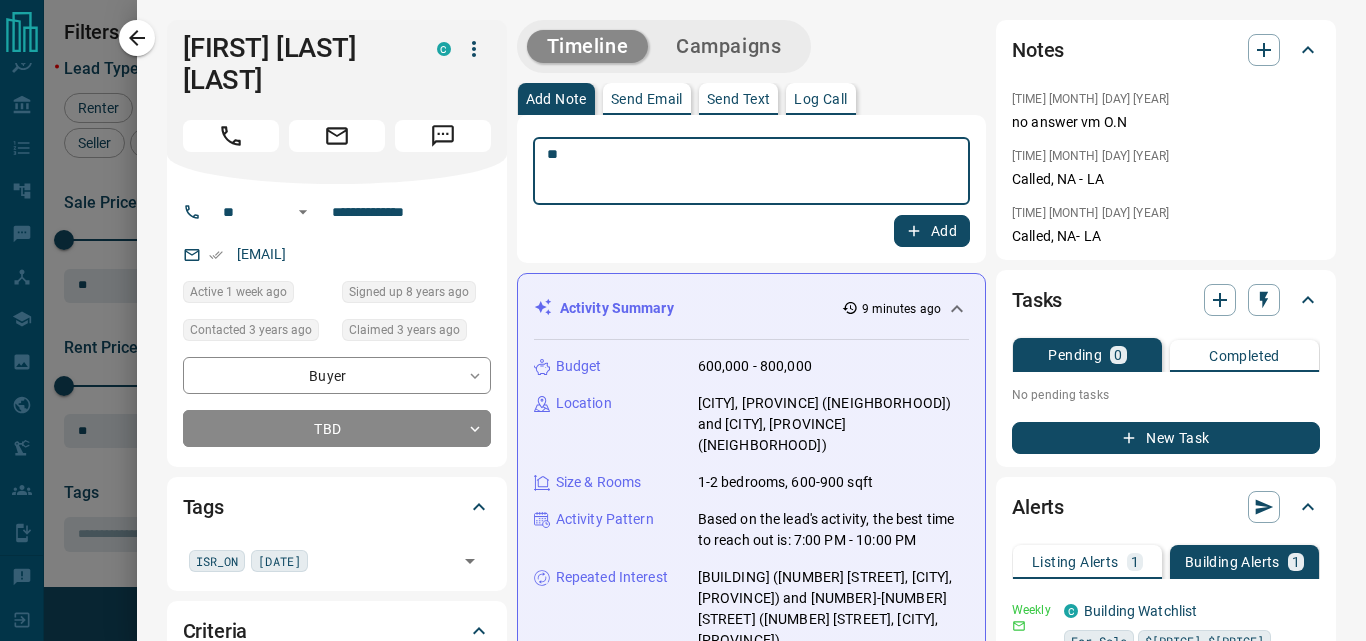type on "**" 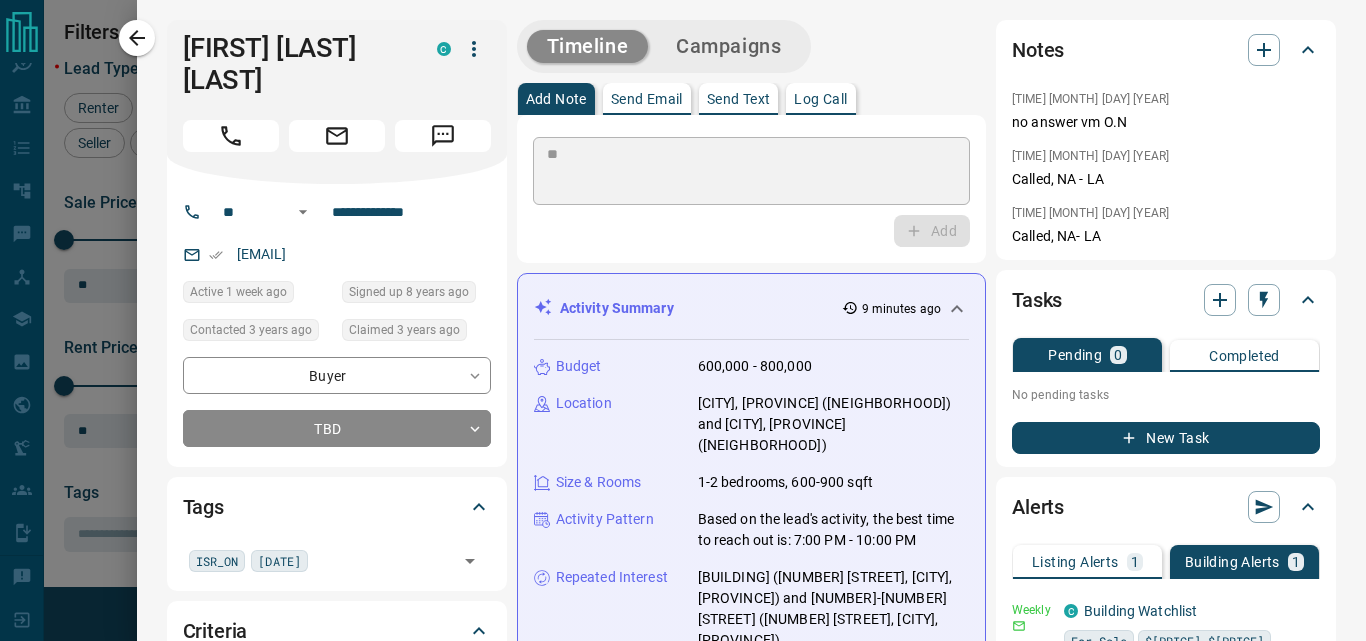 type 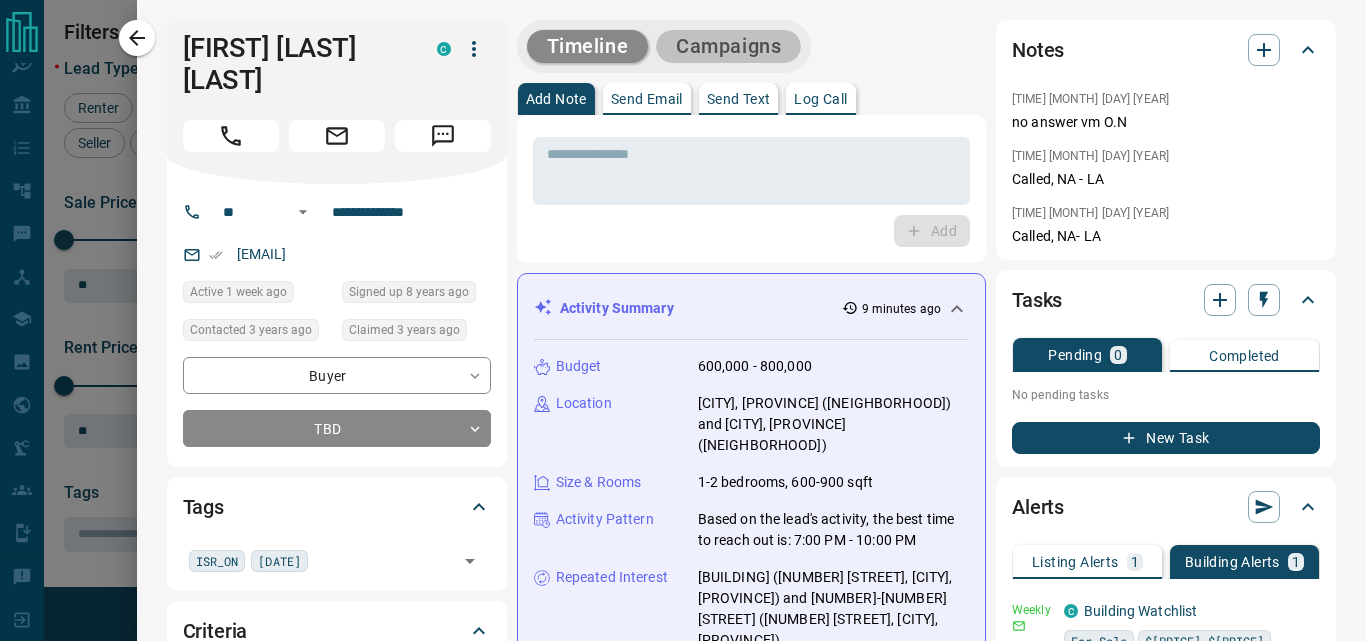 click on "Campaigns" at bounding box center (728, 46) 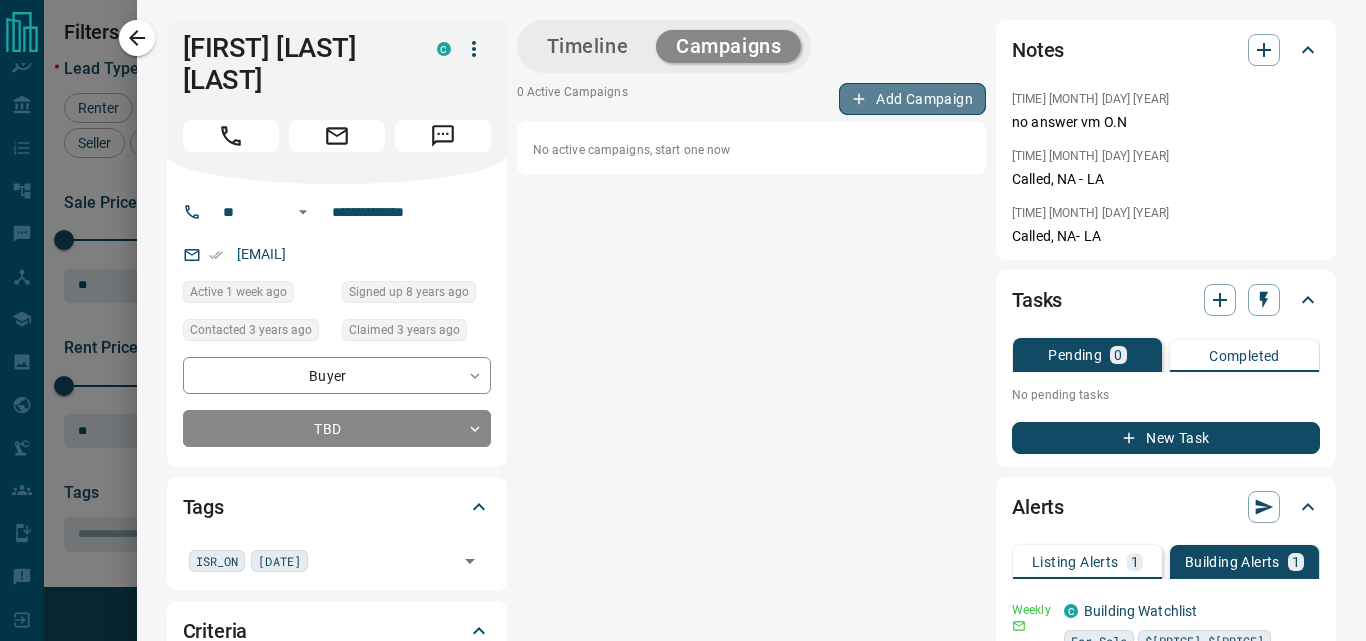 click on "Add Campaign" at bounding box center (912, 99) 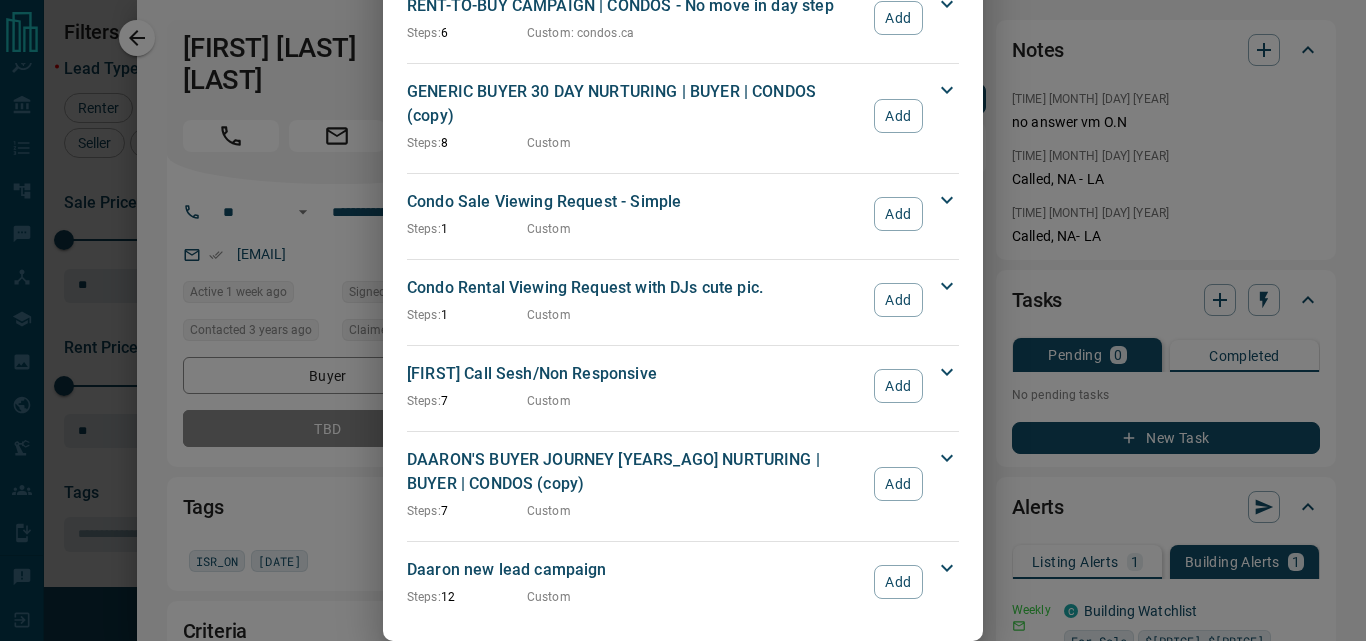 scroll, scrollTop: 2766, scrollLeft: 0, axis: vertical 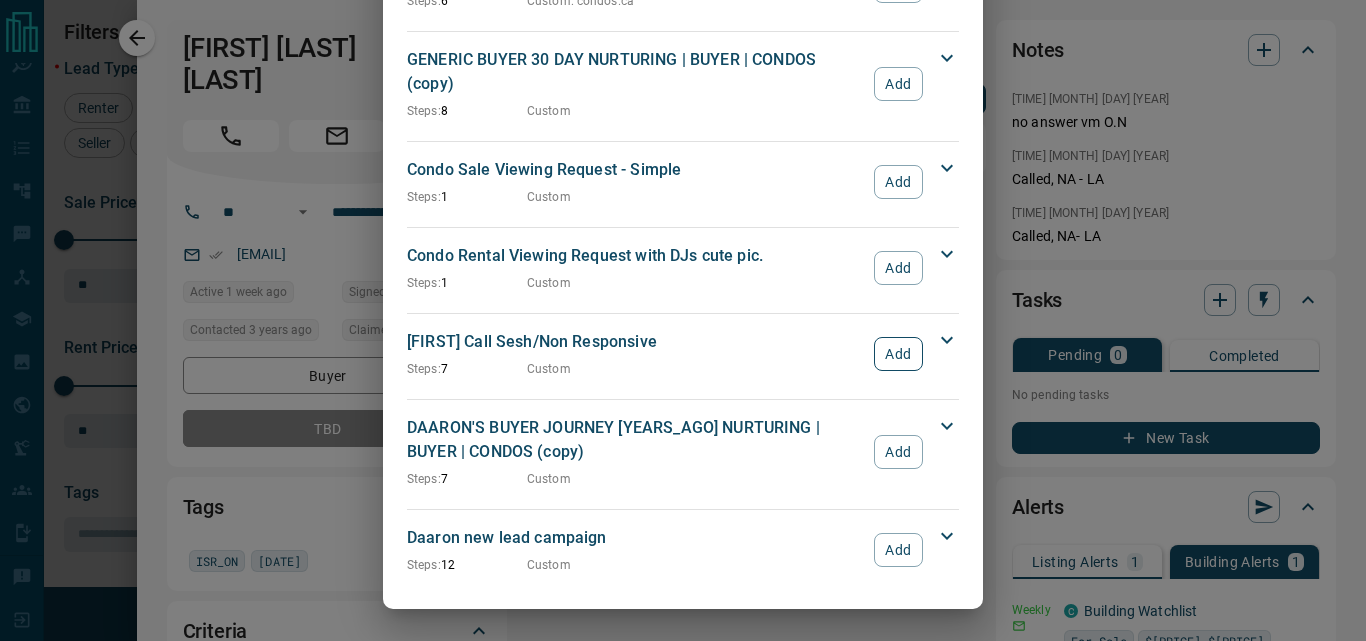 click on "Add" at bounding box center (898, 354) 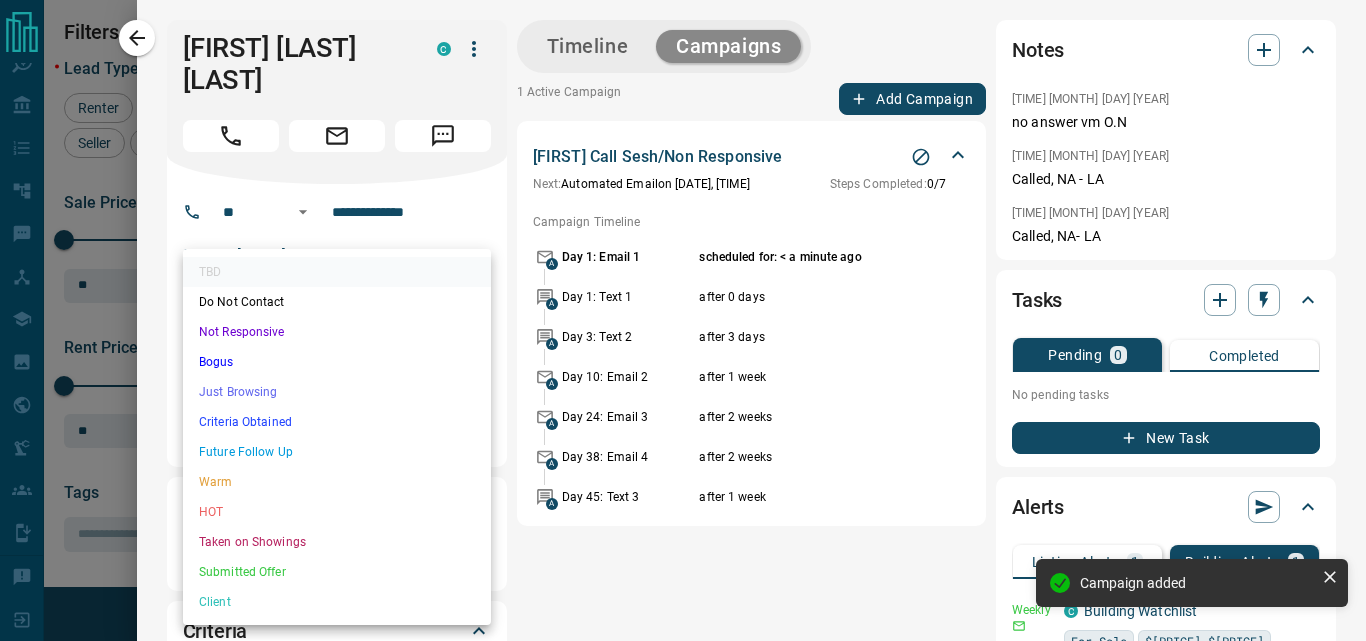 click on "Lead Transfers Claim Leads My Leads Tasks Opportunities Deals Campaigns Automations Messages Broker Bay Training Media Services Agent Resources Precon Worksheet My Team Mobile Apps Disclosure Logout My Leads Filters [NUMBER] Manage Tabs New Lead All [NUMBER] TBD [NUMBER] Do Not Contact - Not Responsive [NUMBER] Bogus [NUMBER] Just Browsing [NUMBER] Criteria Obtained [NUMBER] Future Follow Up [NUMBER] Warm [NUMBER] HOT [NUMBER] Taken on Showings [NUMBER] Submitted Offer [NUMBER] Client [NUMBER] Name Details Last Active Claimed Date Status Tags [FIRST] [LAST] Buyer C P [CURRENCY] Clarington [NUMBER] months ago [NUMBER] years ago Signed up [NUMBER] years ago TBD ISR Lead + [FIRST] [LAST] Buyer, Precon P C [CURRENCY] - [CURRENCY] [CITY], [CITY] | [CITY], [CITY] + [NUMBER] [NUMBER] ago [NUMBER] years ago Signed up [NUMBER] years ago TBD + [FIRST] [LAST] Buyer C P [CURRENCY] - [CURRENCY] [CITY], [CITY] + [NUMBER] [NUMBER] ago [NUMBER] years ago Signed up [NUMBER] years ago TBD [NUMBER]-[NUMBER]-[YEAR] ISR_ON ISR Lead + [FIRST] [LAST] Buyer C [CURRENCY] - [CURRENCY] [CITY], [CITY] [NUMBER] [NUMBER] ago Contacted [NUMBER] years ago [NUMBER] years ago Signed up [NUMBER] years ago TBD [NUMBER]-[NUMBER]-[YEAR] ISR_ON ISR Lead + [FIRST] [LAST] Buyer C [CURRENCY]" at bounding box center (683, 308) 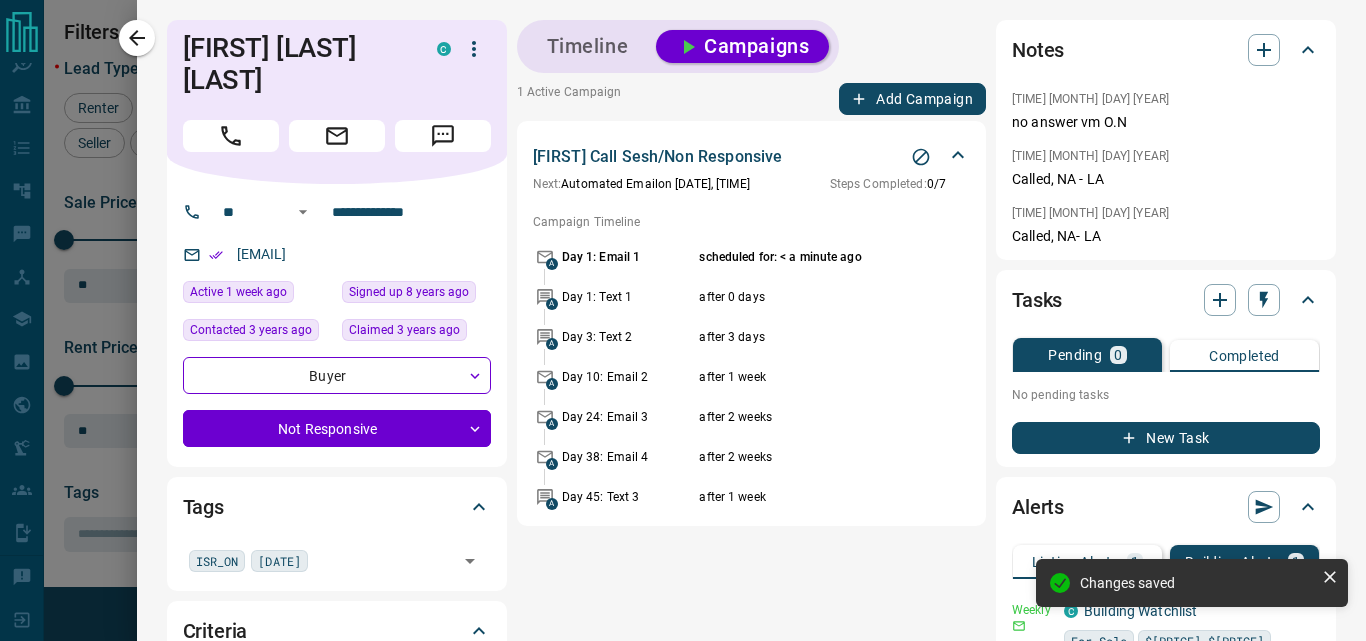 type on "*" 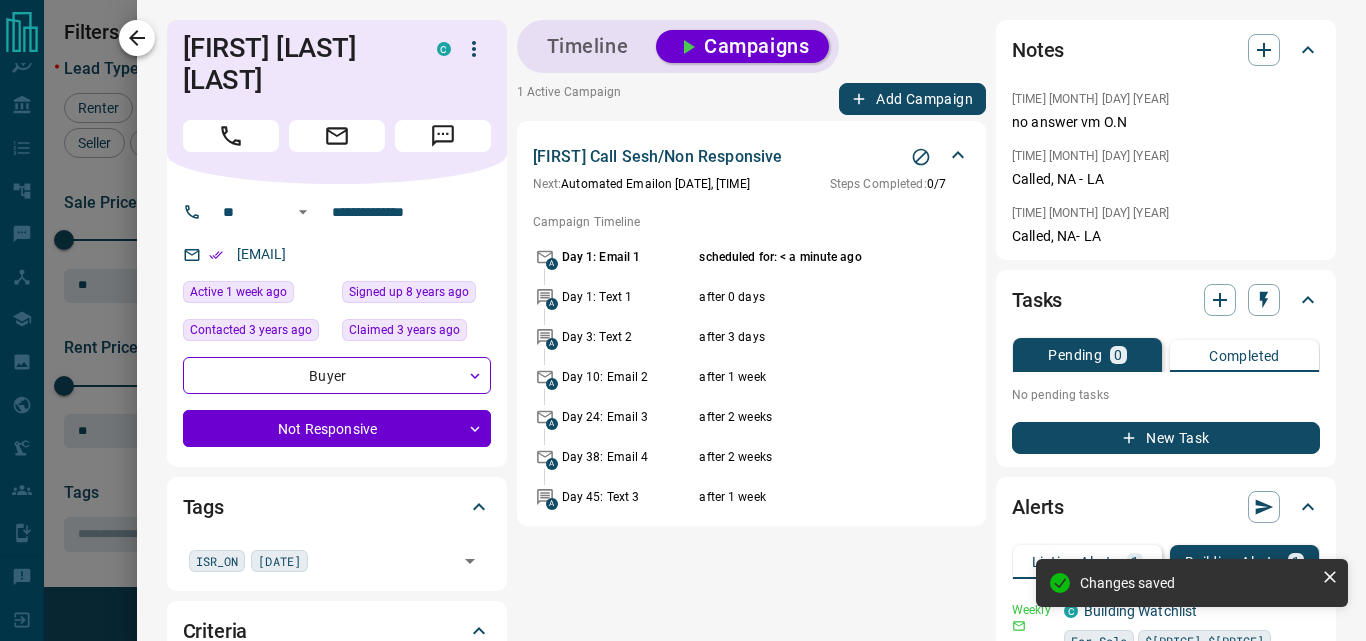 click 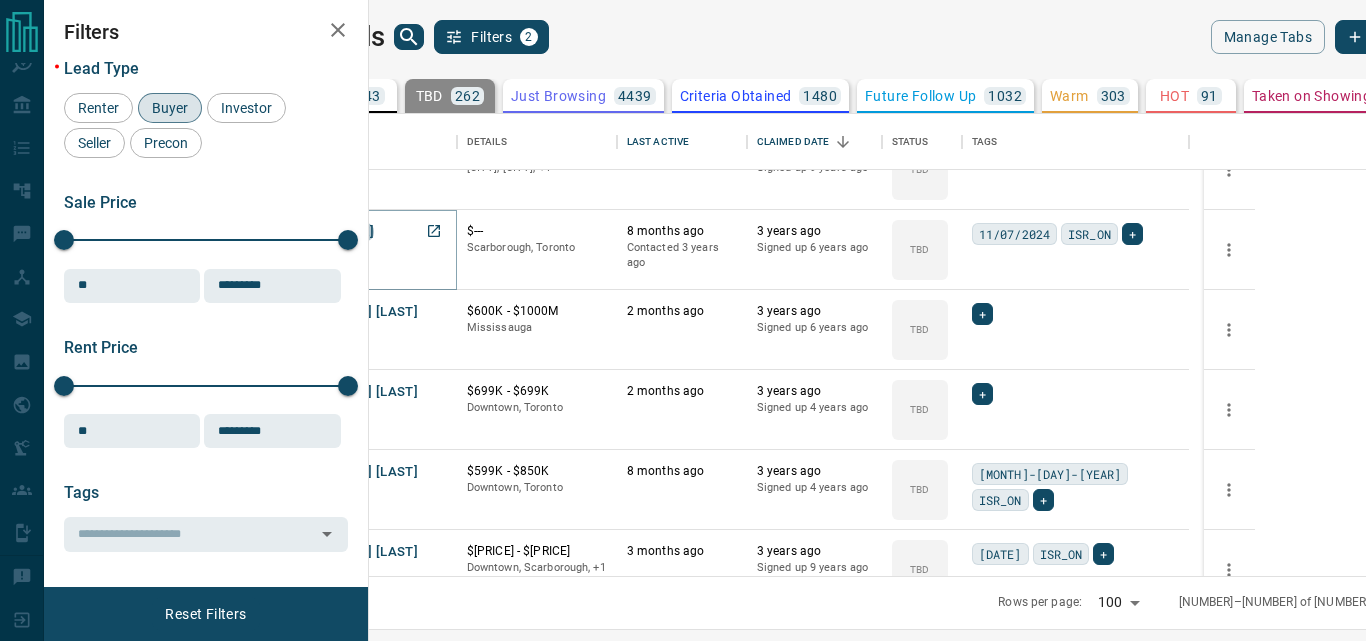 click on "[NAME]" at bounding box center [350, 232] 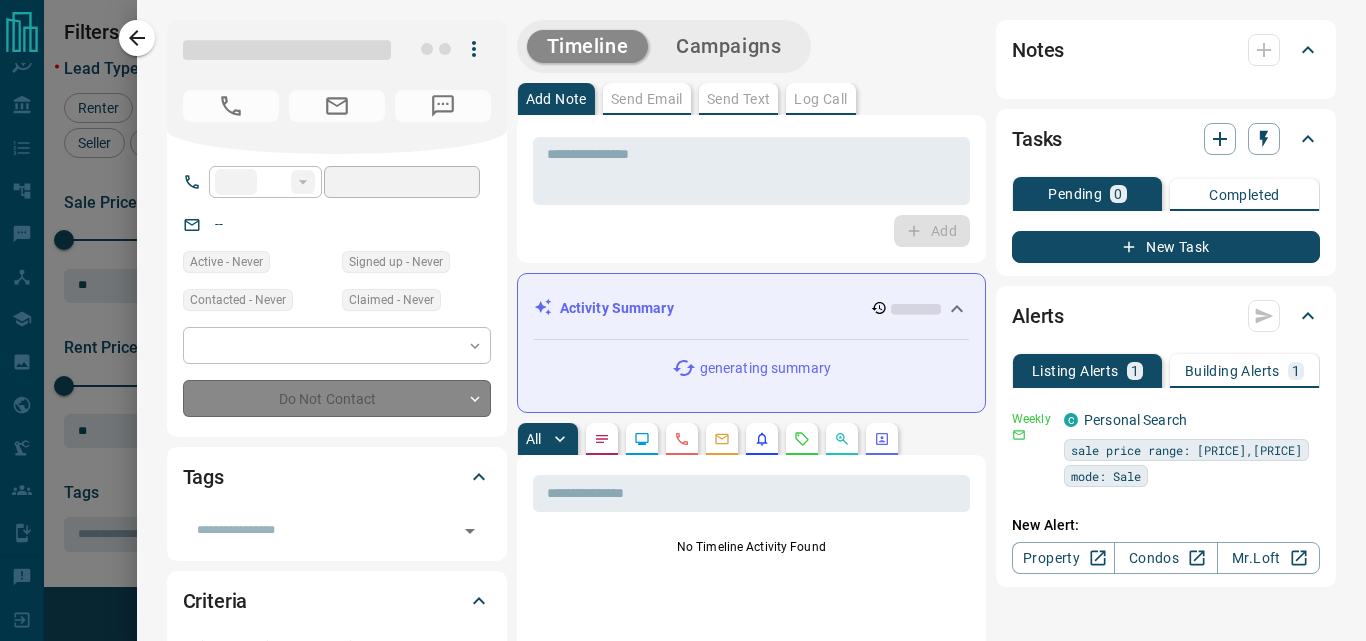 type on "**" 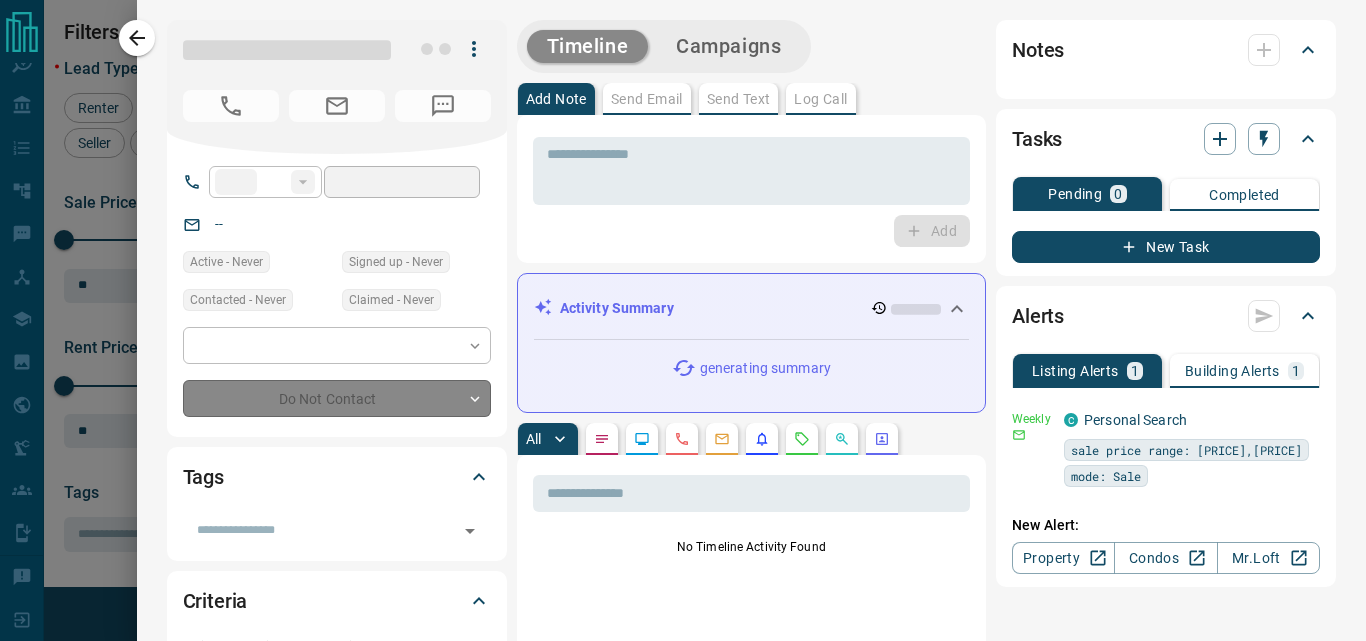 type on "**********" 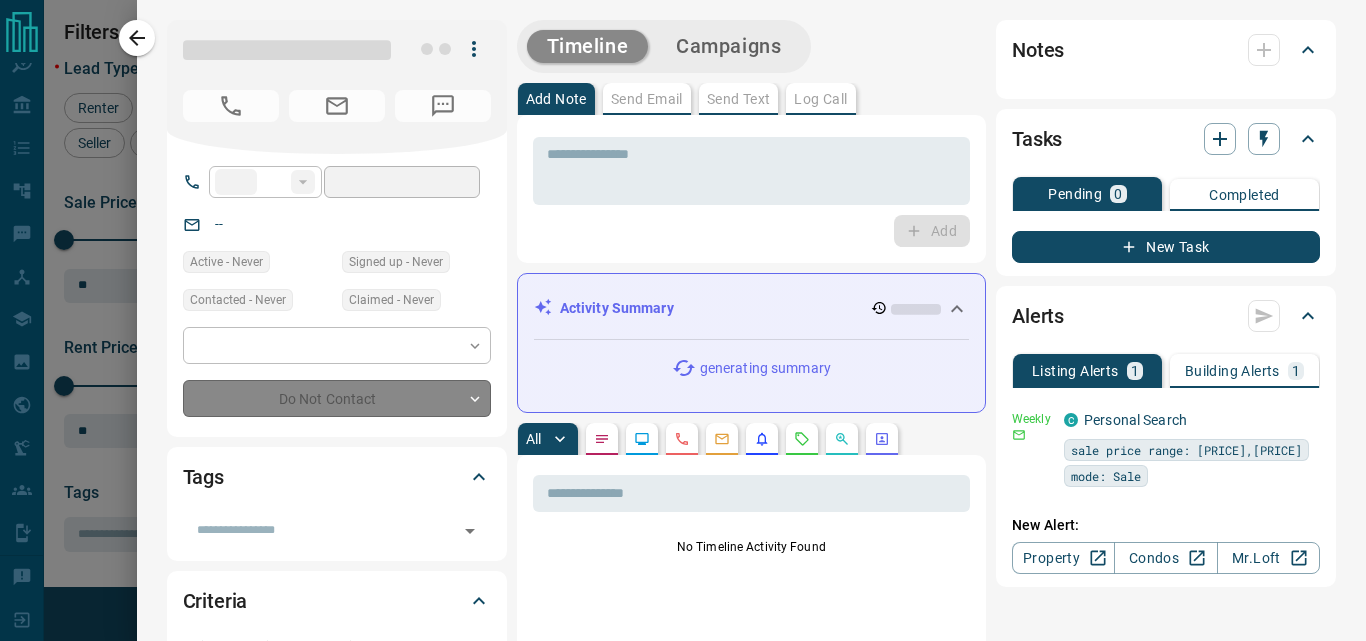 type on "*********" 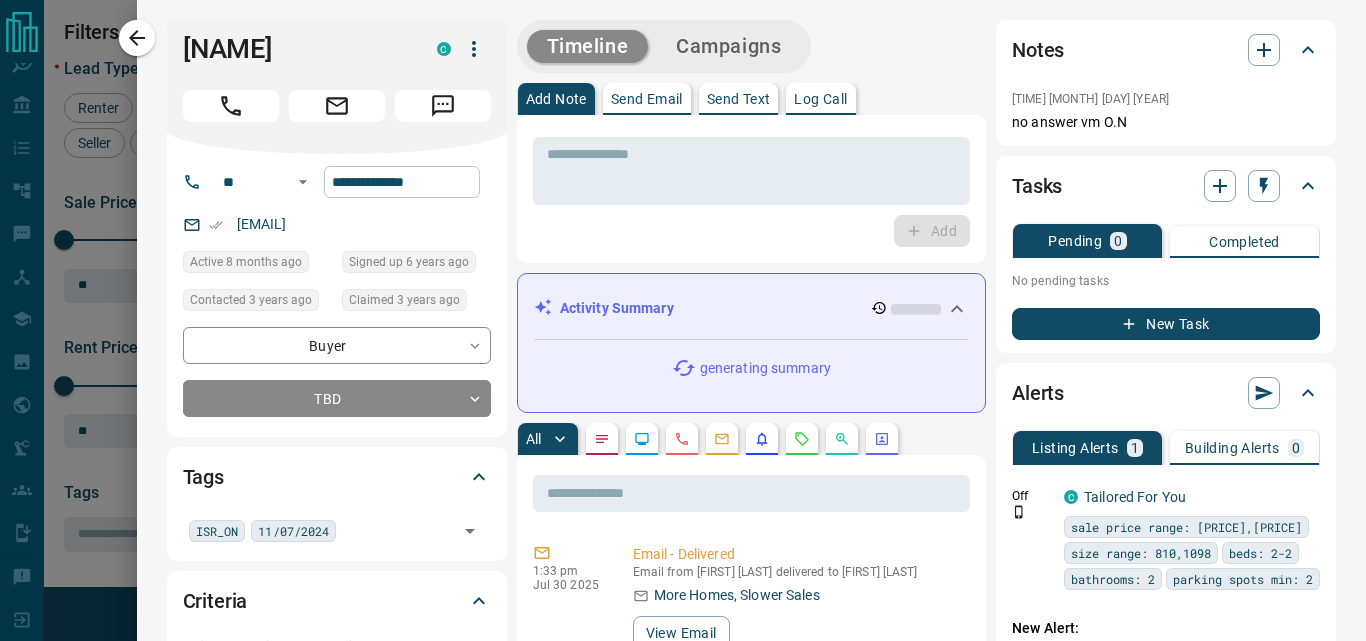 click on "**********" at bounding box center [402, 182] 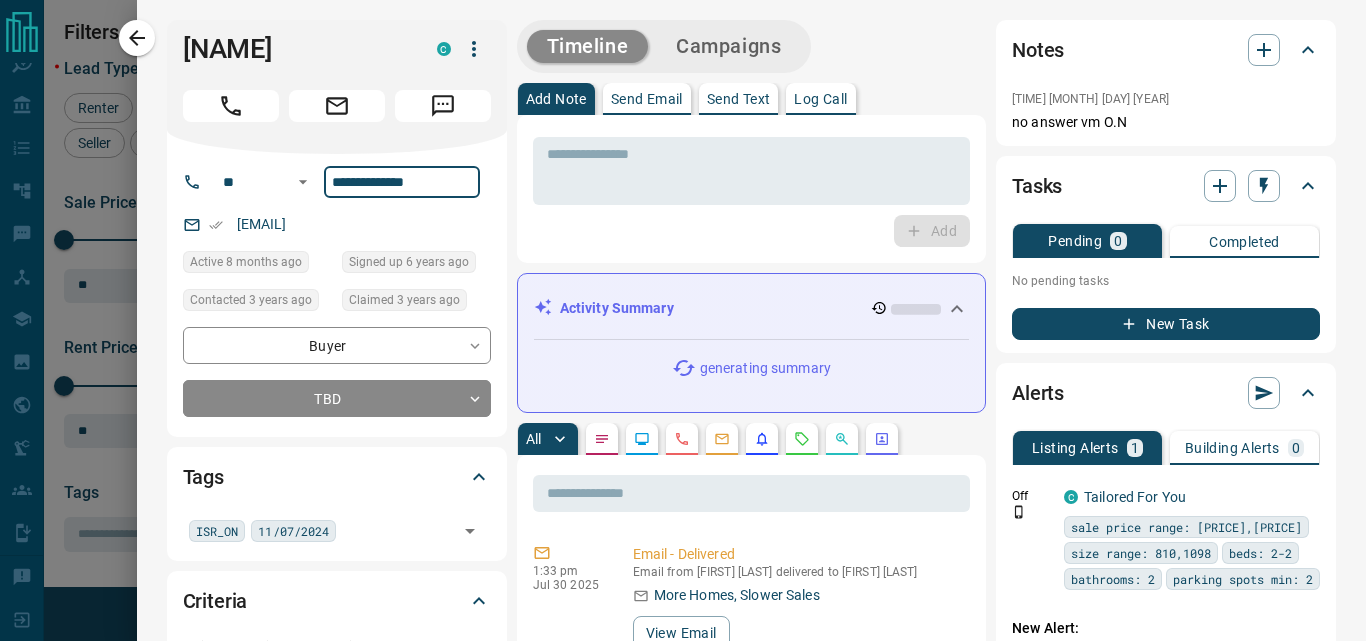 click on "**********" at bounding box center [402, 182] 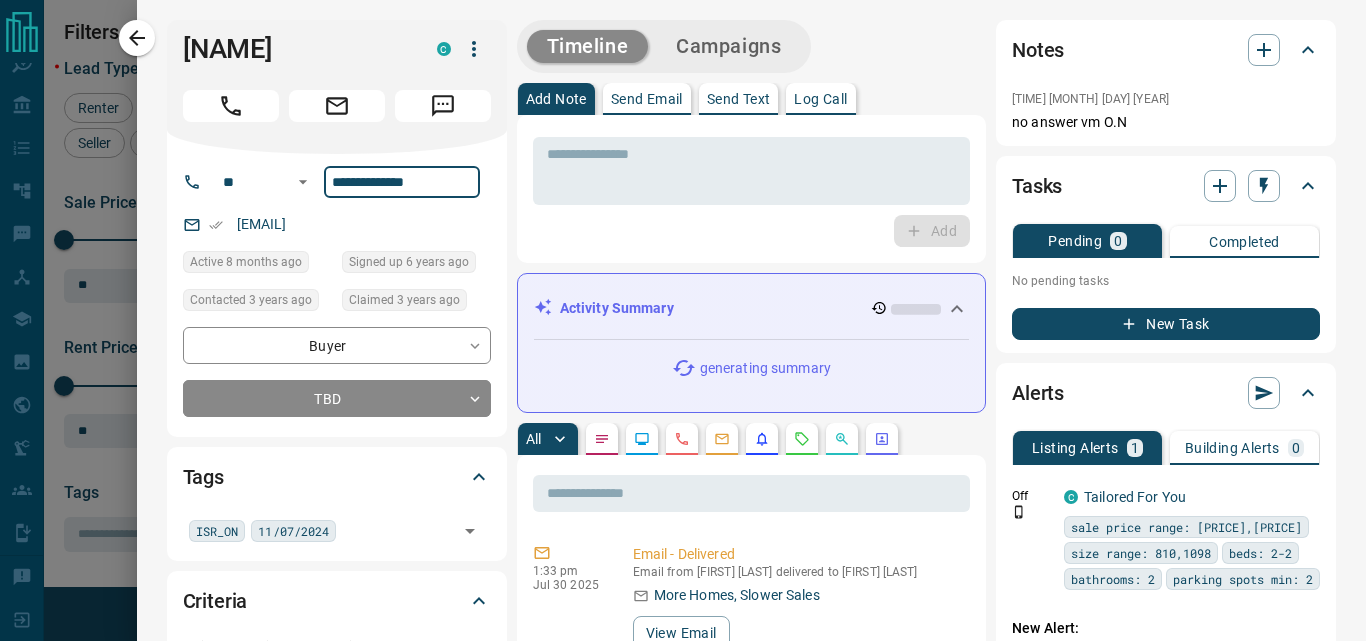 click on "**********" at bounding box center [402, 182] 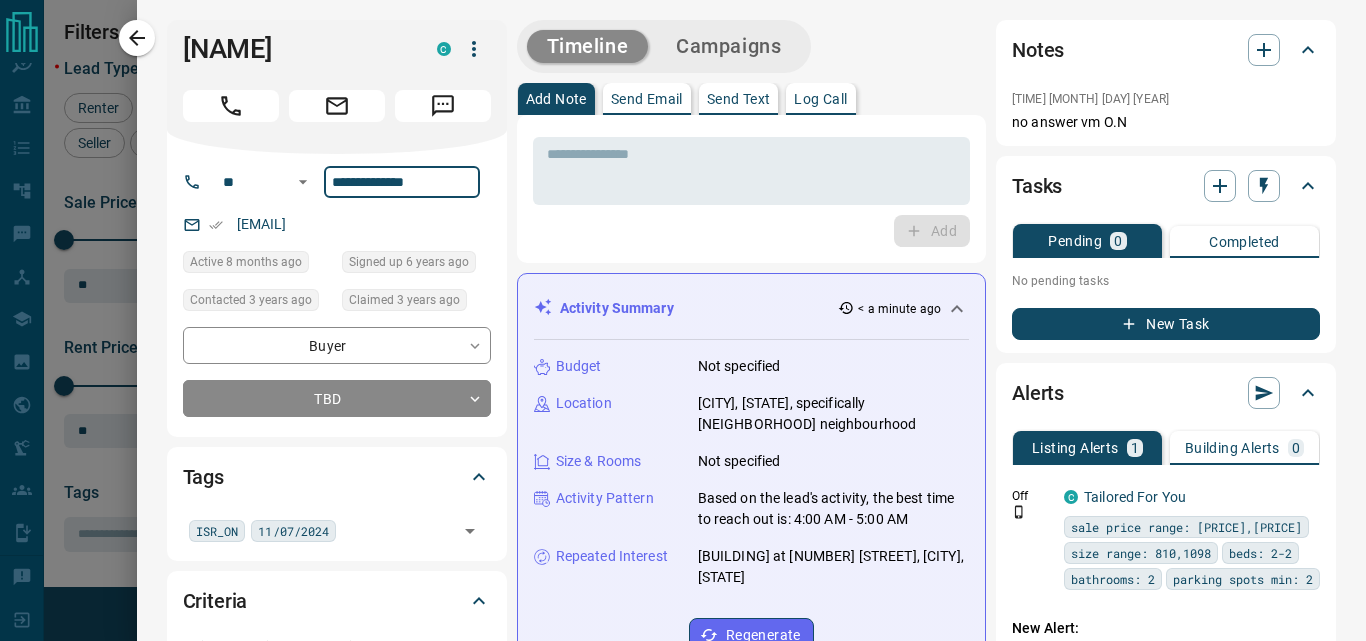 click 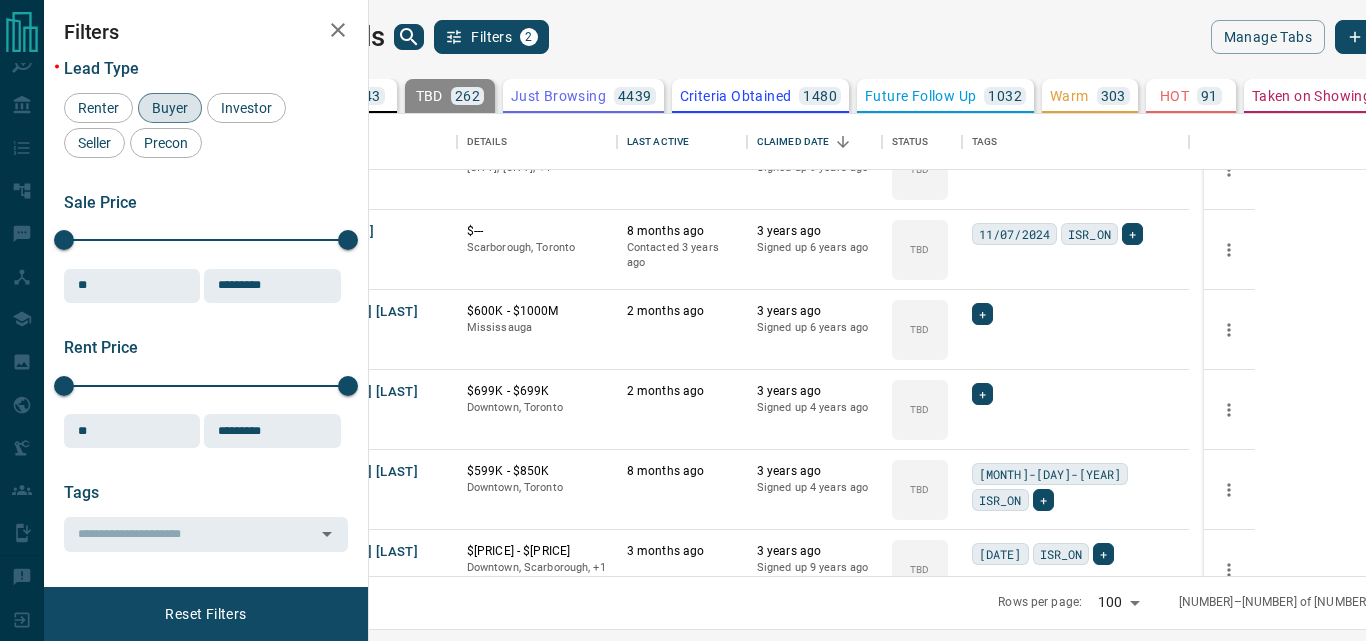 click 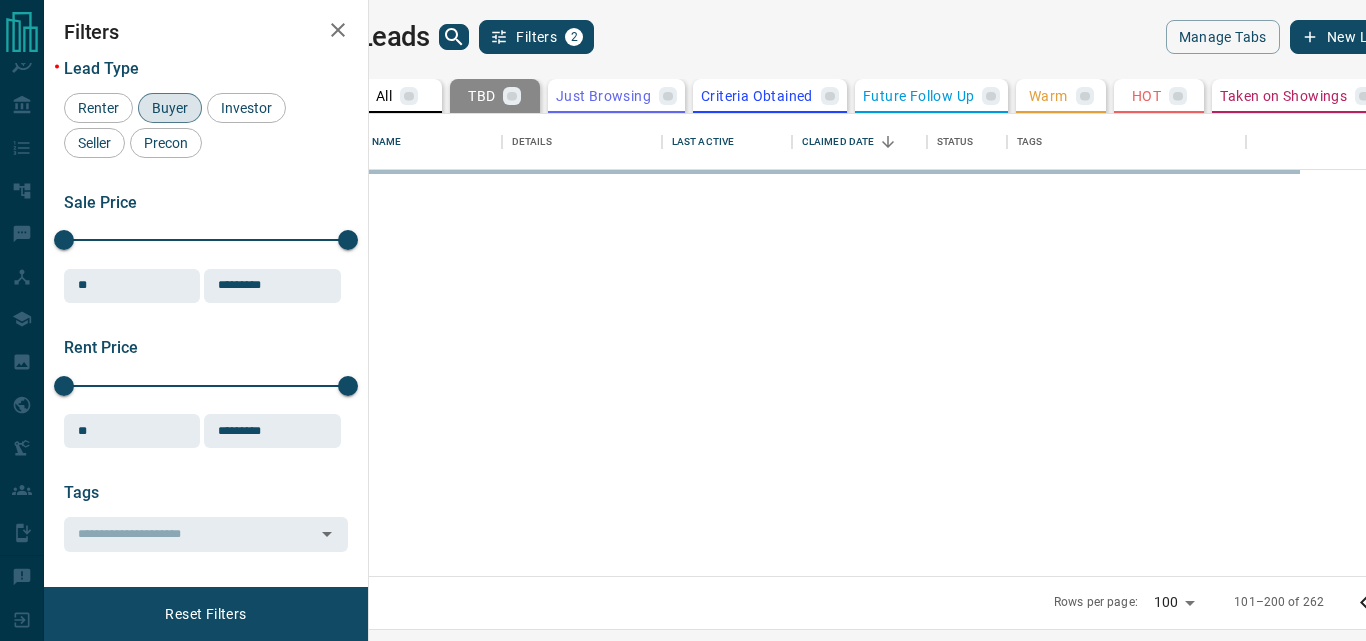 scroll, scrollTop: 0, scrollLeft: 0, axis: both 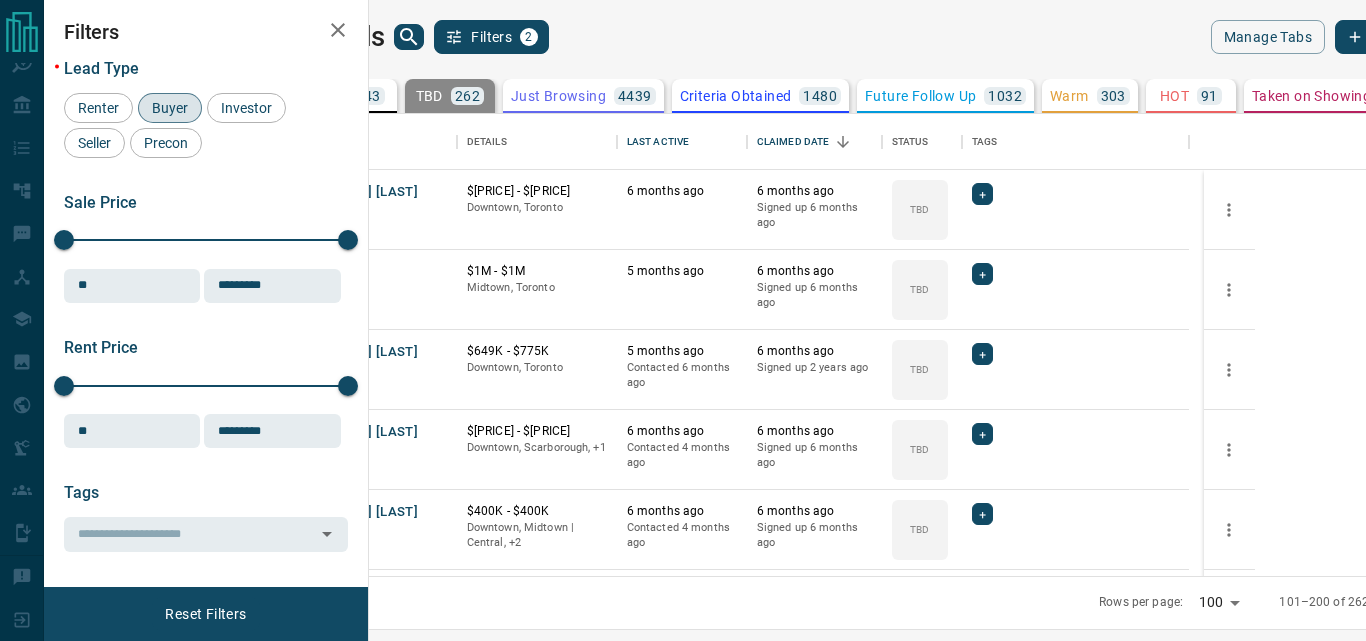 click 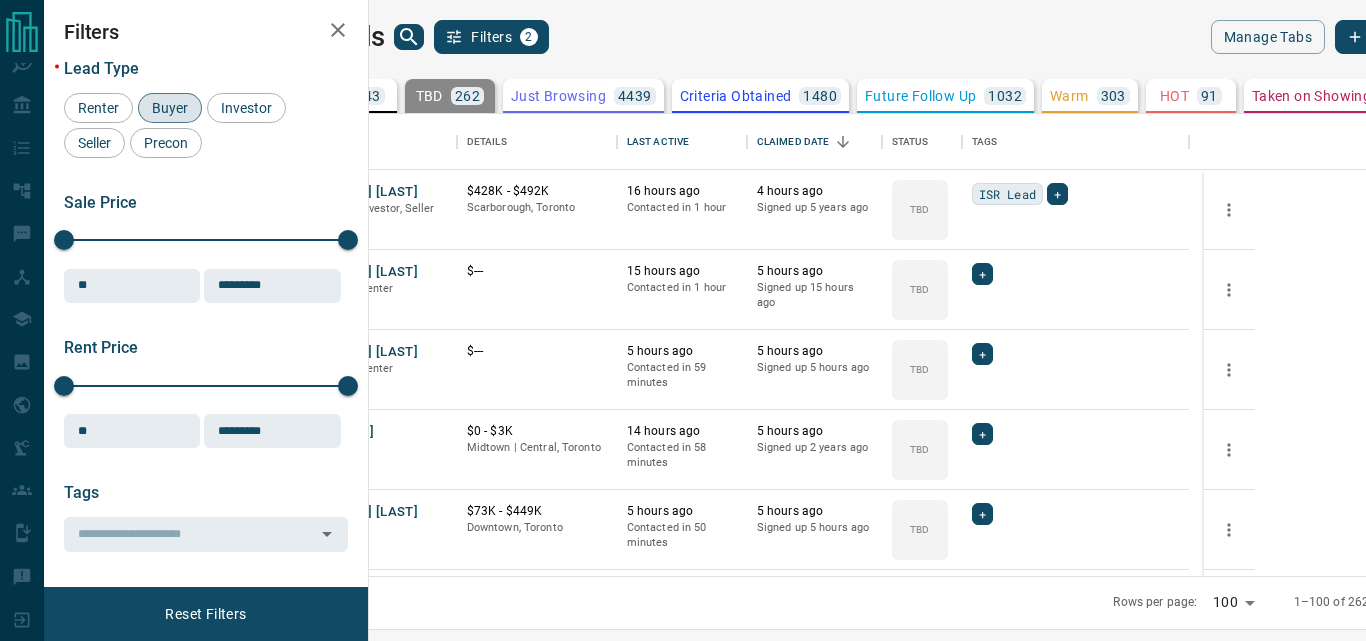 click at bounding box center [1429, 603] 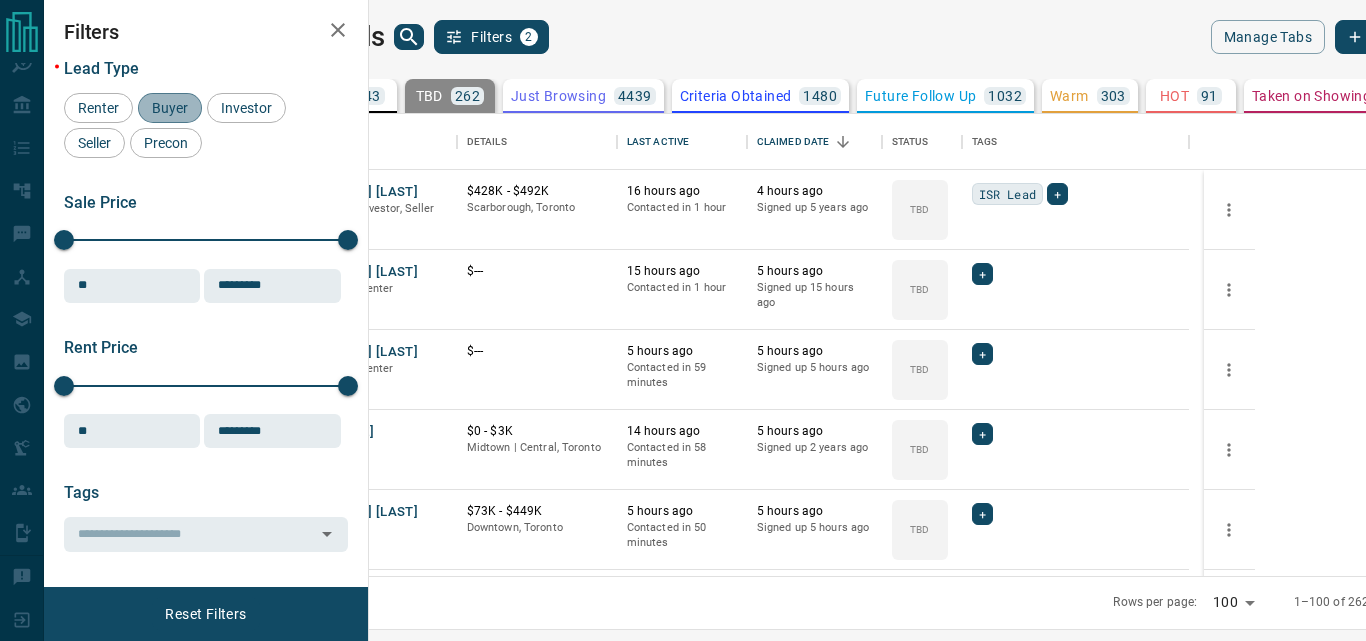click on "Buyer" at bounding box center [170, 108] 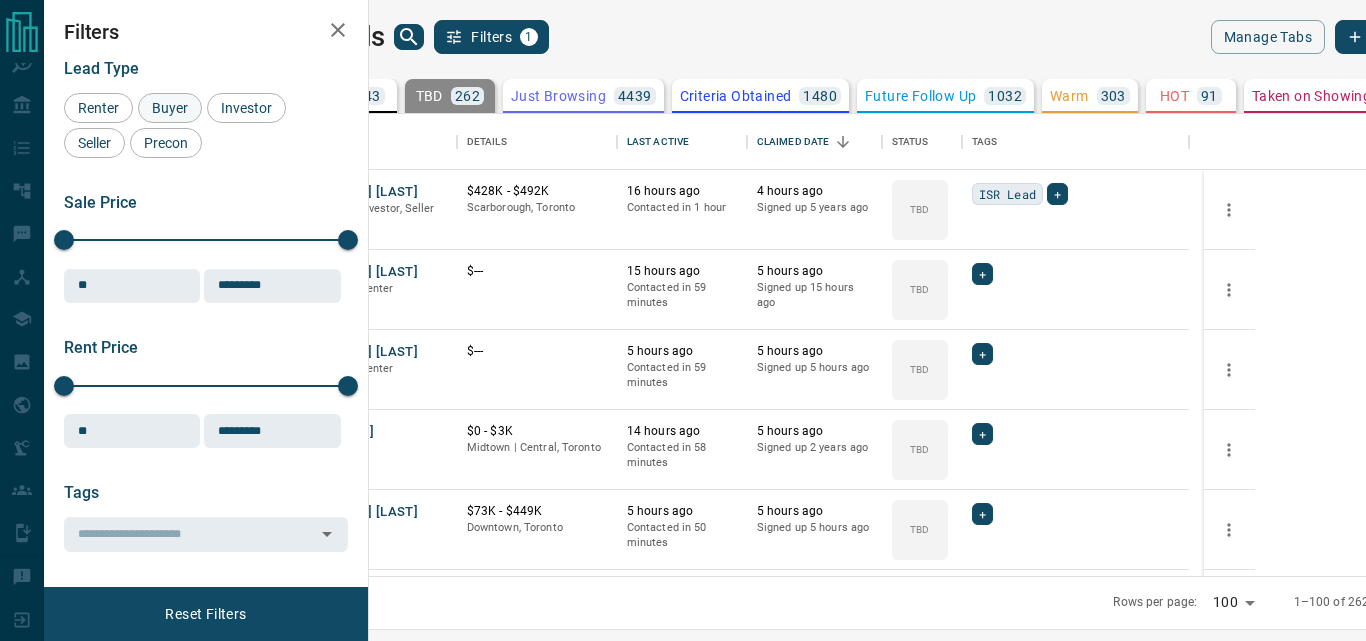click on "Buyer" at bounding box center [170, 108] 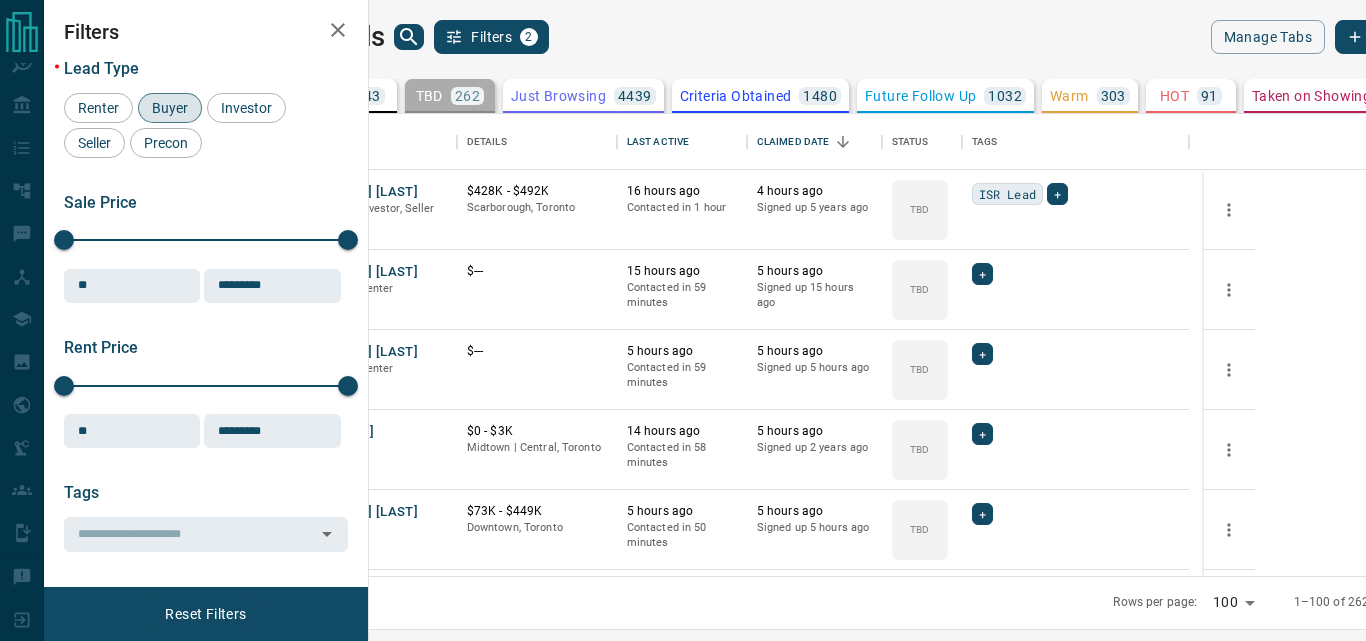 click on "TBD 262" at bounding box center (450, 96) 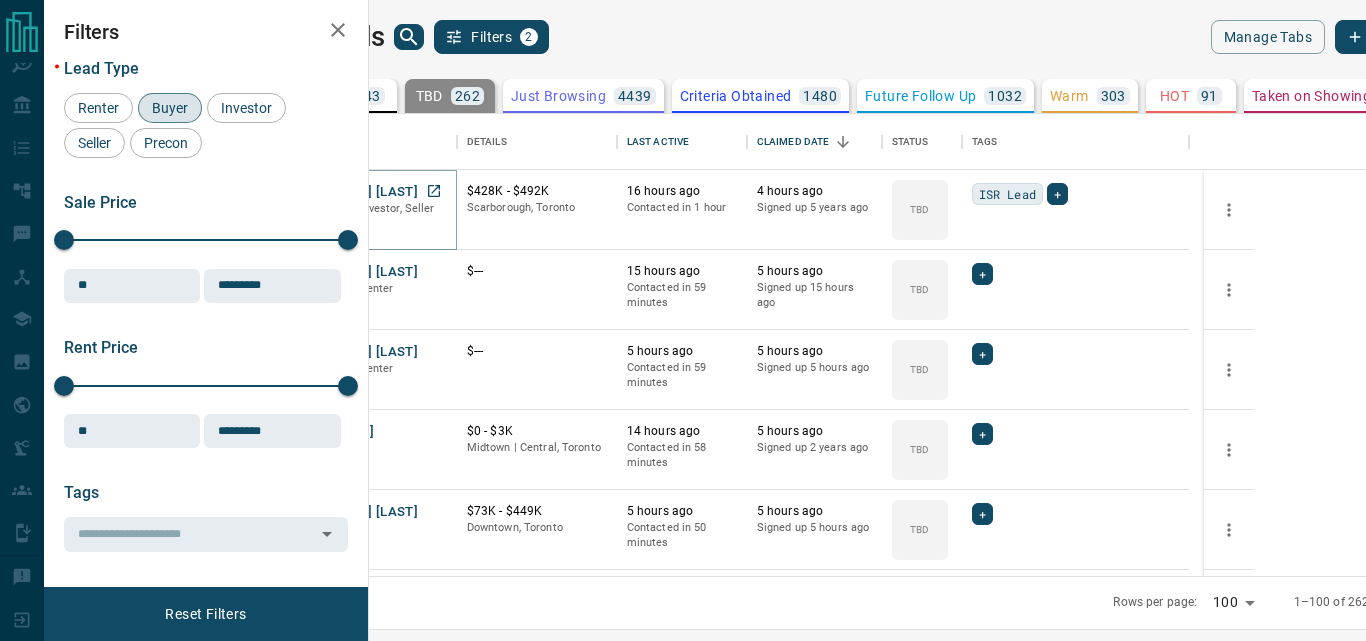 click on "[FIRST] [LAST]" at bounding box center (372, 192) 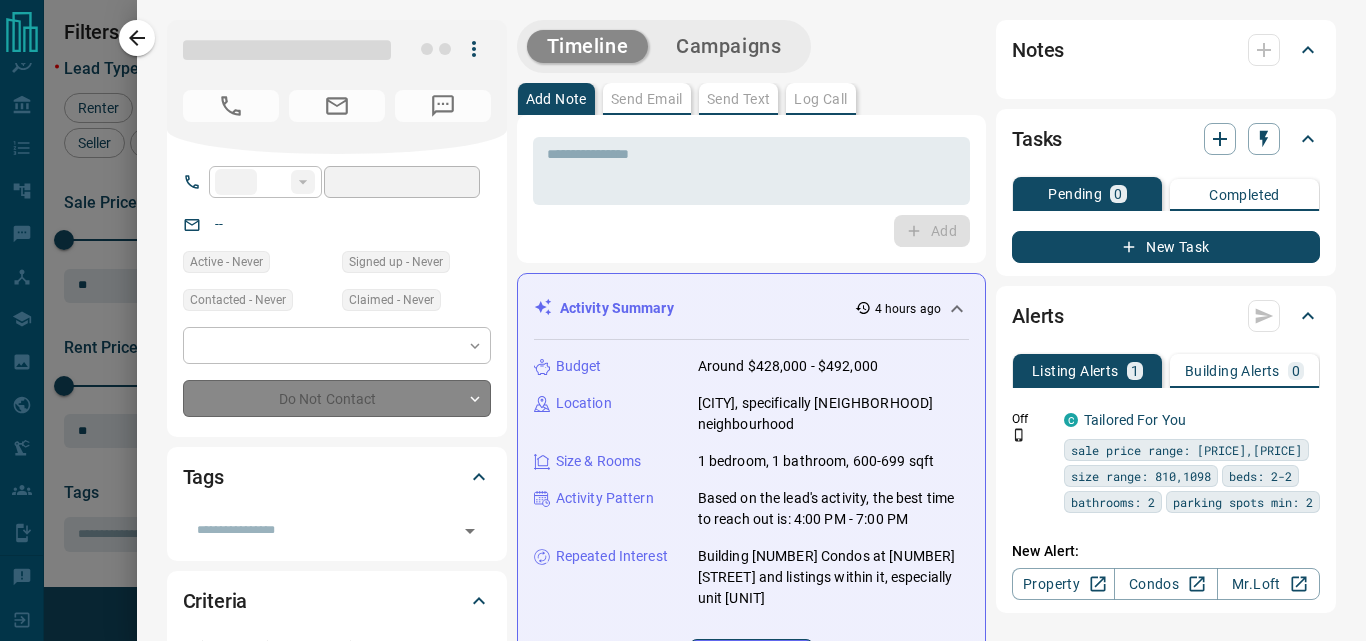 type on "**" 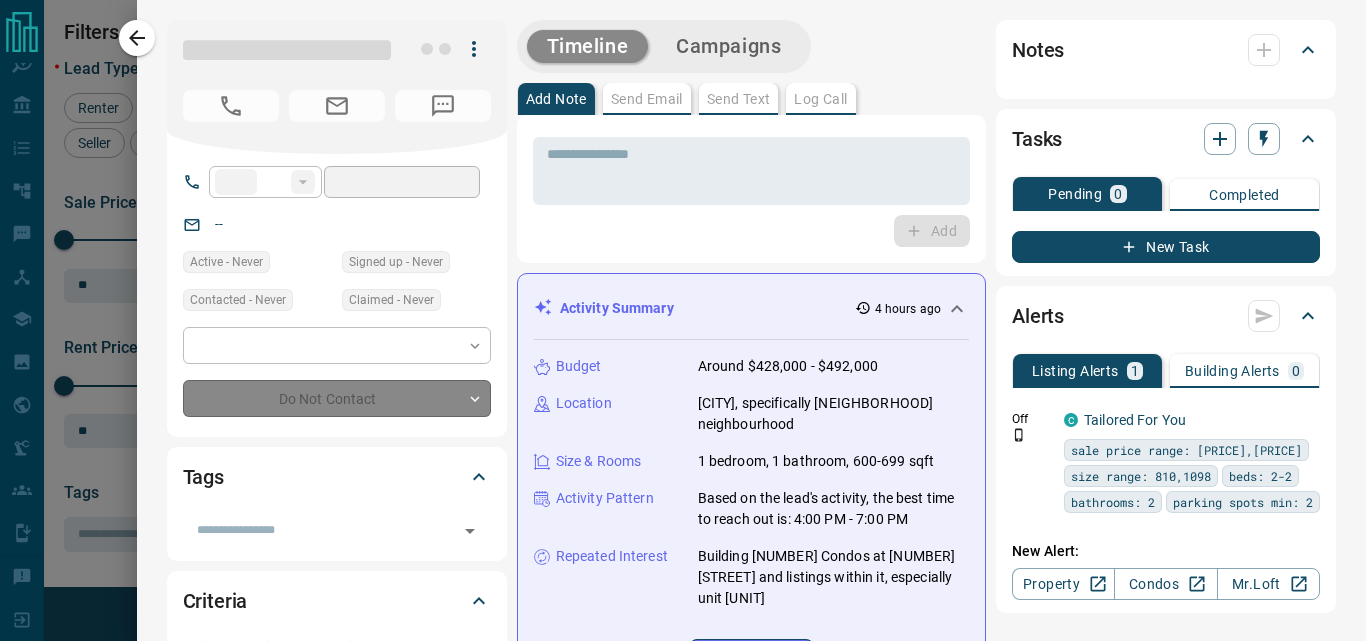 type on "**********" 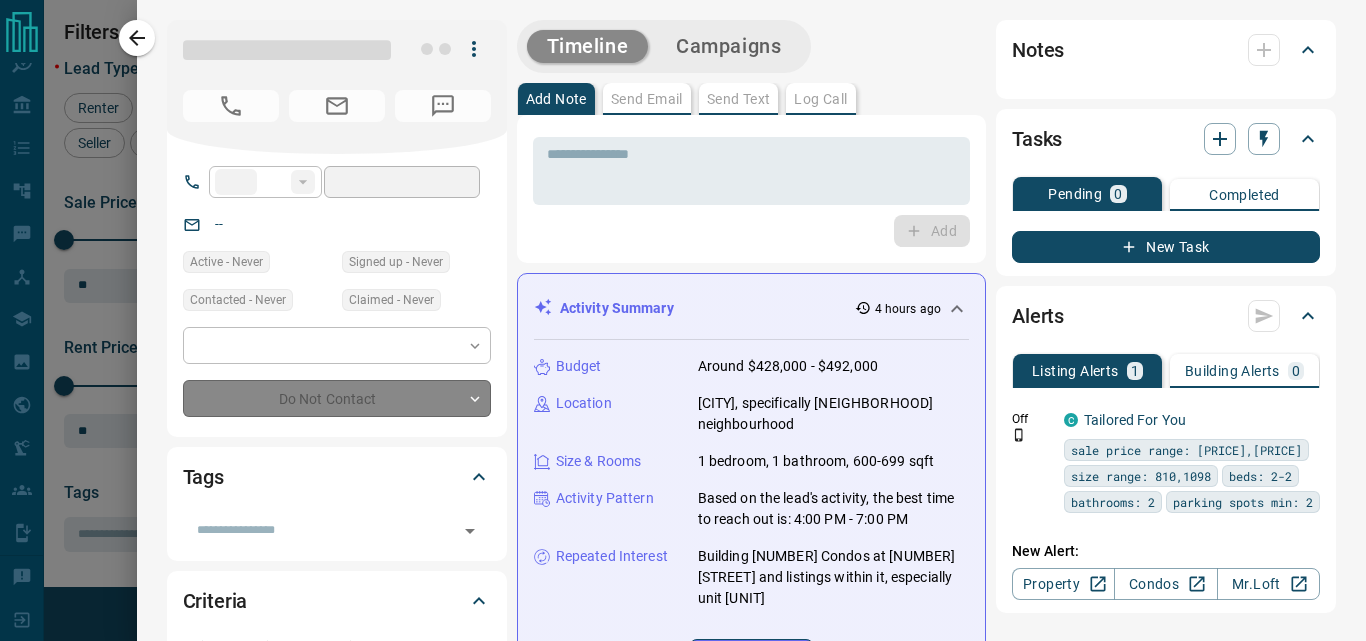 type on "**********" 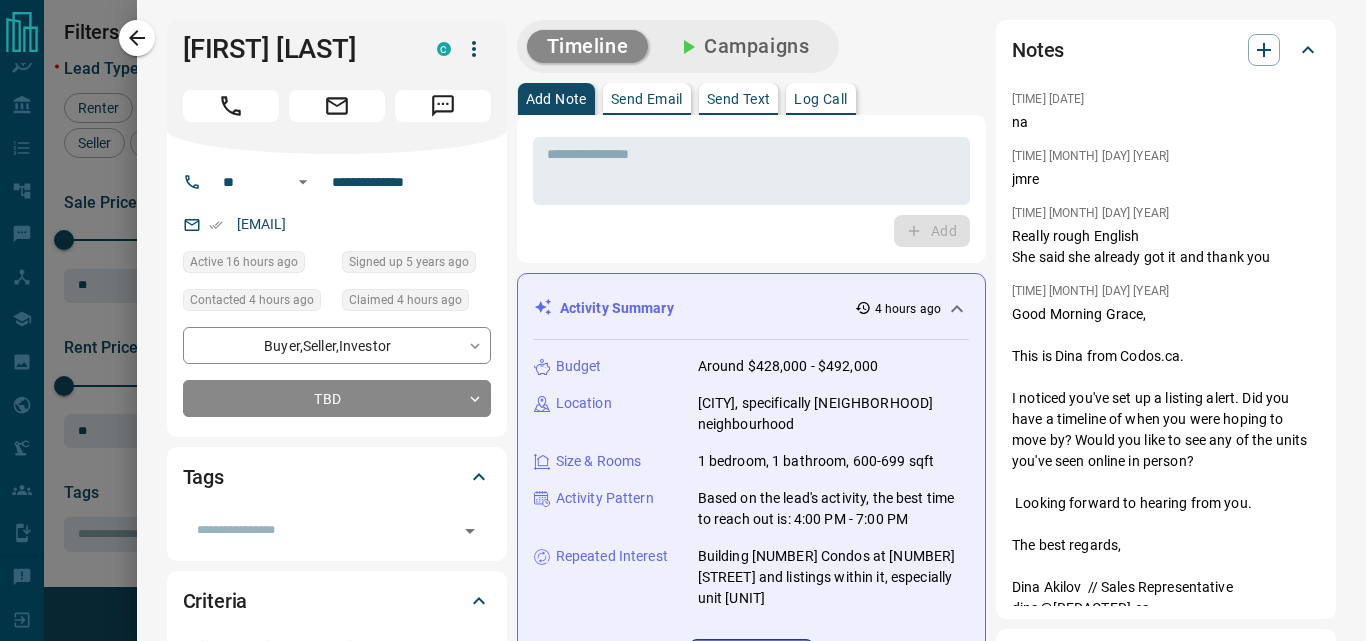 click on "**********" at bounding box center (402, 182) 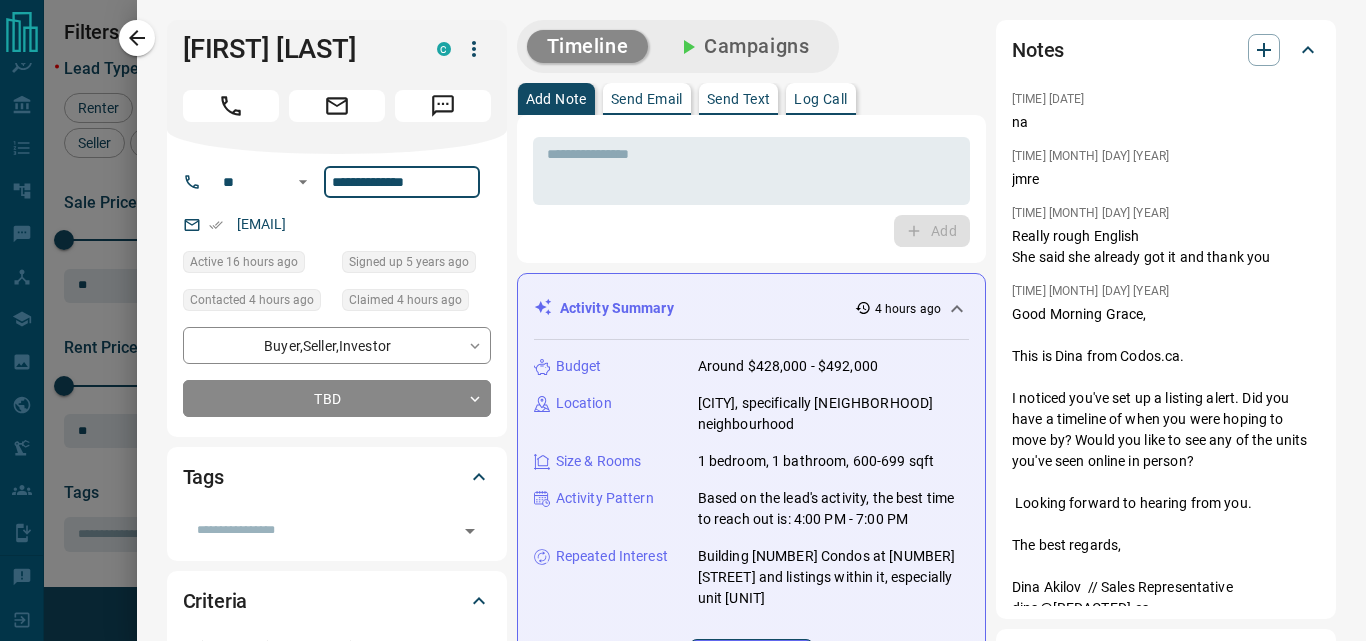 click on "**********" at bounding box center (402, 182) 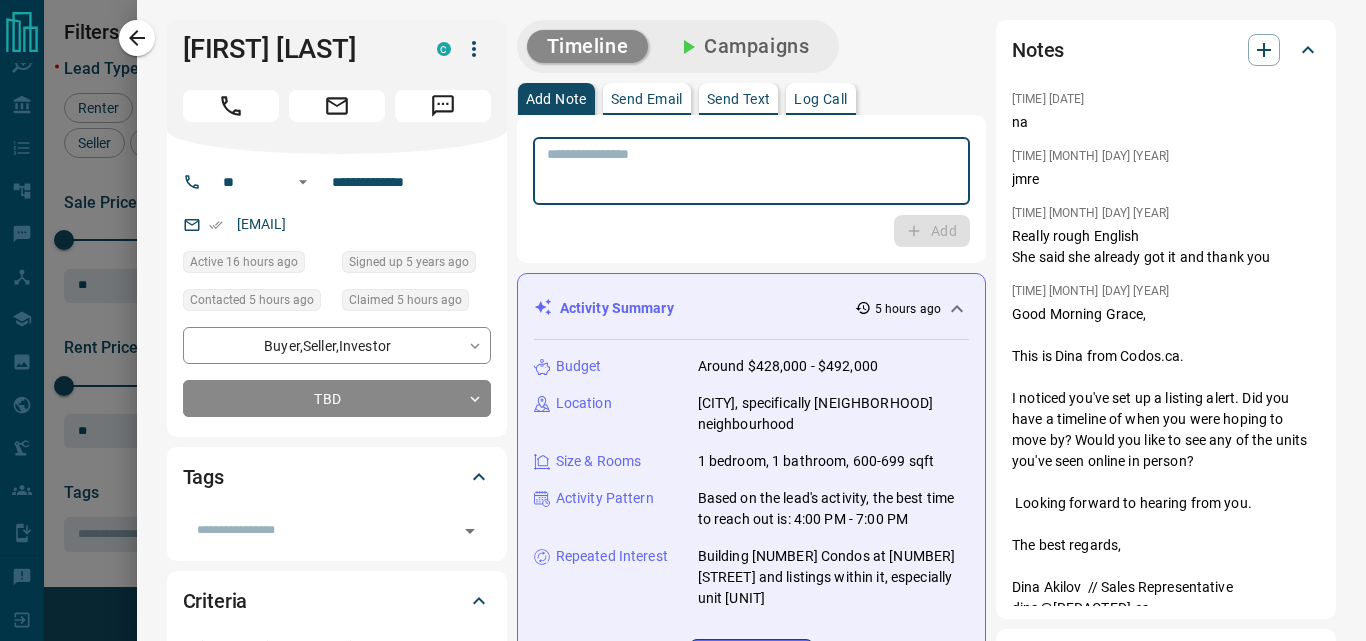 click at bounding box center [751, 171] 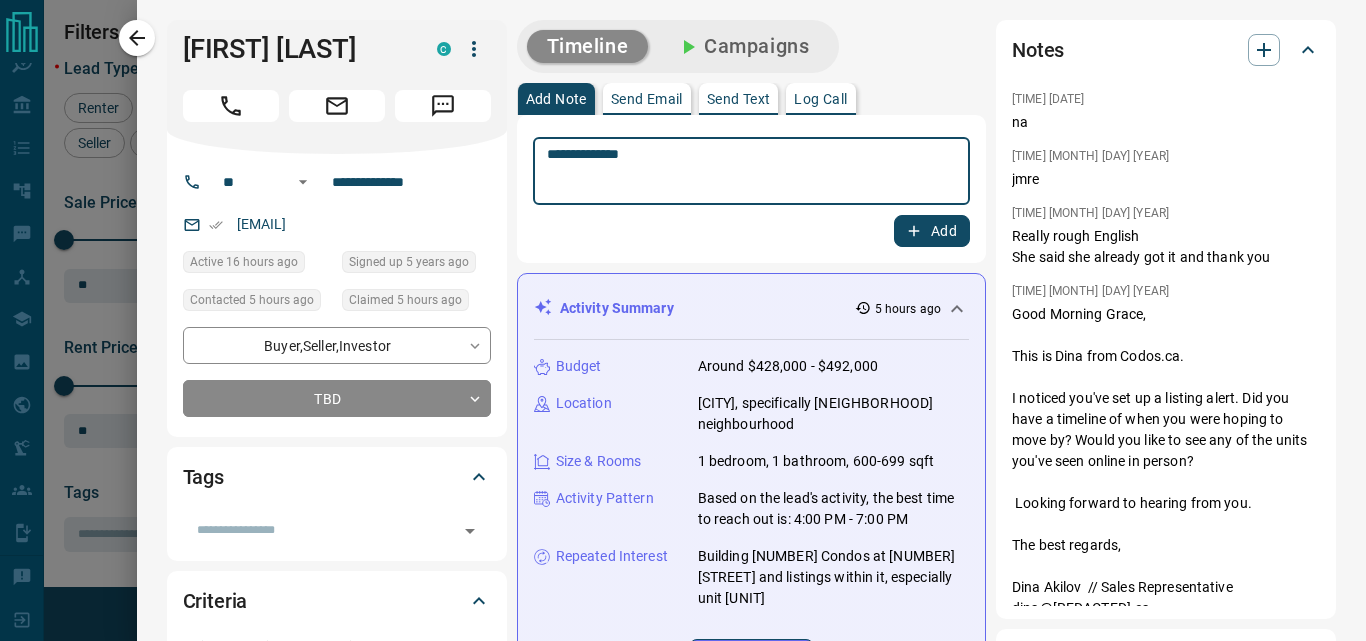 type on "**********" 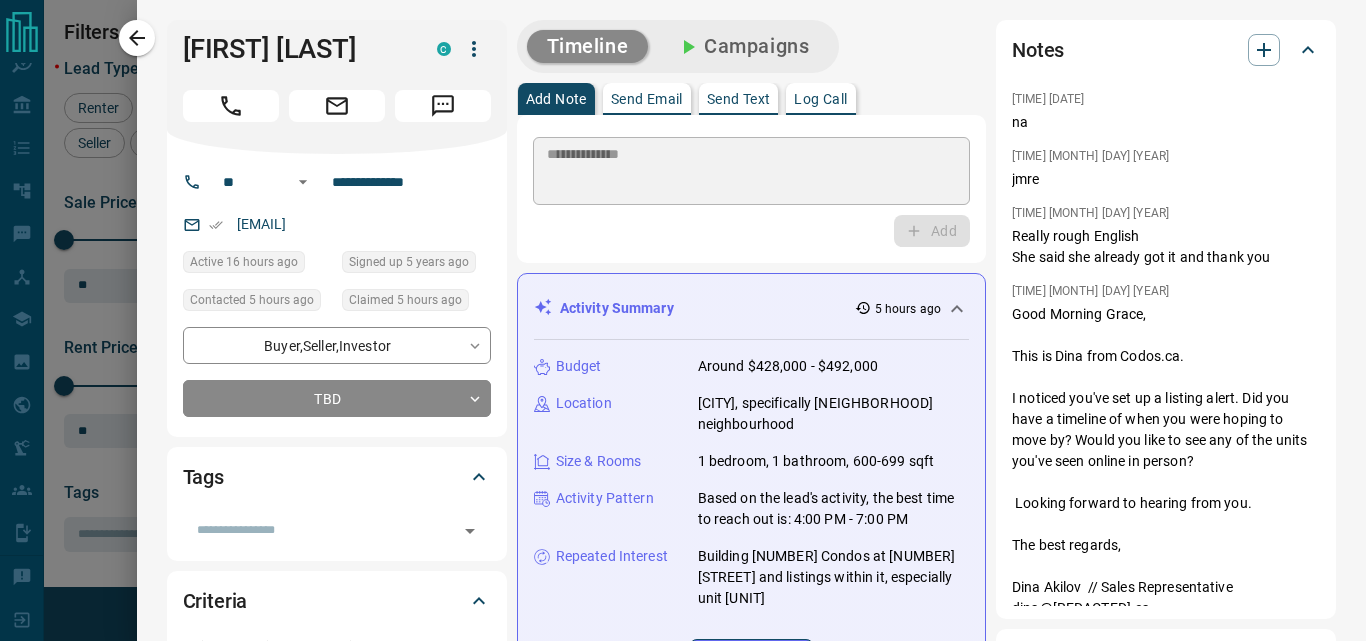type 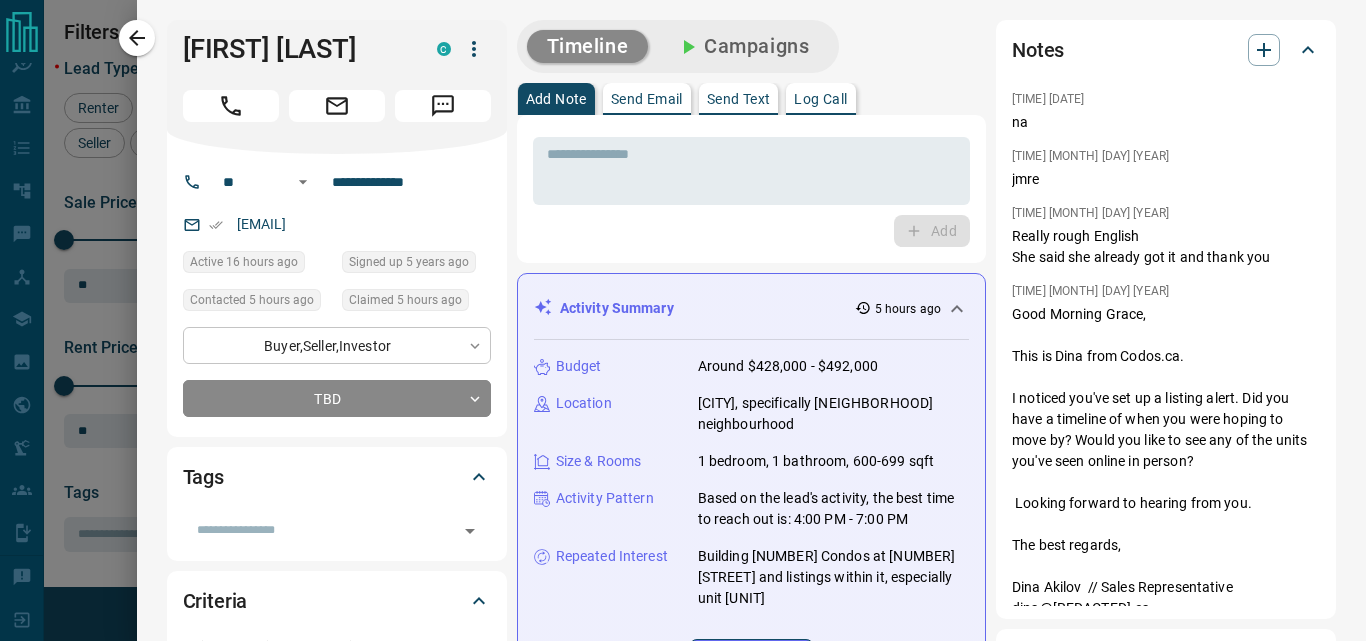 click on "[CITY], [CITY]" at bounding box center [683, 308] 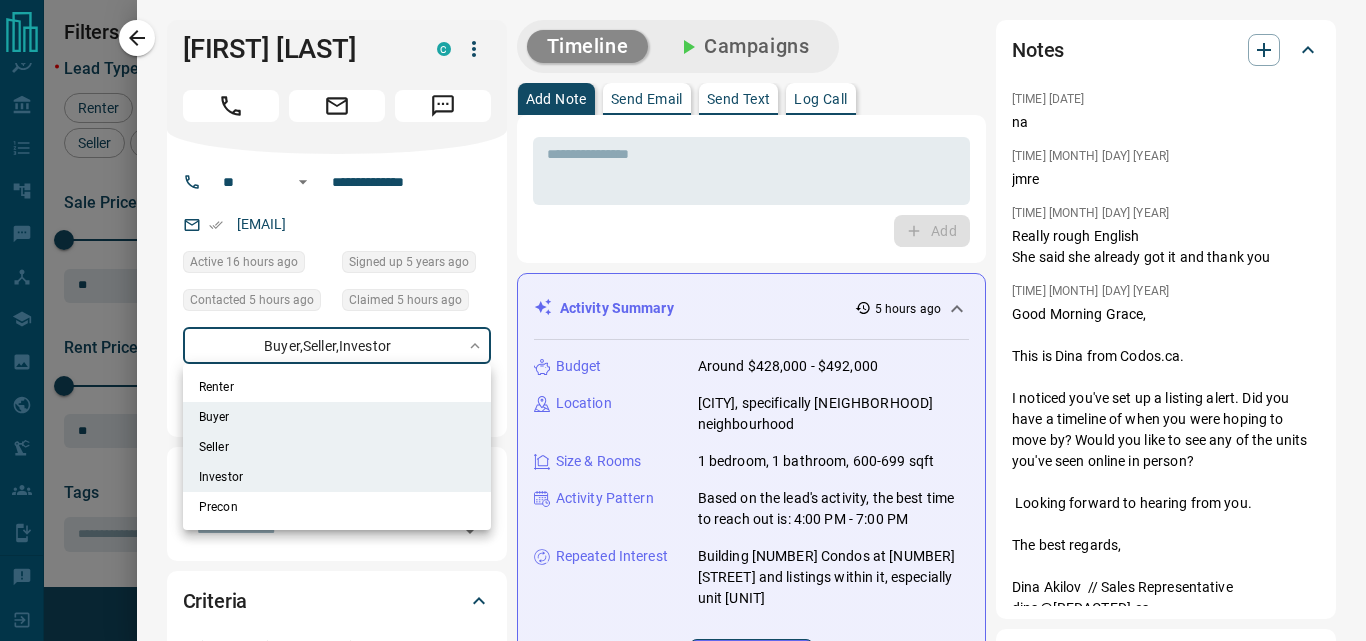 click at bounding box center (683, 320) 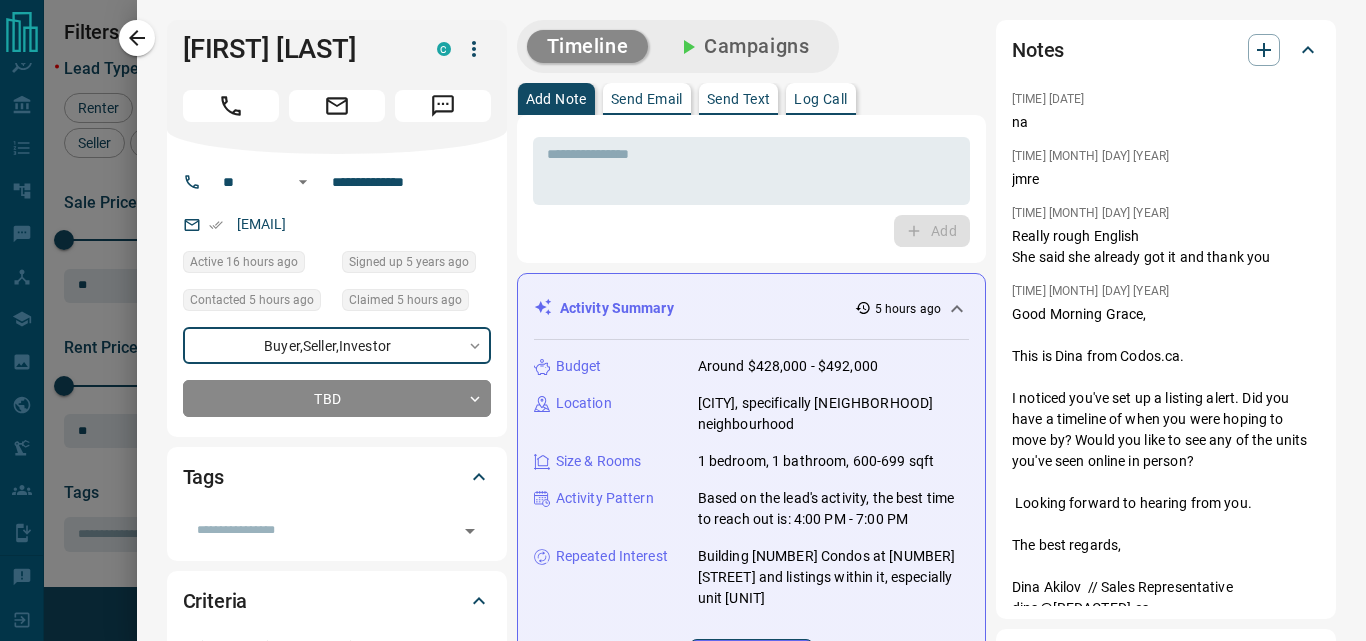 click on "[CITY], [CITY]" at bounding box center (683, 308) 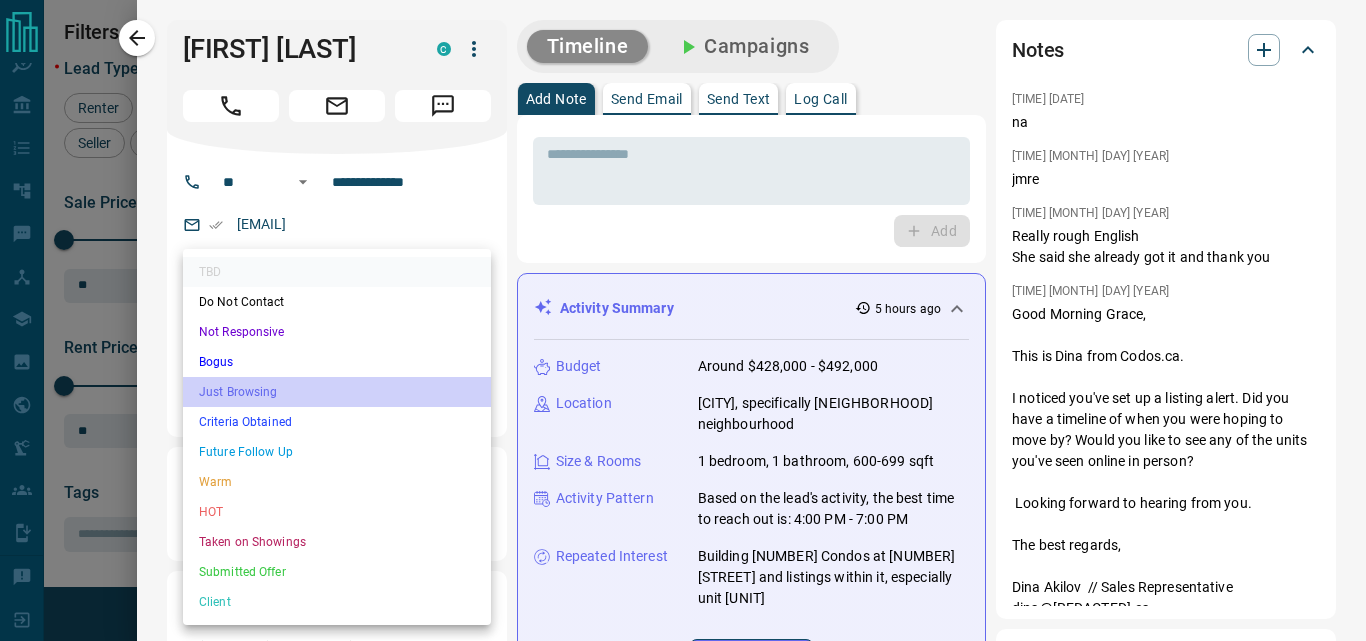click on "Just Browsing" at bounding box center [337, 392] 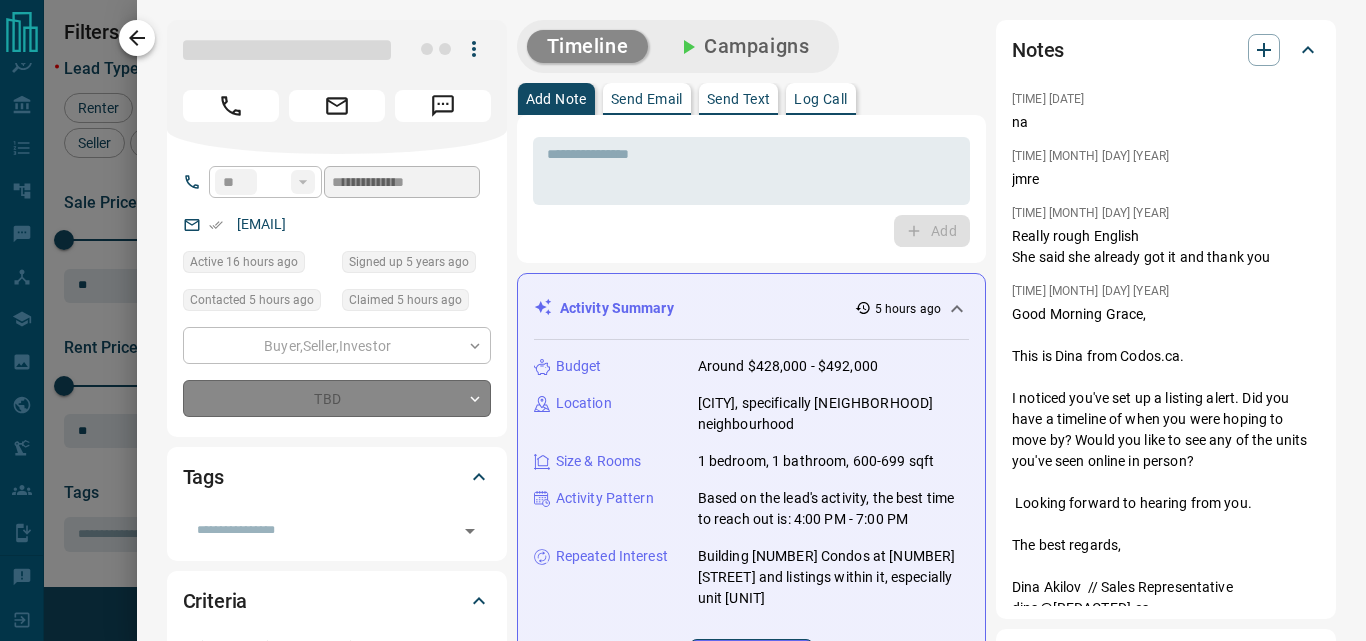 type on "*" 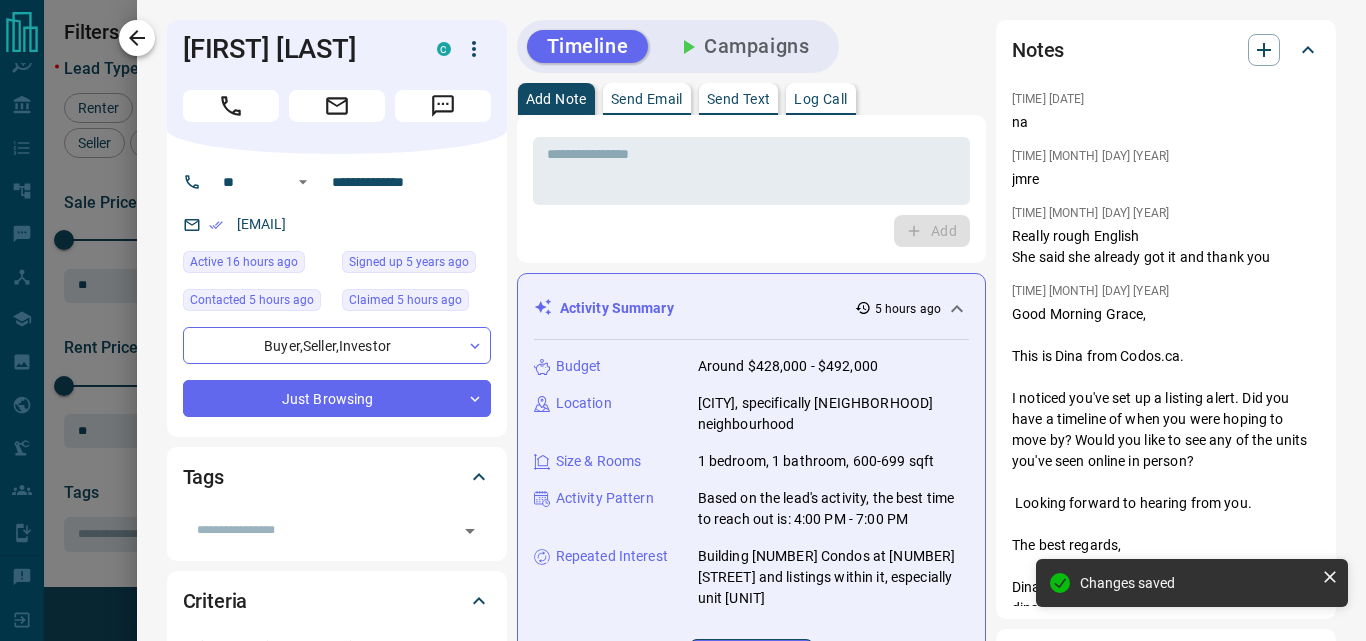 click 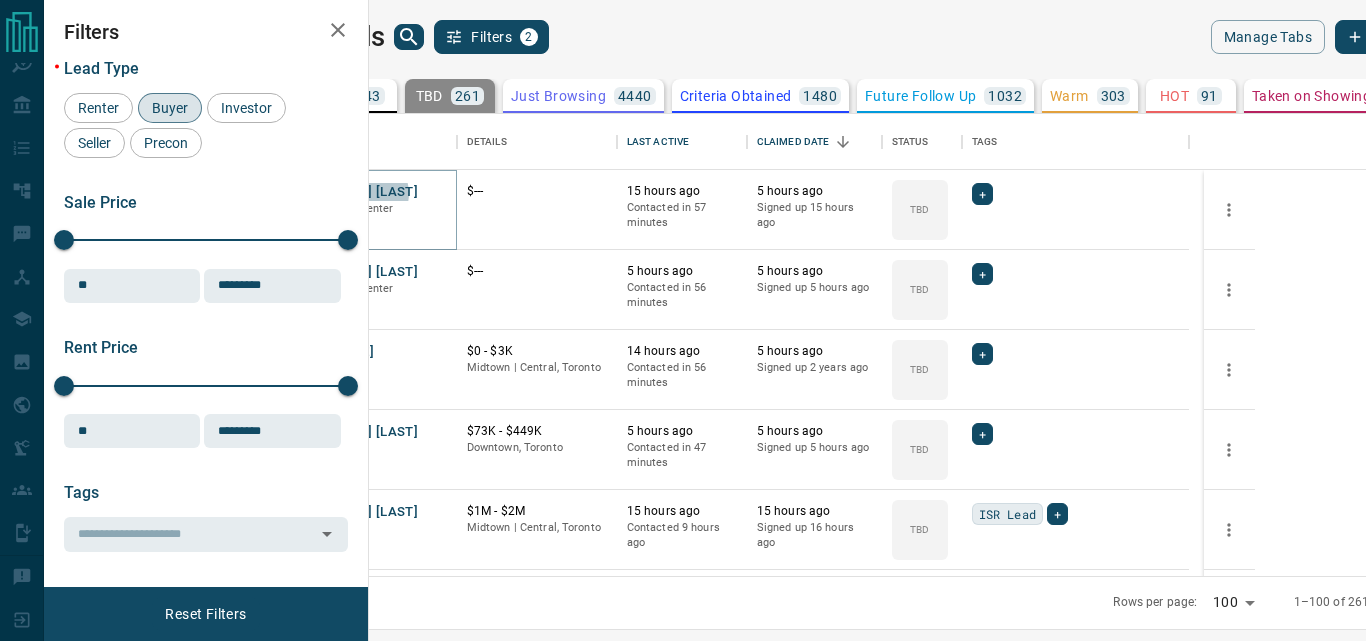 click on "[FIRST] [LAST]" at bounding box center (372, 192) 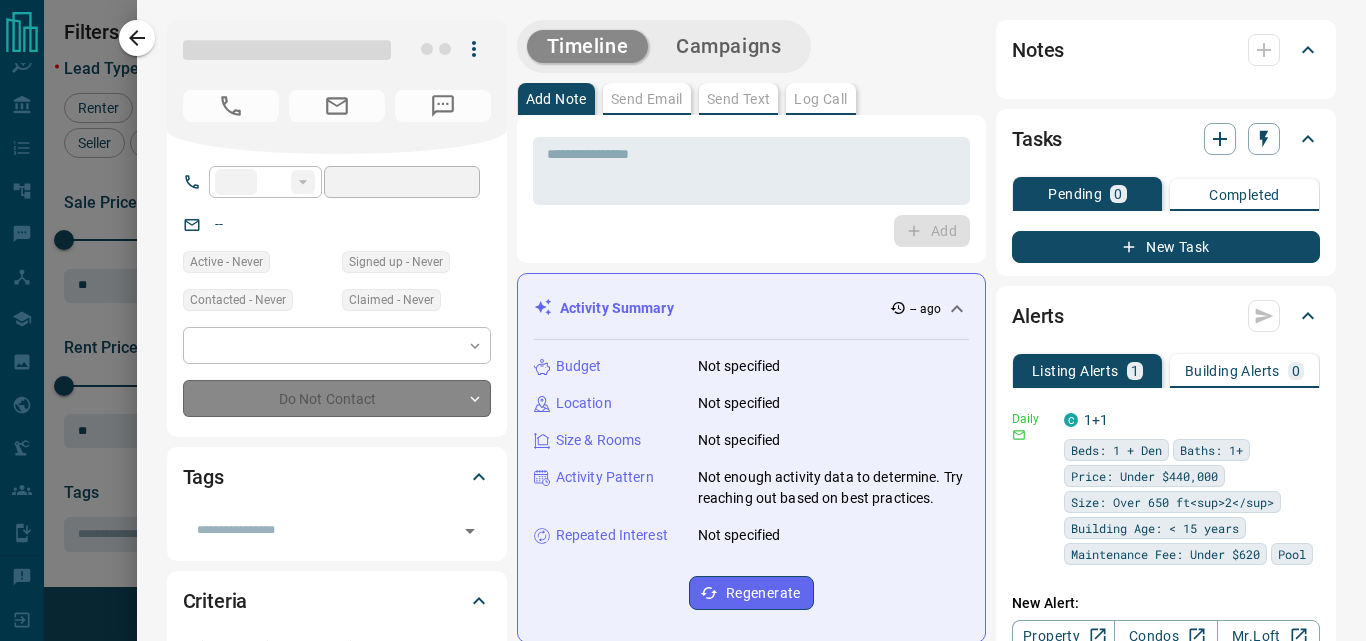type on "**" 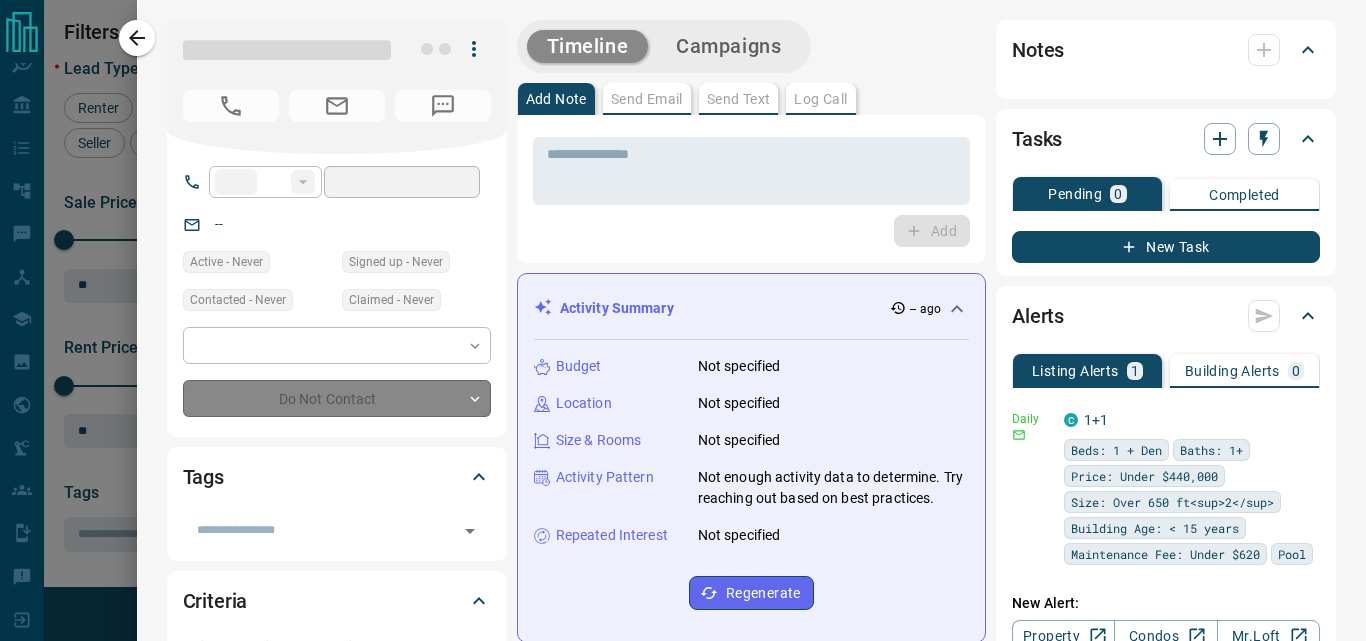 type on "**********" 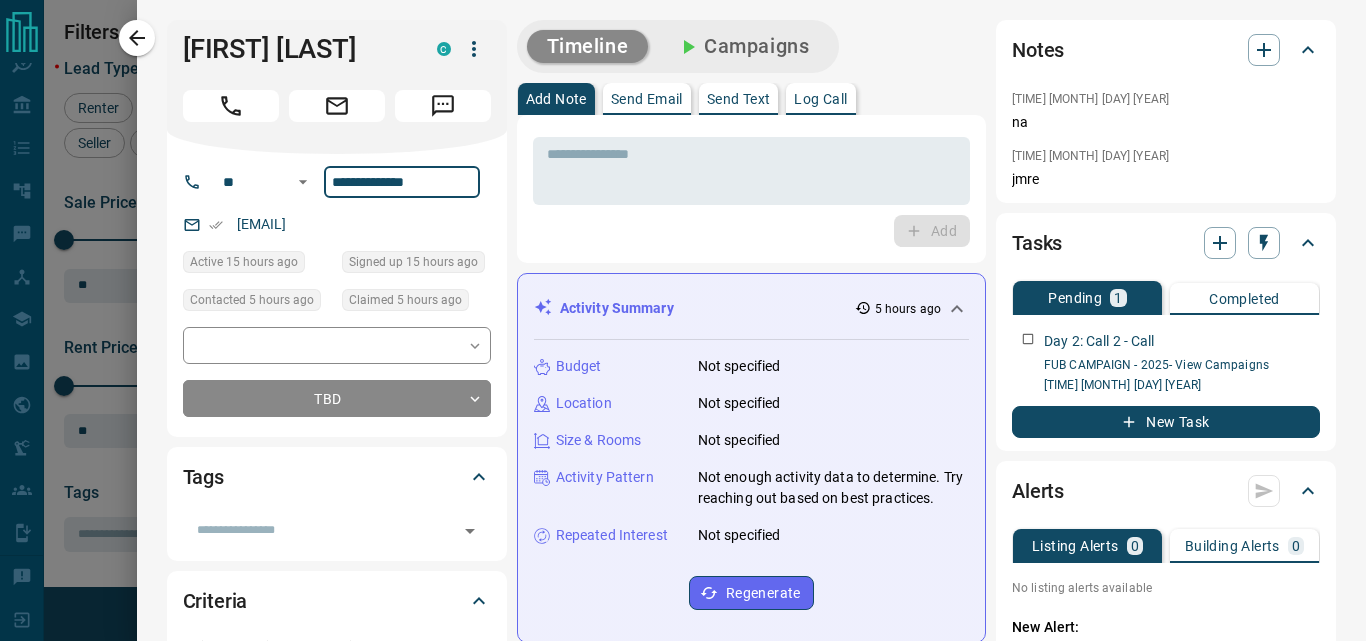 click on "**********" at bounding box center [402, 182] 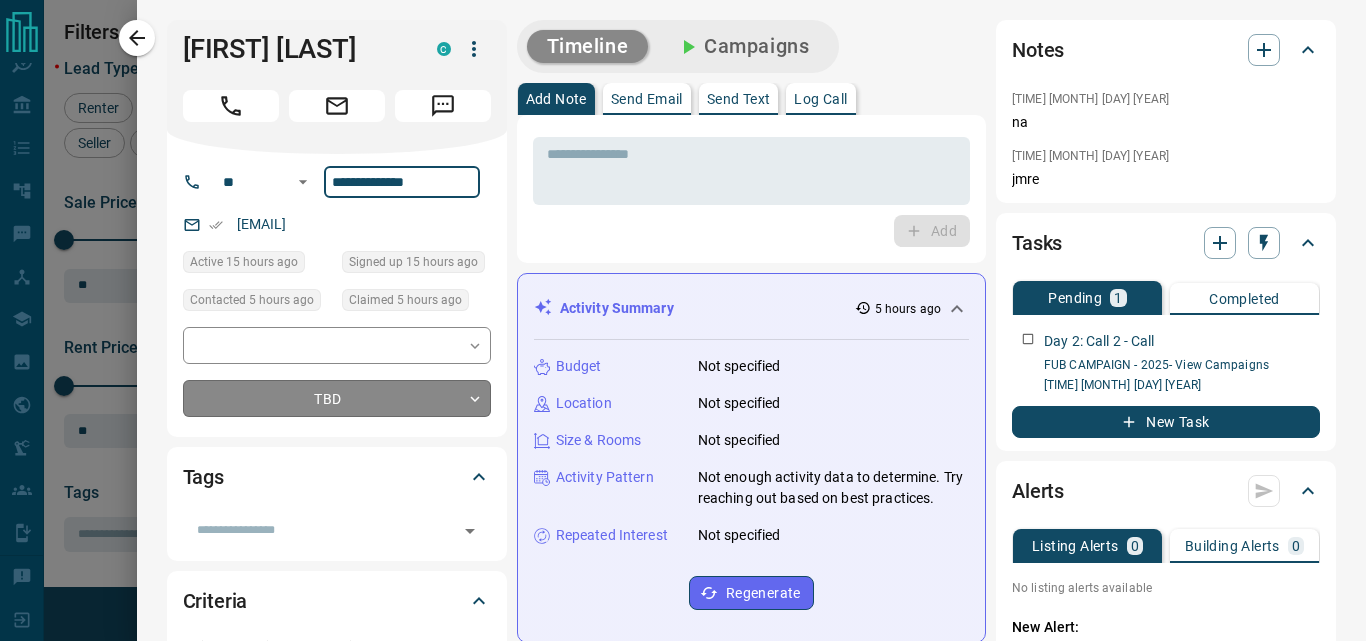 click on "Lead Transfers Claim Leads My Leads Tasks Opportunities Deals Campaigns Automations Messages Broker Bay Training Media Services Agent Resources Precon Worksheet My Team Mobile Apps Disclosure Logout My Leads Filters [NUMBER] Manage Tabs New Lead All TBD Do Not Contact Not Responsive Bogus Just Browsing Criteria Obtained Future Follow Up Warm HOT Taken on Showings Submitted Offer Client Name Details Last Active Claimed Date Status Tags [FIRST] [LAST] Buyer, Renter C [CURRENCY] [NUMBER] hours ago Contacted in [NUMBER] minutes [NUMBER] hours ago Signed up [NUMBER] hours ago TBD + [FIRST] [LAST] Buyer, Renter P [CURRENCY] [NUMBER] hours ago Contacted in [NUMBER] minutes [NUMBER] hours ago Signed up [NUMBER] hours ago TBD + [FIRST] [LAST] Buyer C [CURRENCY] [CURRENCY] - [CURRENCY] [CITY] | [CITY], [CITY] [NUMBER] hours ago Contacted in [NUMBER] minutes [NUMBER] hours ago Signed up [NUMBER] years ago TBD + [FIRST] [LAST] Buyer C [CURRENCY] - [CURRENCY] [CITY], [CITY] [NUMBER] hours ago Contacted [NUMBER] hours ago TBD + Buyer" at bounding box center (683, 308) 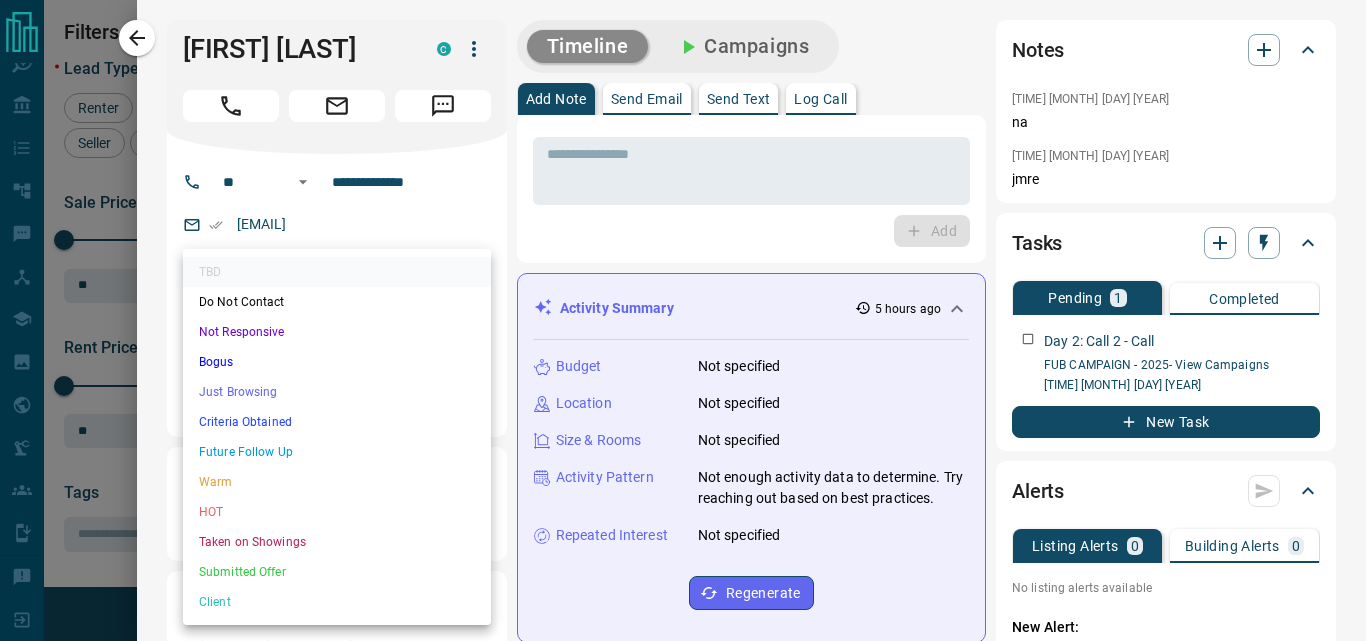click on "Bogus" at bounding box center (337, 362) 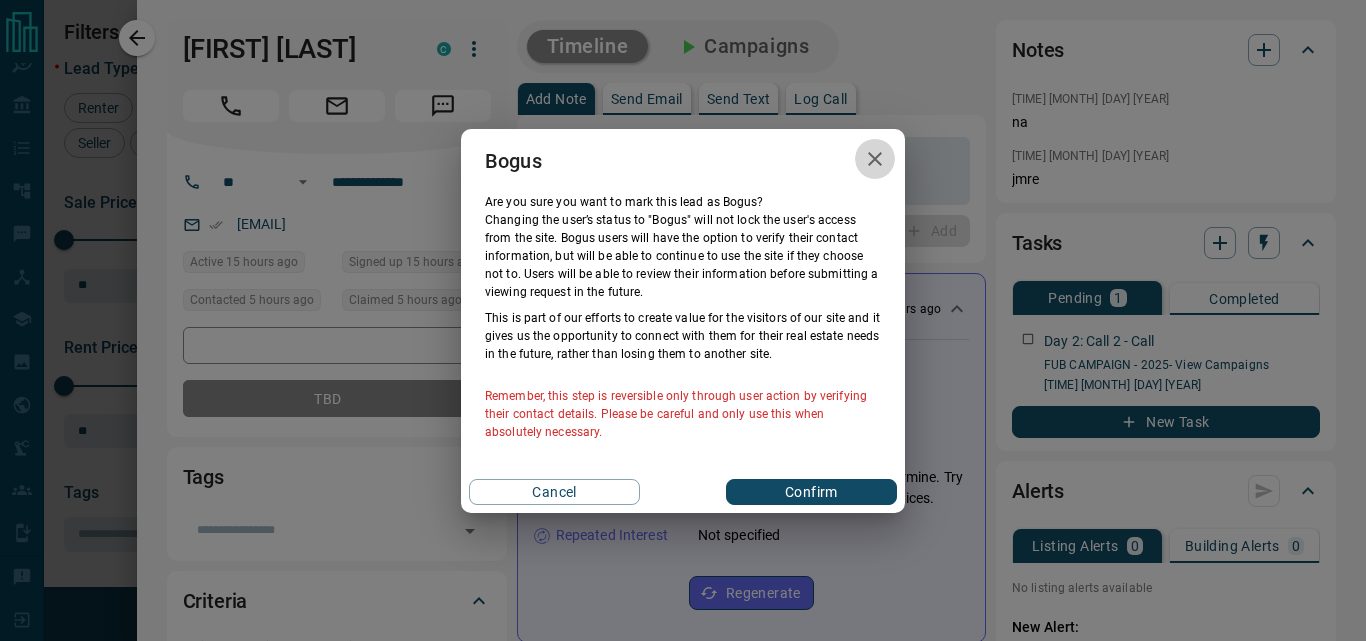 click 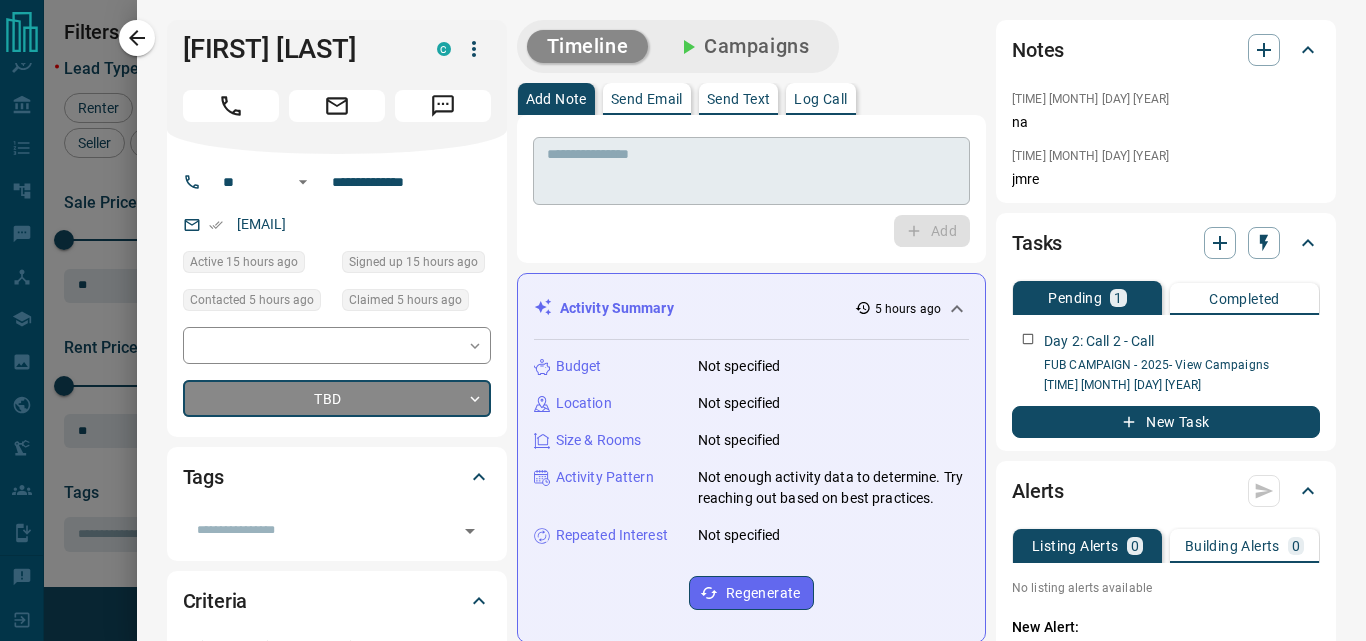 click on "* ​" at bounding box center [751, 171] 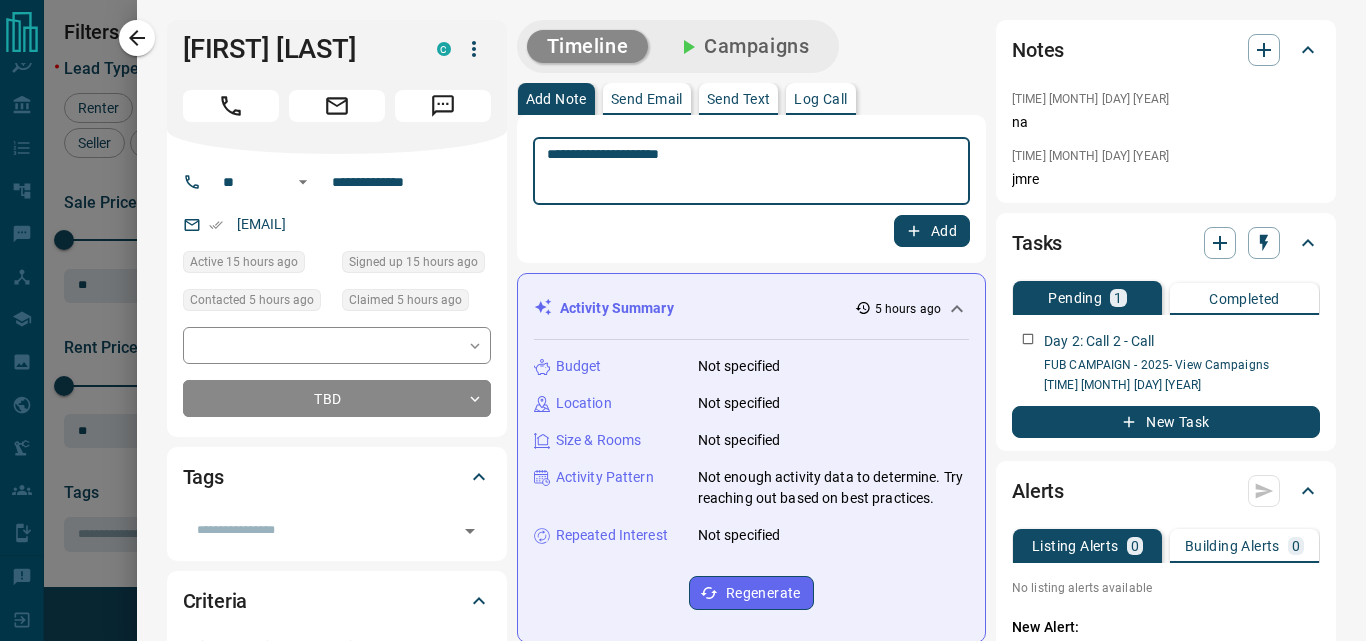 type on "**********" 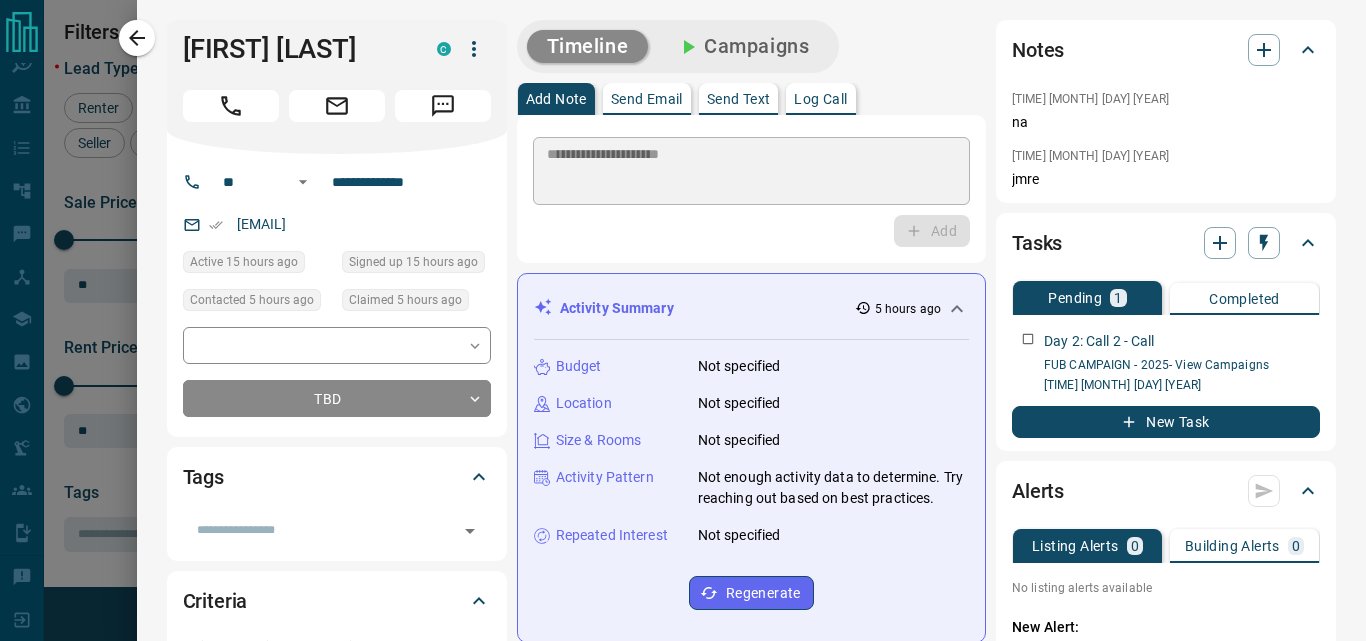 type 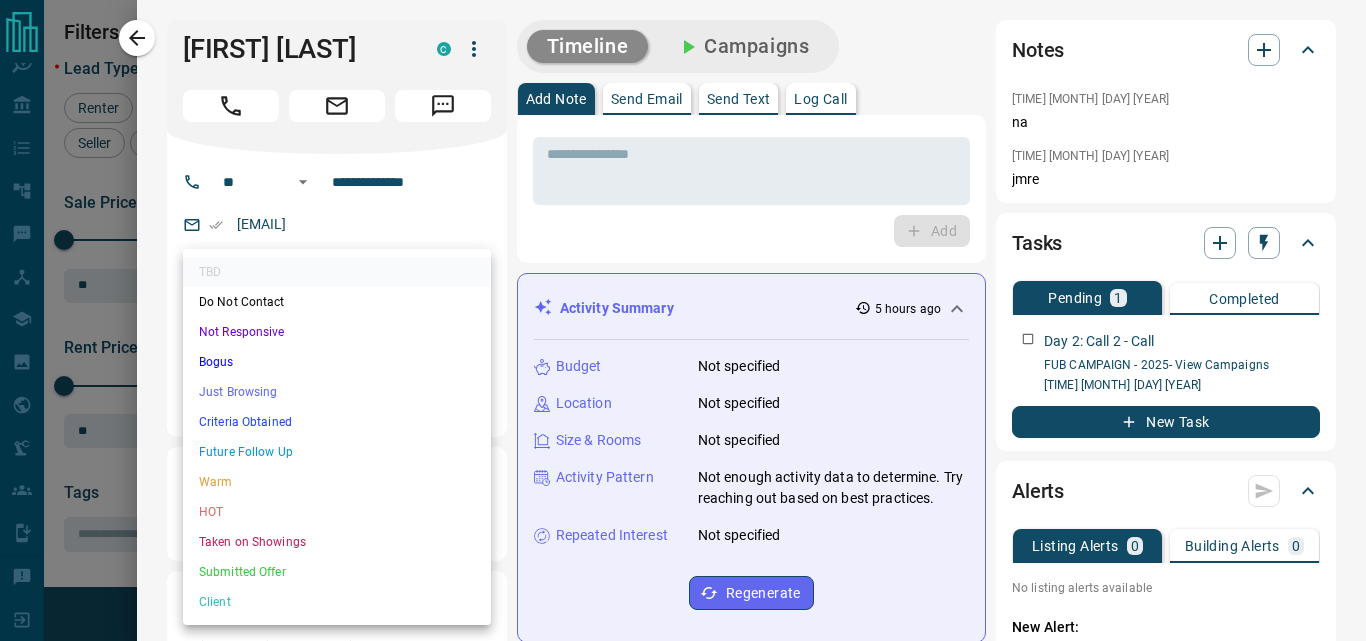 click on "Lead Transfers Claim Leads My Leads Tasks Opportunities Deals Campaigns Automations Messages Broker Bay Training Media Services Agent Resources Precon Worksheet My Team Mobile Apps Disclosure Logout My Leads Filters 2 Manage Tabs New Lead All 9443 TBD 261 Do Not Contact - Not Responsive 570 Bogus 983 Just Browsing 4440 Criteria Obtained 1480 Future Follow Up 1032 Warm 303 HOT 91 Taken on Showings 94 Submitted Offer 33 Client 156 Name Details Last Active Claimed Date Status Tags [FIRST] [LAST] Buyer, Renter C $--- [TIME] ago Contacted in [TIME] minutes [TIME] ago Signed up [TIME] ago TBD + [FIRST] [LAST] Buyer, Renter P $--- [TIME] ago Contacted in [TIME] minutes [TIME] ago Signed up [TIME] ago TBD + [FIRST] [LAST] Buyer C $0 - $3K [CITY] | [CITY], [CITY] [TIME] ago Contacted in [TIME] minutes [TIME] ago Signed up [NUMBER] years ago TBD + [FIRST] [LAST] Buyer C $[PRICE] - $[PRICE] [CITY], [CITY] [TIME] ago Contacted in [TIME] minutes [TIME] ago Signed up [TIME] ago TBD +" at bounding box center (683, 308) 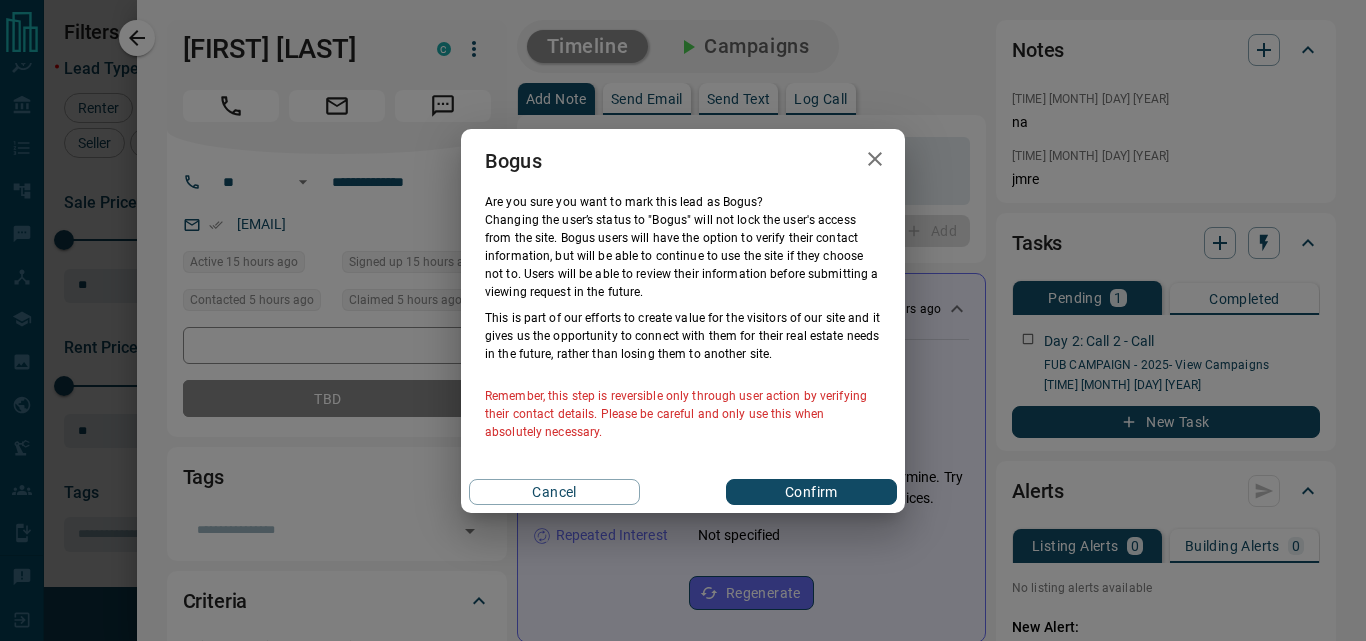 click on "Confirm" at bounding box center [811, 492] 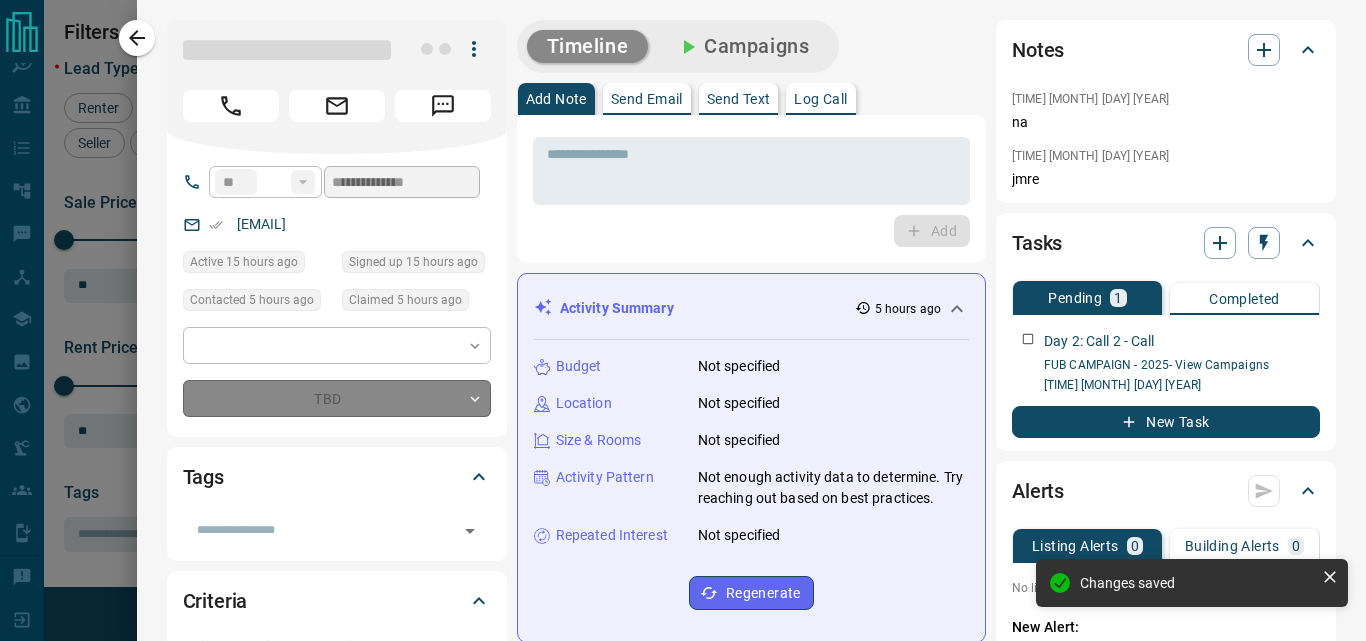 type on "**********" 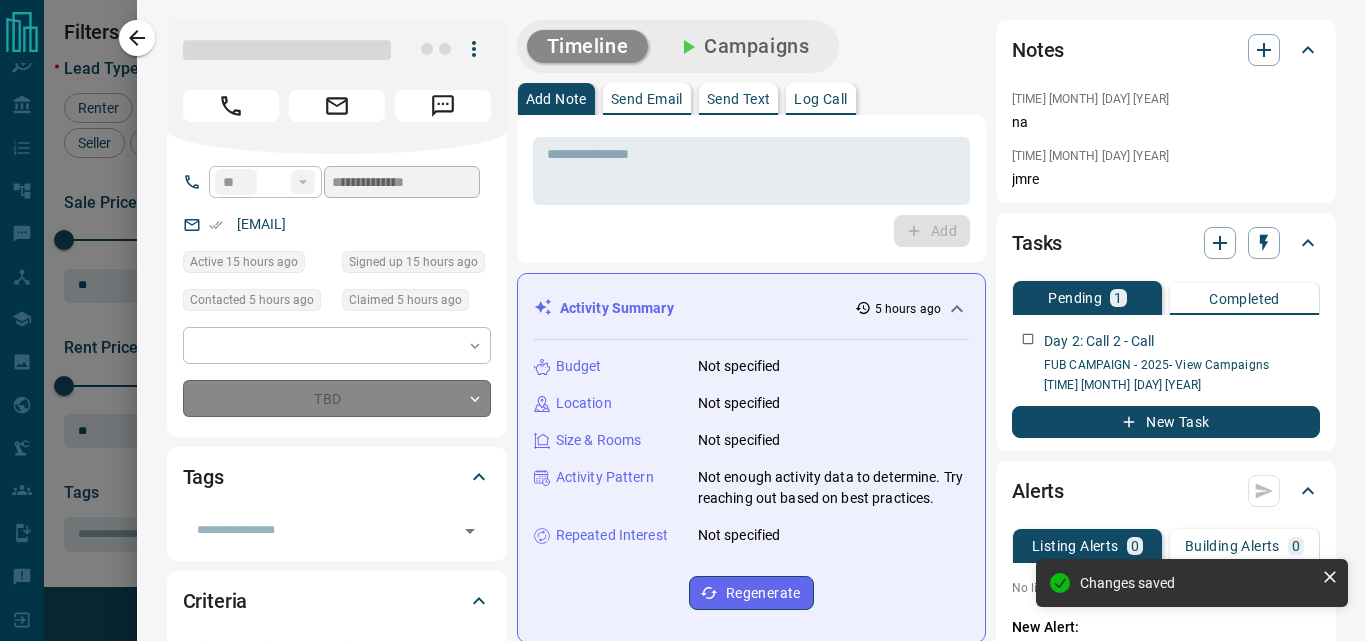 type on "*" 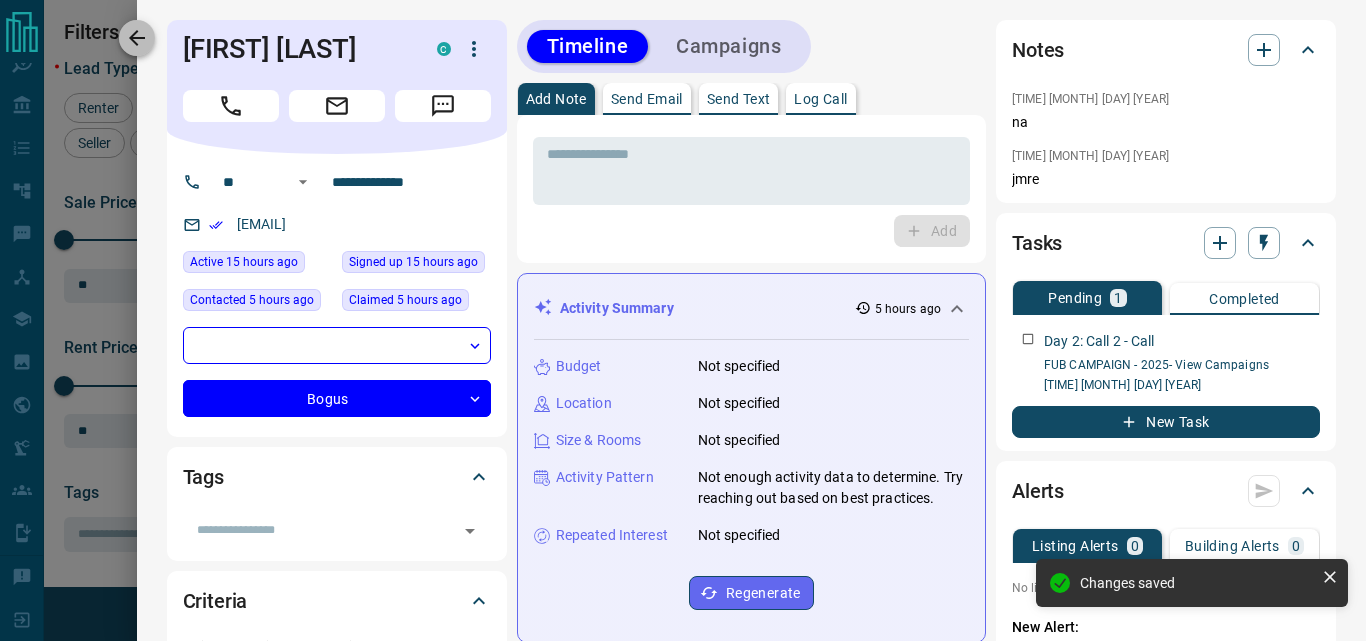click 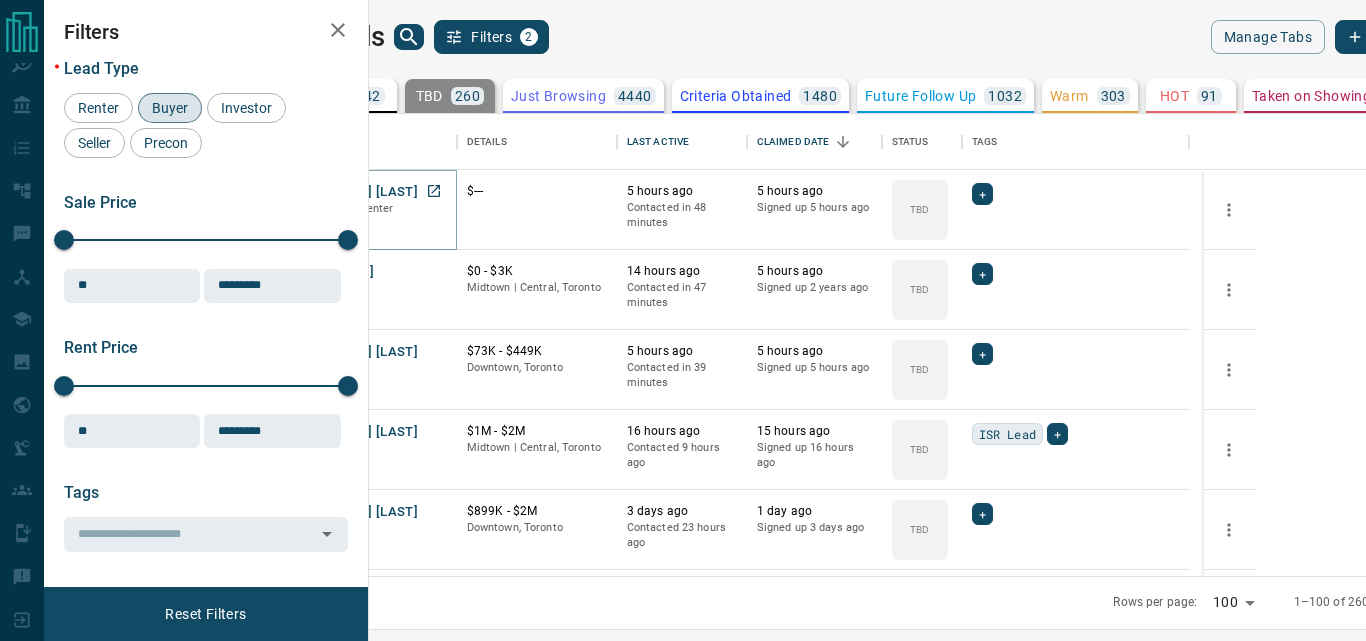 click on "[FIRST] [LAST]" at bounding box center (372, 192) 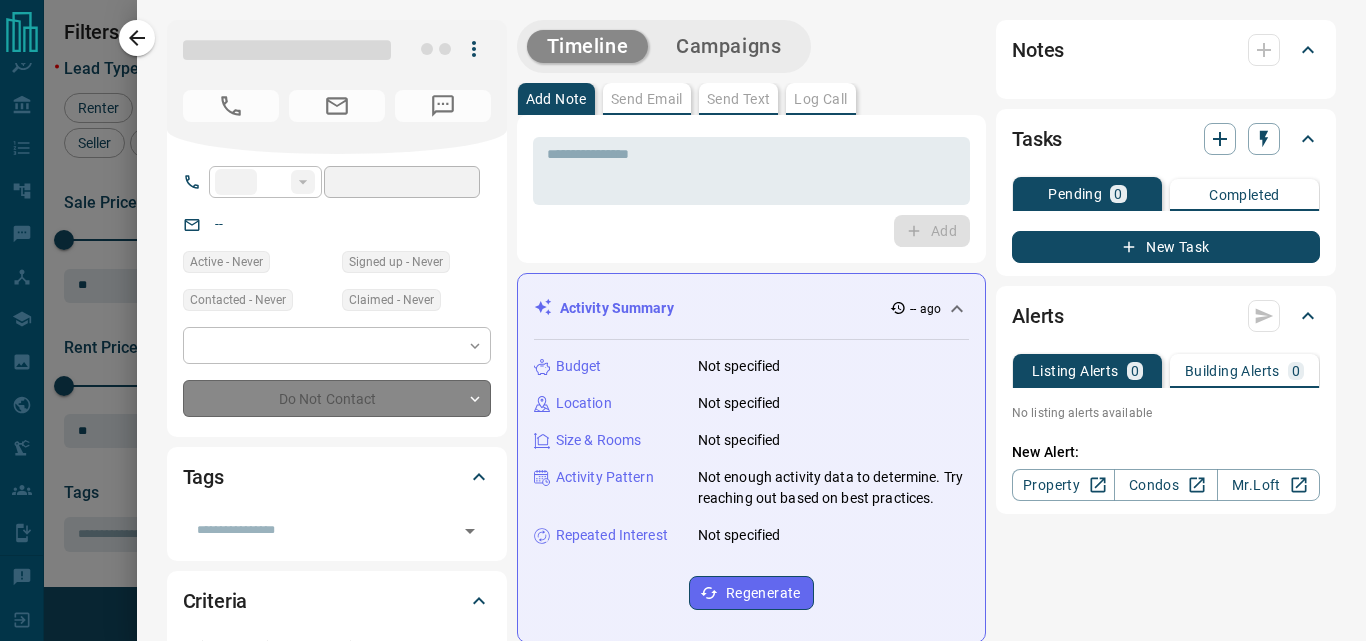 type on "**" 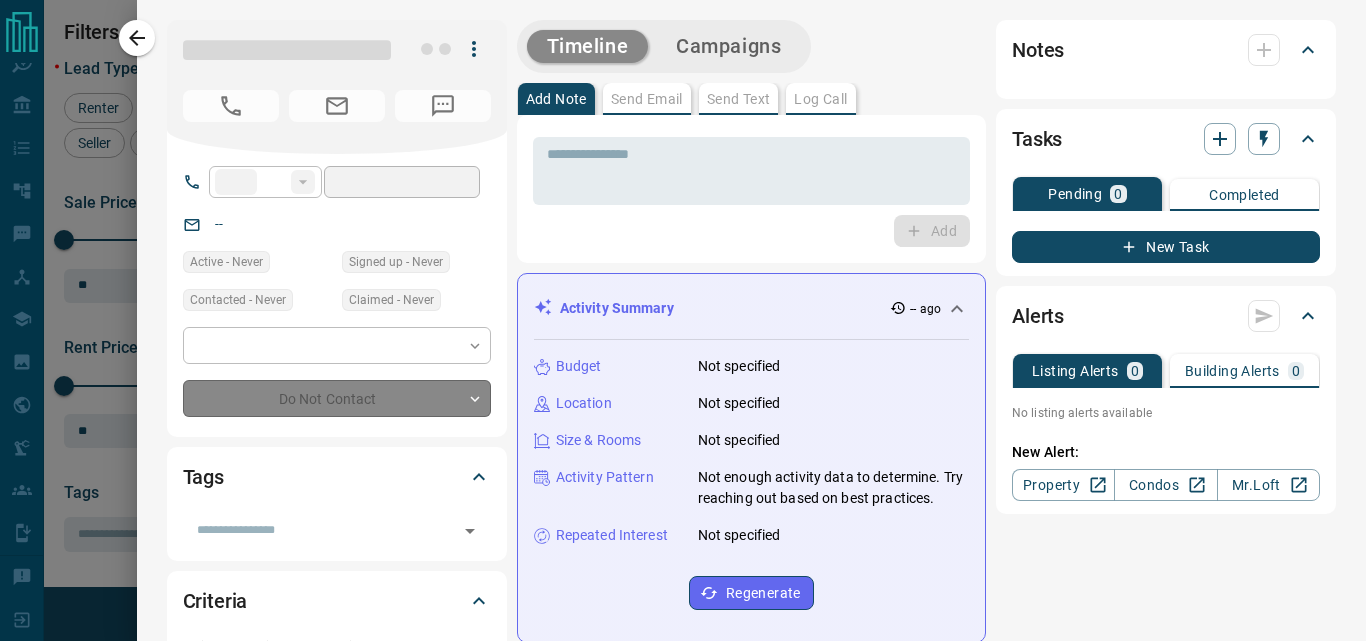 type on "**********" 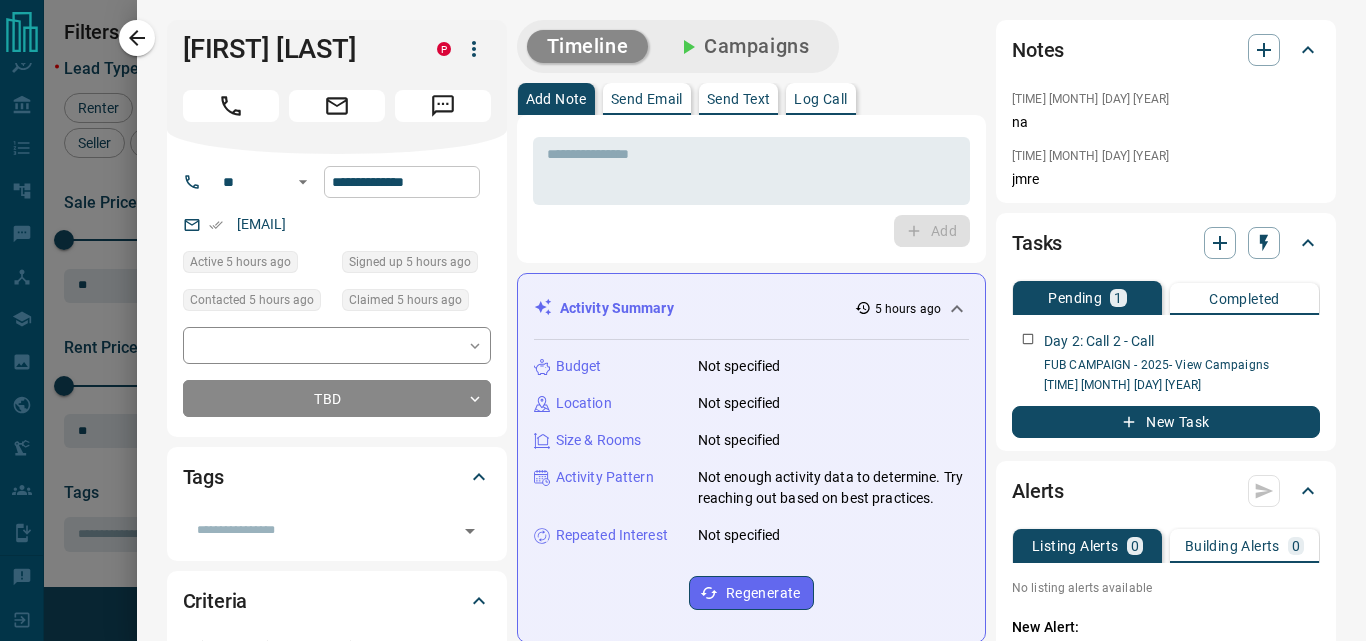 click on "**********" at bounding box center (402, 182) 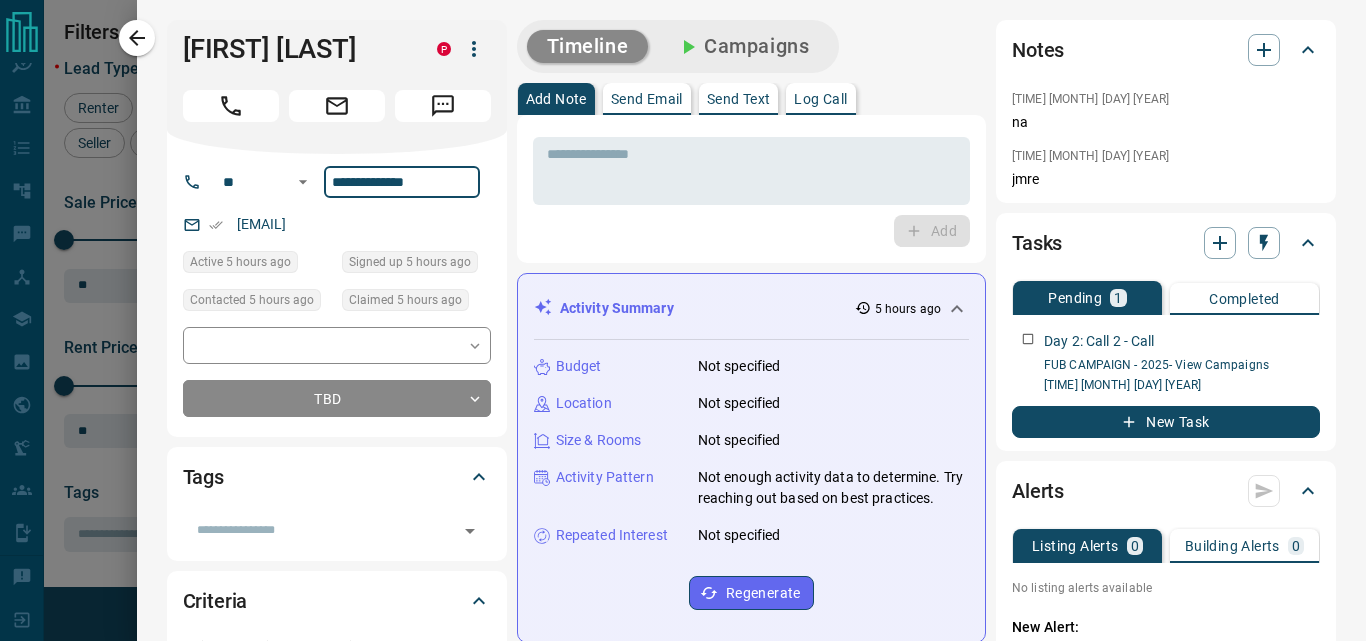 click on "**********" at bounding box center (402, 182) 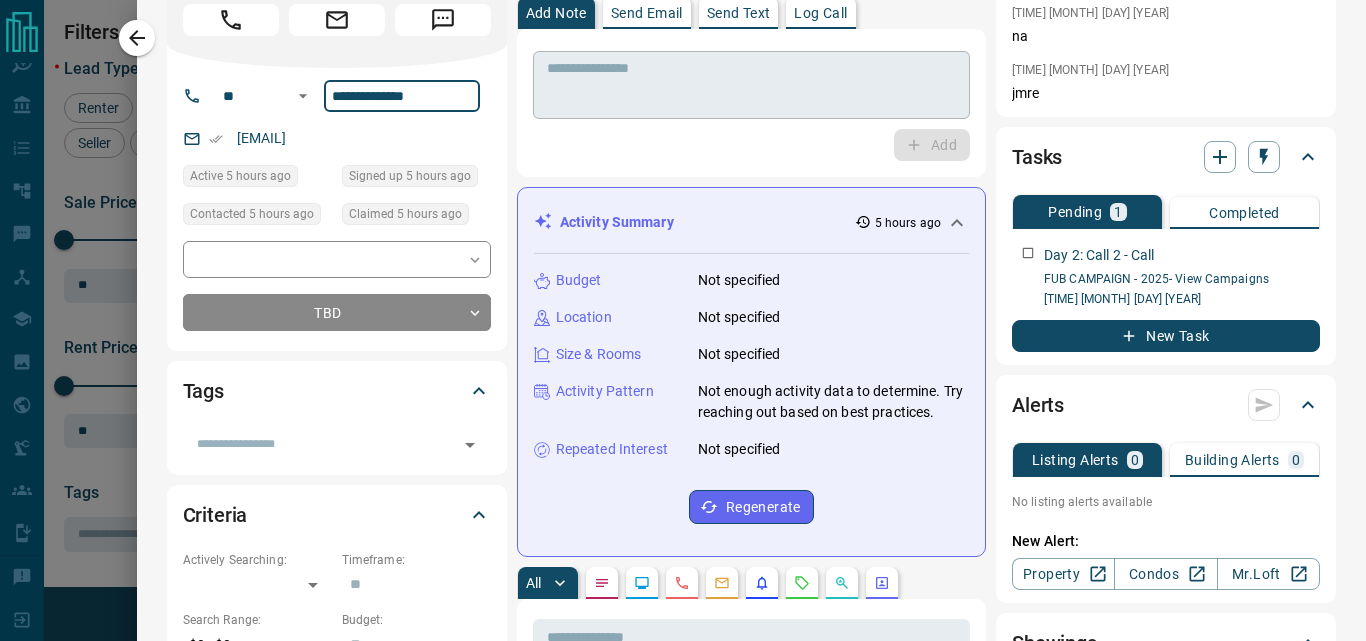scroll, scrollTop: 0, scrollLeft: 0, axis: both 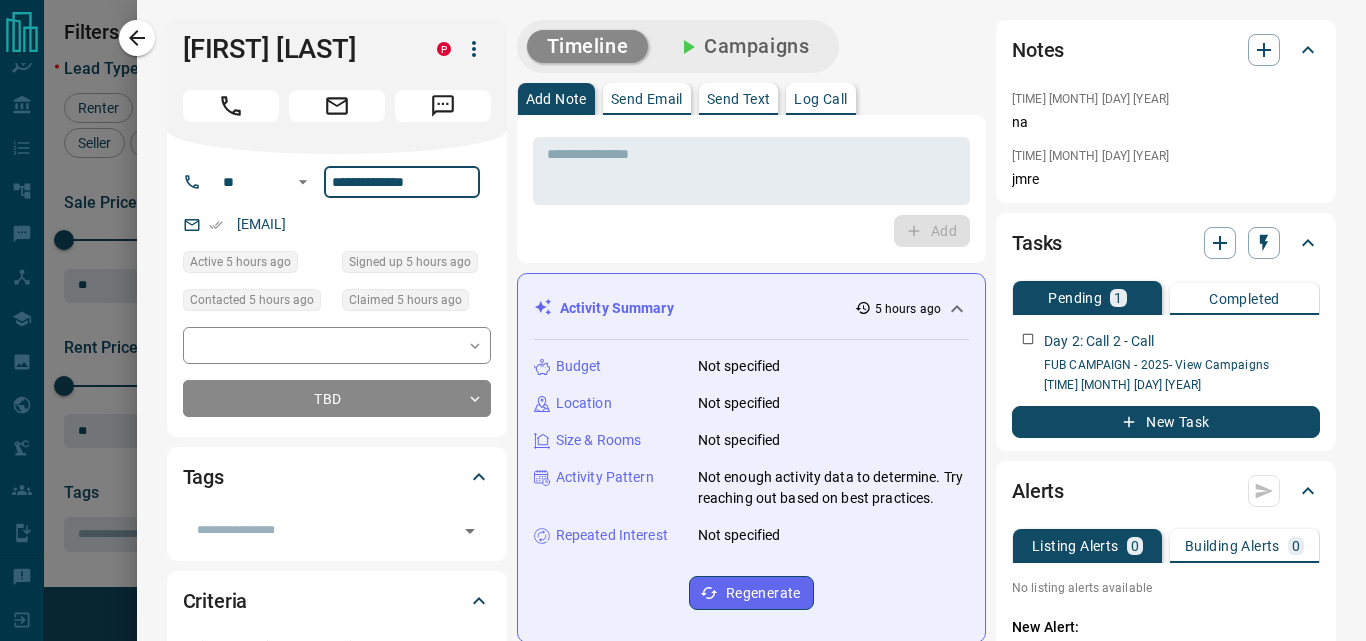 click on "[EMAIL]" at bounding box center [337, 224] 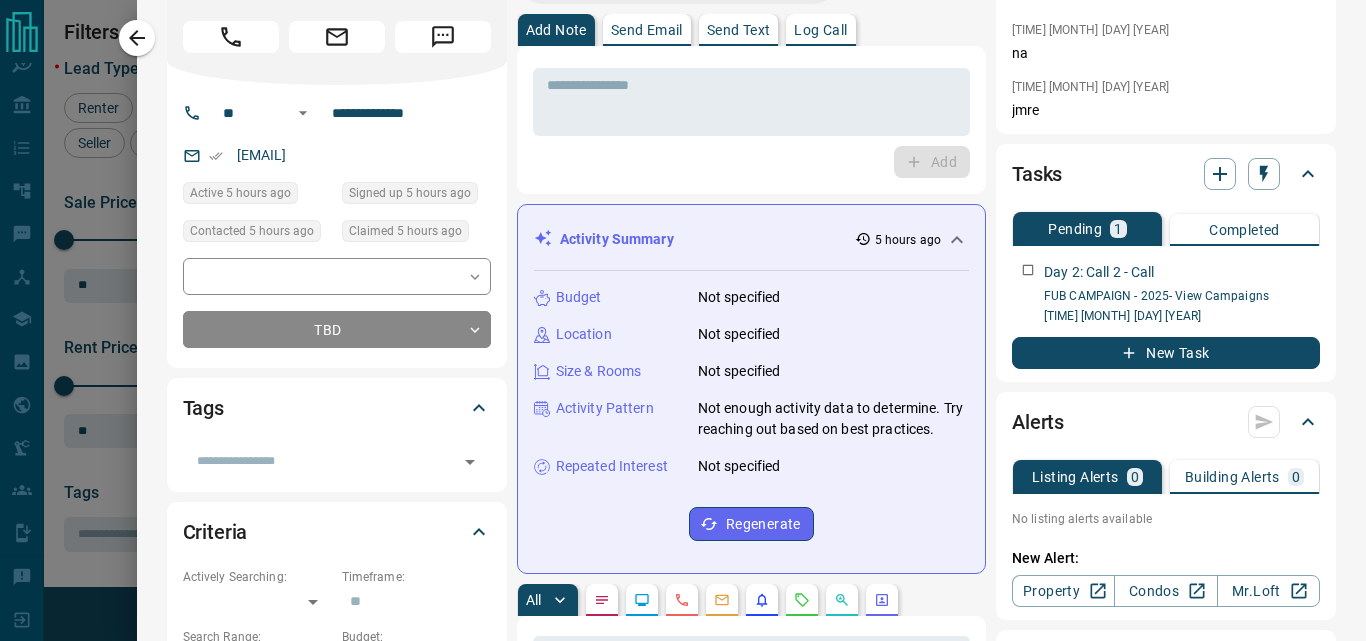 scroll, scrollTop: 0, scrollLeft: 0, axis: both 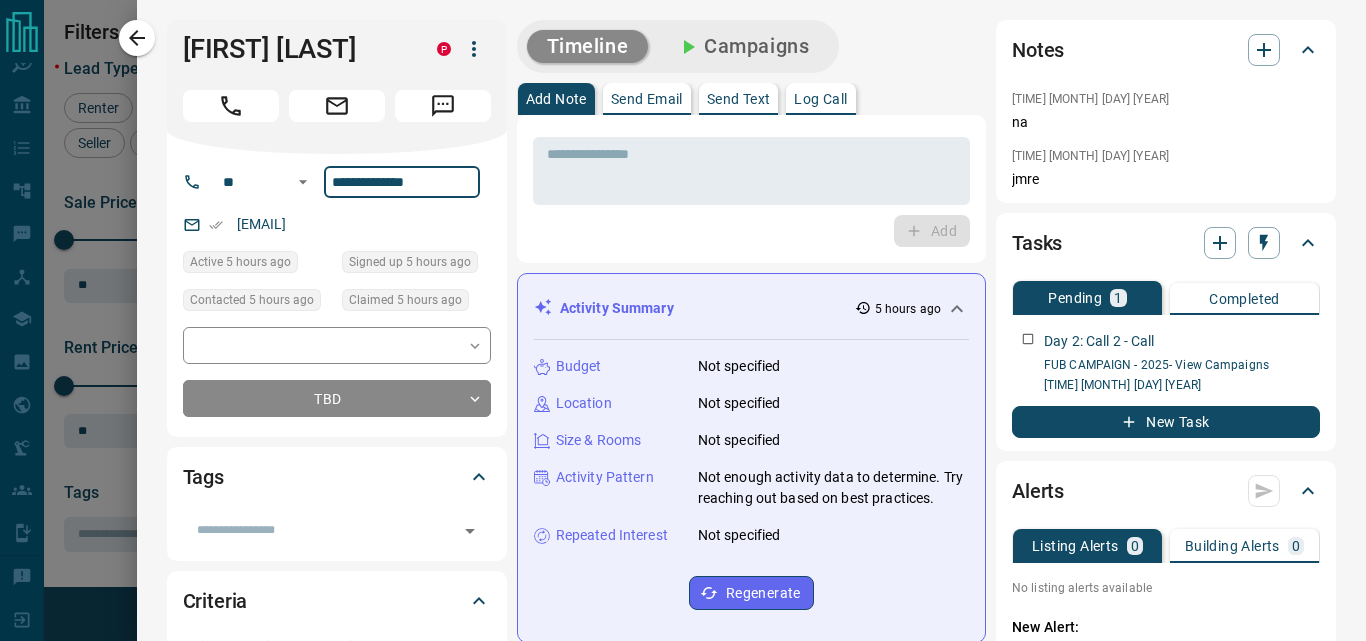 click on "**********" at bounding box center (402, 182) 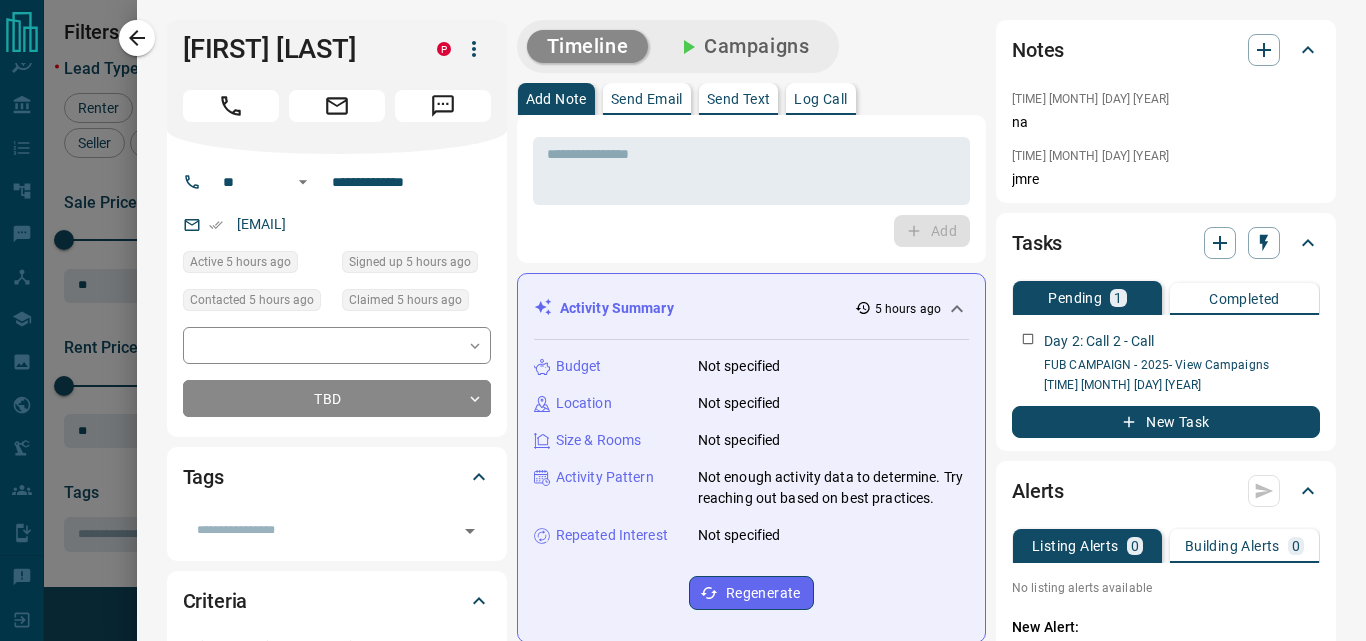 click on "**********" at bounding box center [337, 228] 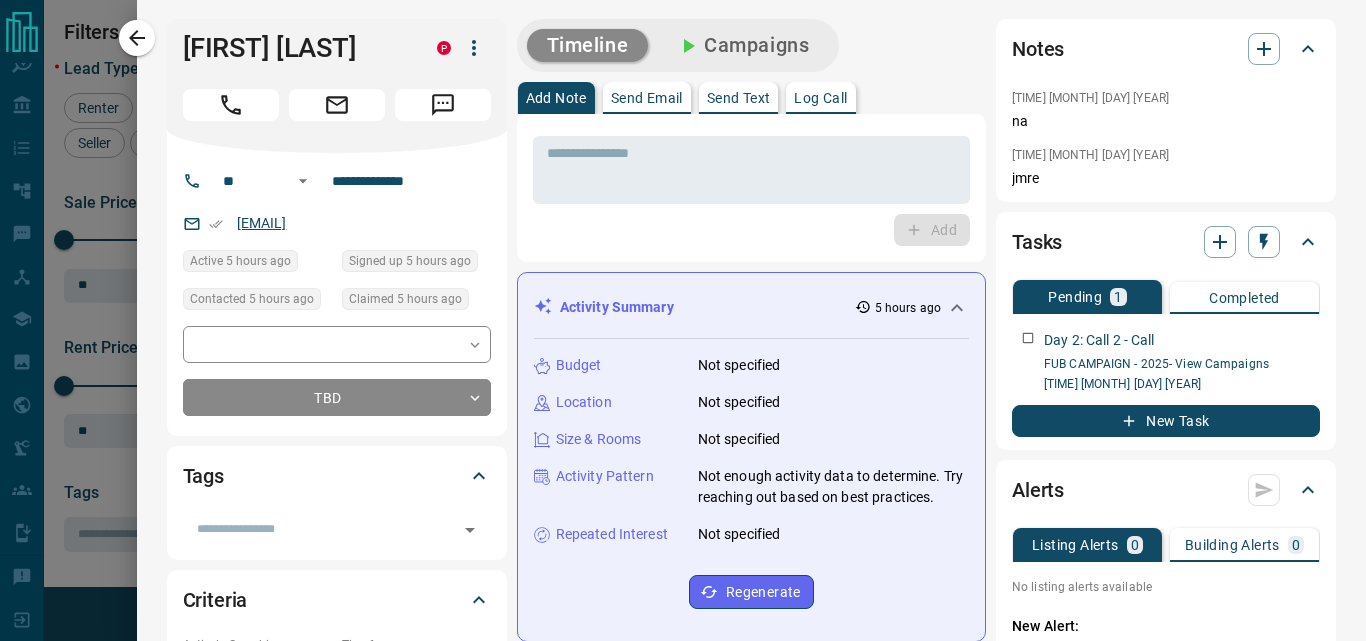 scroll, scrollTop: 0, scrollLeft: 0, axis: both 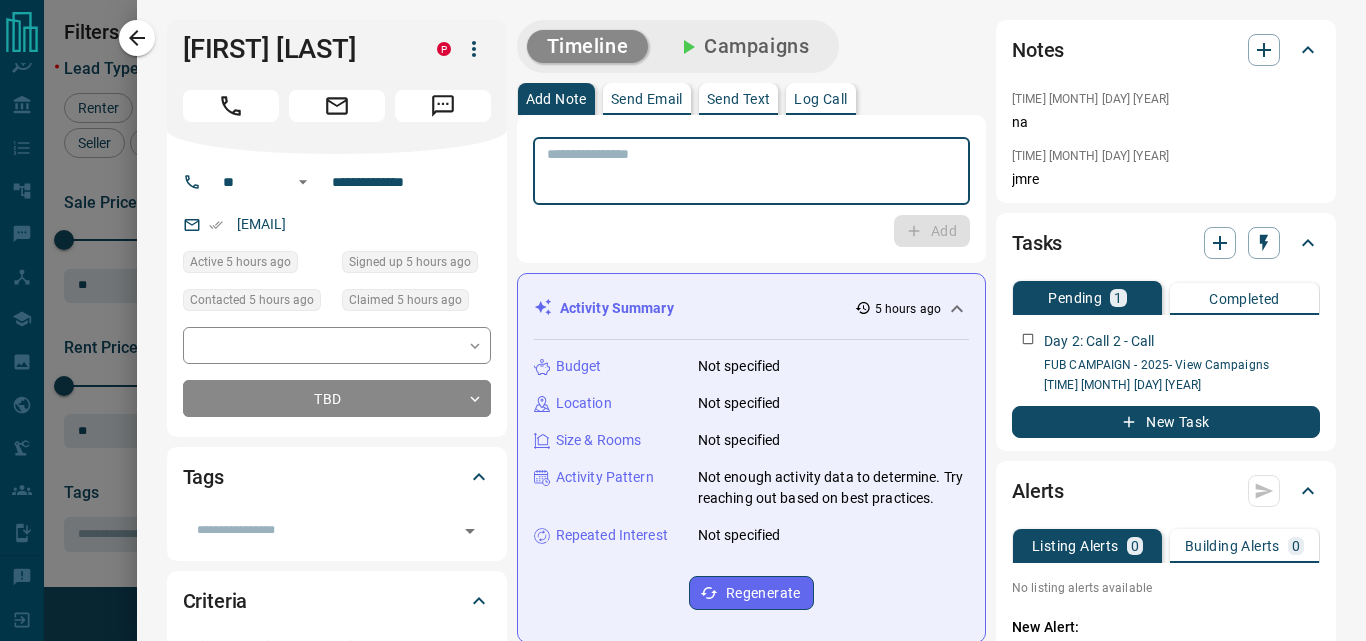 click at bounding box center [751, 171] 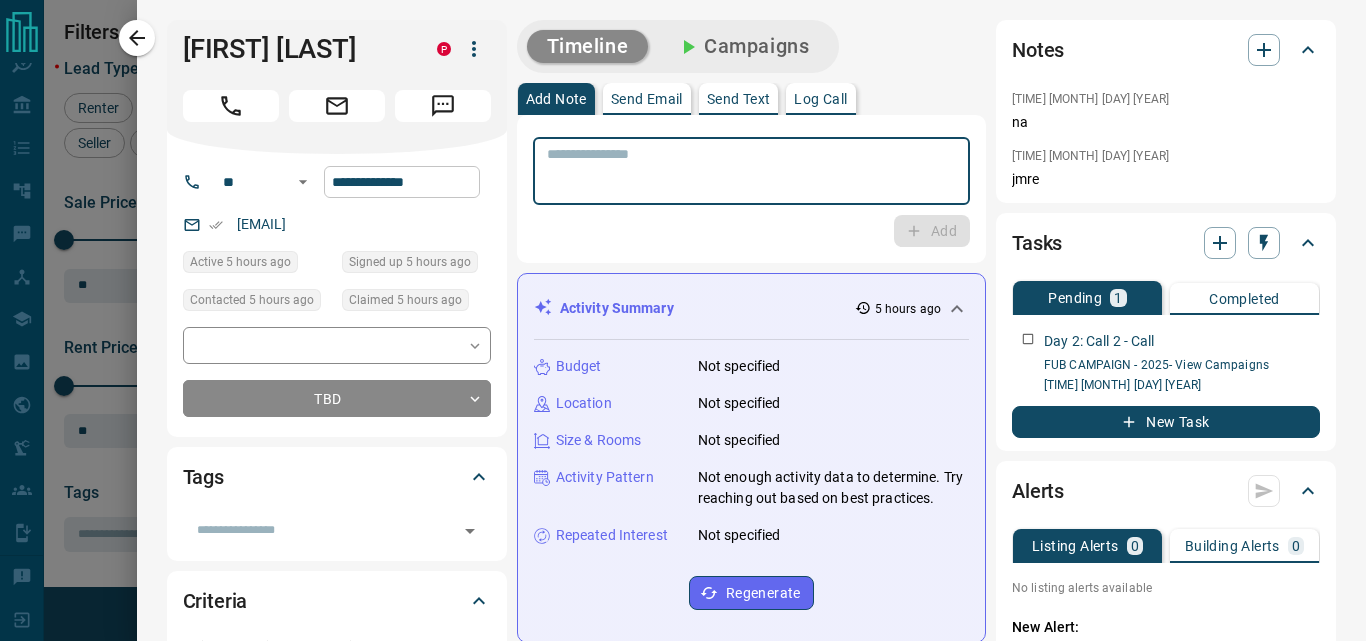 click on "**********" at bounding box center (402, 182) 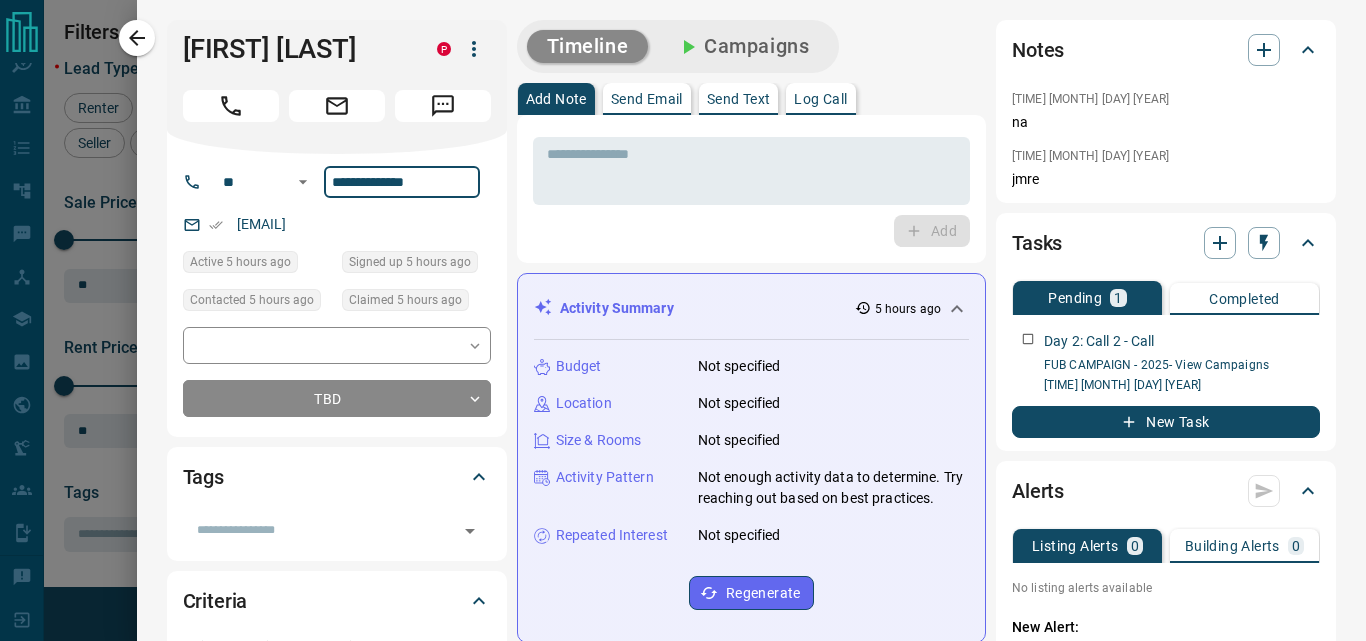 click on "**********" at bounding box center (402, 182) 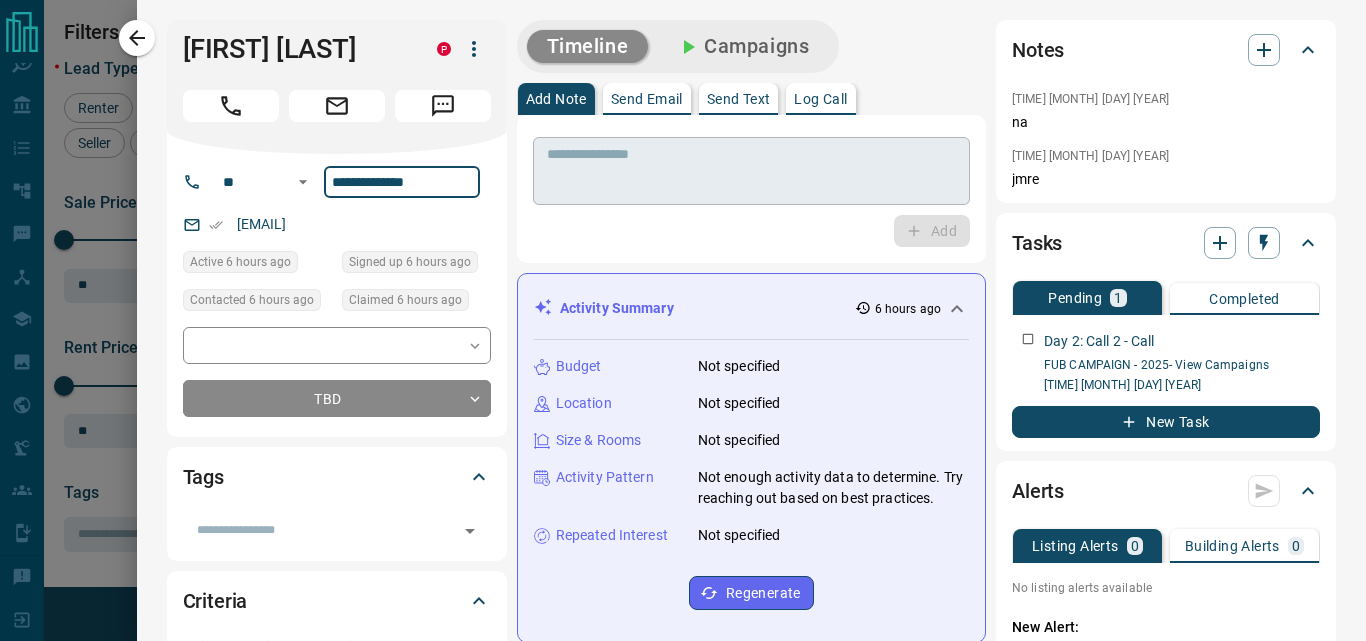 click at bounding box center [751, 171] 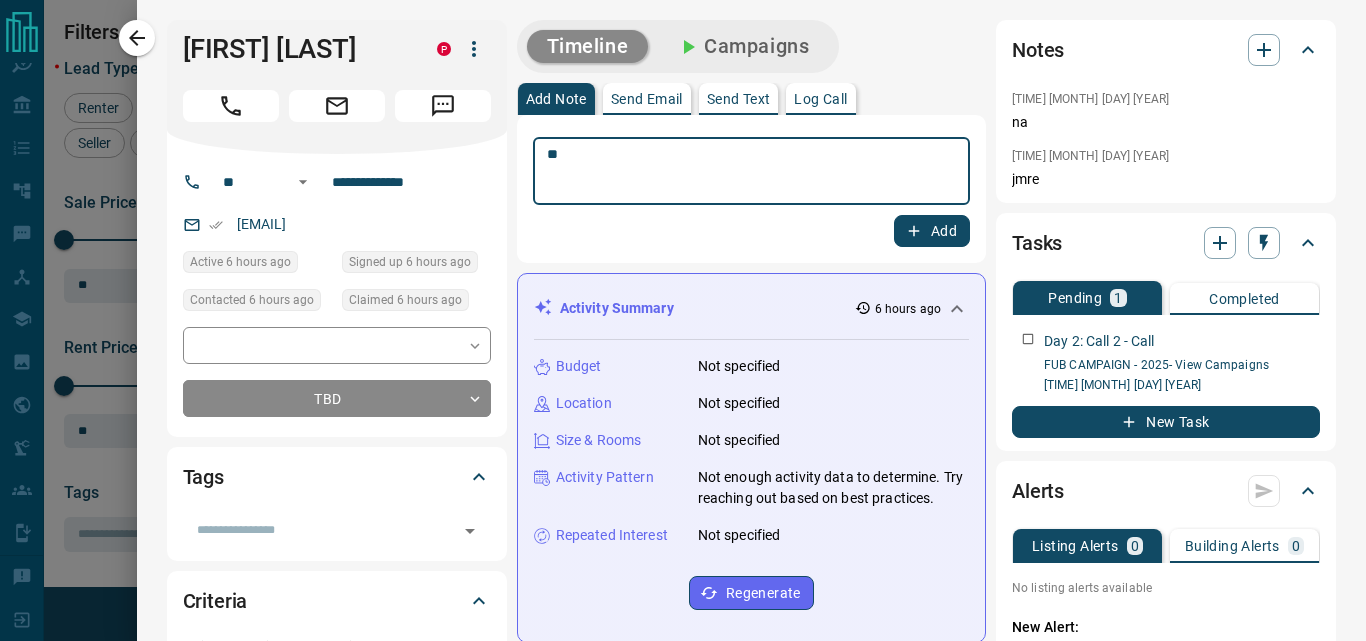 type on "**" 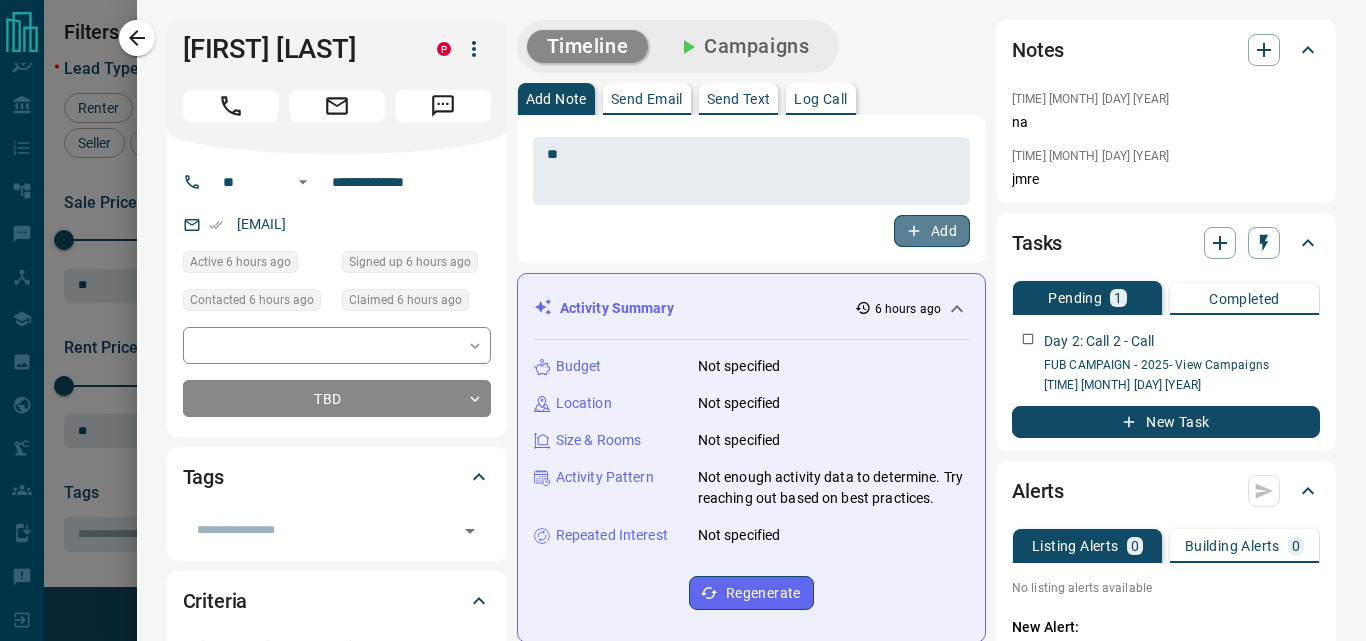 click 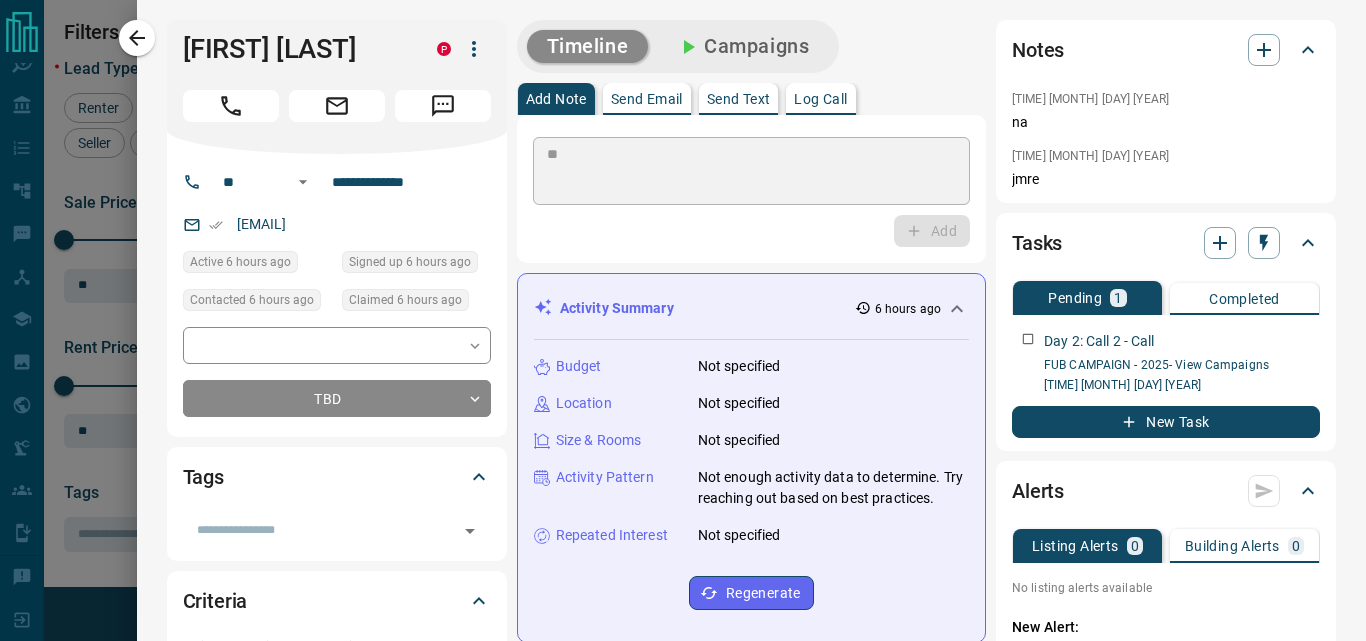 type 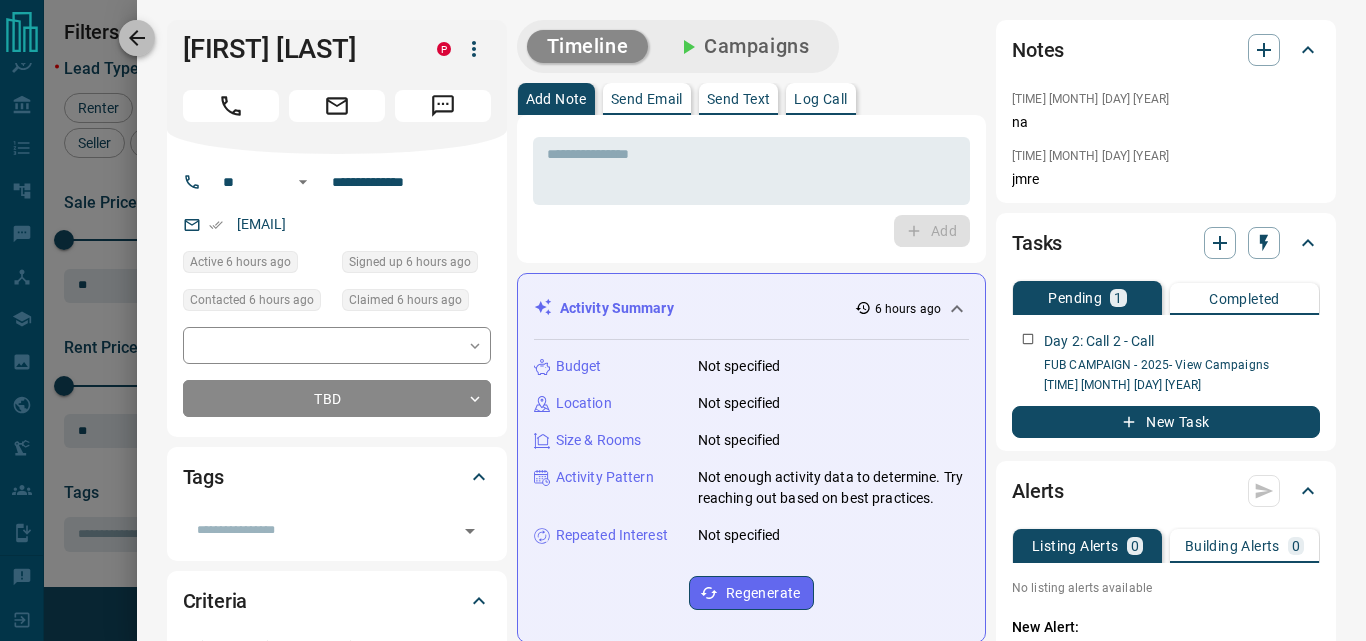 click at bounding box center [137, 38] 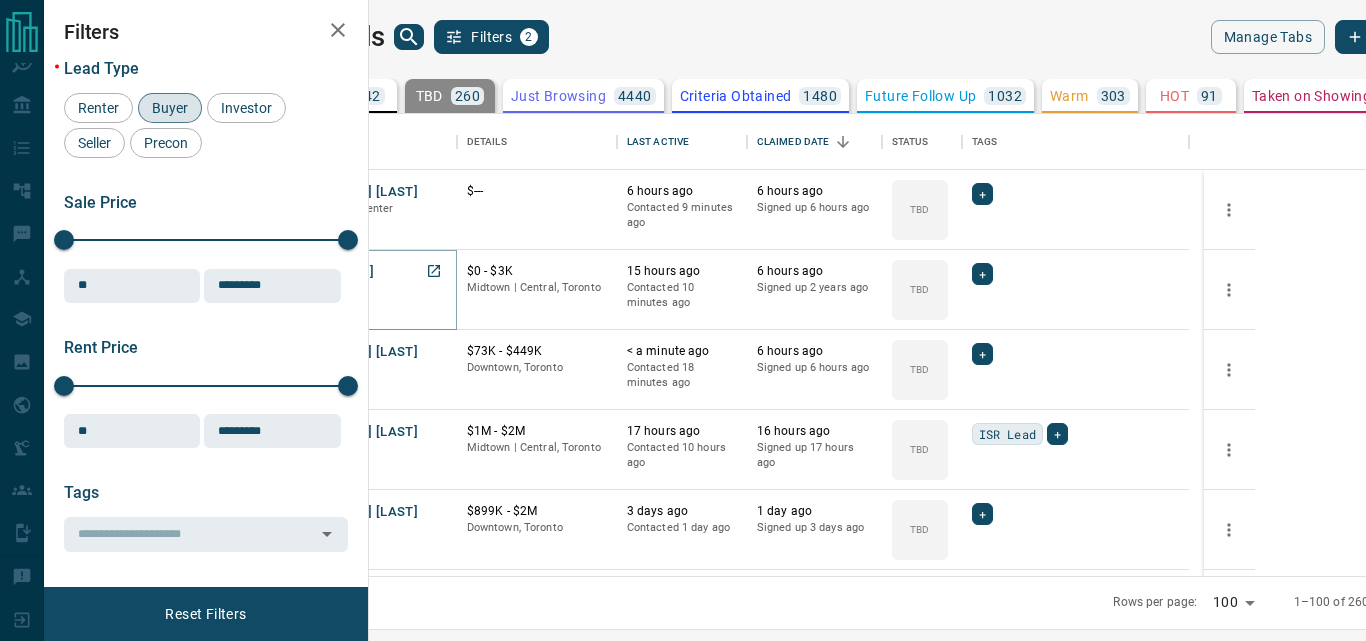 click on "[NAME]" at bounding box center (350, 272) 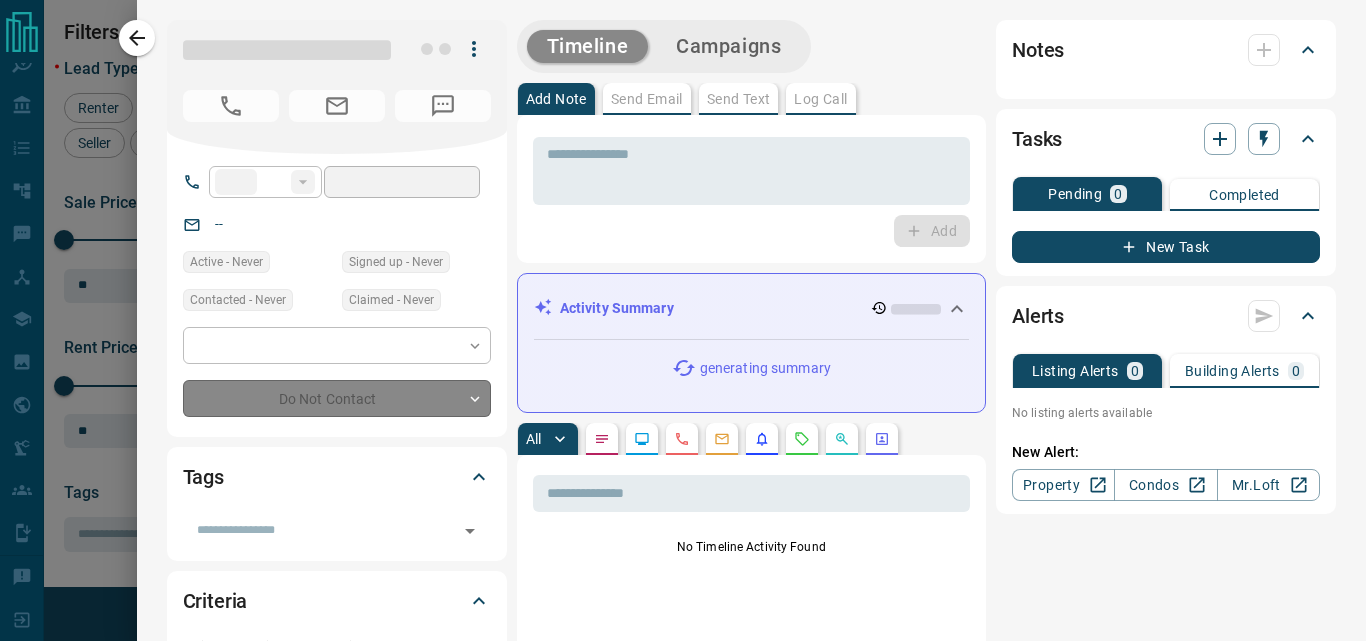type on "**" 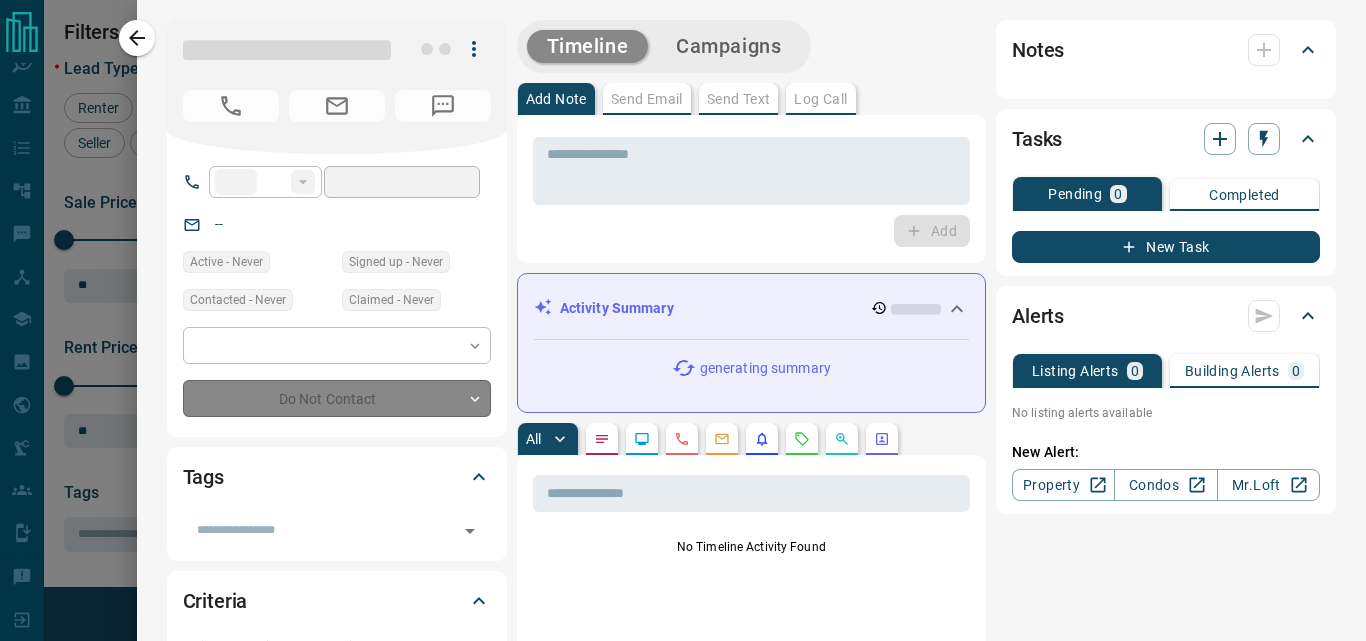 type on "**********" 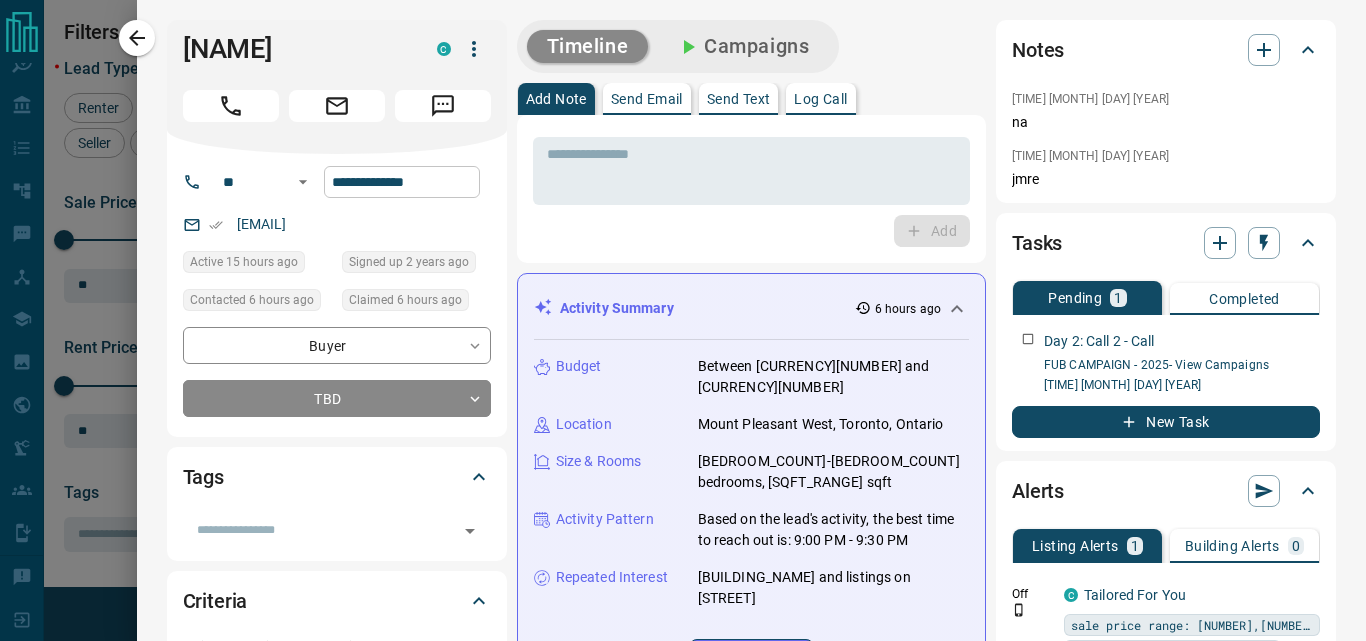 click on "**********" at bounding box center [402, 182] 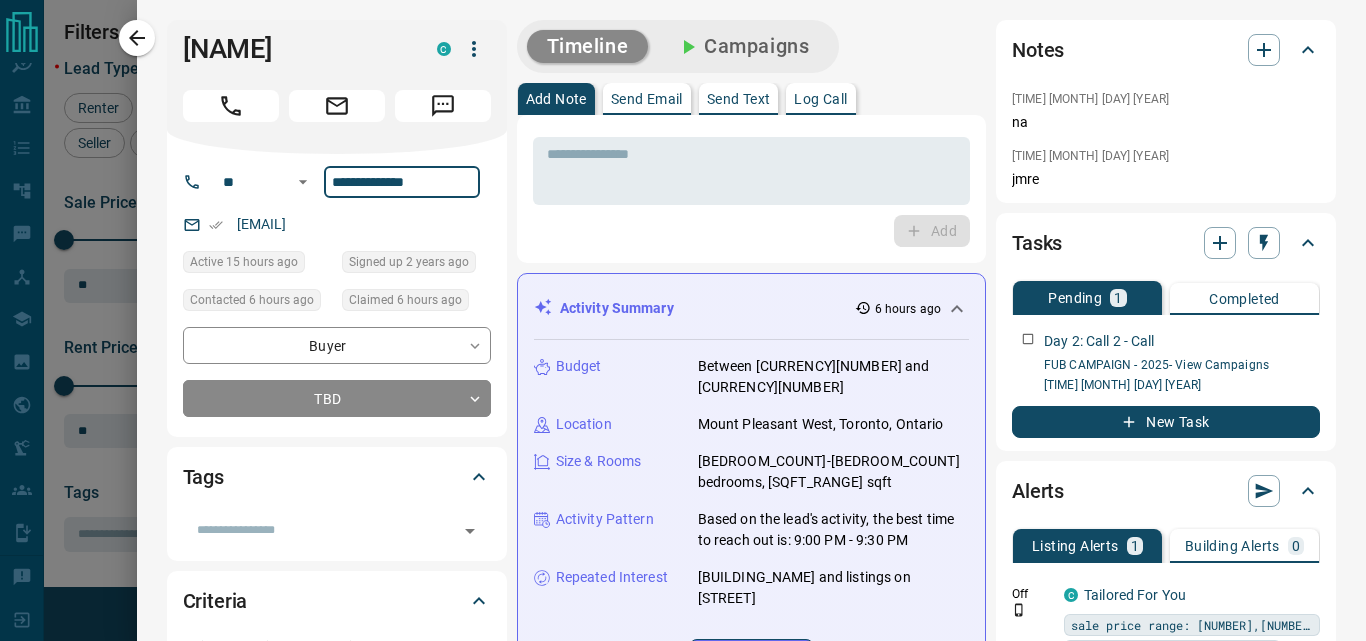 click on "**********" at bounding box center (402, 182) 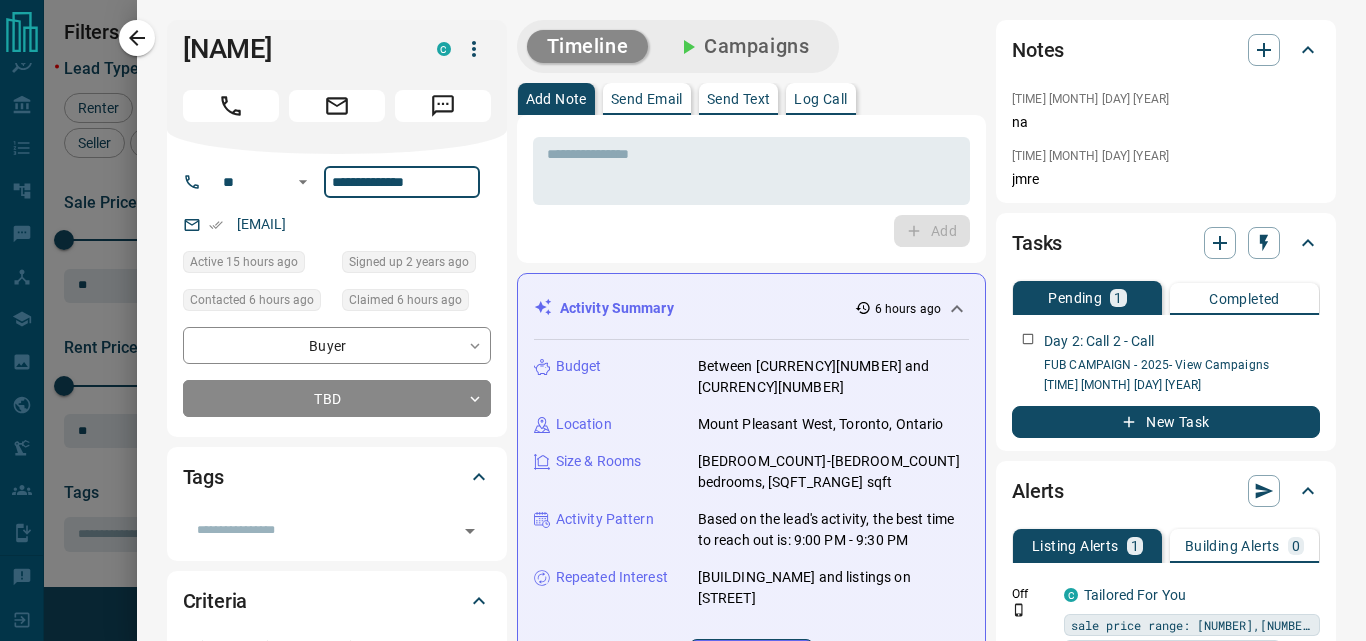 click on "**********" at bounding box center (337, 295) 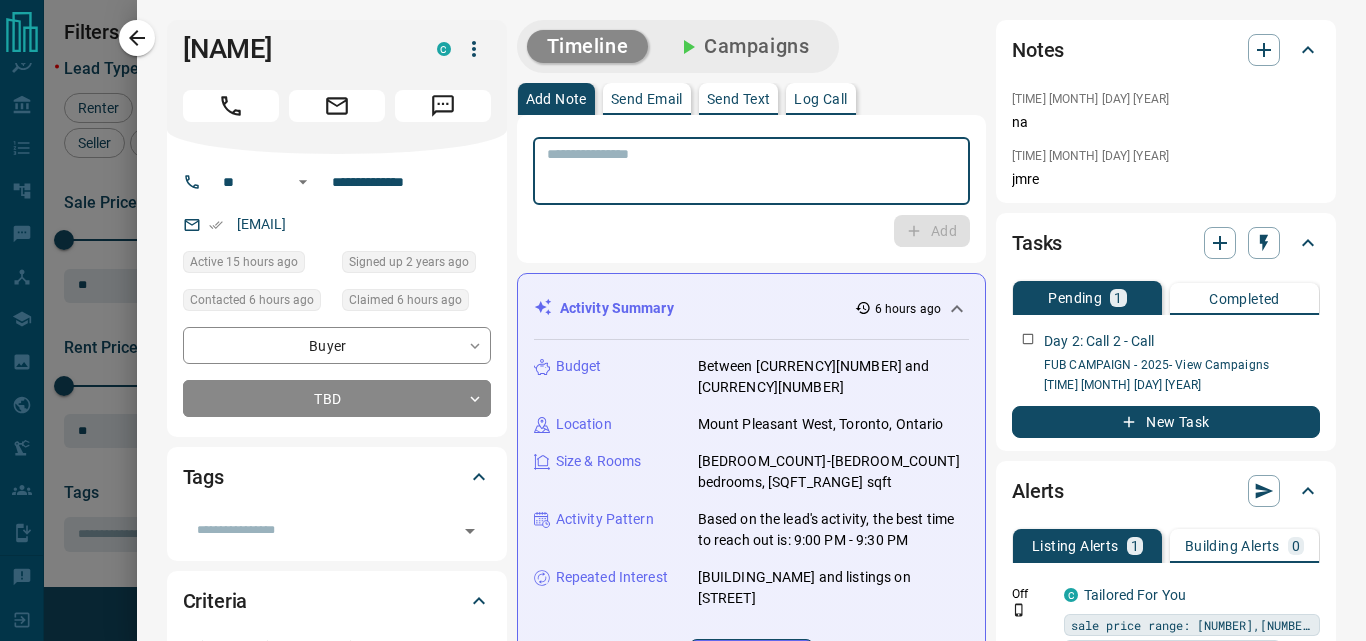 click at bounding box center [751, 171] 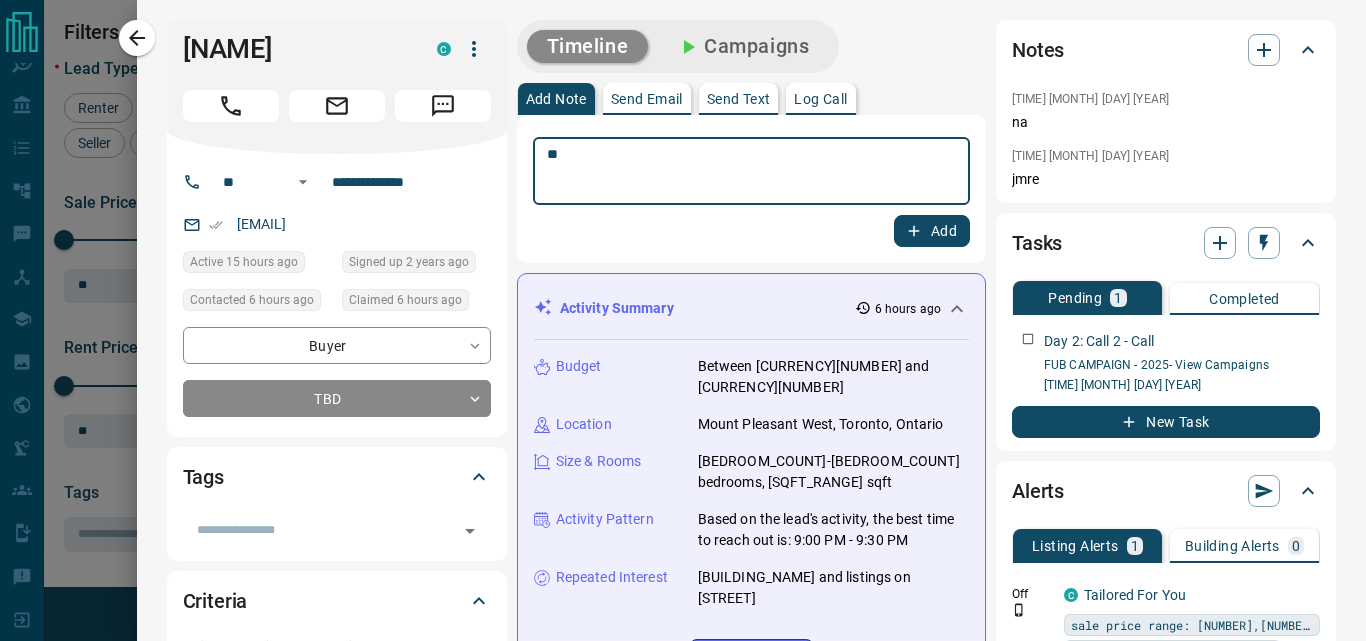 type on "**" 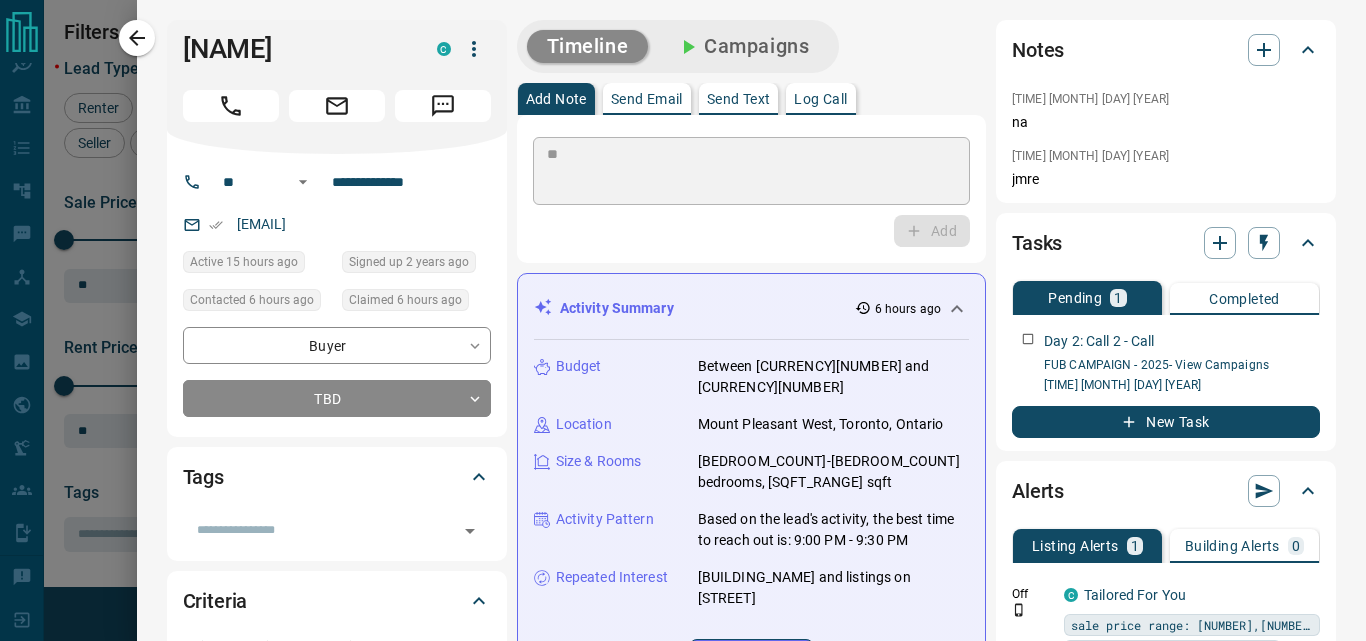 type 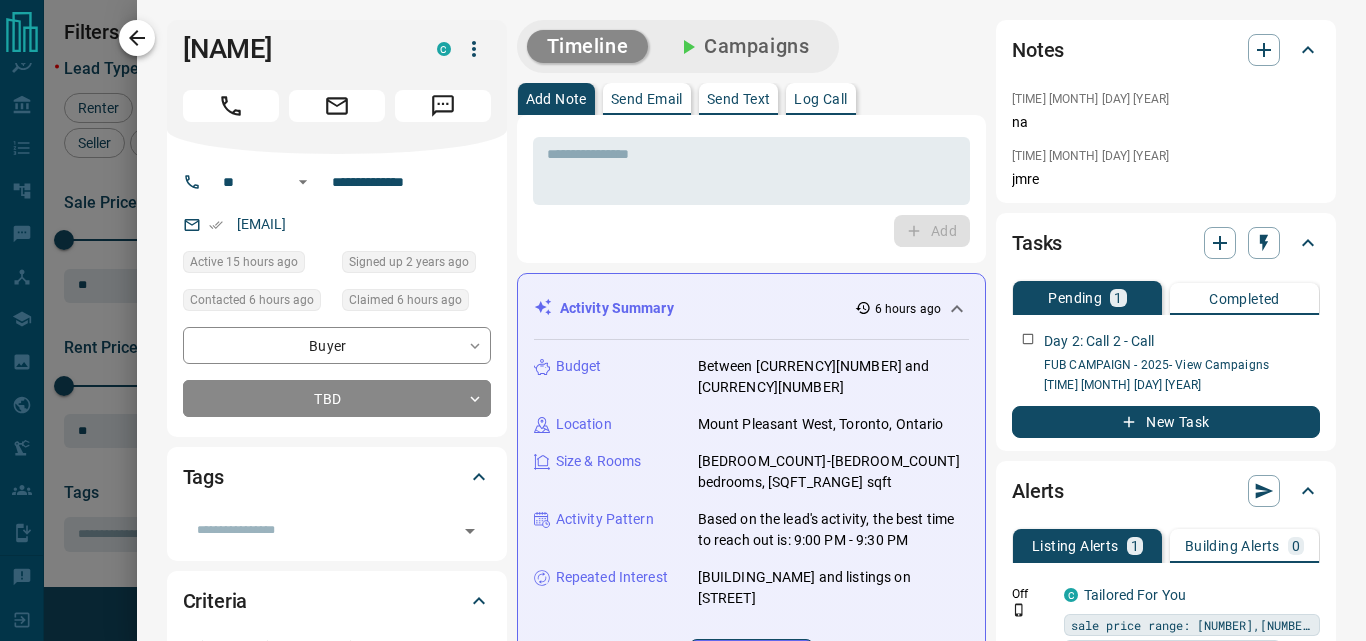 click 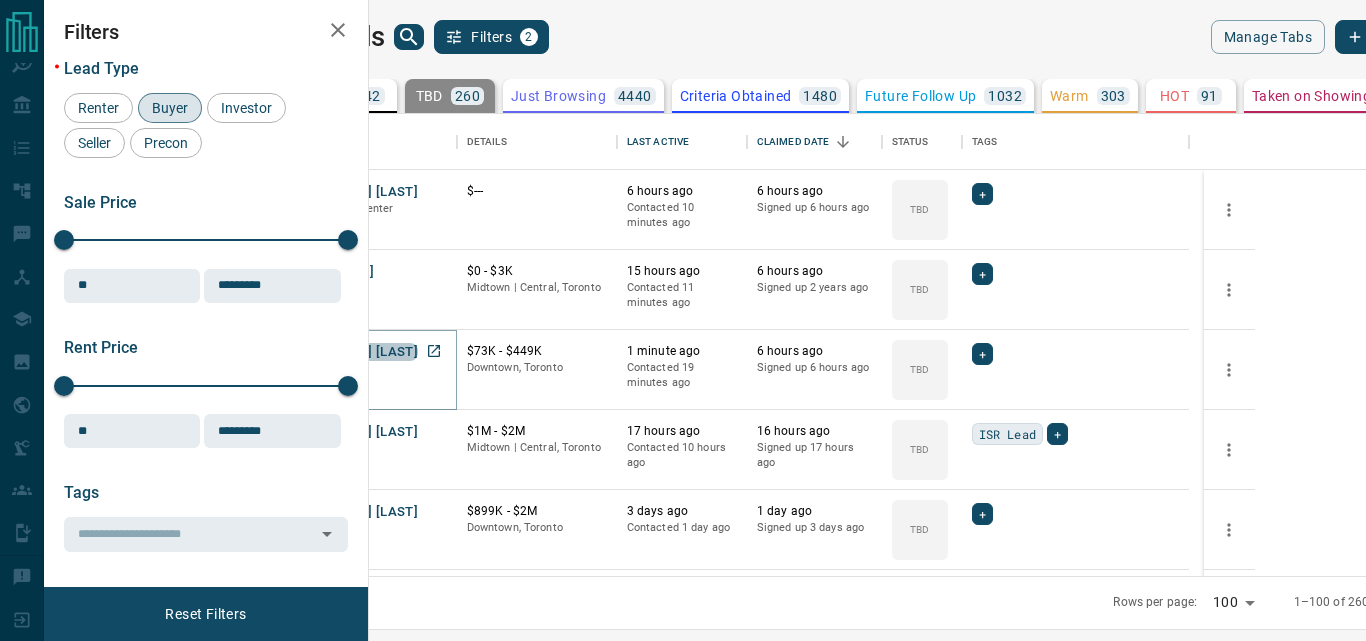 click on "[FIRST] [LAST]" at bounding box center (372, 352) 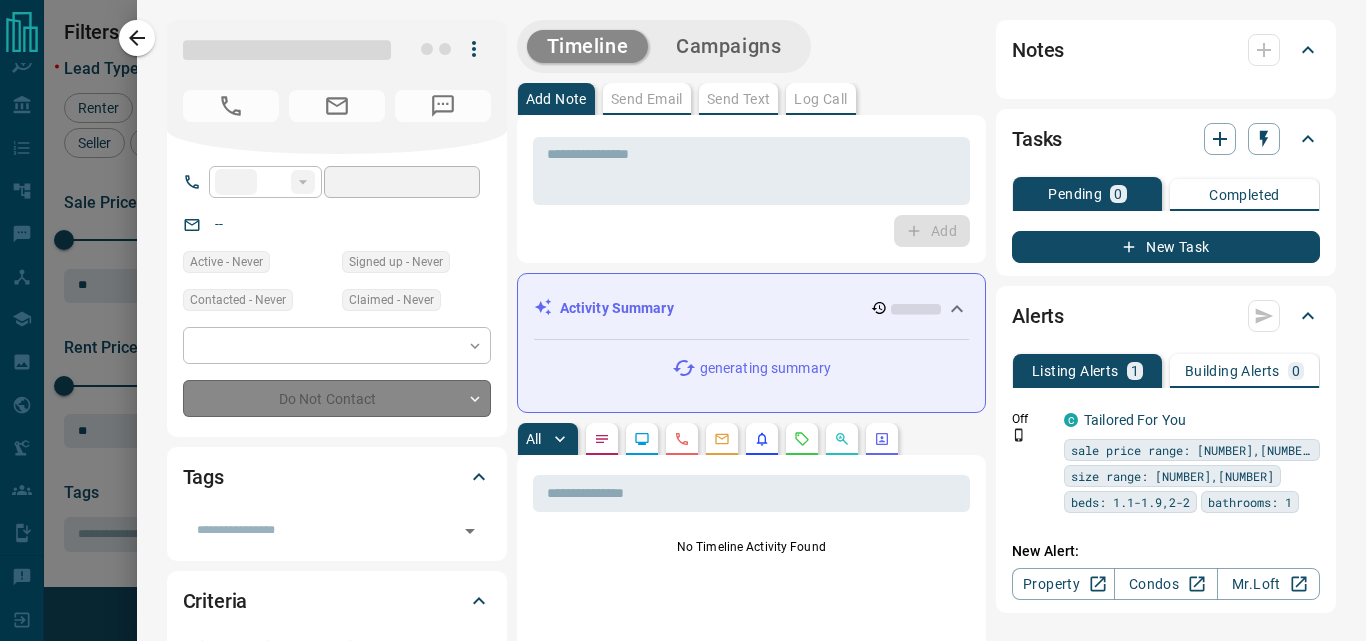 type on "**" 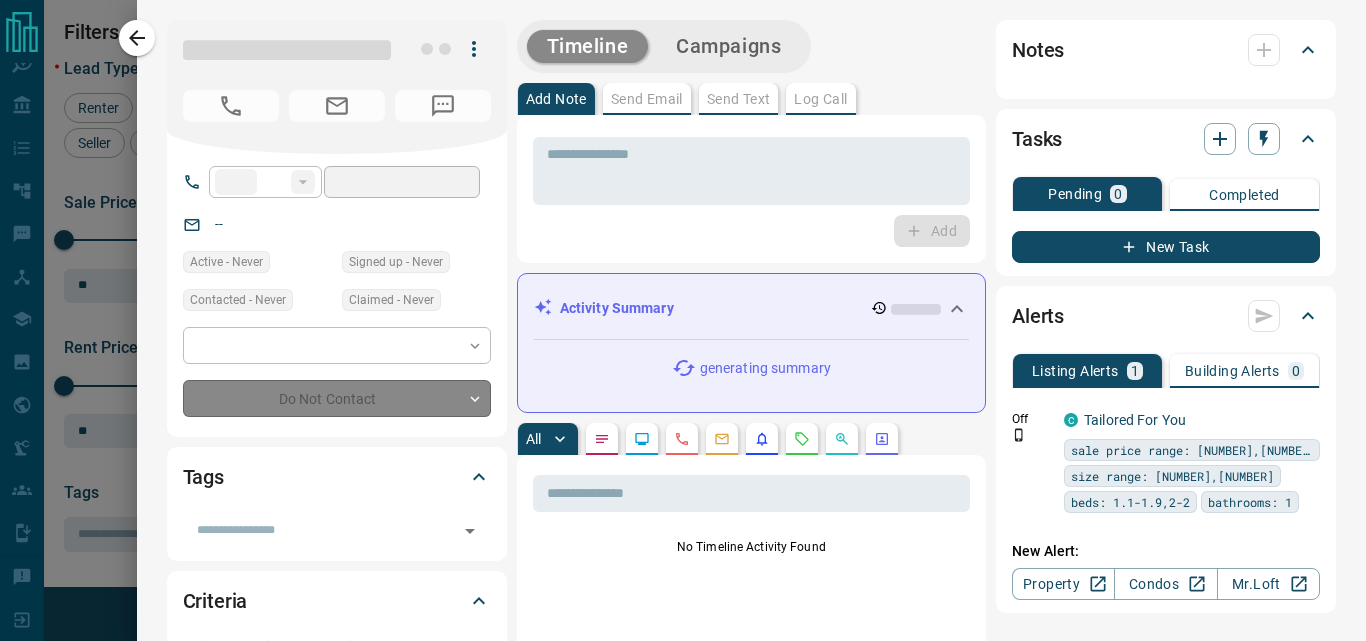 type on "**********" 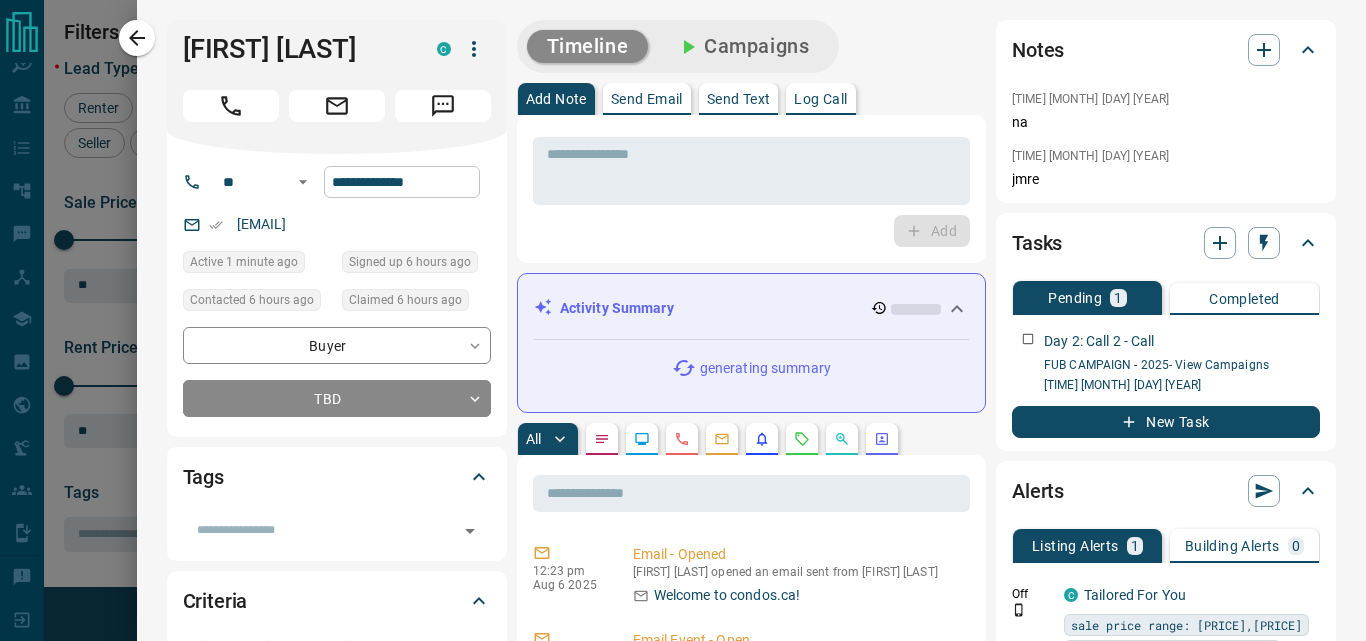 click on "**********" at bounding box center [402, 182] 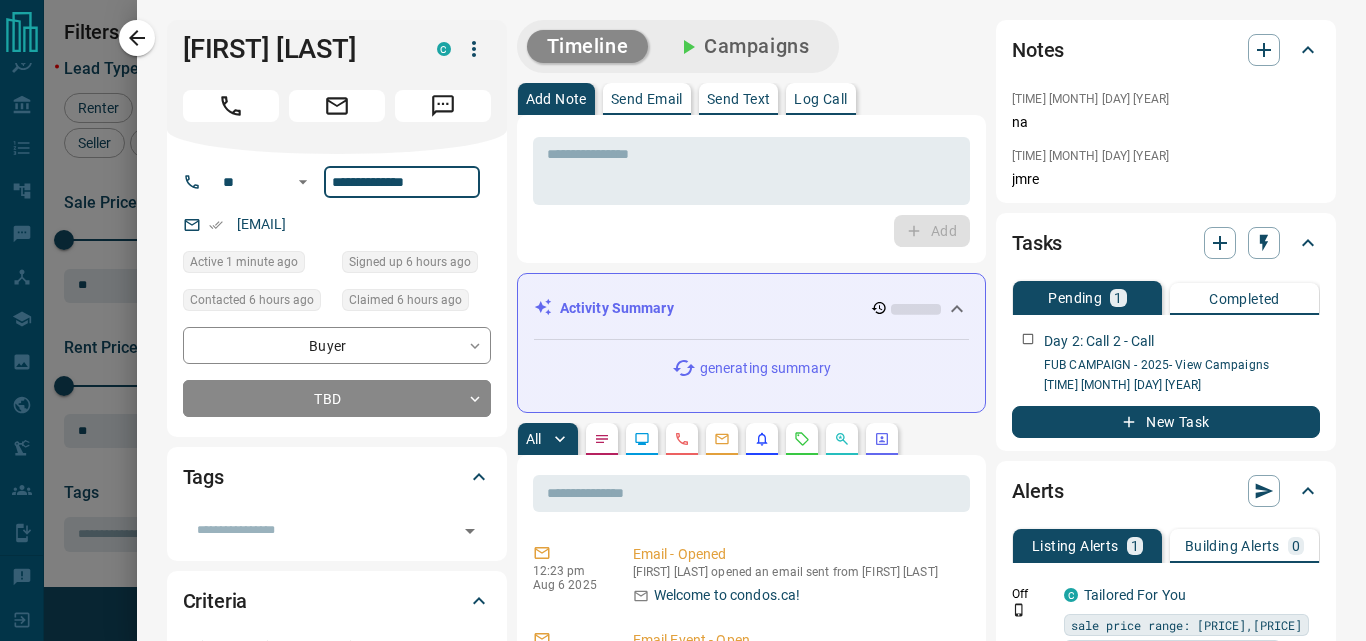 click on "**********" at bounding box center [402, 182] 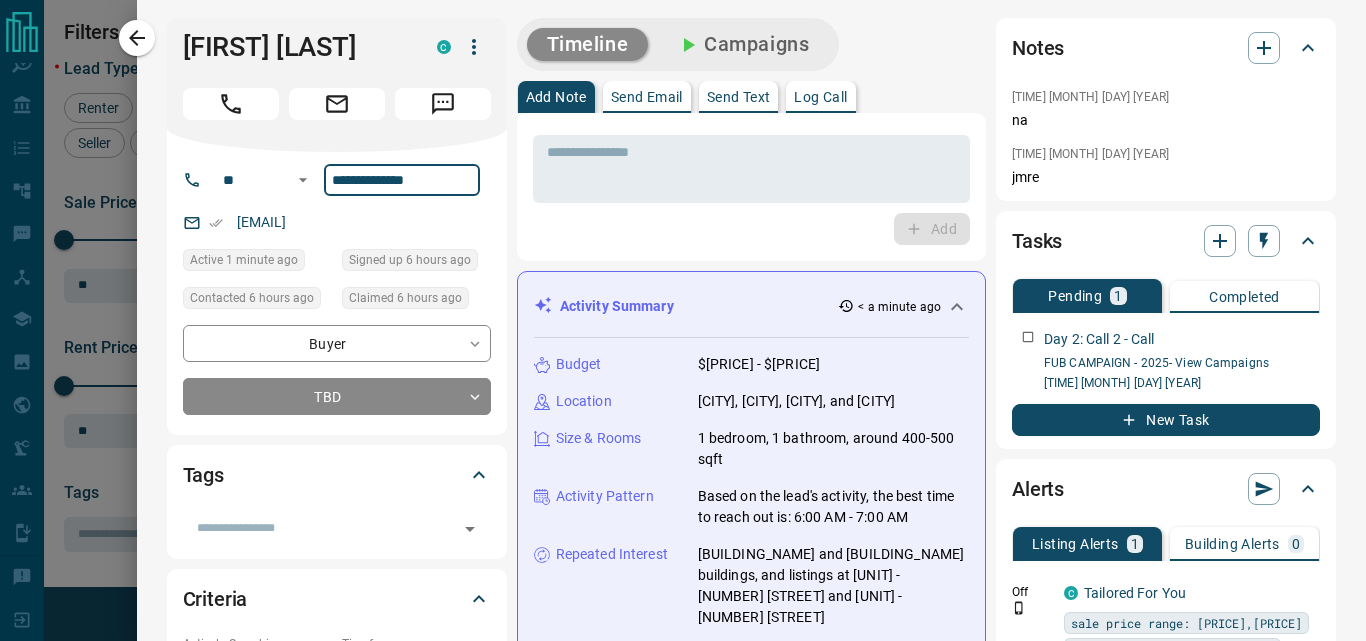 scroll, scrollTop: 0, scrollLeft: 0, axis: both 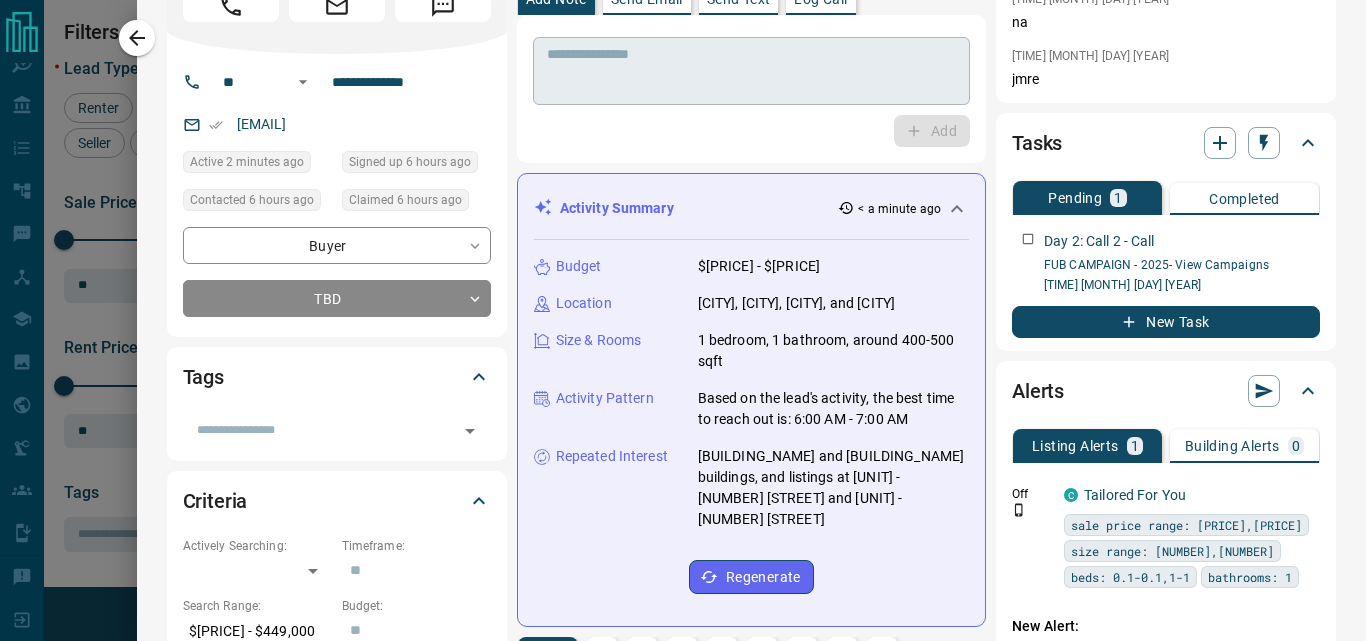 click on "* ​" at bounding box center (751, 71) 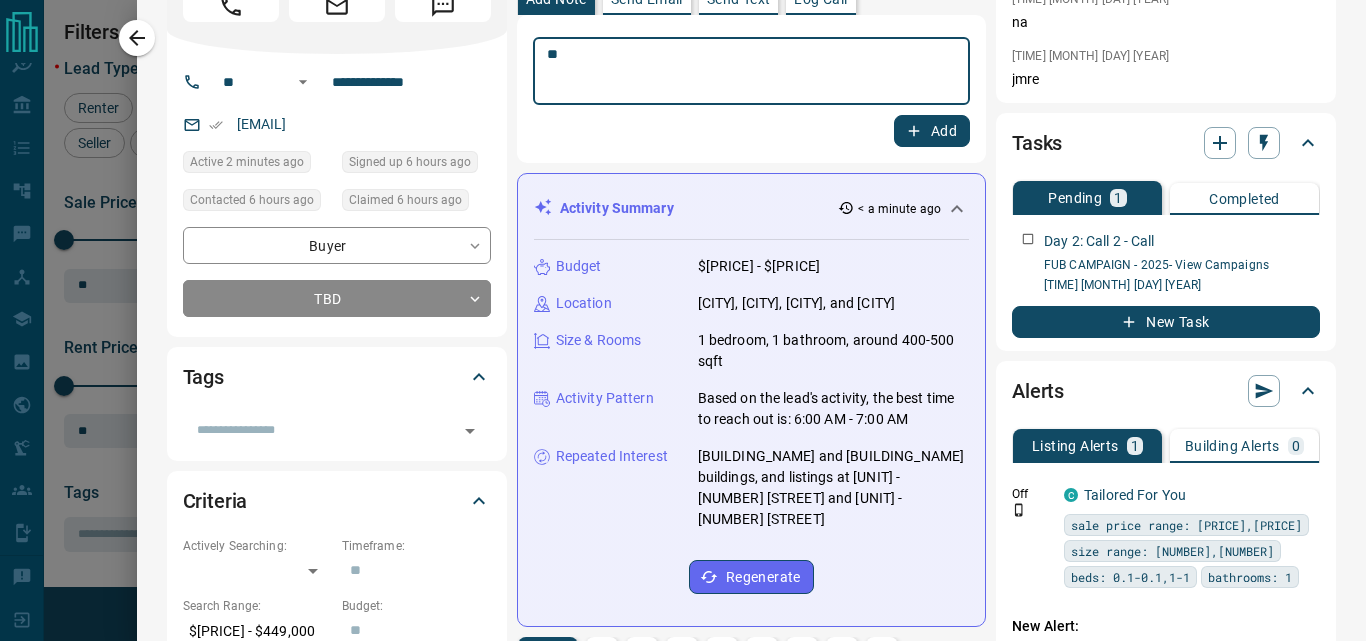 type on "**" 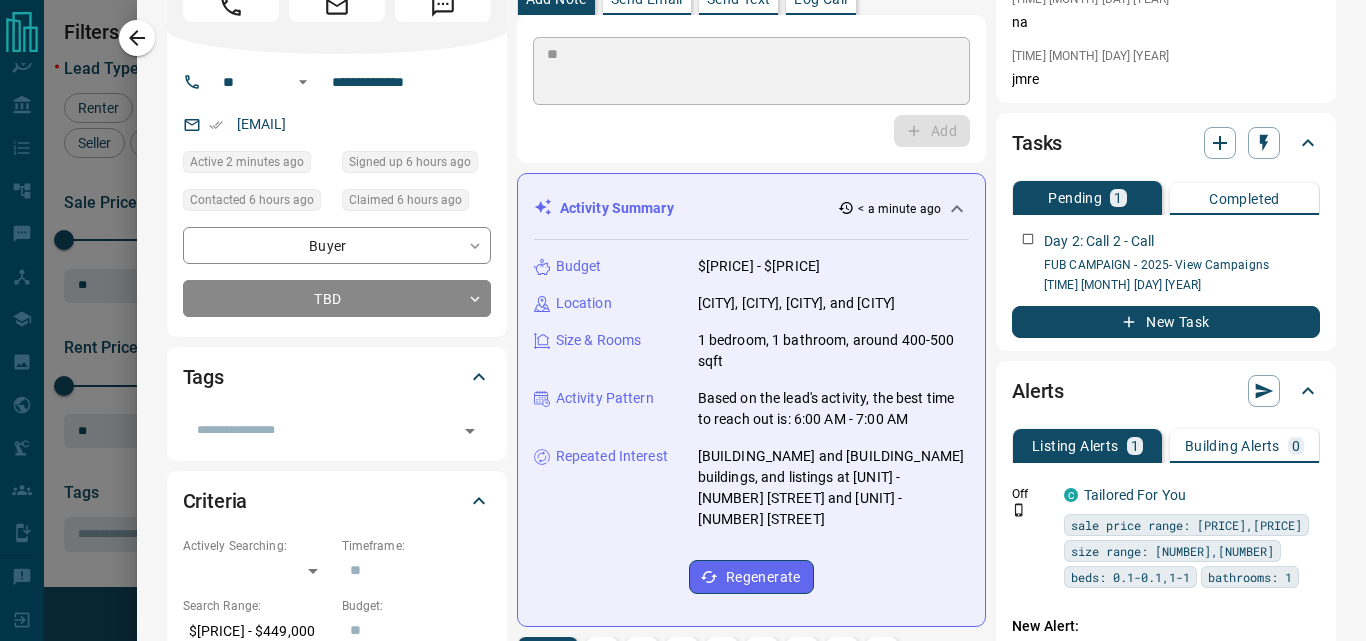 type 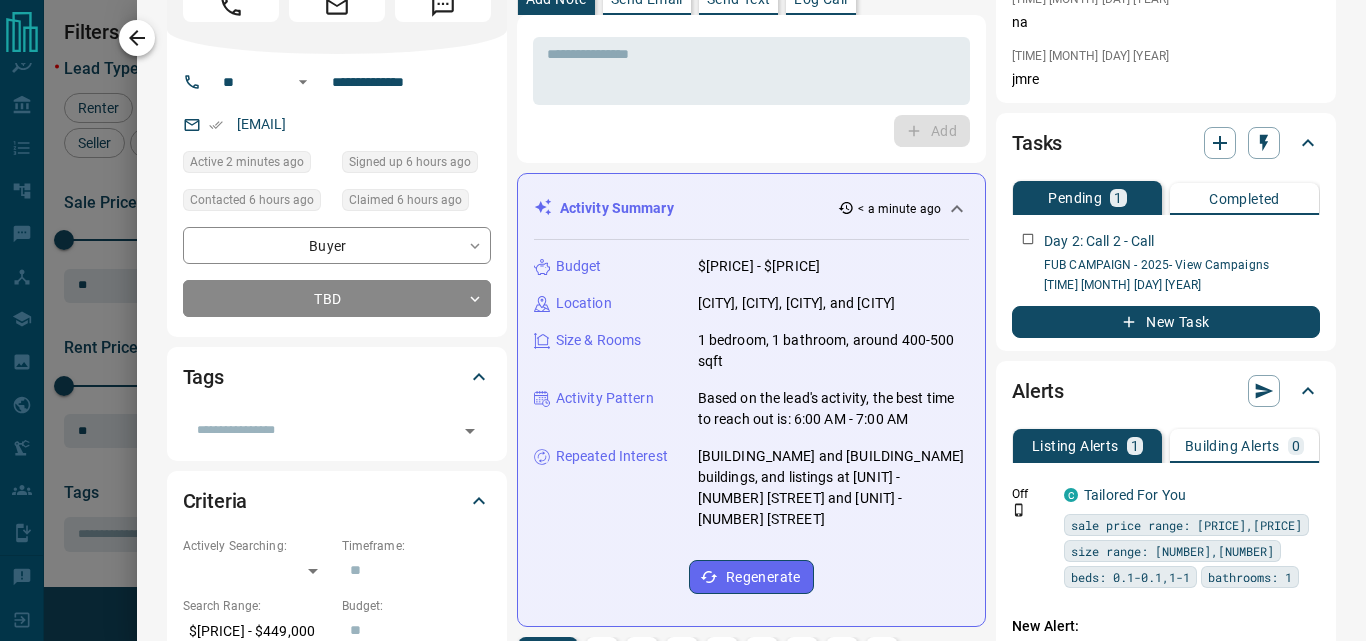 click 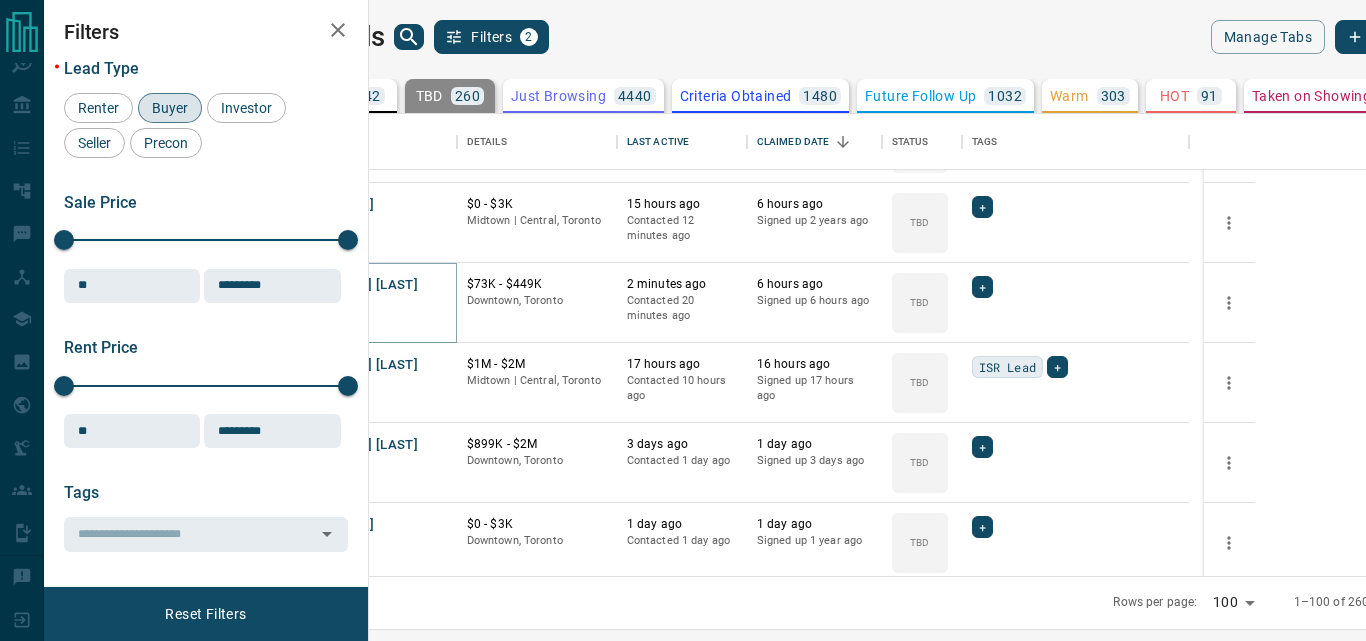 scroll, scrollTop: 100, scrollLeft: 0, axis: vertical 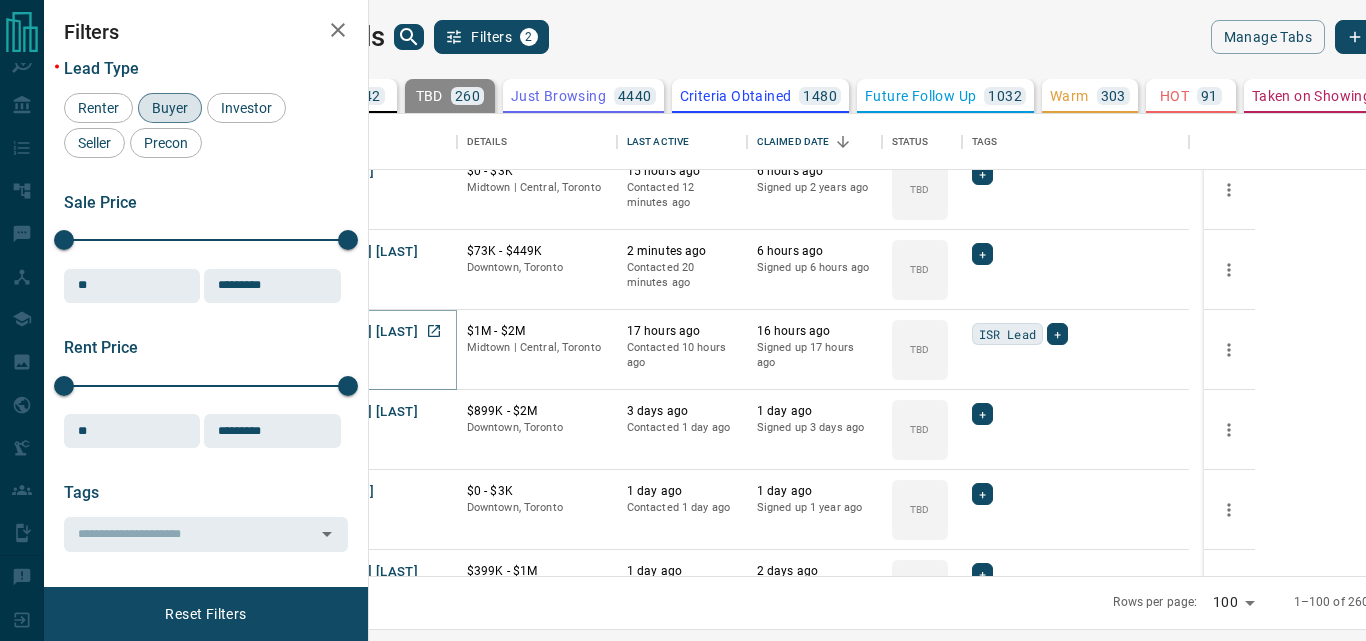 click on "[FIRST] [LAST]" at bounding box center (372, 332) 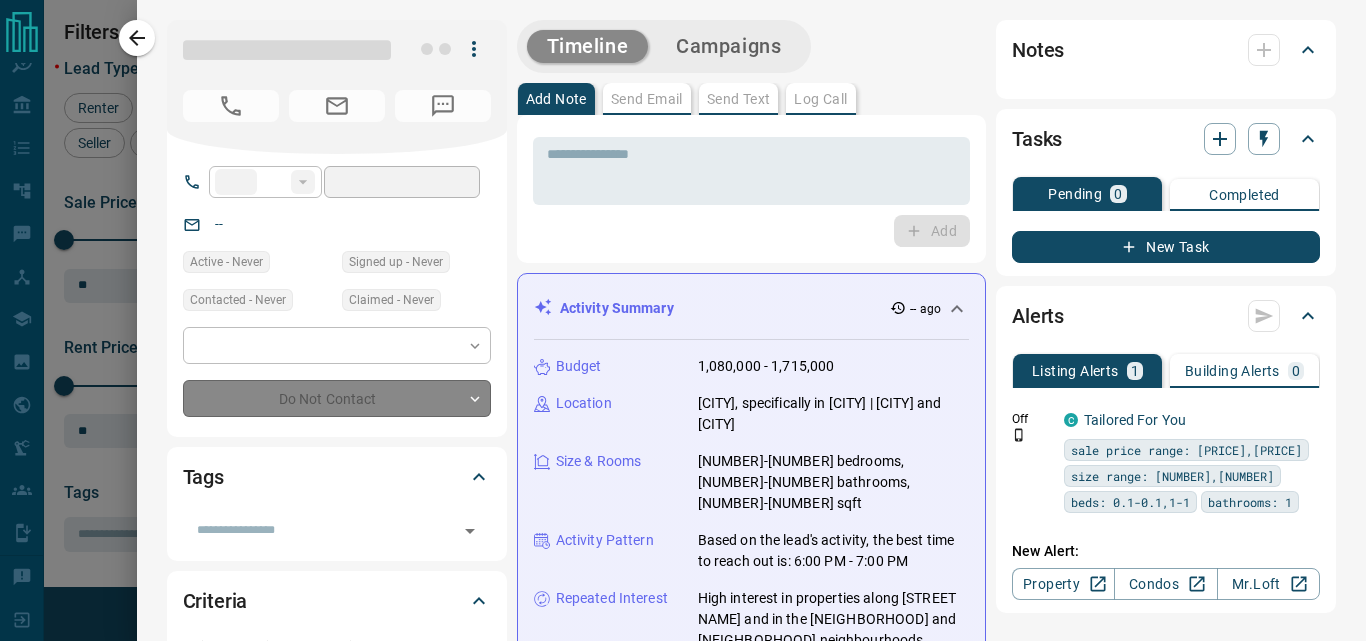 type on "**" 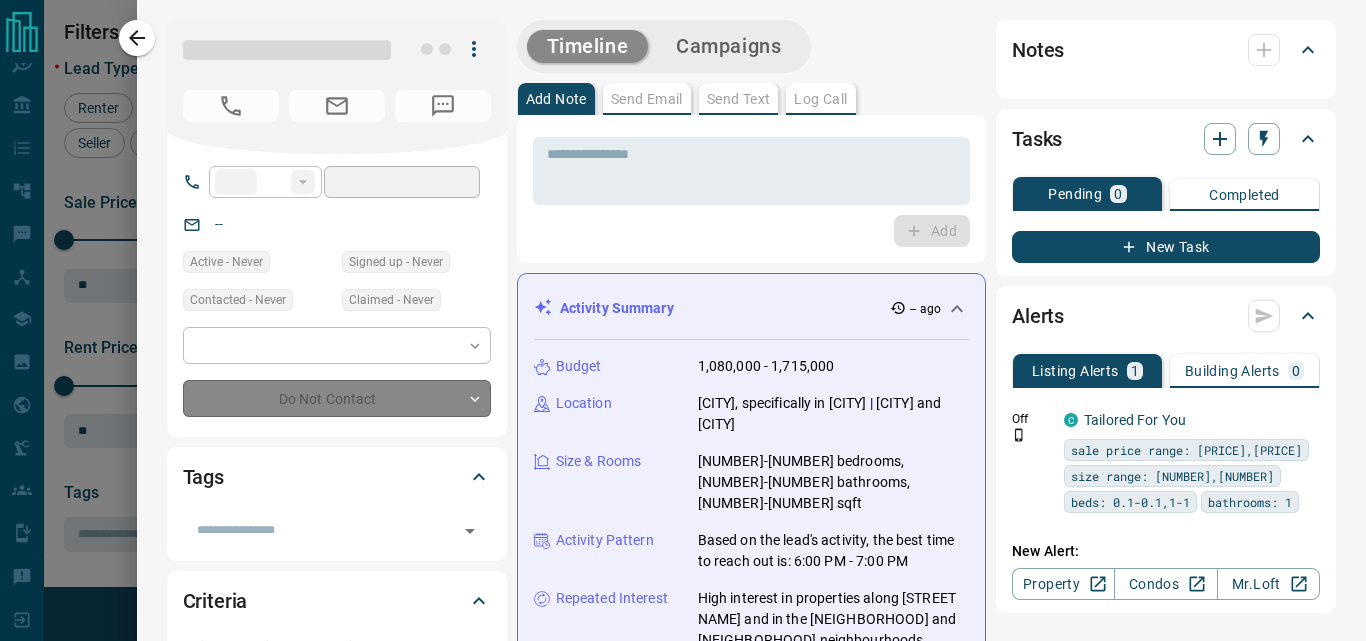 type on "**********" 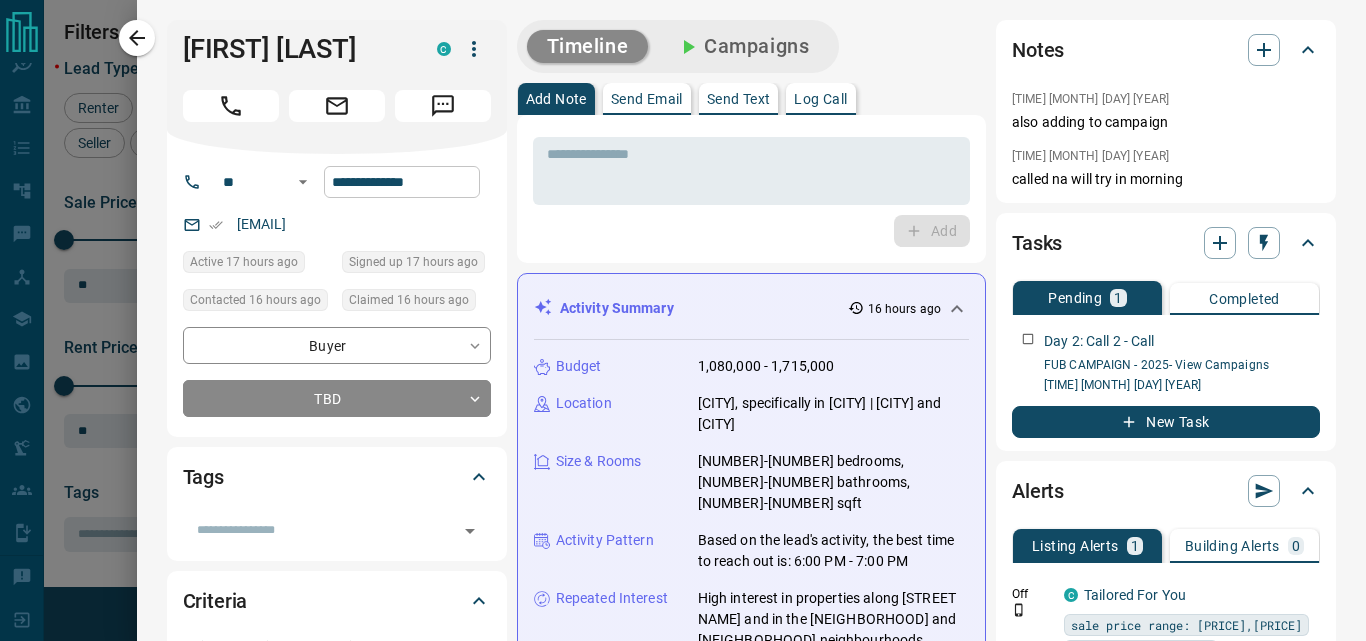 click on "**********" at bounding box center [402, 182] 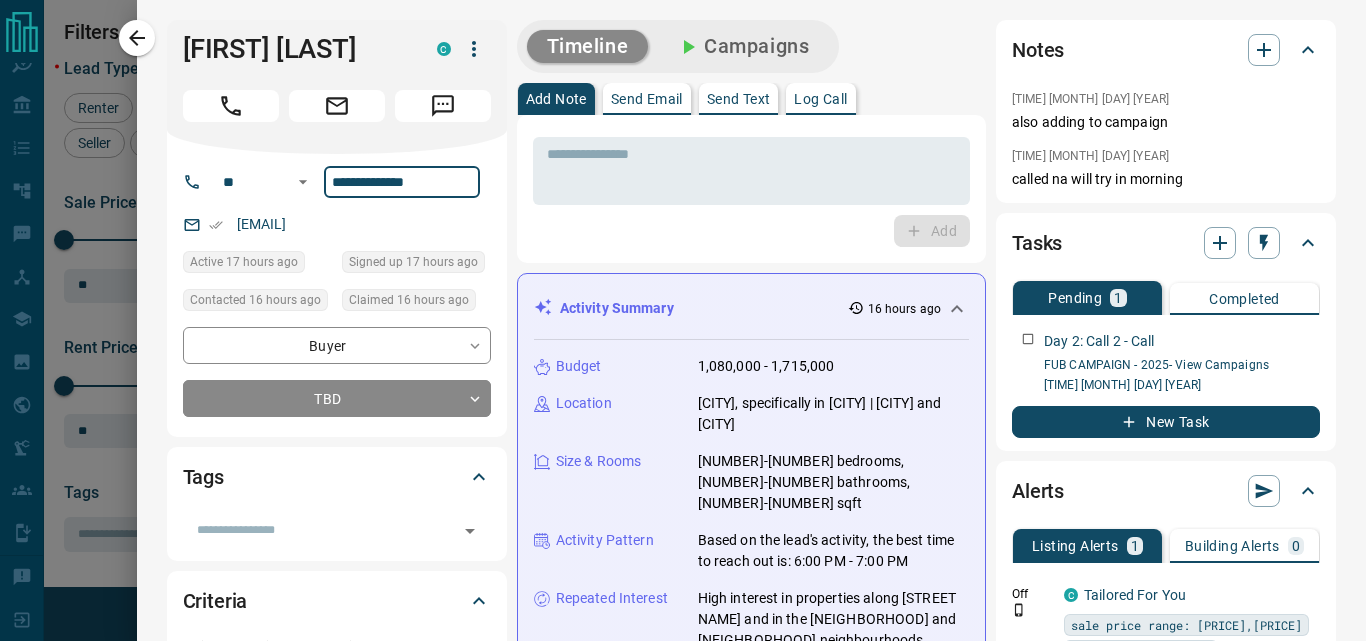 click on "**********" at bounding box center (402, 182) 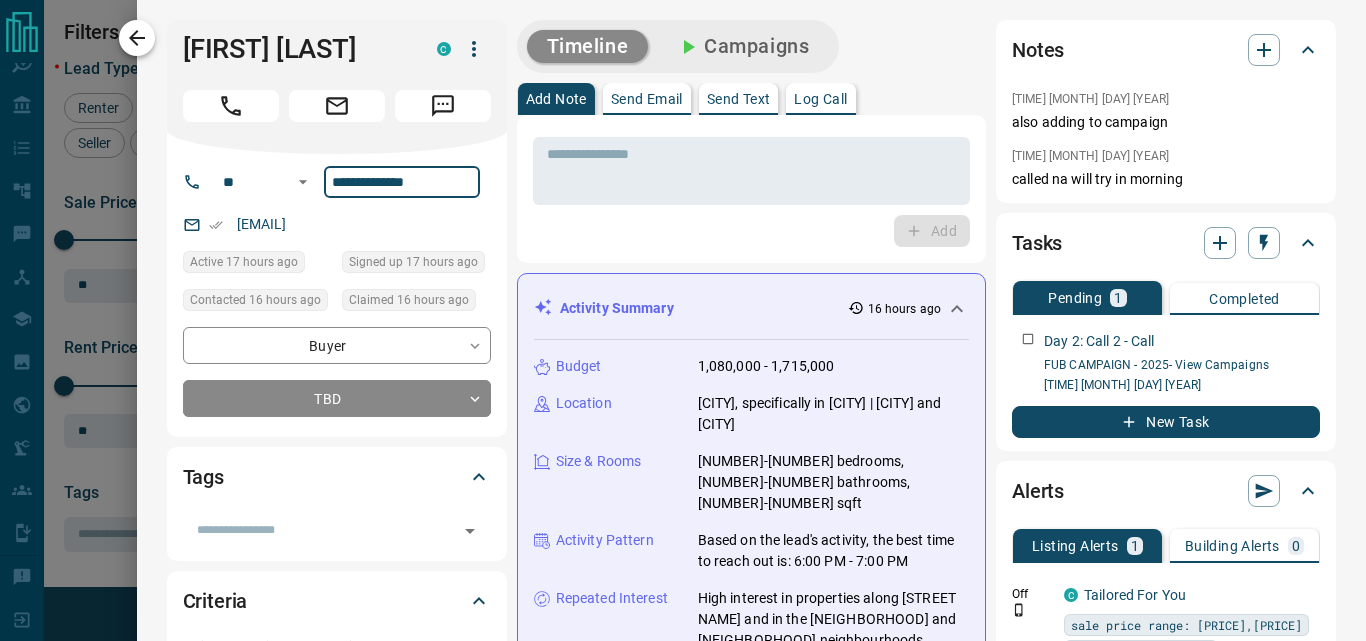 click at bounding box center [137, 38] 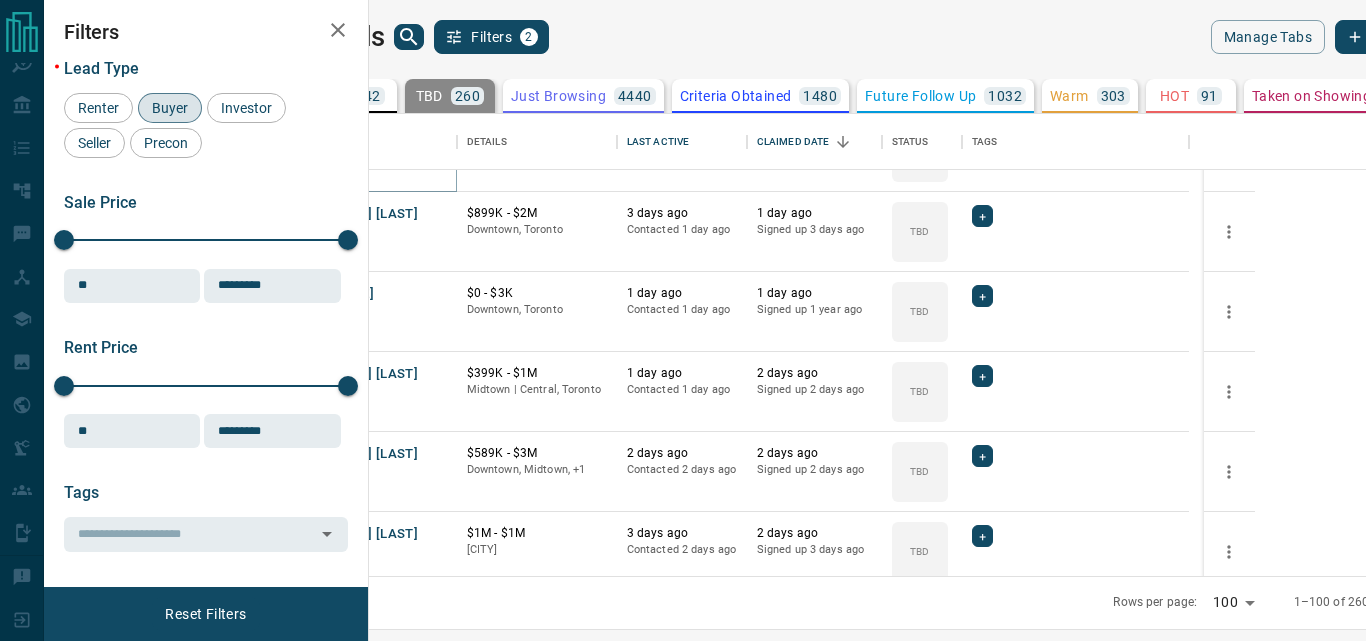 scroll, scrollTop: 300, scrollLeft: 0, axis: vertical 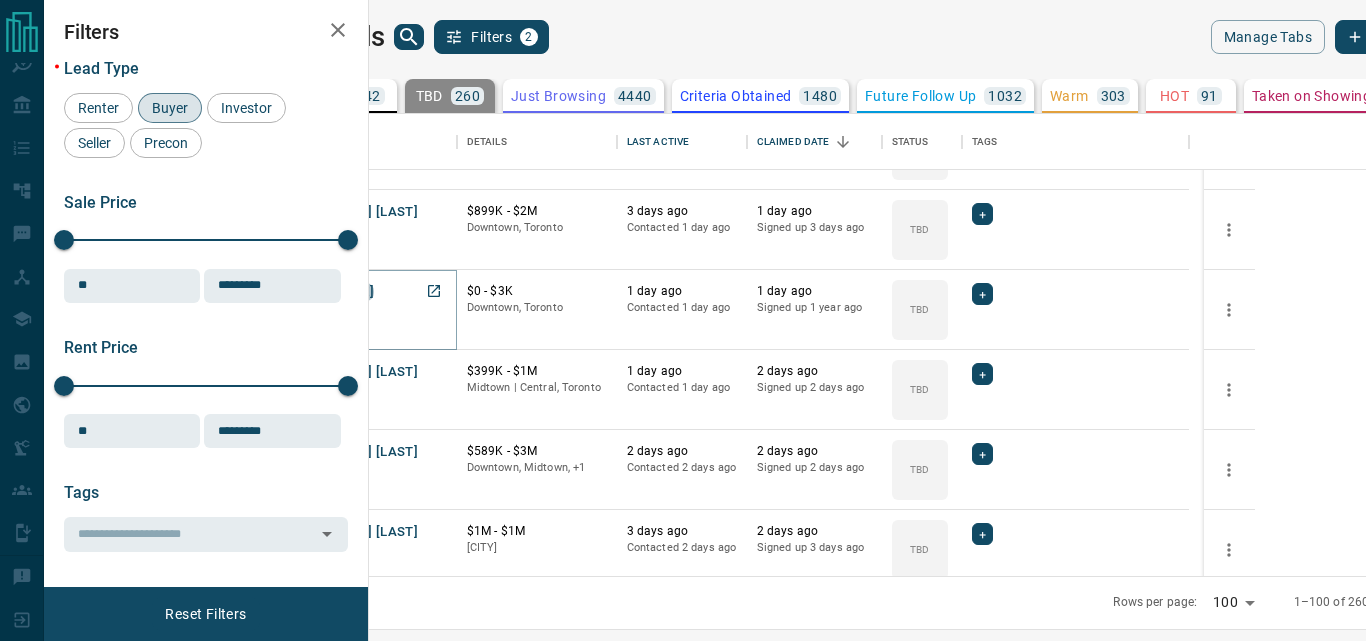 click on "[NAME]" at bounding box center (350, 292) 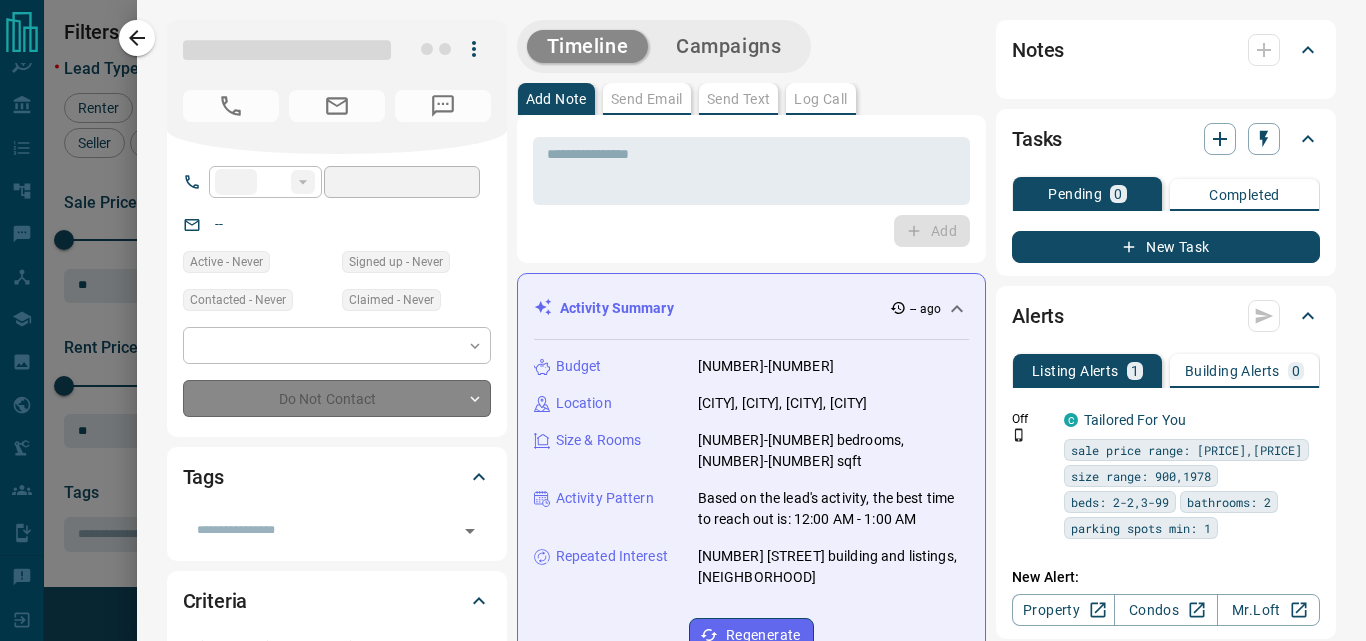 type on "**" 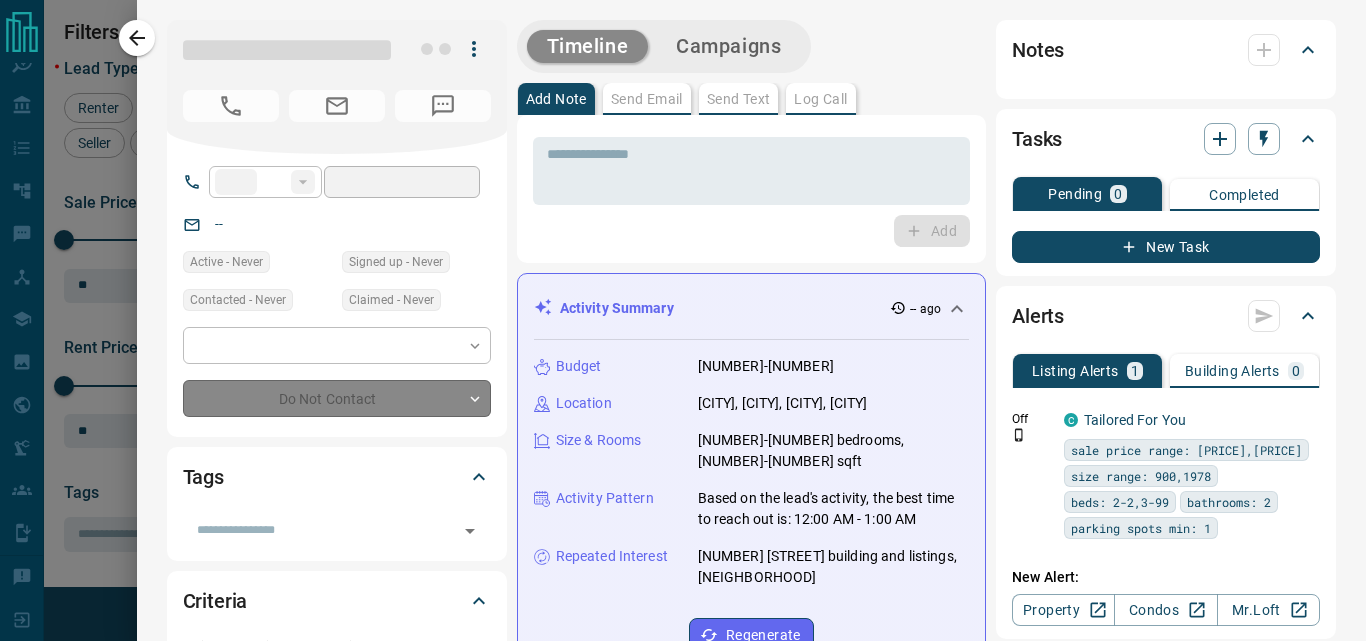 type on "**********" 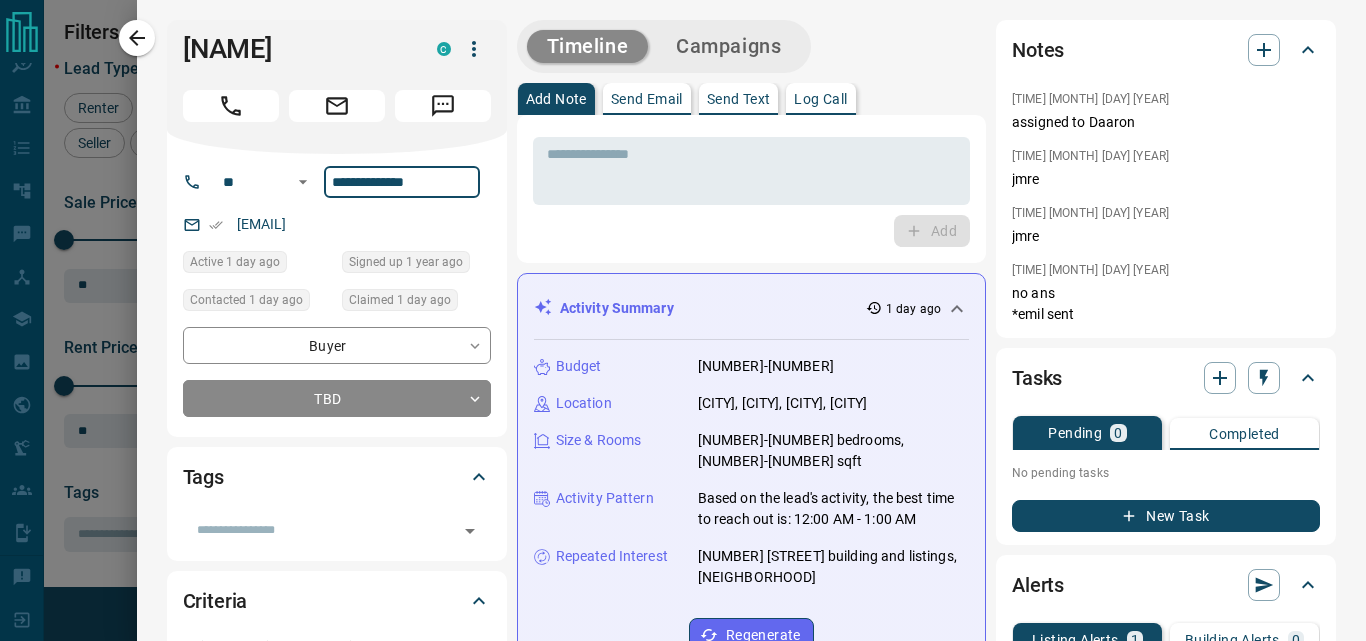 click on "**********" at bounding box center [402, 182] 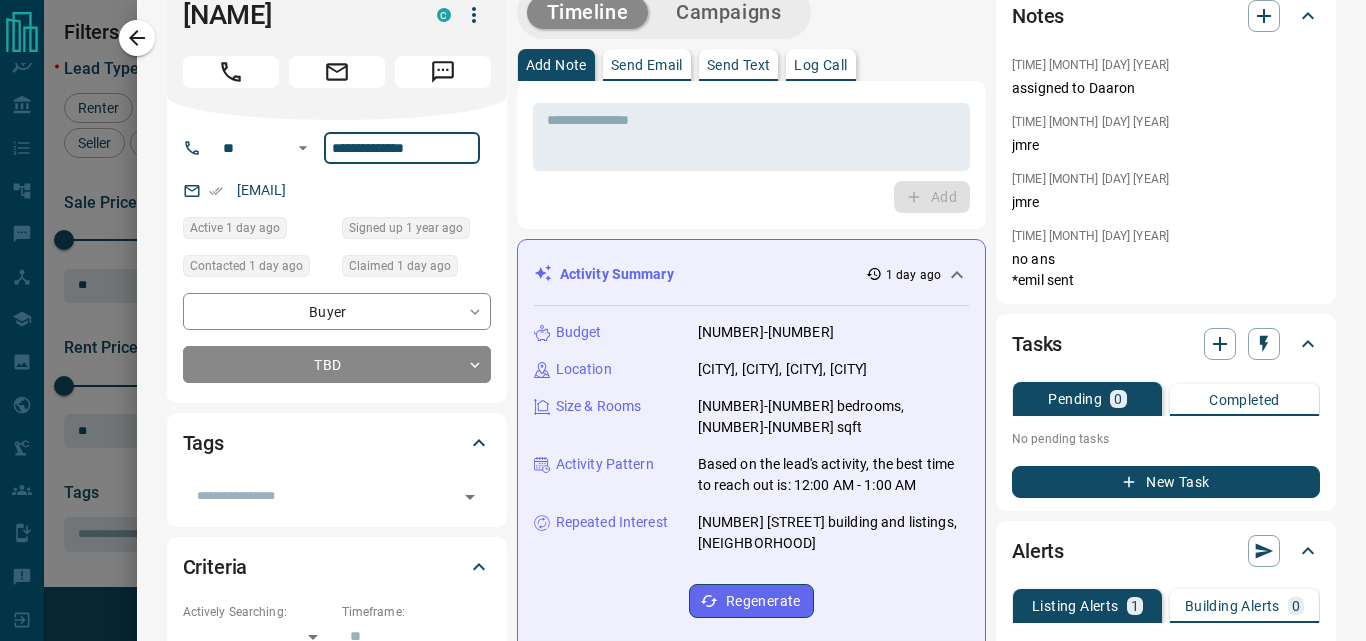 scroll, scrollTop: 0, scrollLeft: 0, axis: both 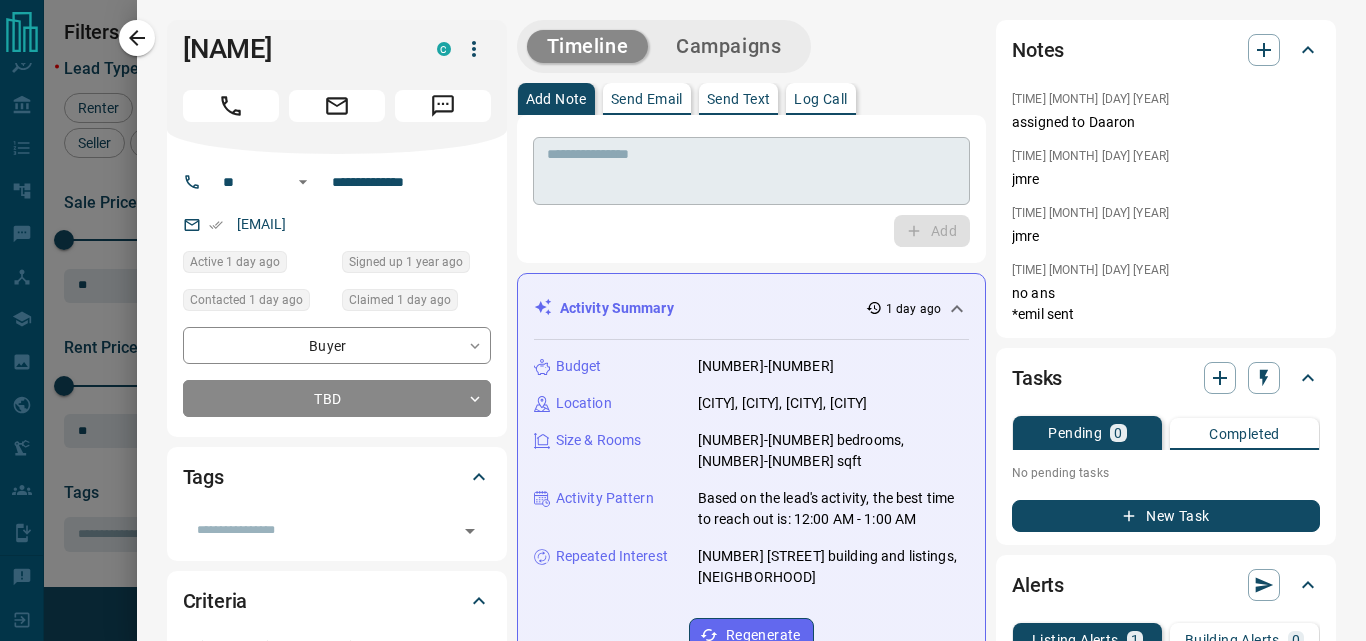 click on "* ​" at bounding box center [751, 171] 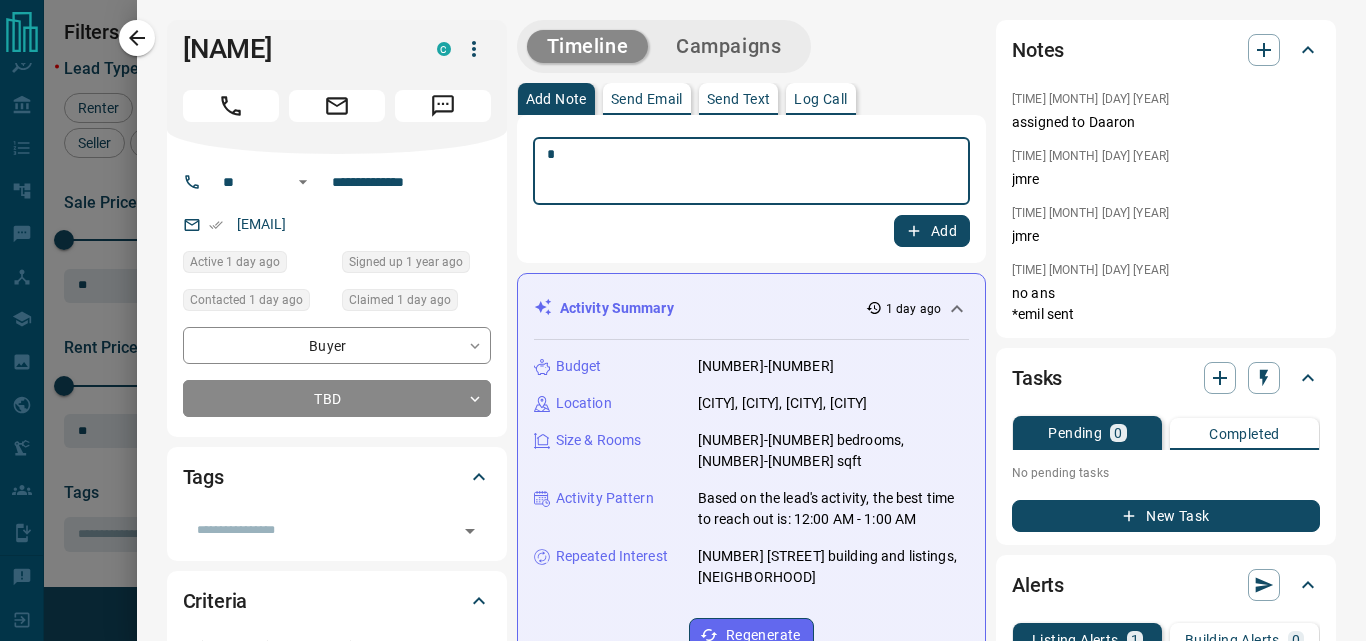 type on "**" 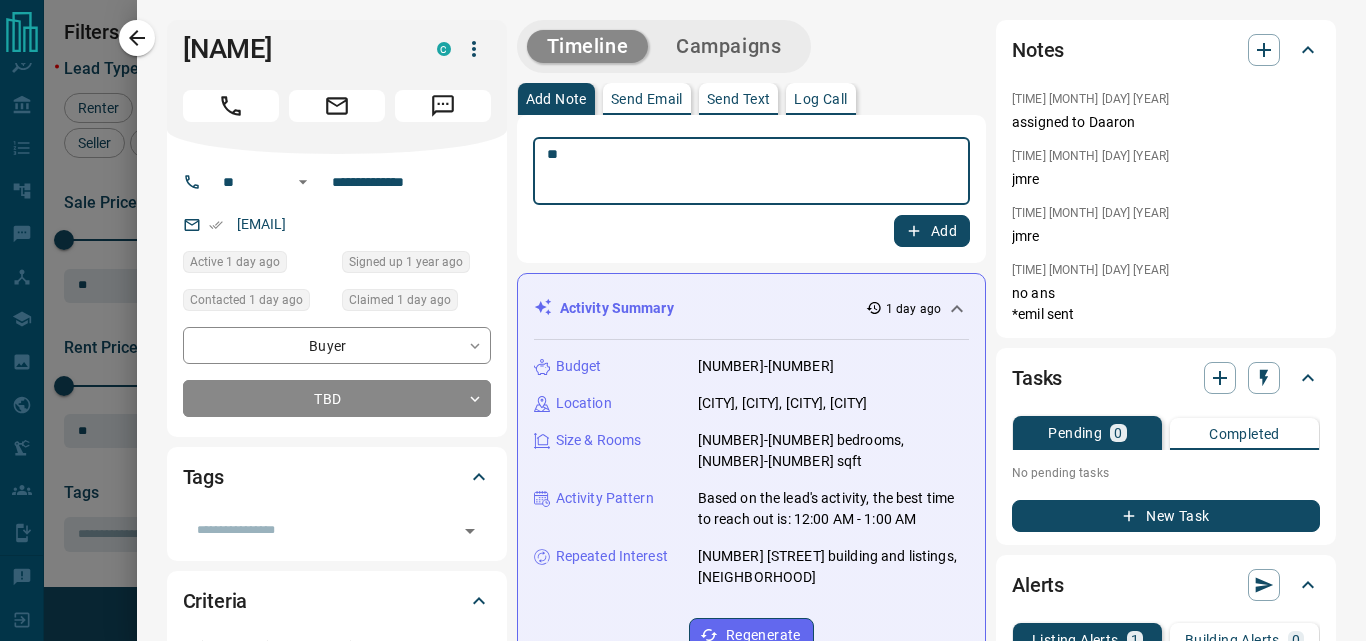 click on "**" at bounding box center [744, 171] 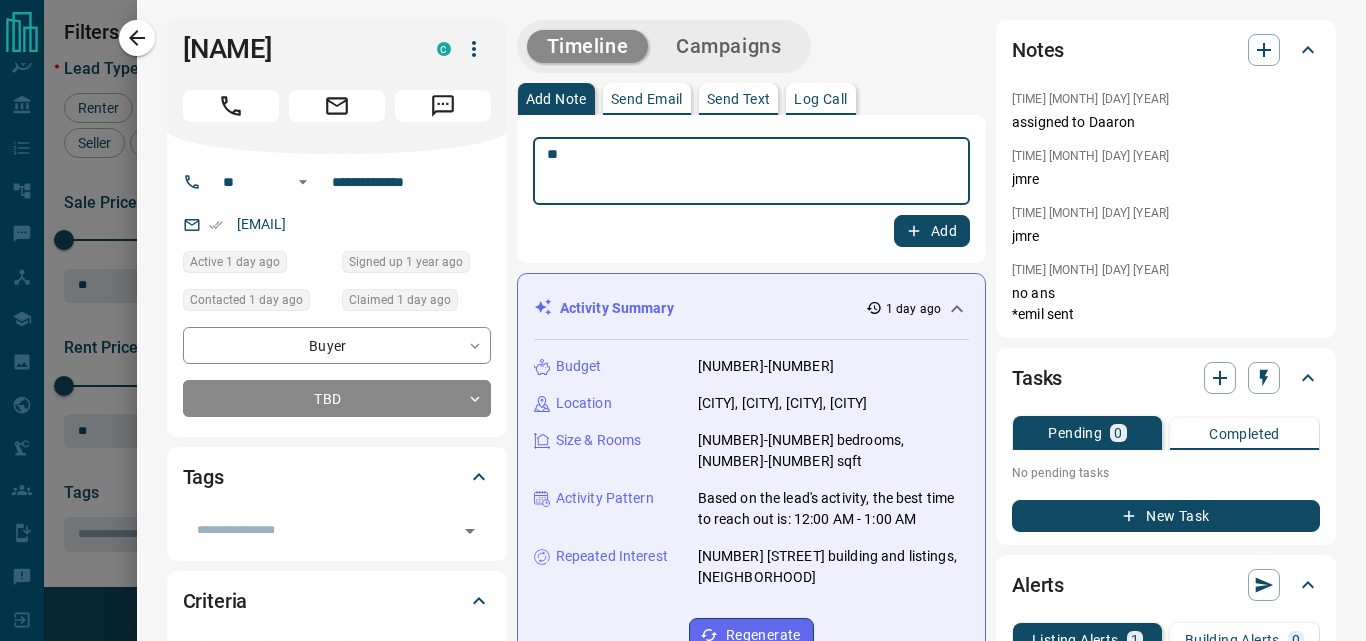 type 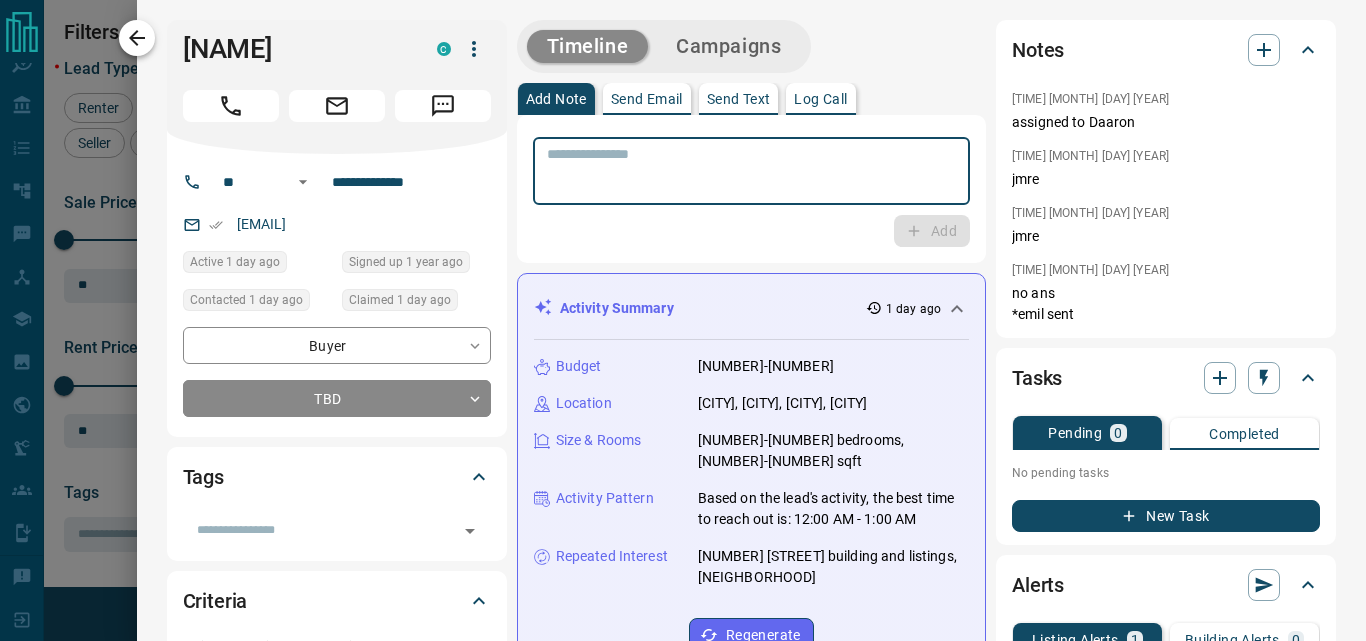 click 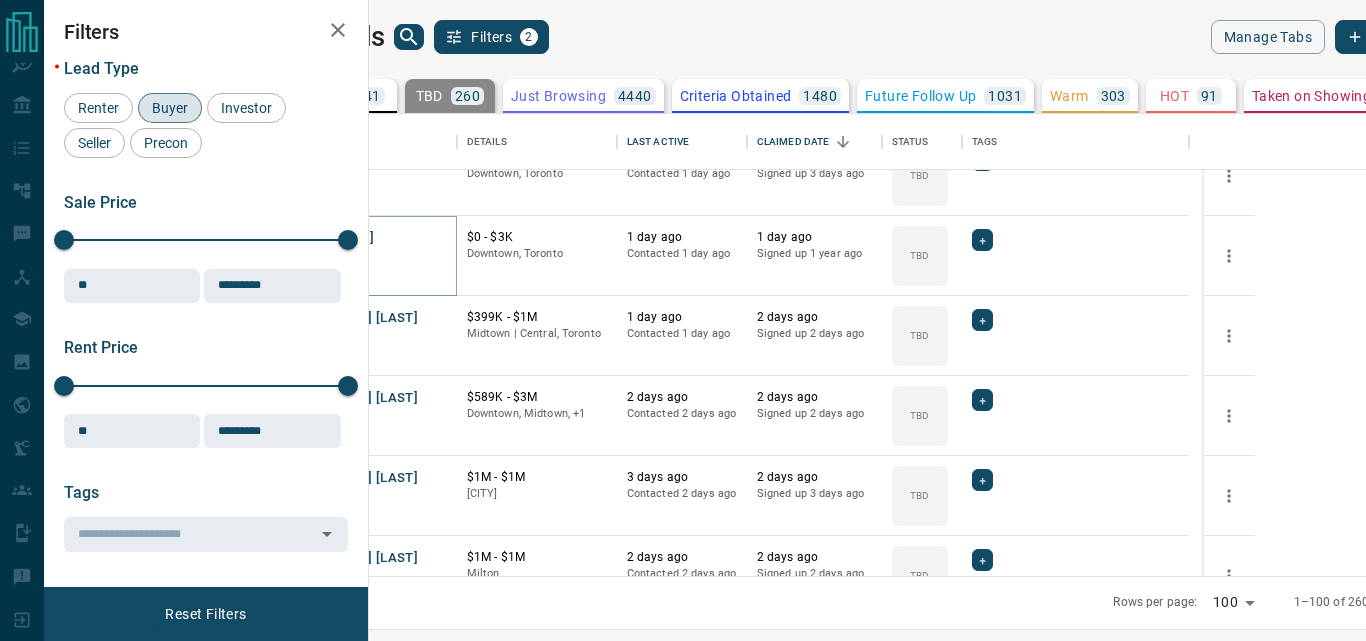 scroll, scrollTop: 400, scrollLeft: 0, axis: vertical 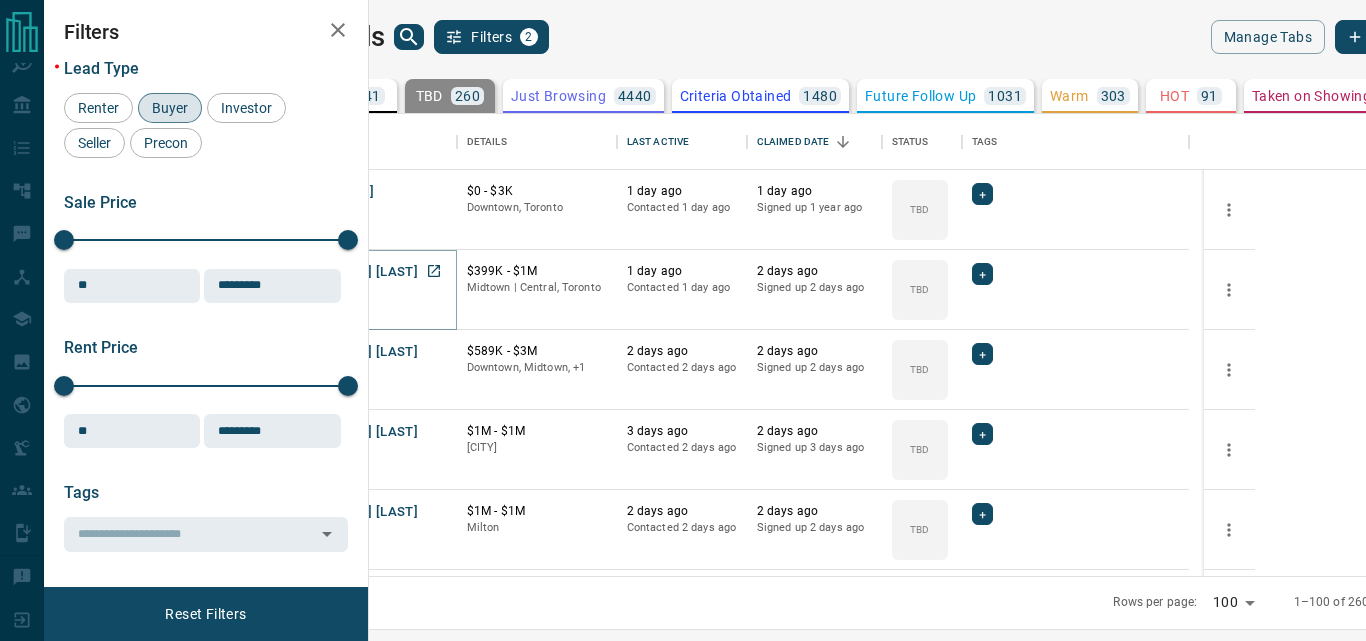 click on "[FIRST] [LAST]" at bounding box center [372, 272] 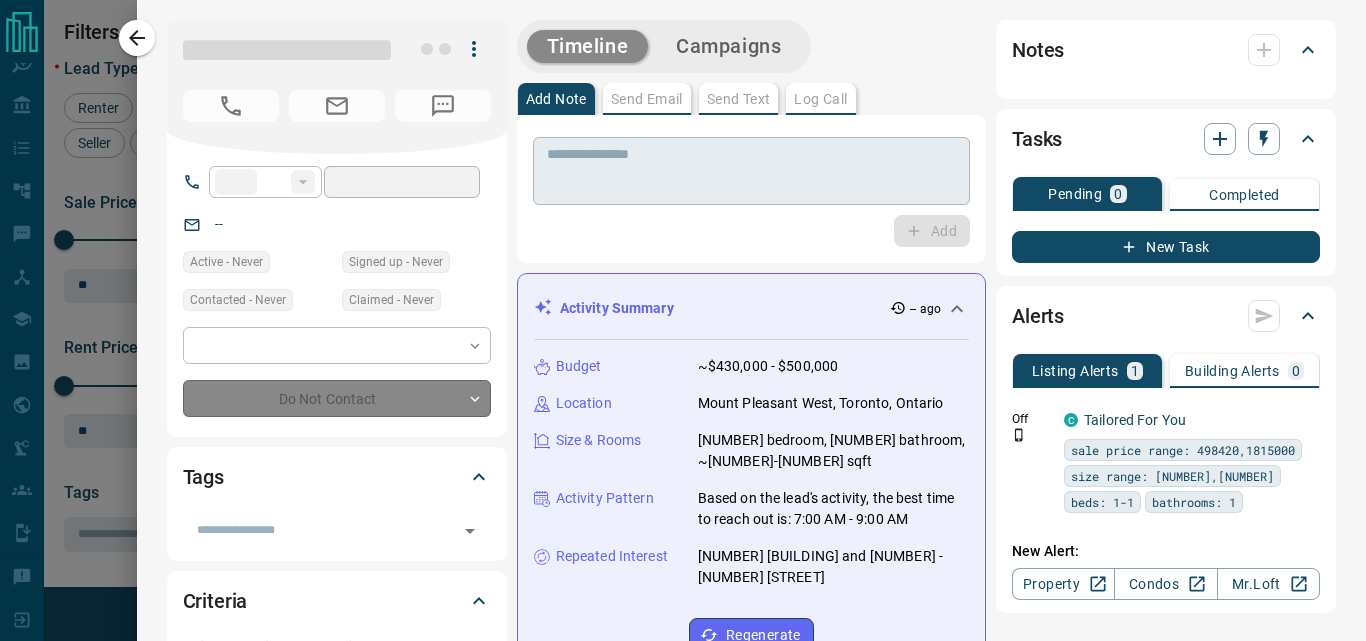 type on "**" 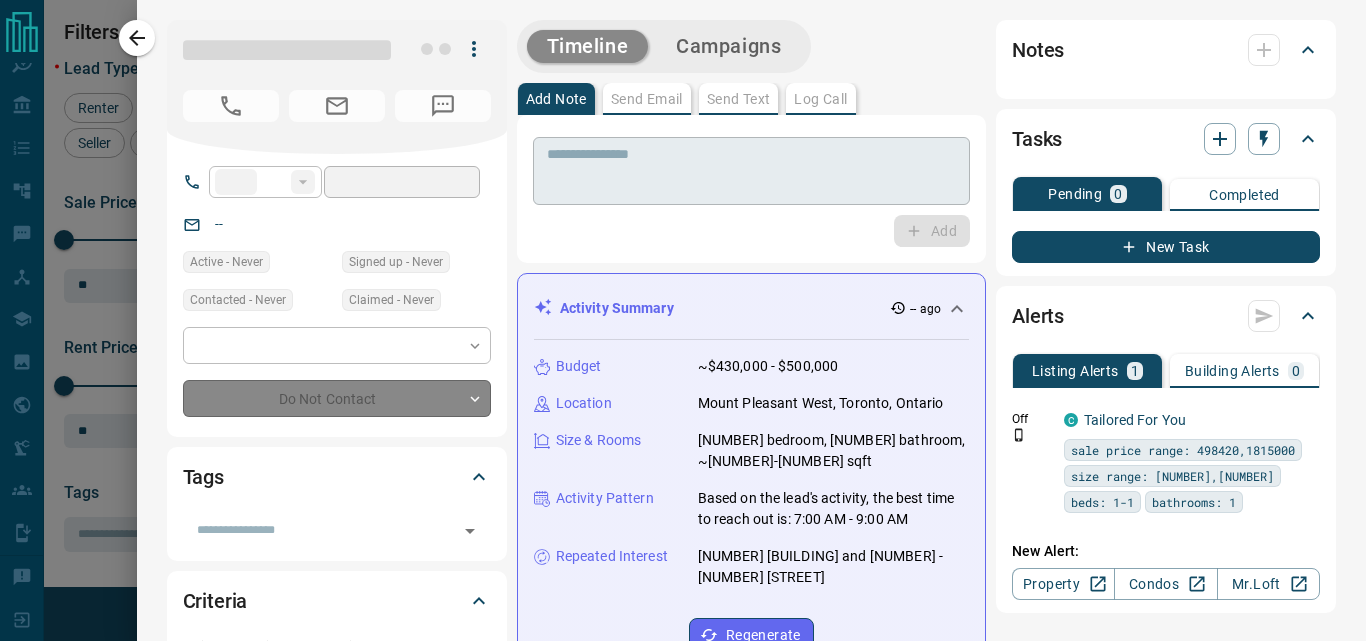type on "**********" 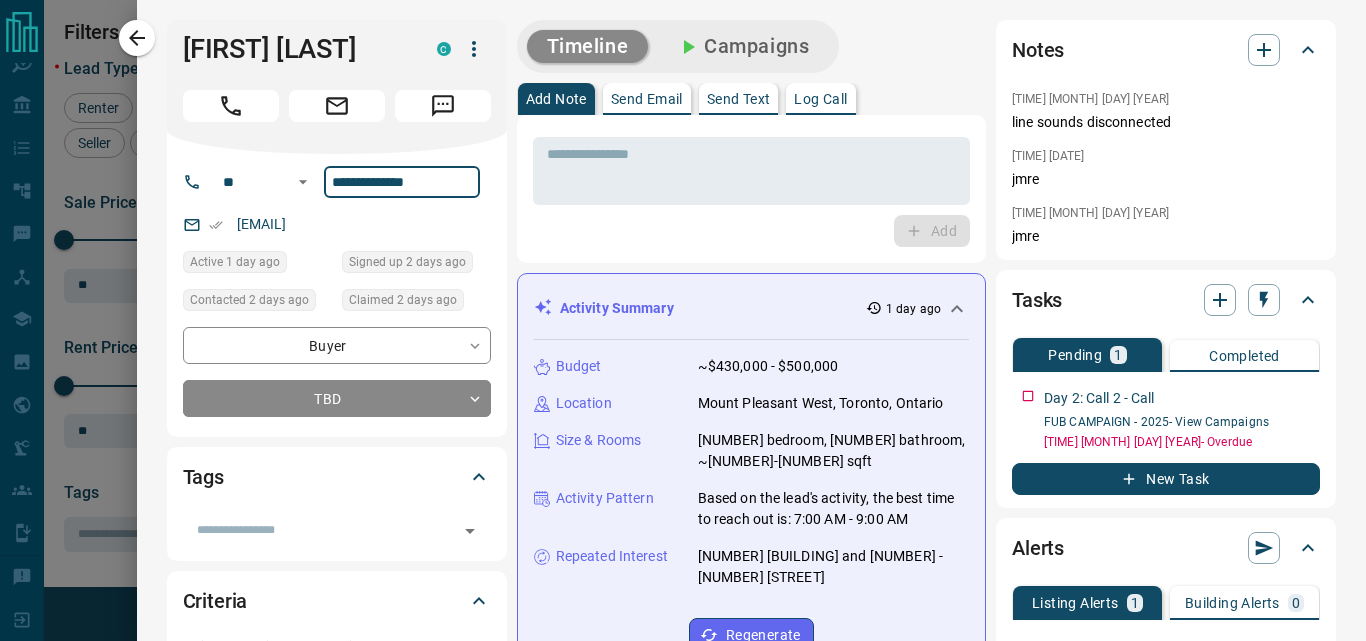 click on "**********" at bounding box center [402, 182] 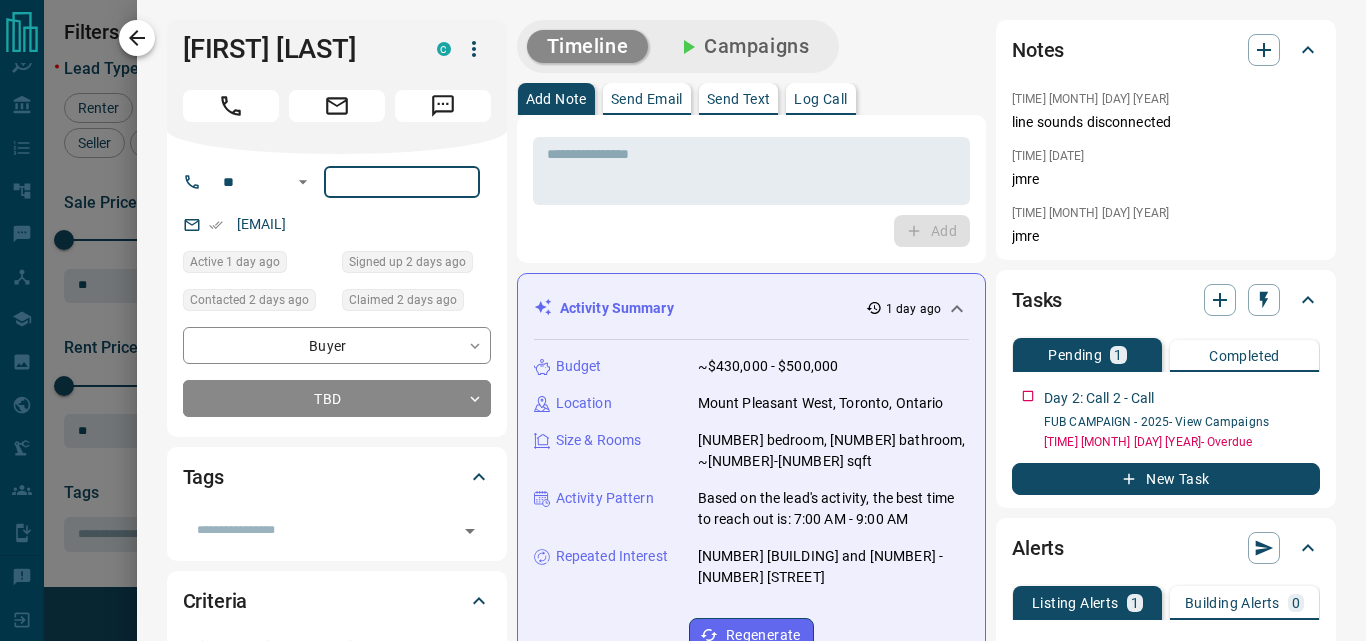 type 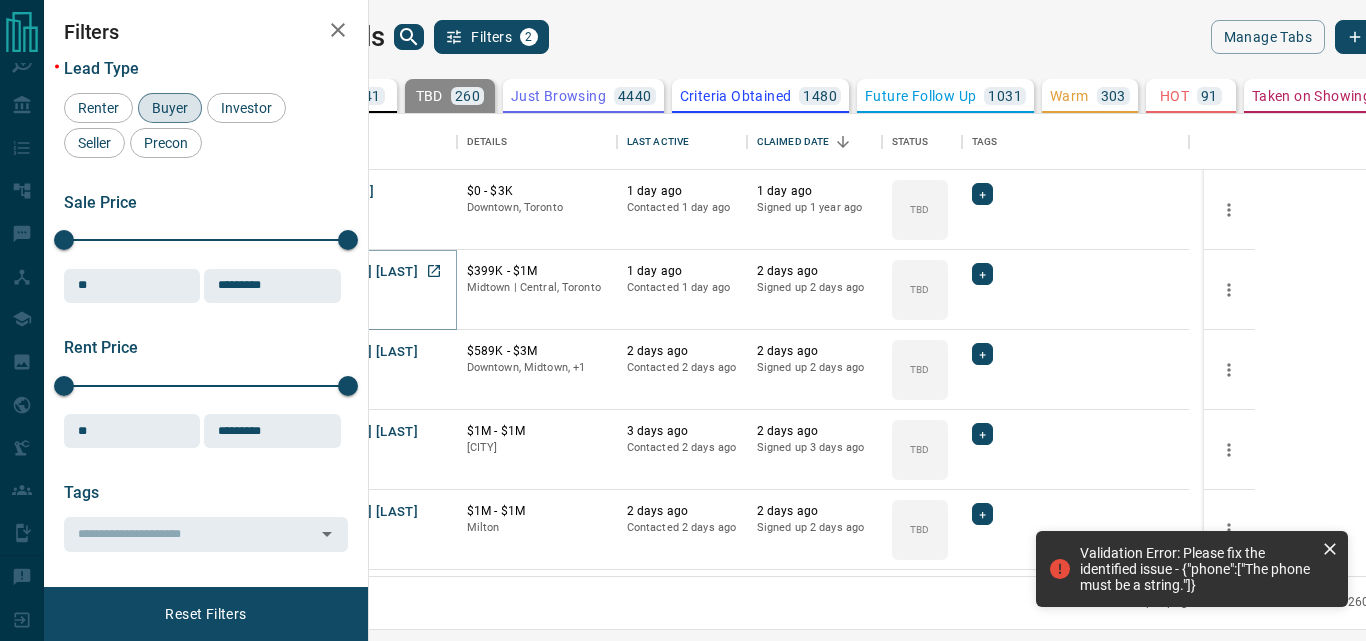 click on "[FIRST] [LAST]" at bounding box center (372, 272) 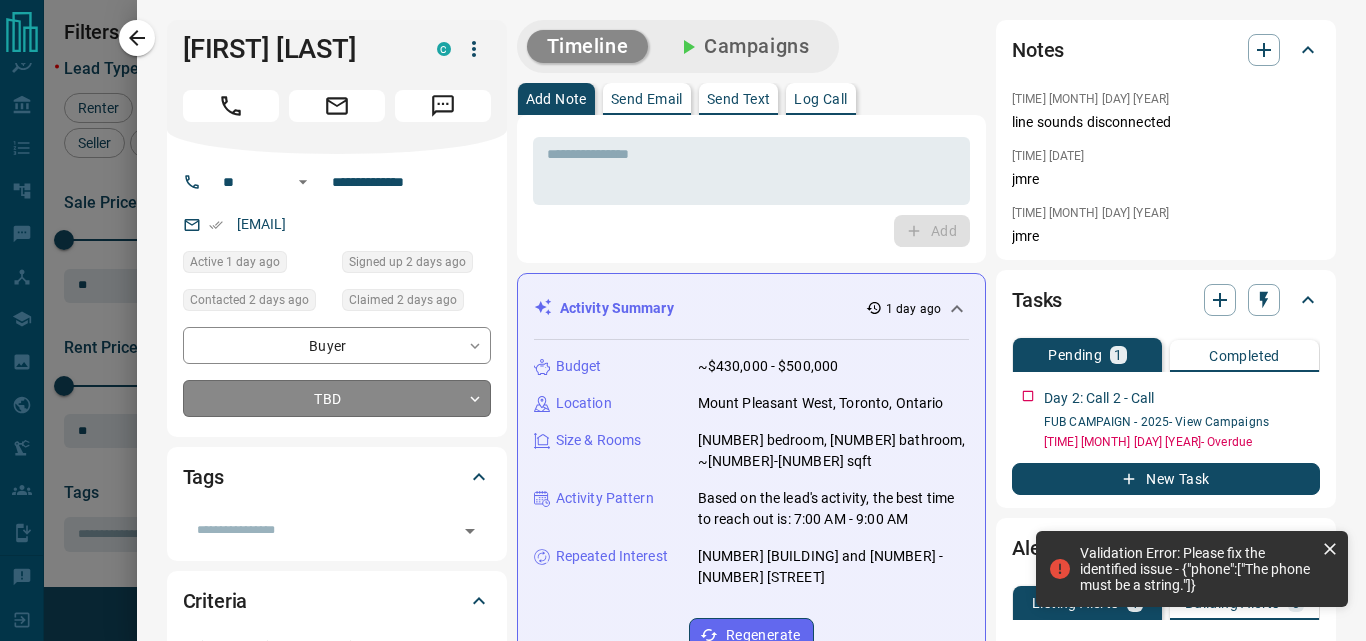 click on "Lead Transfers Claim Leads My Leads Tasks Opportunities Deals Campaigns Automations Messages Broker Bay Training Media Services Agent Resources Precon Worksheet My Team Mobile Apps Disclosure Logout My Leads Filters 2 Manage Tabs New Lead All 9441 TBD 260 Do Not Contact - Not Responsive 570 Bogus 983 Just Browsing 4440 Criteria Obtained 1480 Future Follow Up 1031 Warm 303 HOT 91 Taken on Showings 94 Submitted Offer 33 Client 156 Name Details Last Active Claimed Date Status Tags [FIRST] [LAST] Buyer C $[PRICE] - $[PRICE] [CITY], [CITY] 21 minutes ago Contacted 39 minutes ago 6 hours ago Signed up 6 hours ago TBD + [FIRST] [LAST] Buyer C $1M - $2M [CITY] | [CITY], [CITY] 17 hours ago Contacted 11 hours ago 17 hours ago Signed up 18 hours ago TBD ISR Lead + [FIRST] [LAST] Buyer M $[PRICE] - $[PRICE] [CITY] 3 days ago Contacted 1 day ago 1 day ago Signed up 3 days ago TBD + [PERSON] [LAST] Buyer C $0 - $3K [CITY] 1 day ago Contacted 1 day ago 1 day ago Signed up 1 year ago TBD + [PERSON] [LAST] Buyer C 1 day ago" at bounding box center (683, 308) 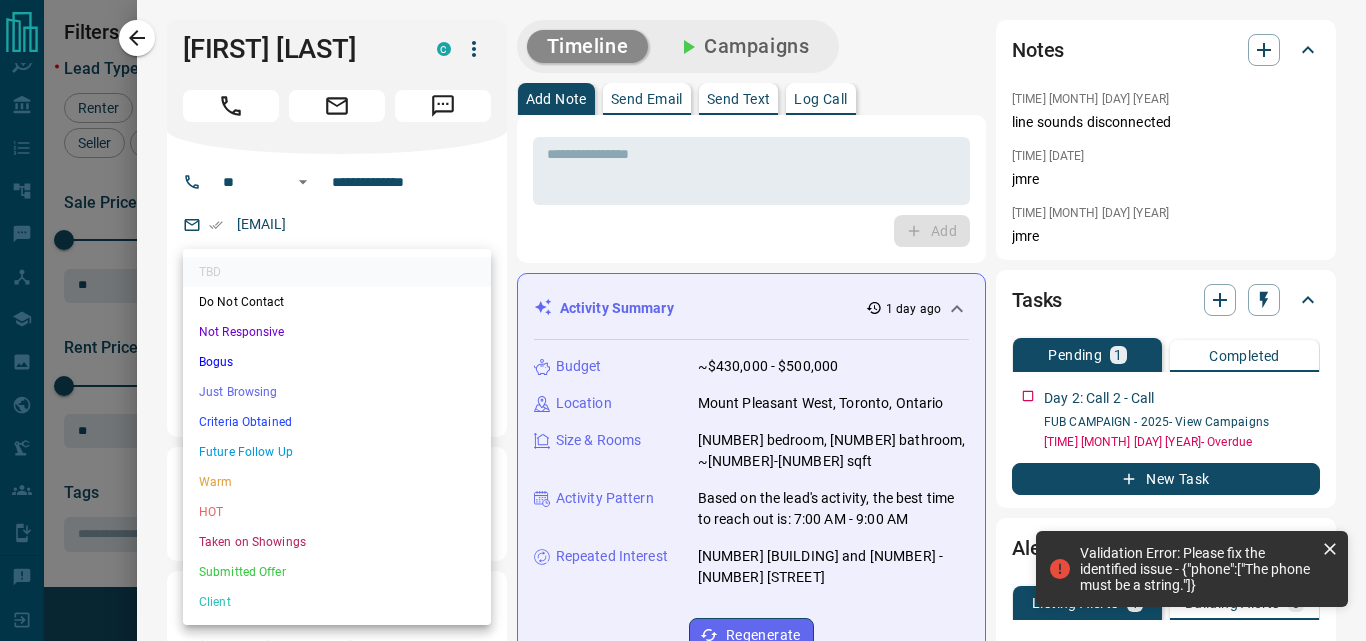 click on "Bogus" at bounding box center (337, 362) 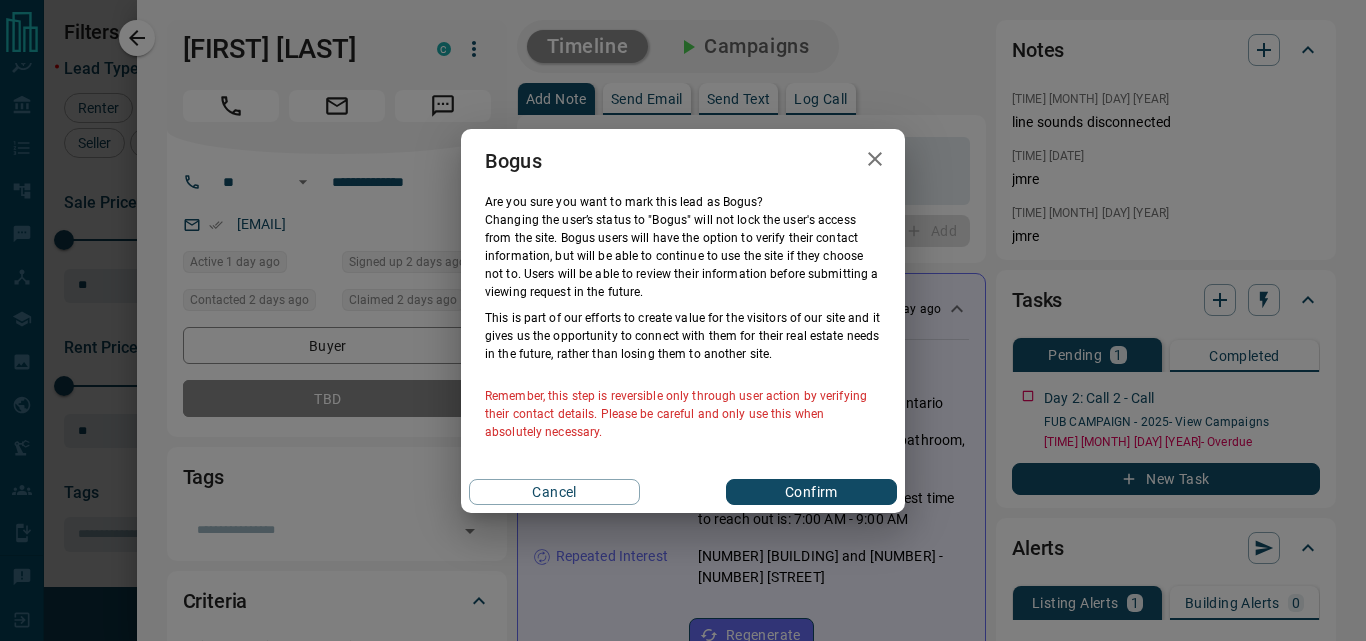 click at bounding box center [875, 159] 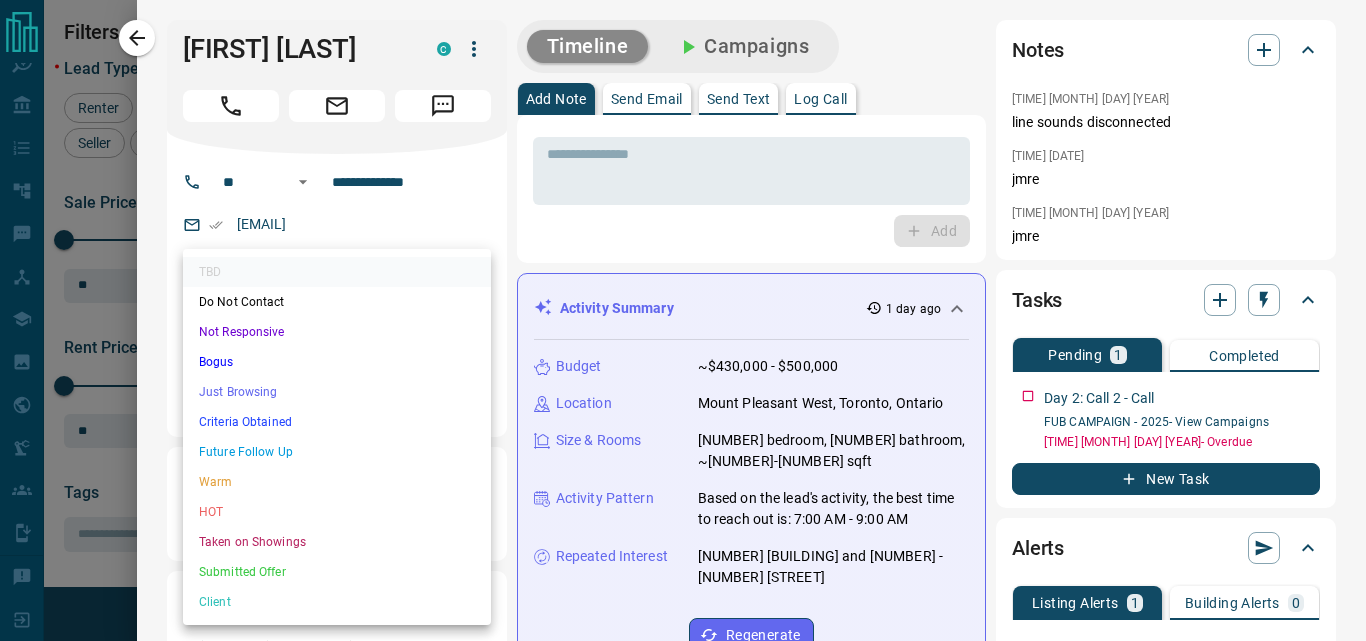 click on "Lead Transfers Claim Leads My Leads Tasks Opportunities Deals Campaigns Automations Messages Broker Bay Training Media Services Agent Resources Precon Worksheet My Team Mobile Apps Disclosure Logout My Leads Filters 2 Manage Tabs New Lead All 9441 TBD 260 Do Not Contact - Not Responsive 570 Bogus 983 Just Browsing 4440 Criteria Obtained 1480 Future Follow Up 1031 Warm 303 HOT 91 Taken on Showings 94 Submitted Offer 33 Client 156 Name Details Last Active Claimed Date Status Tags [FIRST] [LAST] Buyer C $[PRICE] - $[PRICE] [CITY], [CITY] 21 minutes ago Contacted 39 minutes ago 6 hours ago Signed up 6 hours ago TBD + [FIRST] [LAST] Buyer C $1M - $2M [CITY] | [CITY], [CITY] 17 hours ago Contacted 11 hours ago 17 hours ago Signed up 18 hours ago TBD ISR Lead + [FIRST] [LAST] Buyer M $[PRICE] - $[PRICE] [CITY] 3 days ago Contacted 1 day ago 1 day ago Signed up 3 days ago TBD + [PERSON] [LAST] Buyer C $0 - $3K [CITY] 1 day ago Contacted 1 day ago 1 day ago Signed up 1 year ago TBD + [PERSON] [LAST] Buyer C 1 day ago" at bounding box center [683, 308] 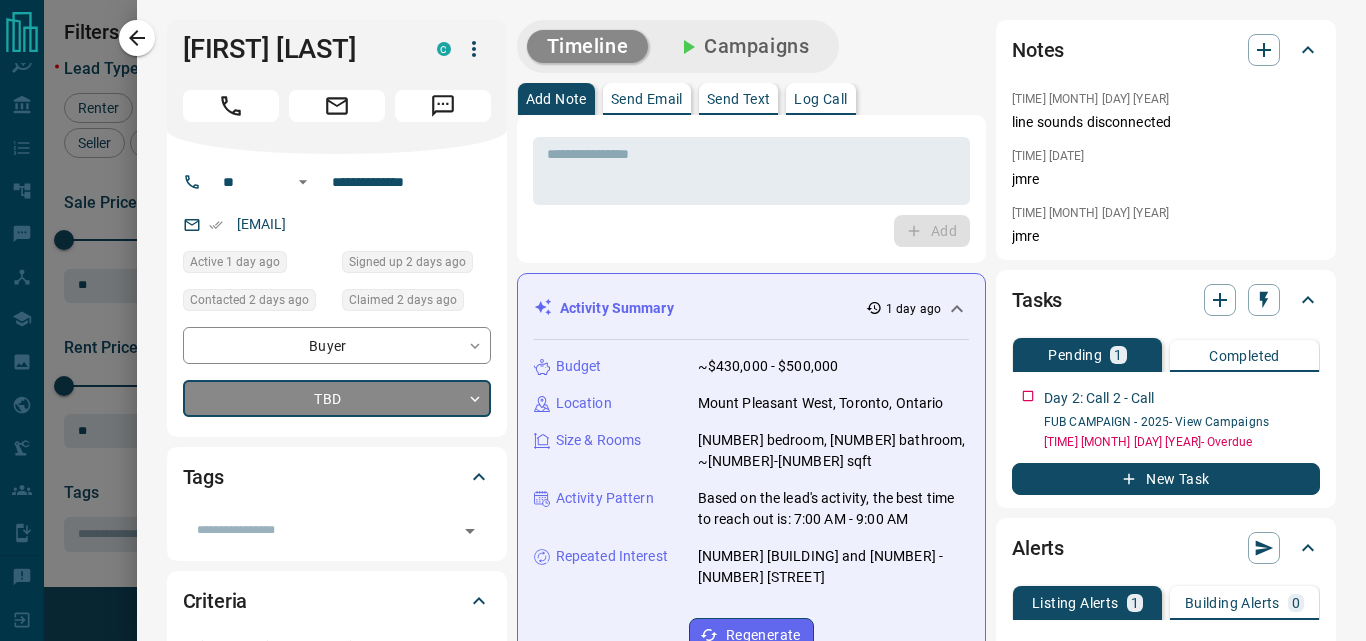 type on "*" 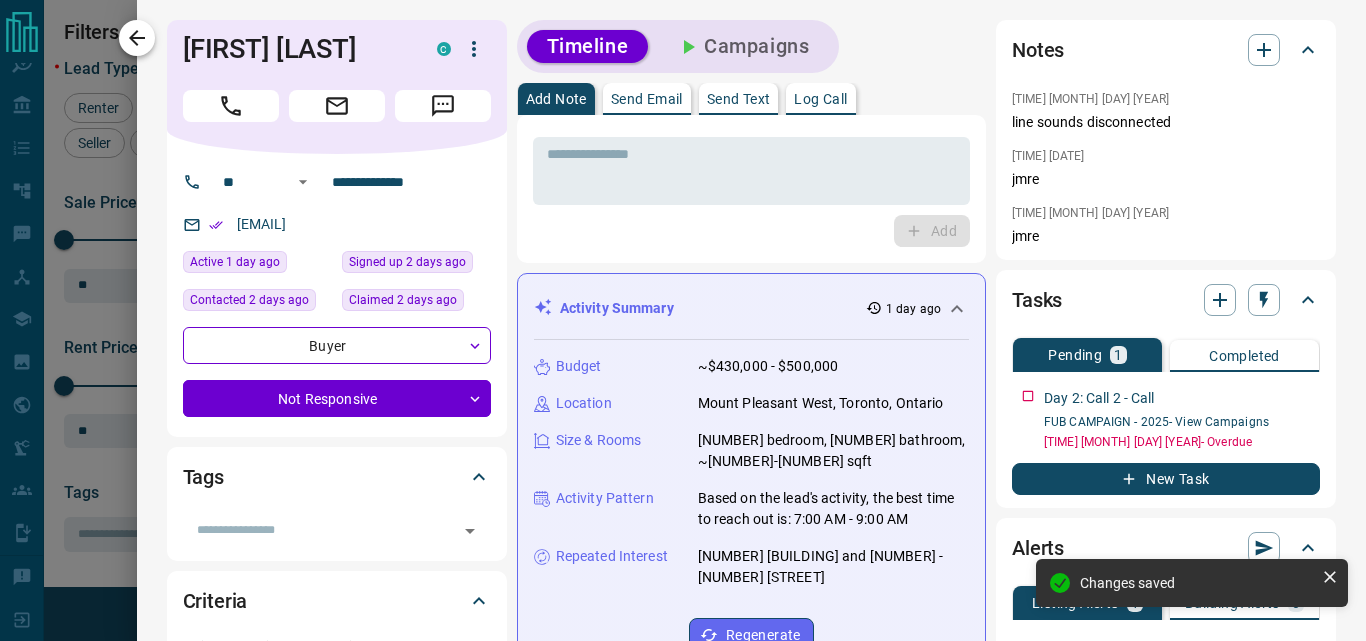 click 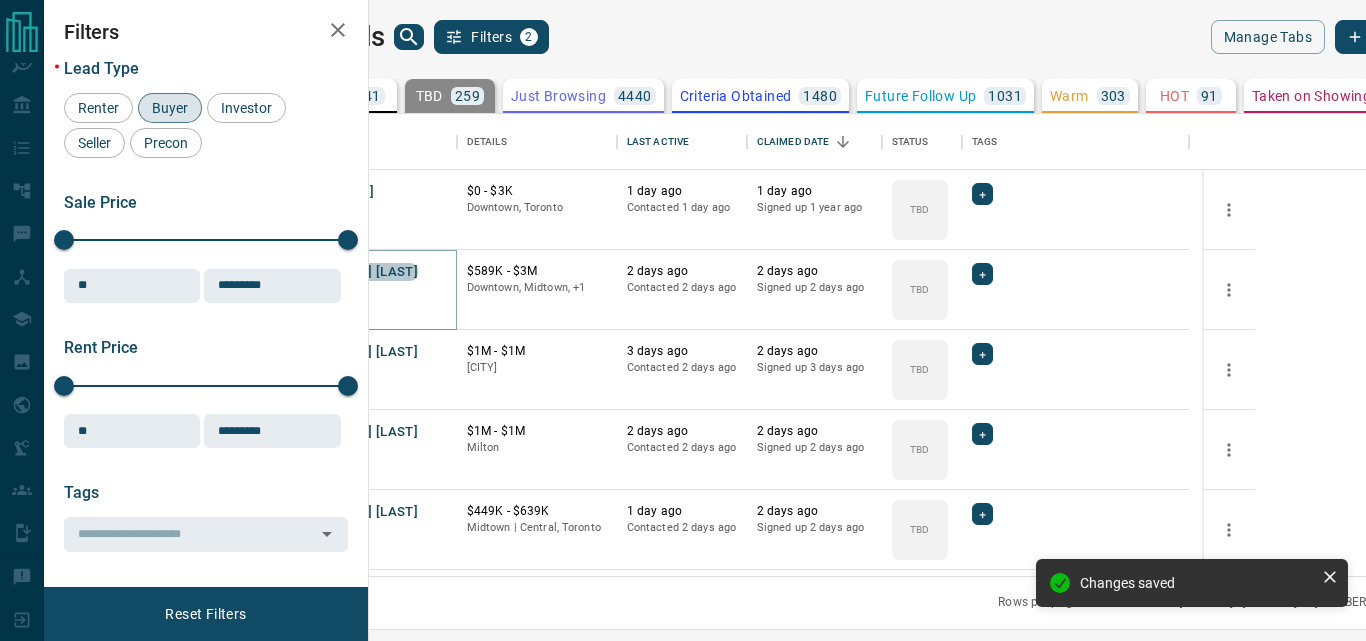 click on "[FIRST] [LAST]" at bounding box center (372, 272) 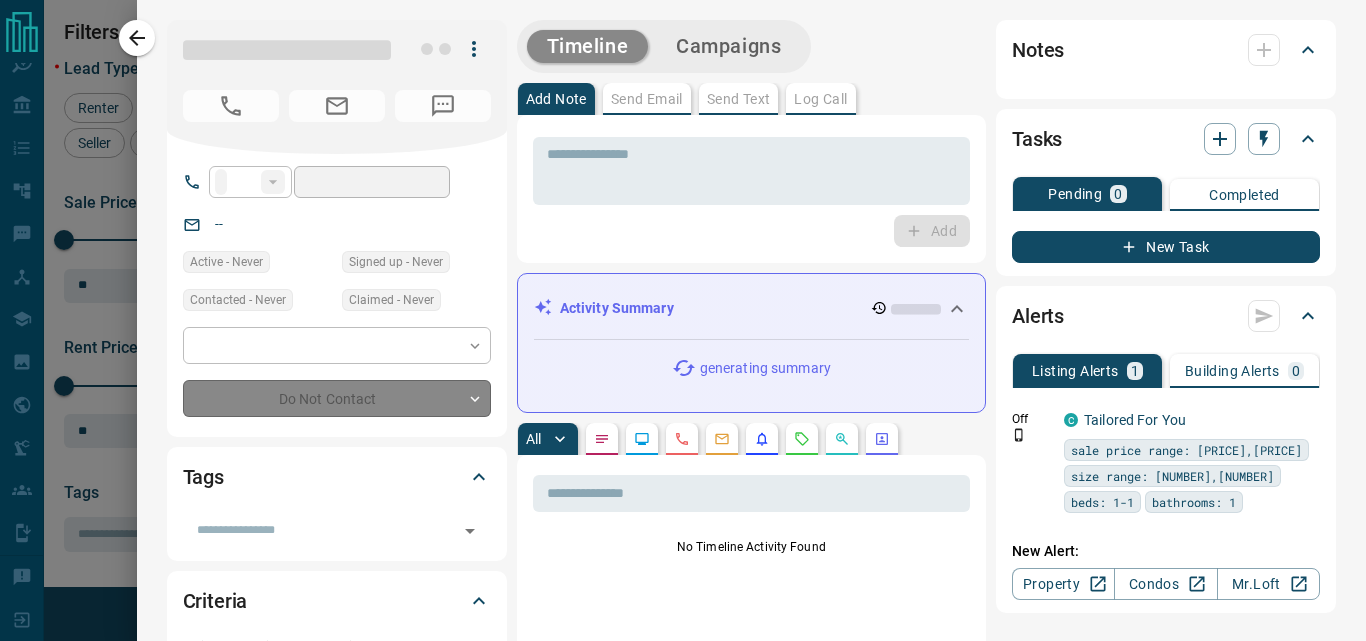 type on "**" 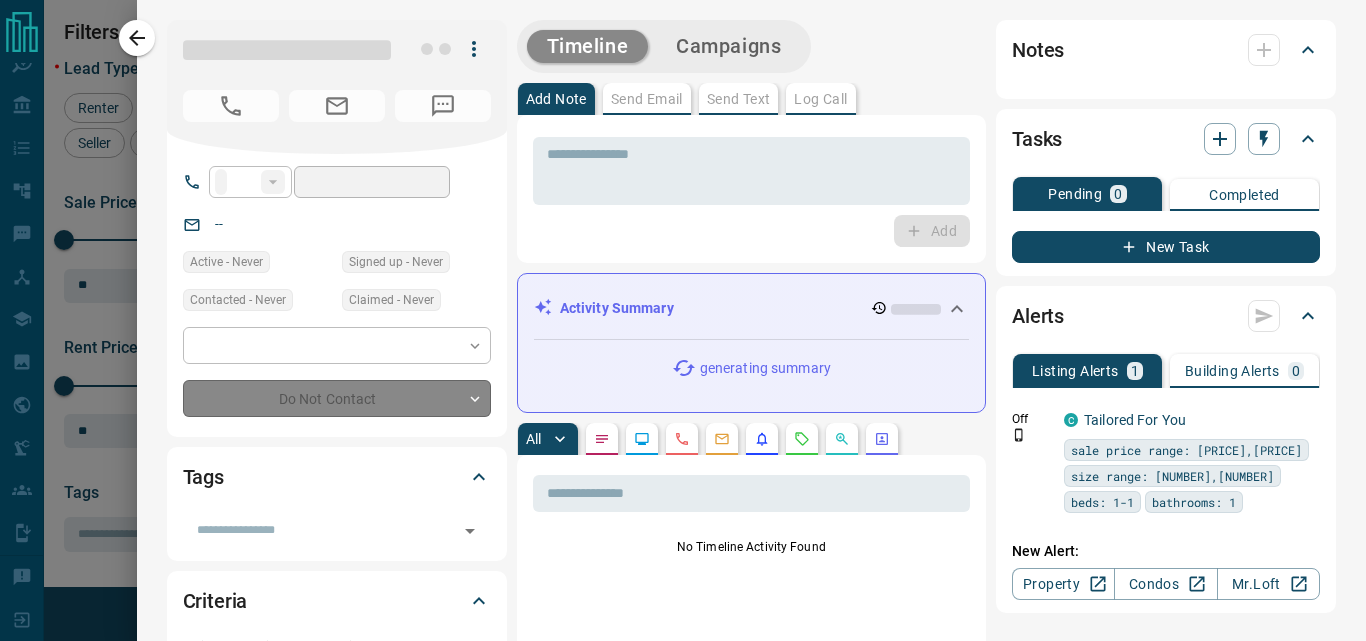 type on "**********" 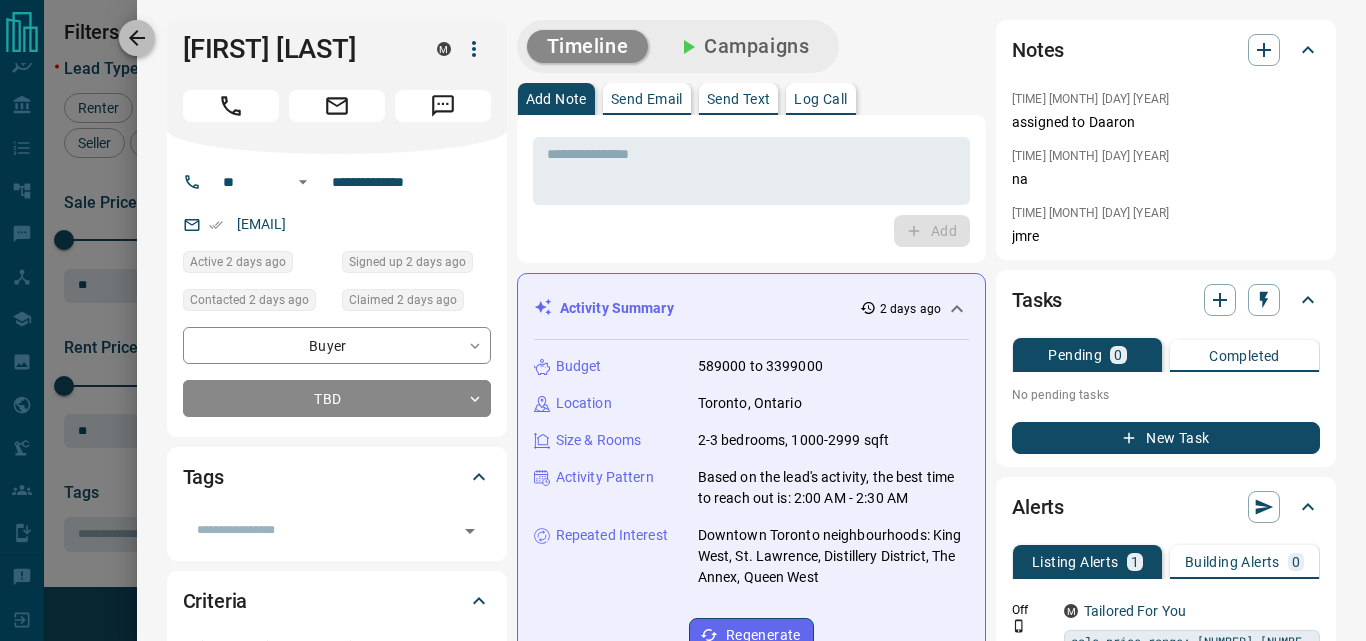 click 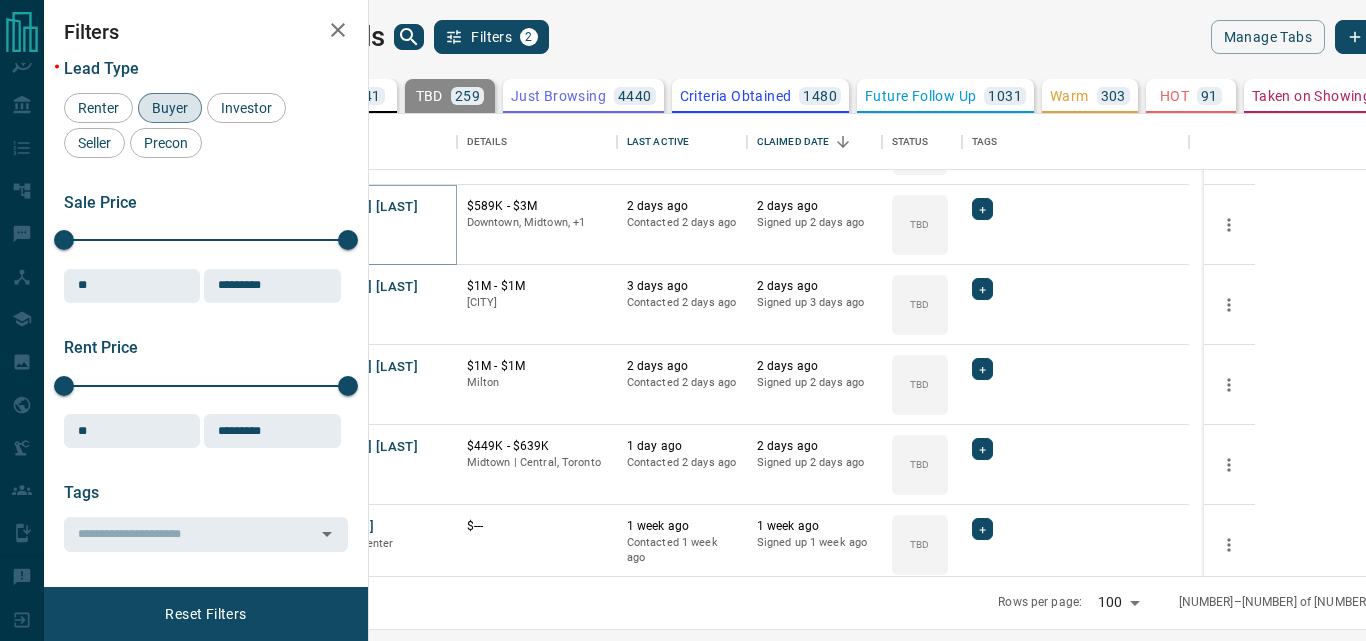 scroll, scrollTop: 500, scrollLeft: 0, axis: vertical 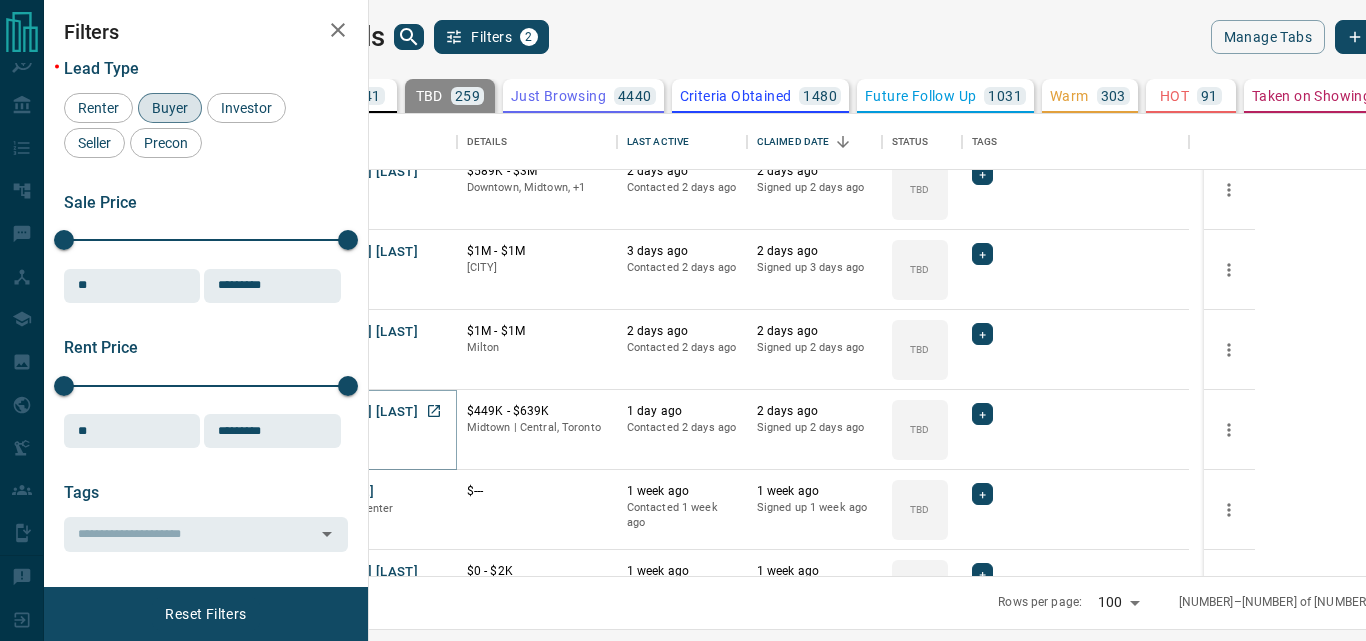 click on "[FIRST] [LAST]" at bounding box center (372, 412) 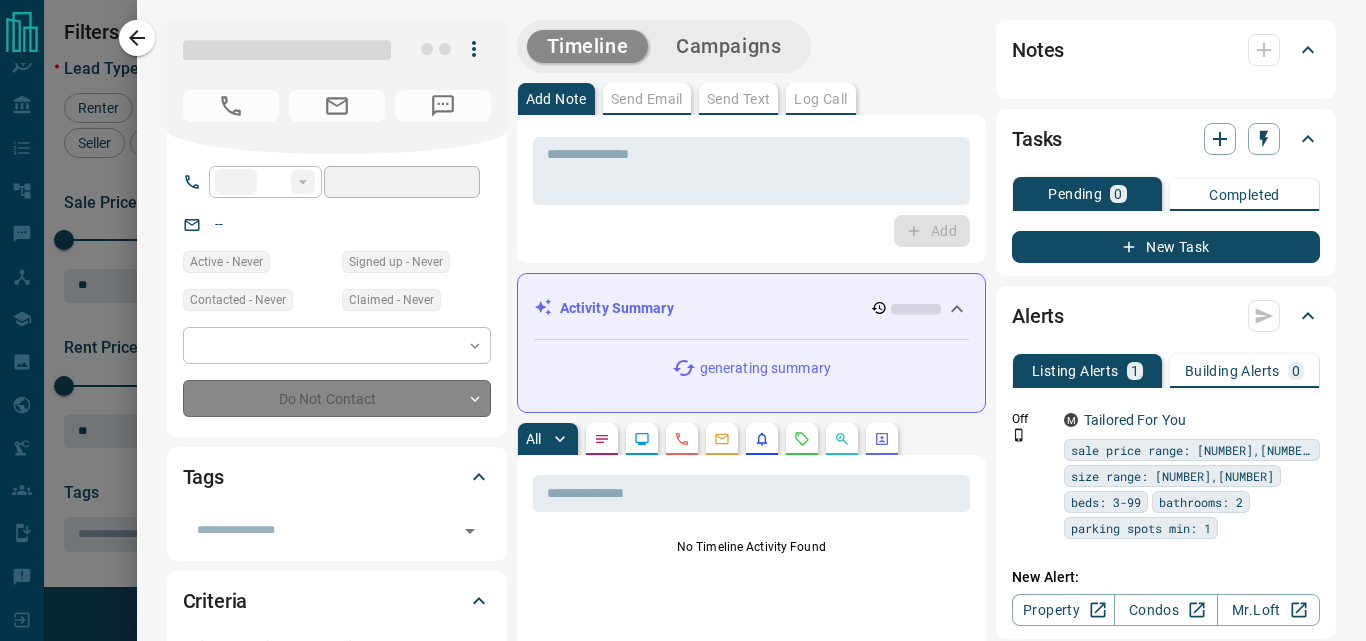 type on "**" 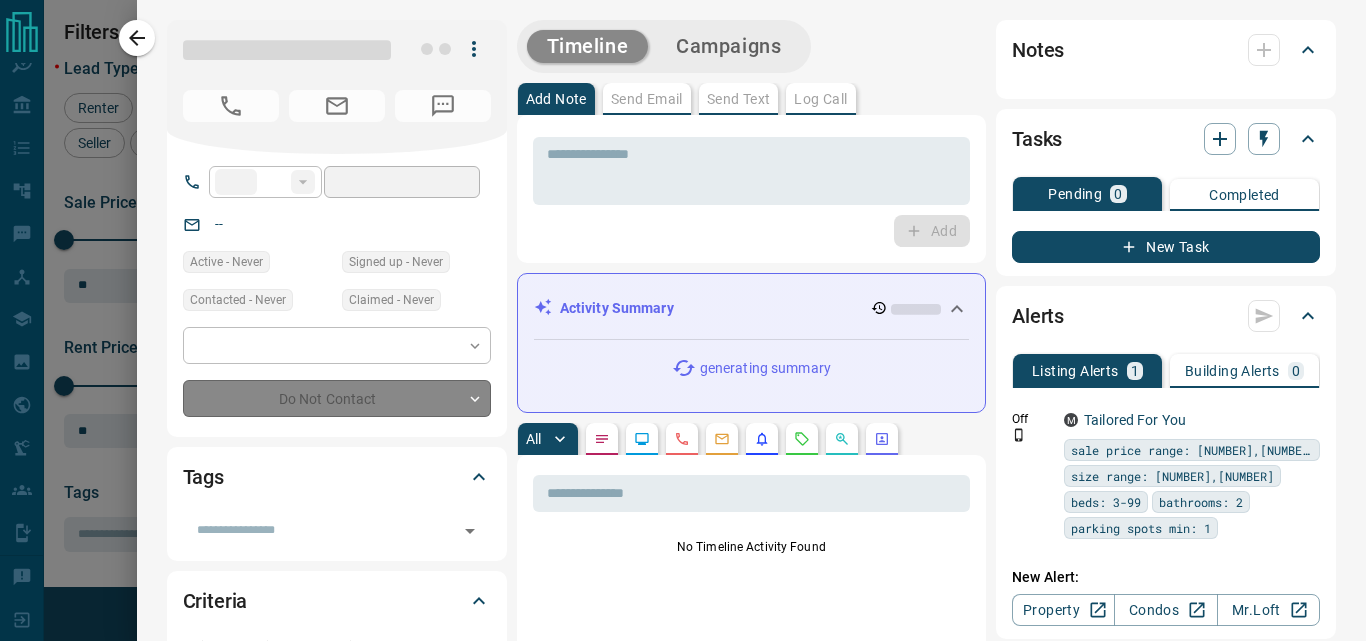 type on "**********" 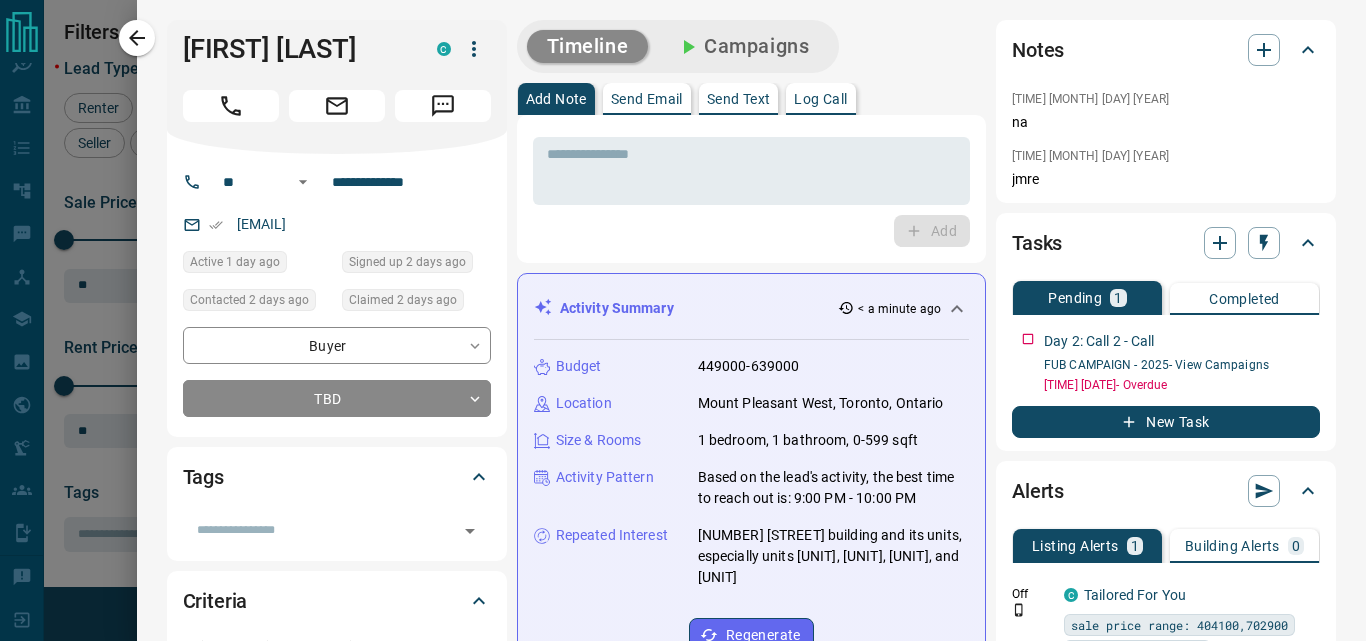 type 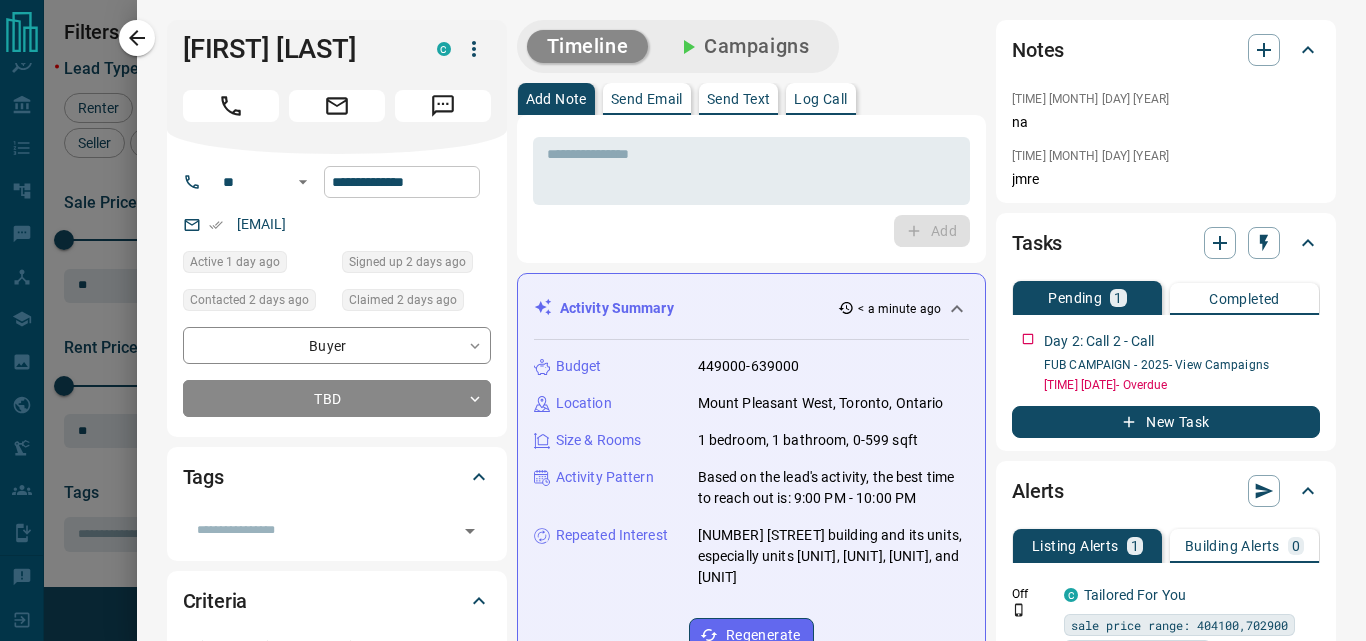 click on "**********" at bounding box center [402, 182] 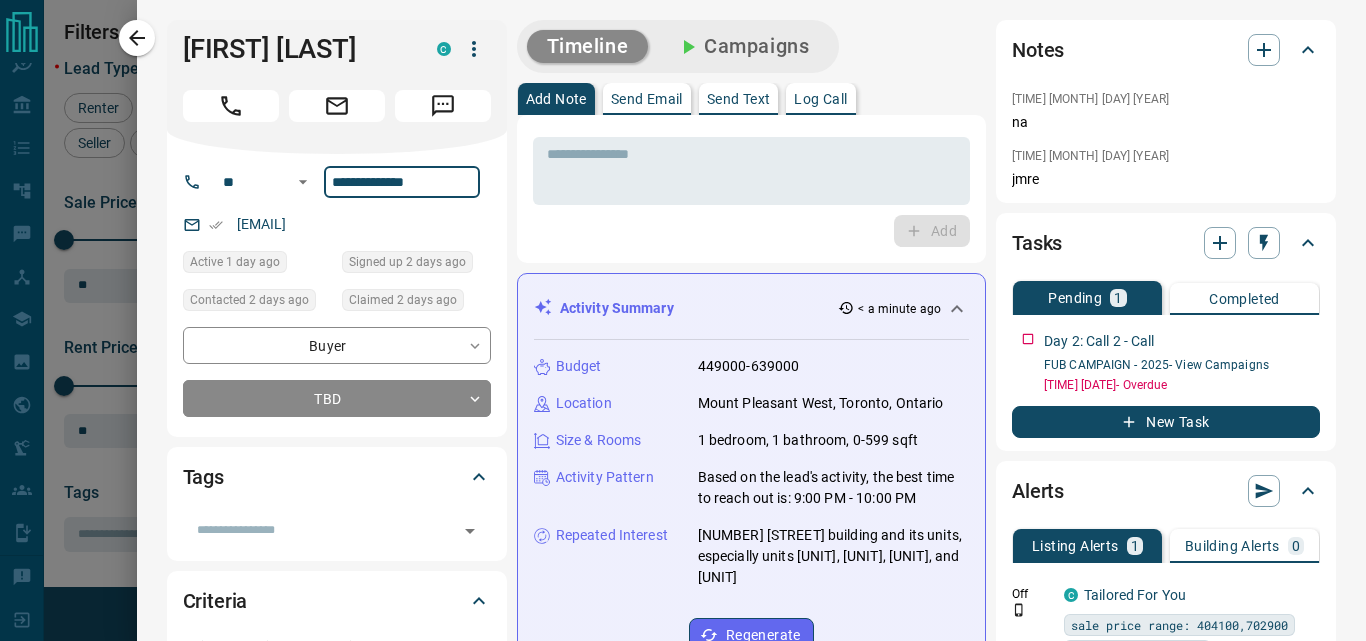 click on "**********" at bounding box center (402, 182) 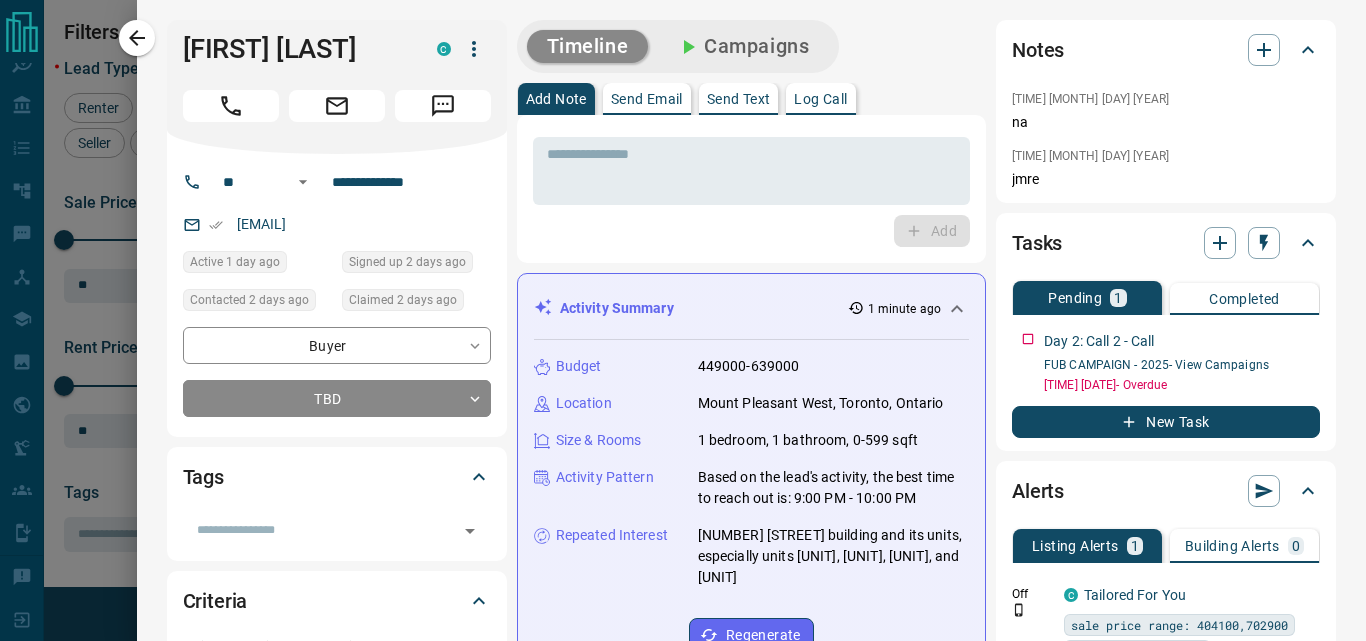 click on "[EMAIL]" at bounding box center [337, 224] 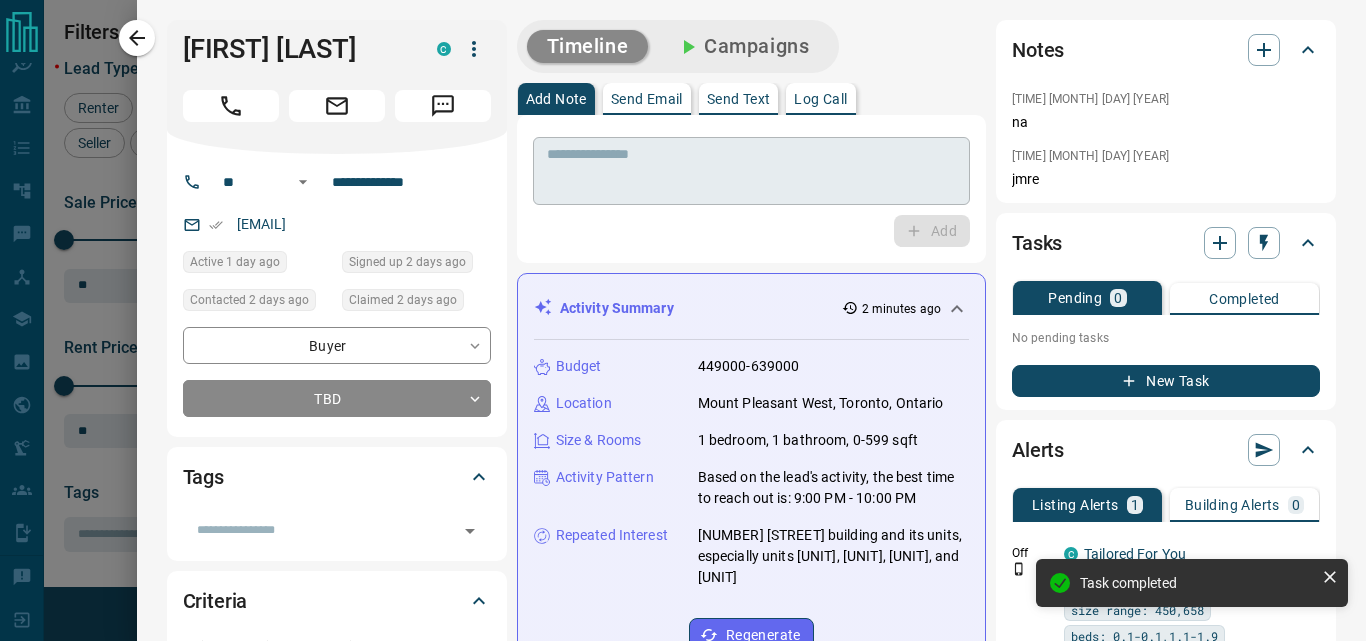 click at bounding box center [751, 171] 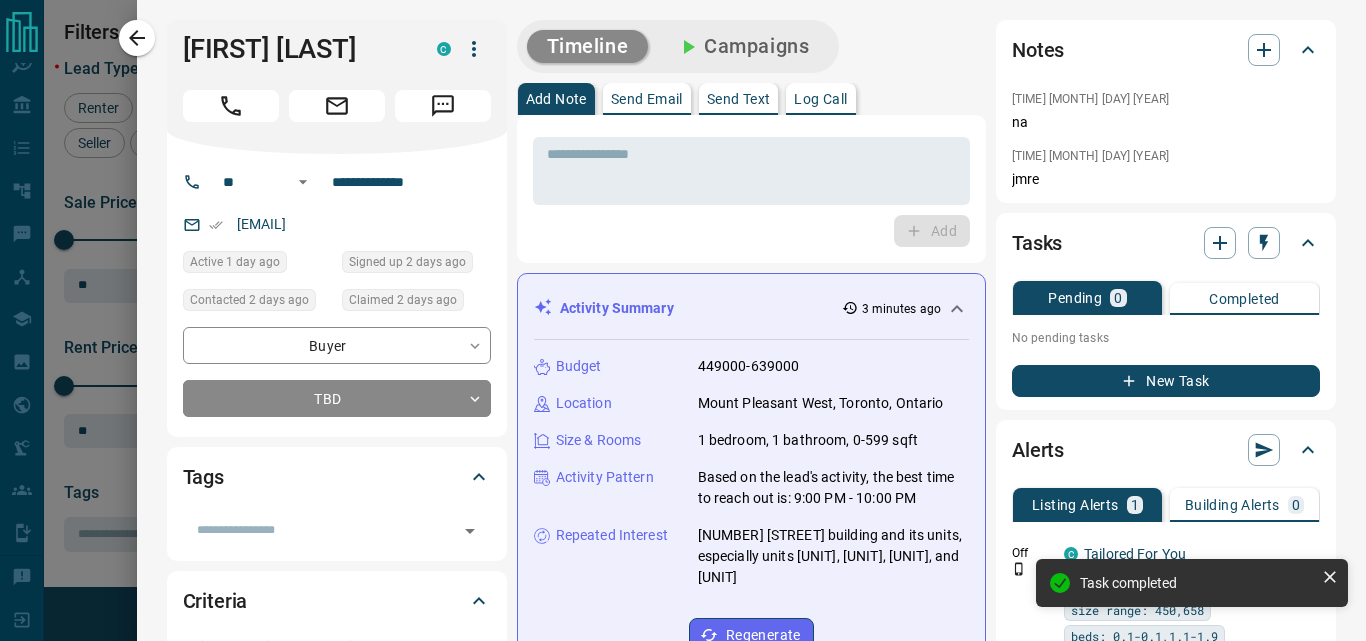 click on "Add" at bounding box center (751, 231) 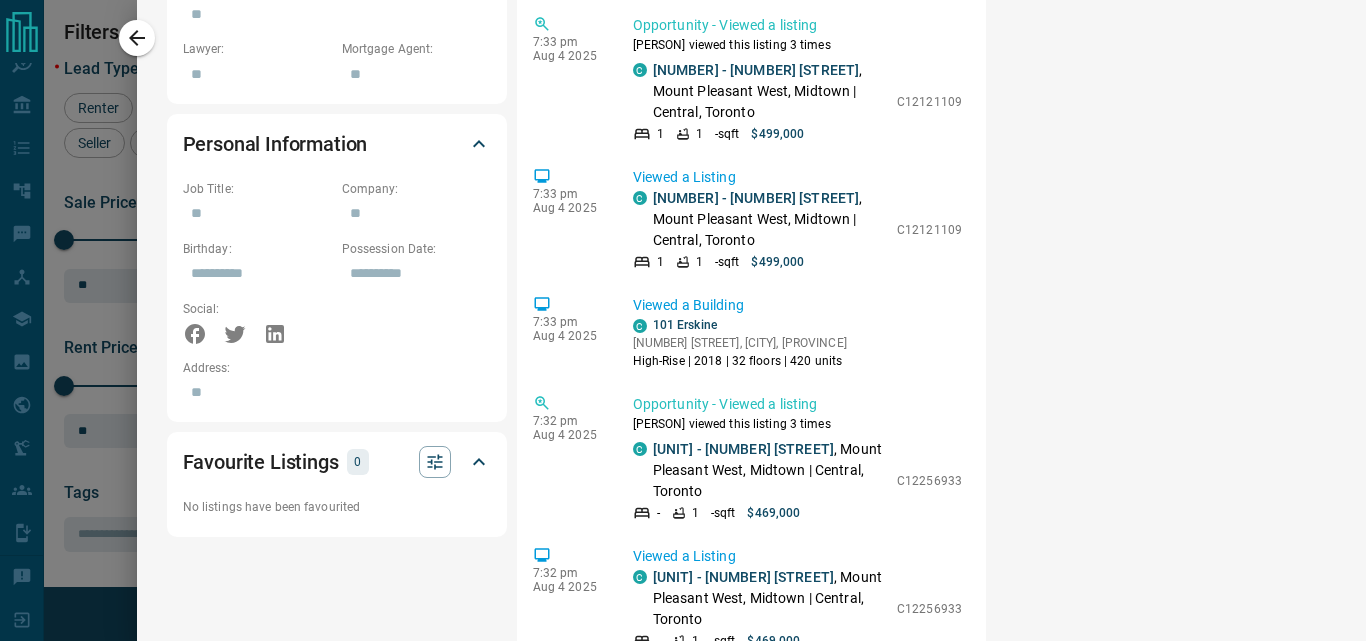scroll, scrollTop: 1200, scrollLeft: 0, axis: vertical 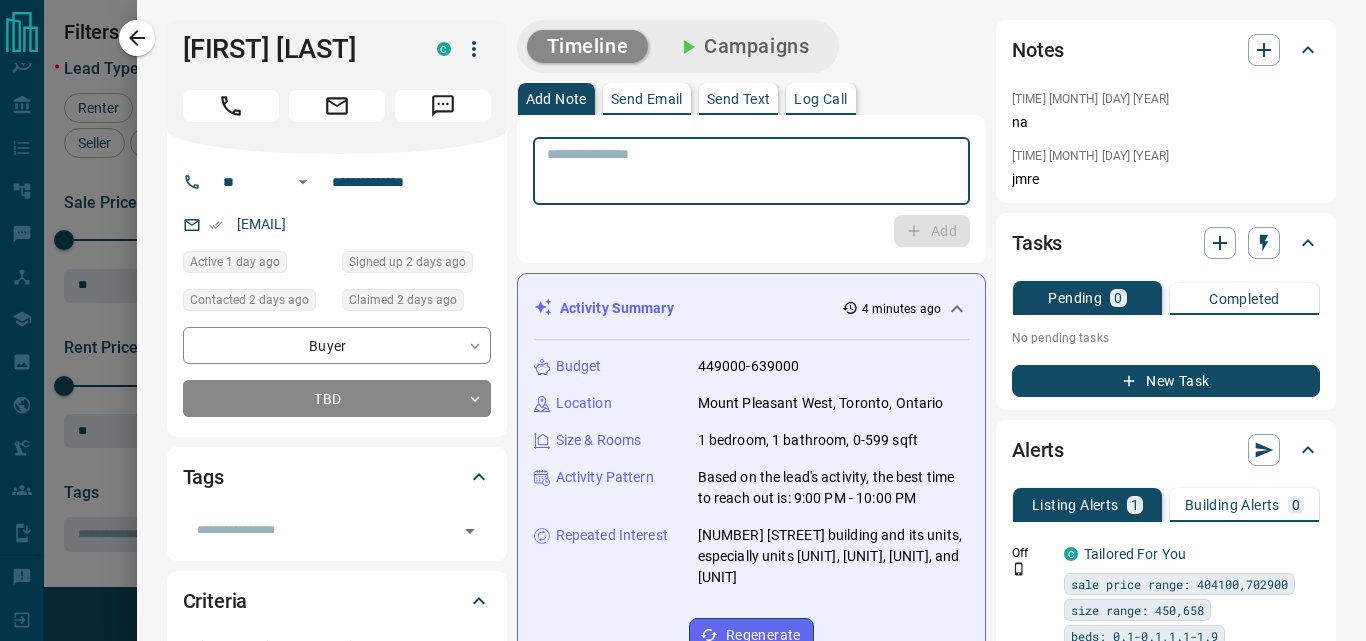 click at bounding box center (751, 171) 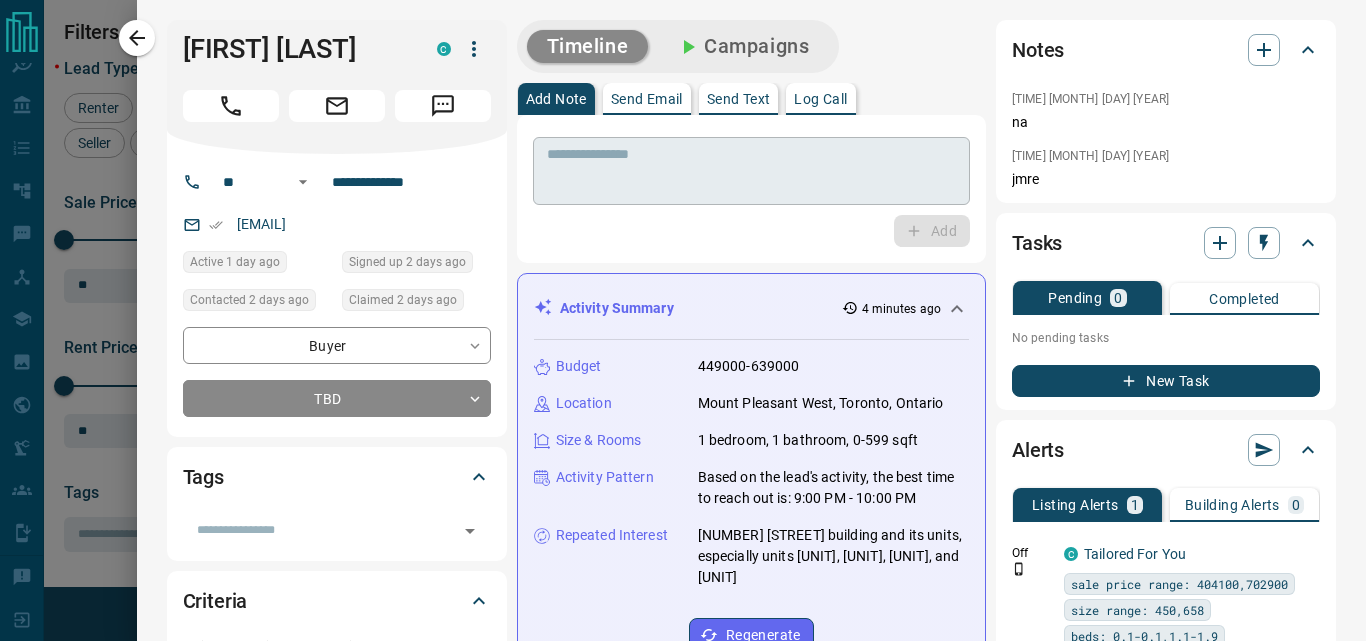 click at bounding box center (751, 171) 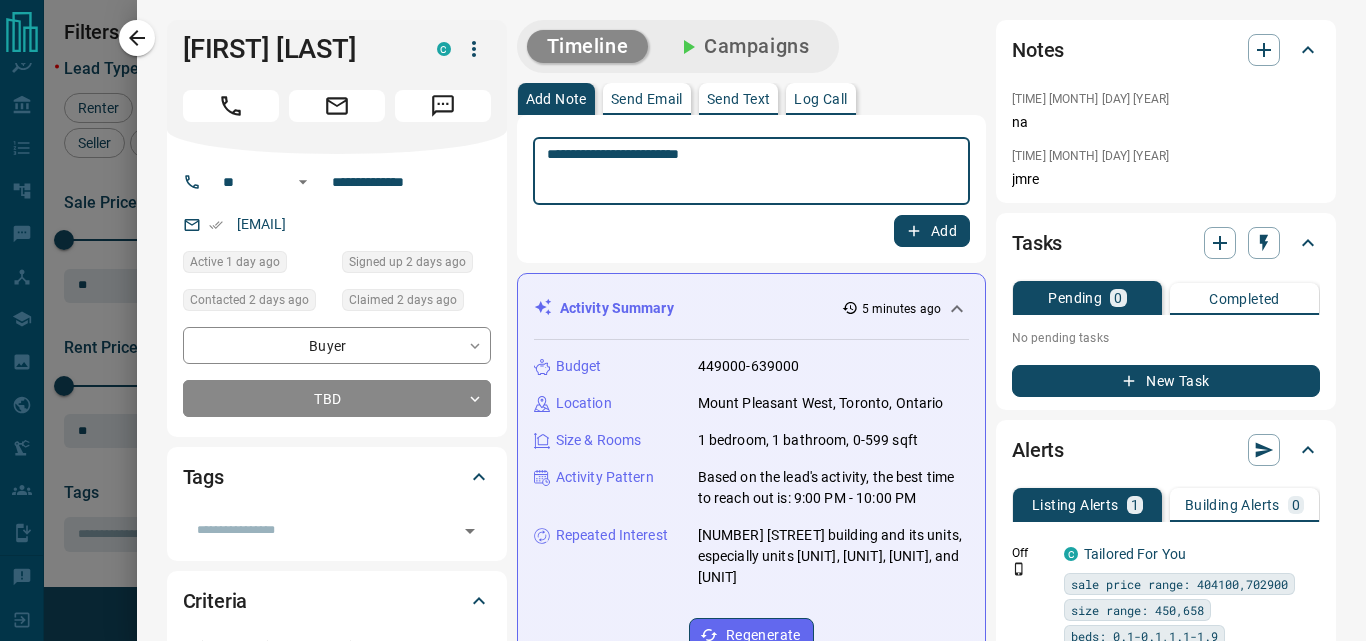 type on "**********" 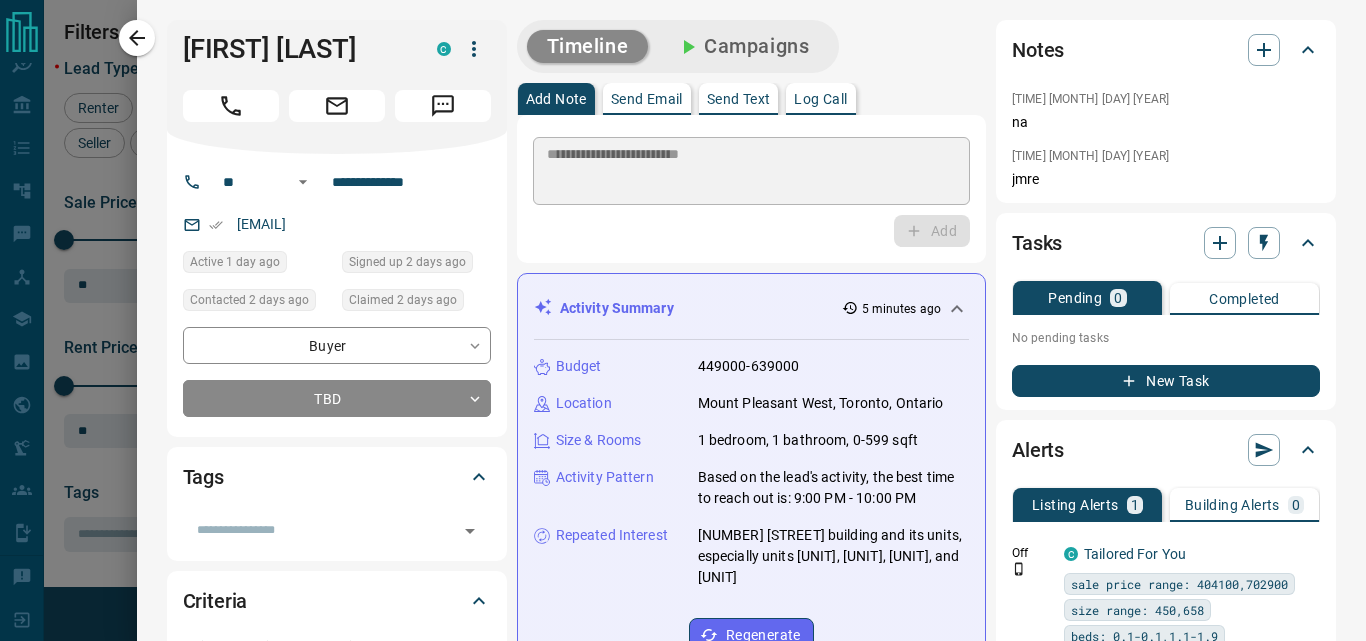 type 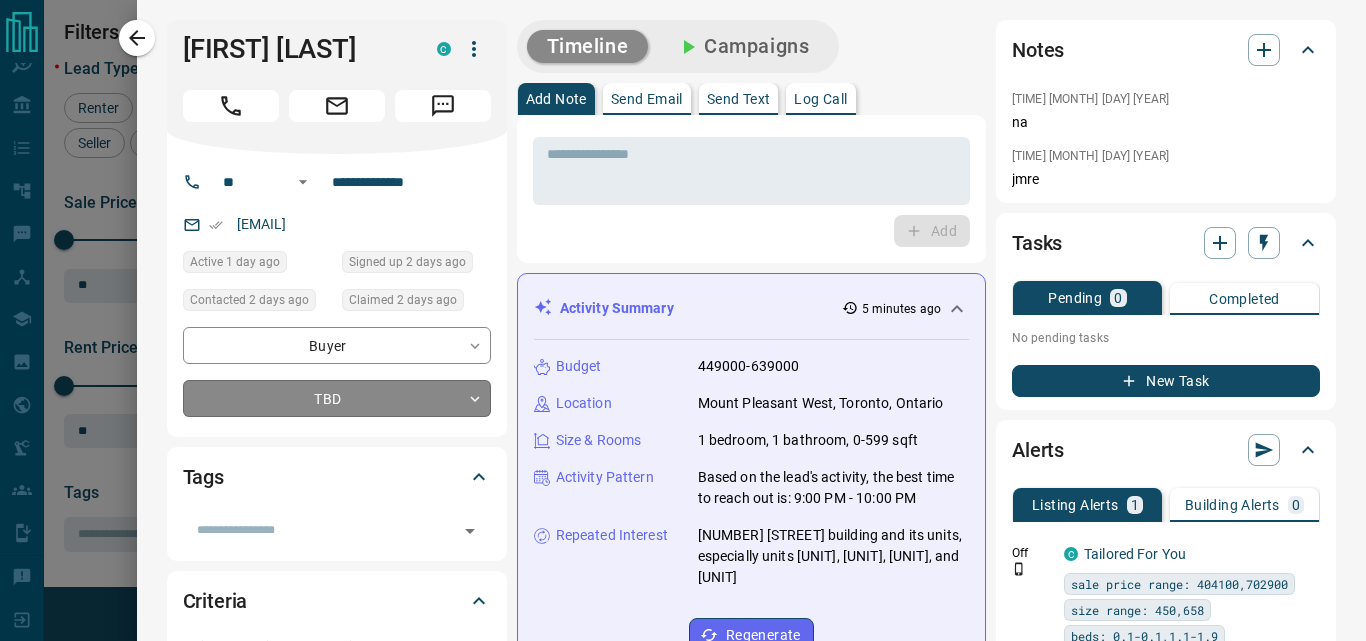 click on "Lead Transfers Claim Leads My Leads Tasks Opportunities Deals Campaigns Automations Messages Broker Bay Training Media Services Agent Resources Precon Worksheet My Team Mobile Apps Disclosure Logout My Leads Filters 2 Manage Tabs New Lead All 9441 TBD 259 Do Not Contact - Not Responsive 571 Bogus 983 Just Browsing 4440 Criteria Obtained 1480 Future Follow Up 1031 Warm 303 HOT 91 Taken on Showings 94 Submitted Offer 33 Client 156 Name Details Last Active Claimed Date Status Tags [FIRST] [LAST] Buyer M $899K - $2M [CITY], [CITY] 3 days ago Contacted 1 day ago 1 day ago Signed up 3 days ago TBD + [FIRST] [LAST] Buyer C $0 - $3K [CITY], [CITY] 1 day ago Contacted 1 day ago 1 day ago Signed up 1 year ago TBD + [FIRST] [LAST] Buyer M $589K - $3M [CITY], [CITY], +1 2 days ago Contacted 2 days ago 2 days ago Signed up 2 days ago TBD + [FIRST] [LAST] Buyer M $1M - $1M [CITY] 3 days ago Contacted 2 days ago 2 days ago Signed up 3 days ago TBD + [FIRST] [LAST] Buyer M $1M - $1M [CITY] 2 days ago 2 days ago TBD" at bounding box center [683, 308] 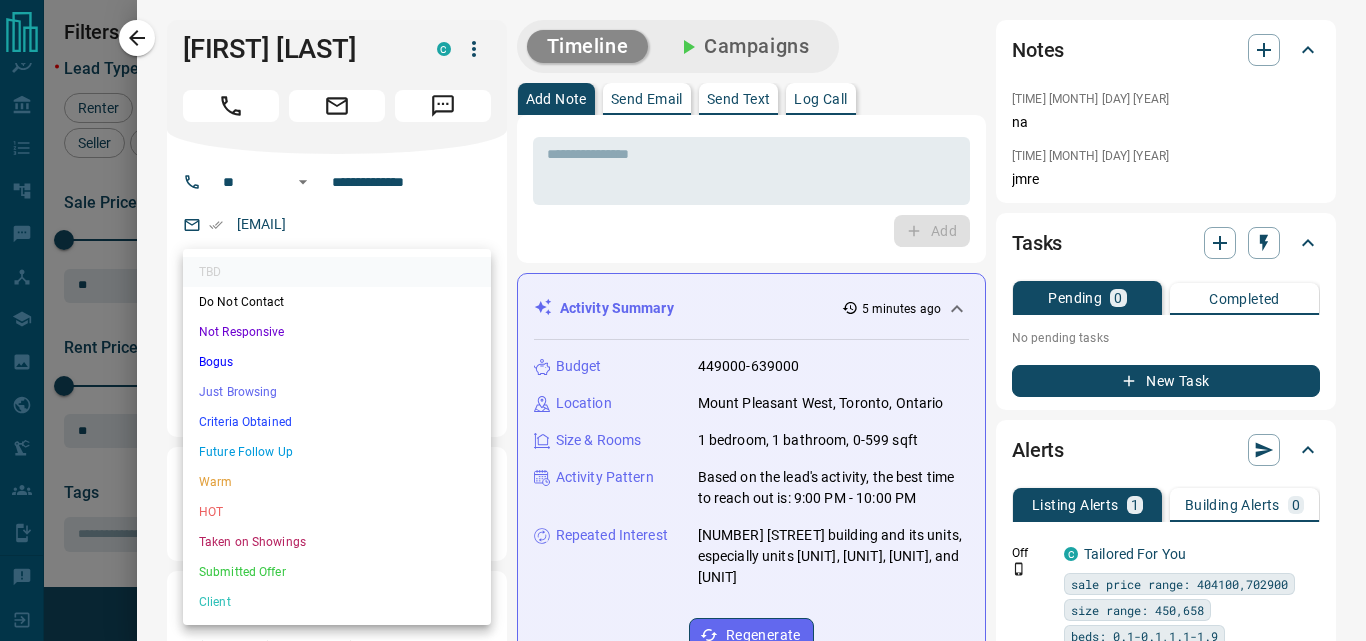 click on "Just Browsing" at bounding box center [337, 392] 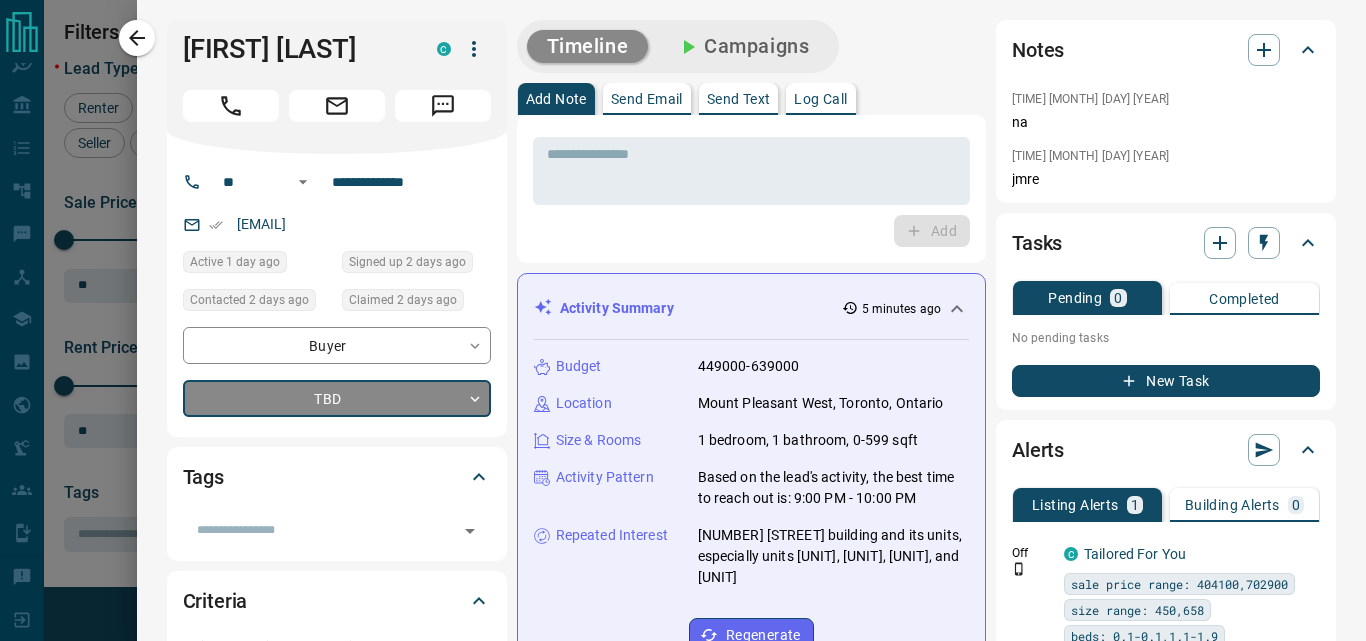 type on "*" 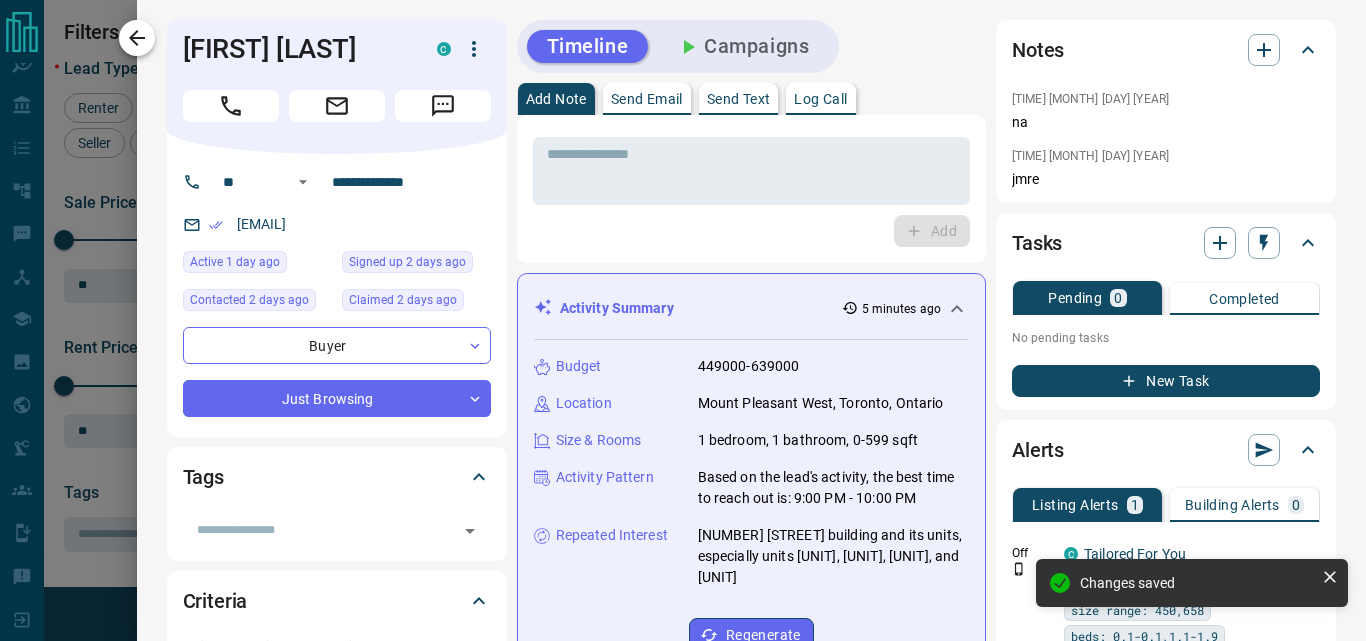 click at bounding box center (137, 38) 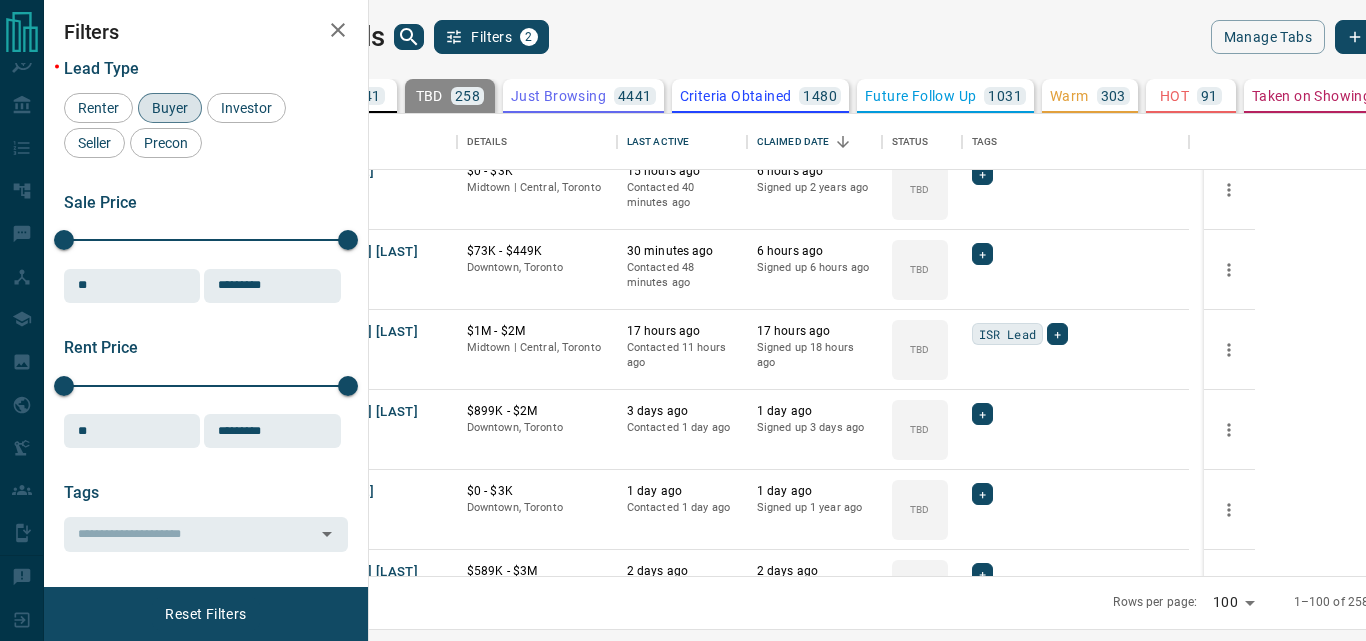 scroll, scrollTop: 0, scrollLeft: 0, axis: both 